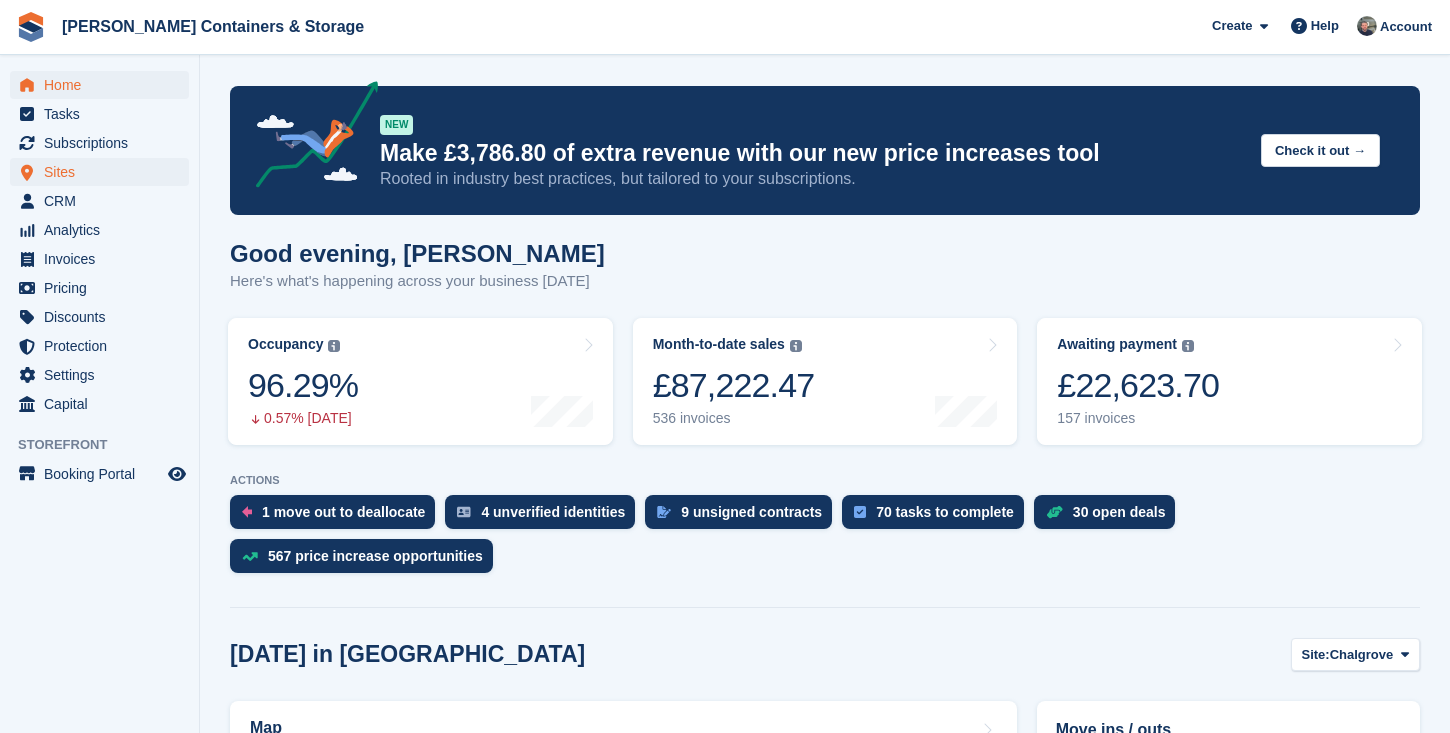 scroll, scrollTop: 0, scrollLeft: 0, axis: both 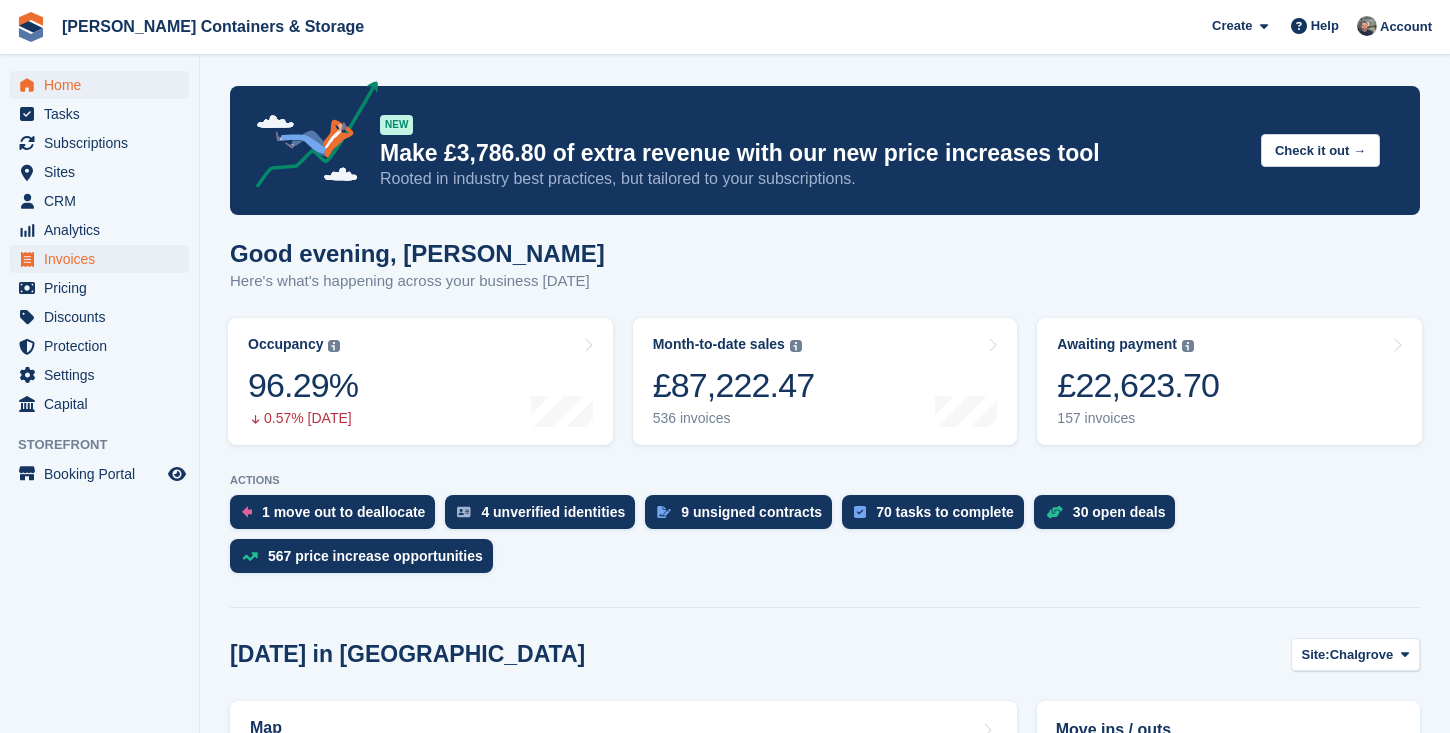 click on "Invoices" at bounding box center [104, 259] 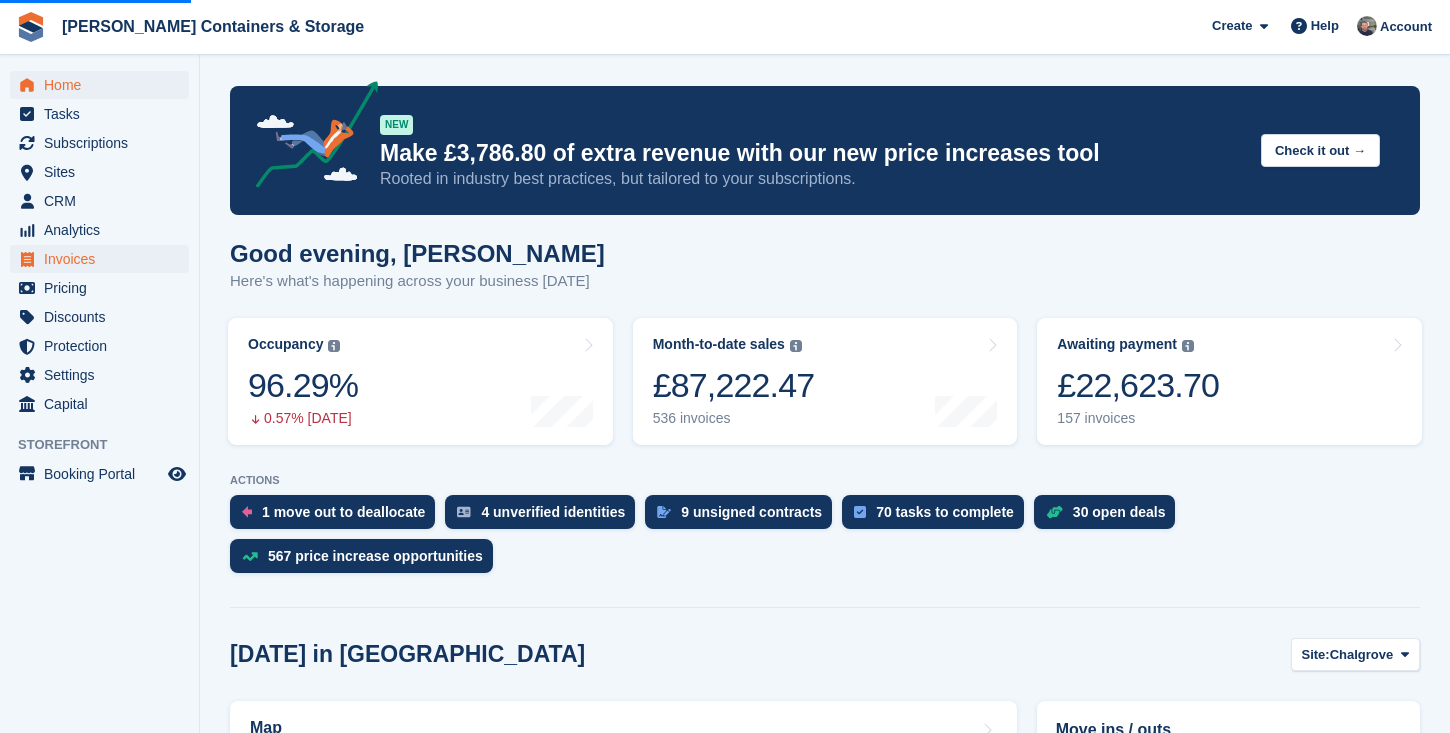 click on "Invoices" at bounding box center [104, 259] 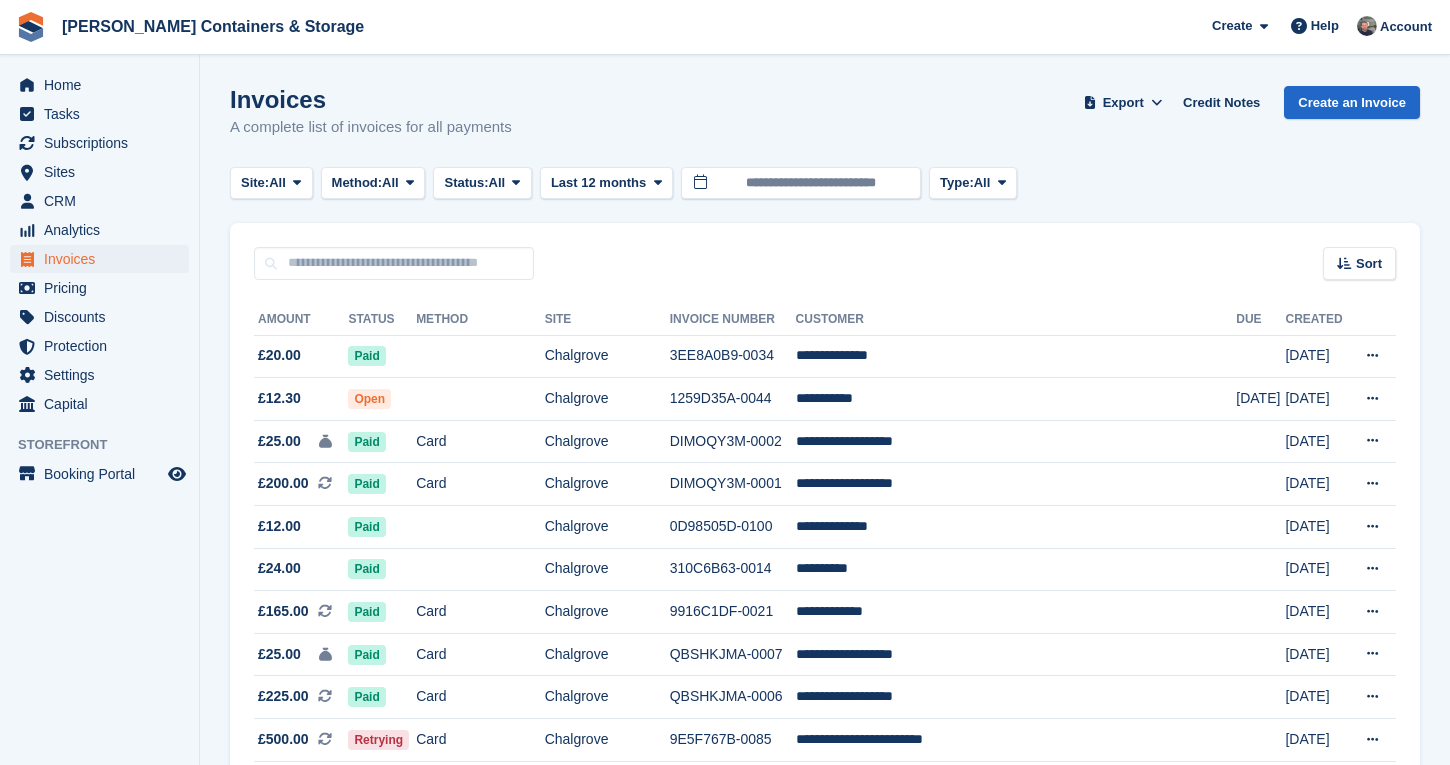 scroll, scrollTop: 0, scrollLeft: 0, axis: both 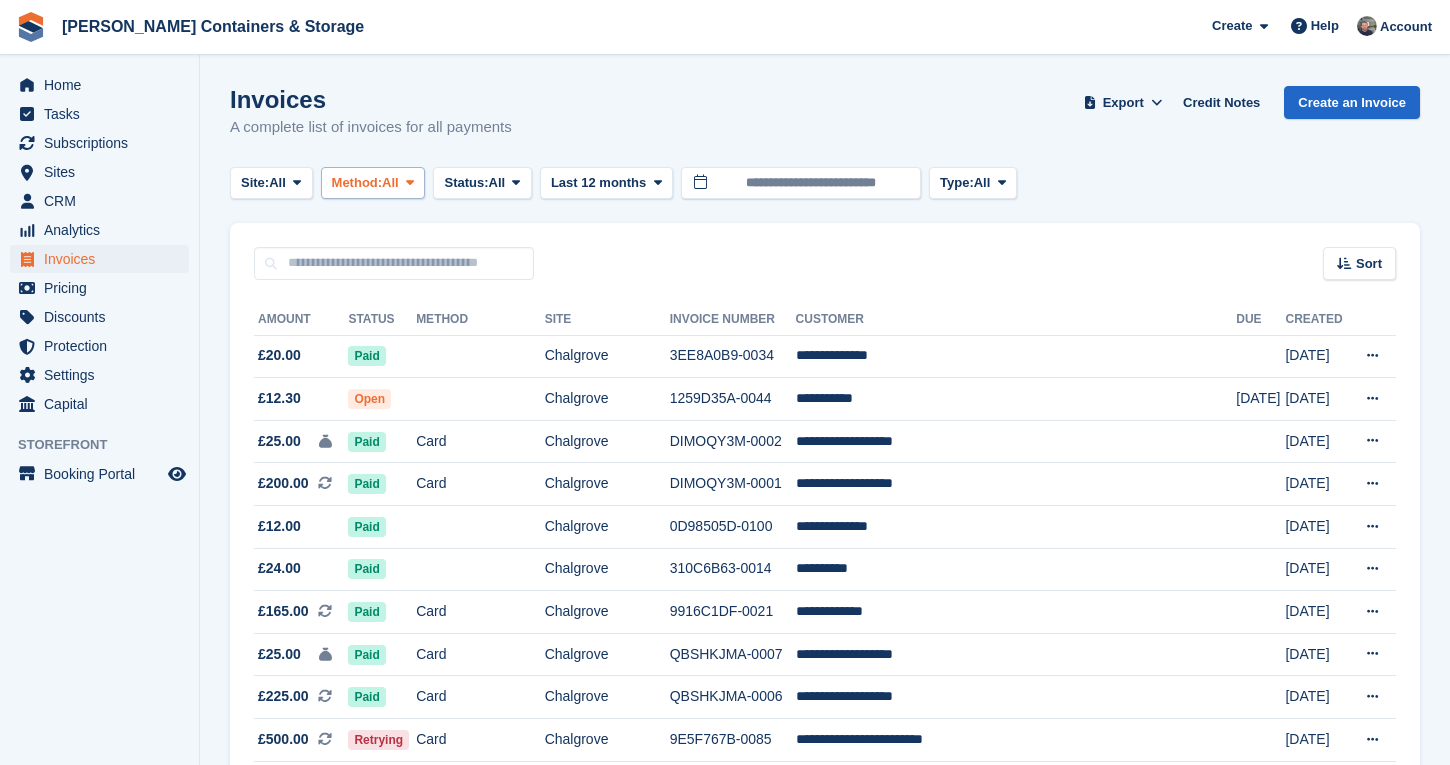 click on "Method:" at bounding box center [357, 183] 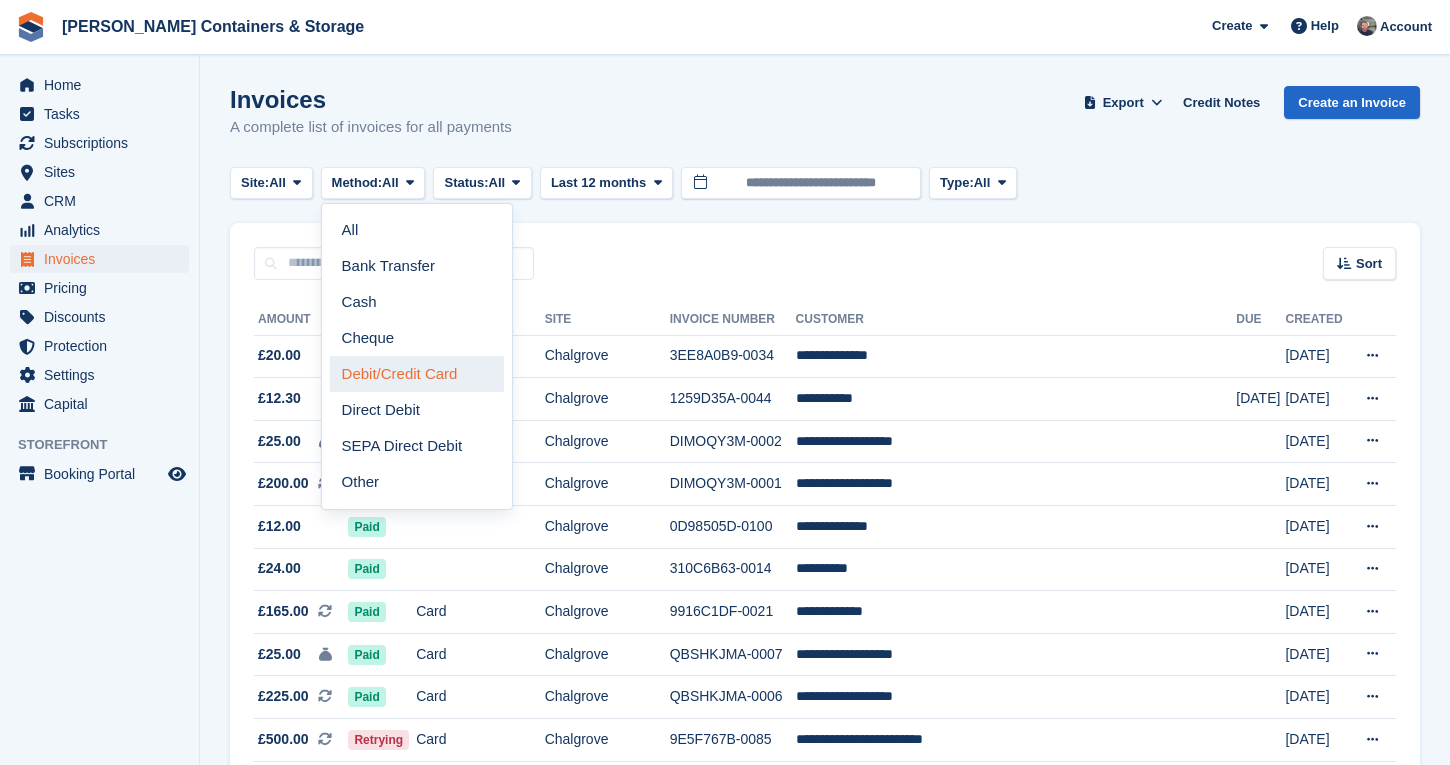 click on "Debit/Credit Card" at bounding box center [417, 374] 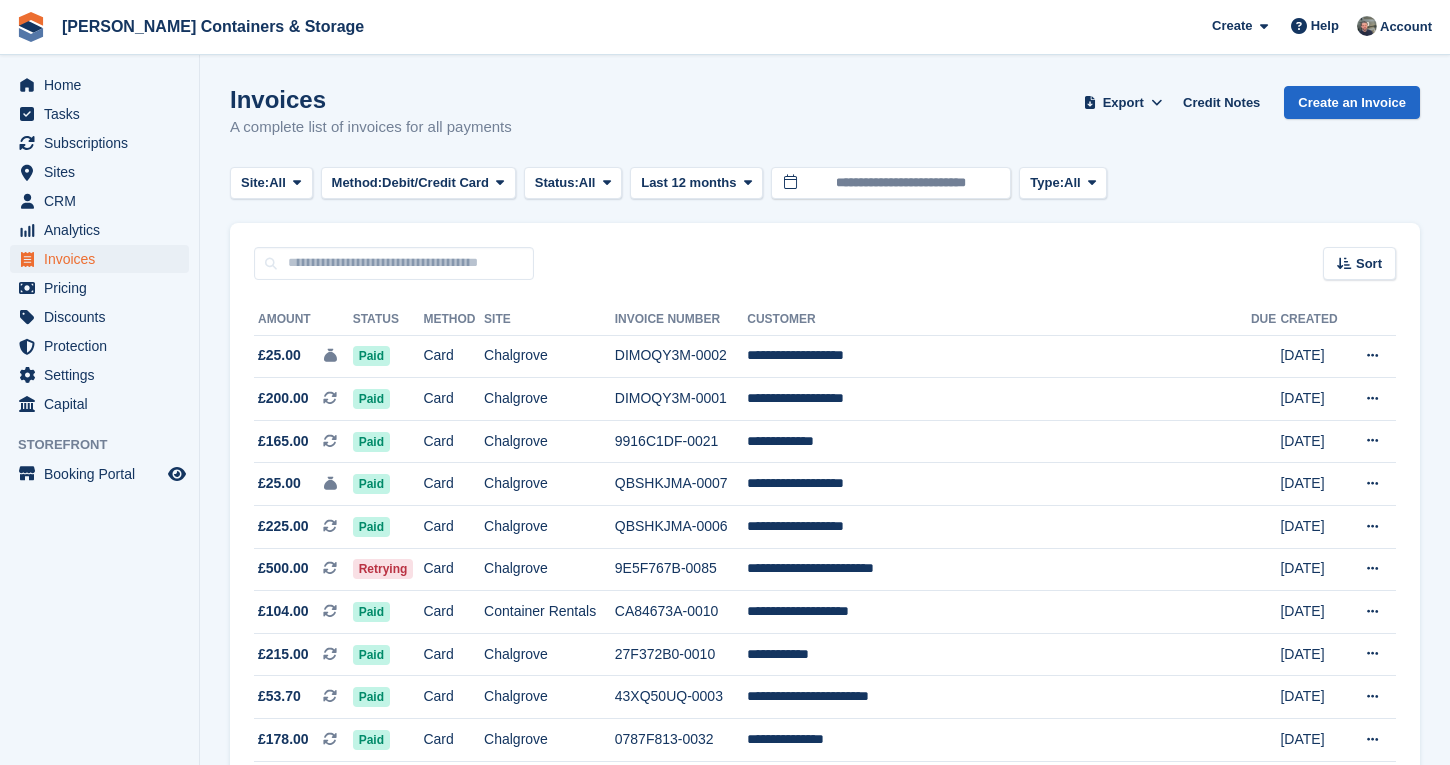 click at bounding box center (500, 183) 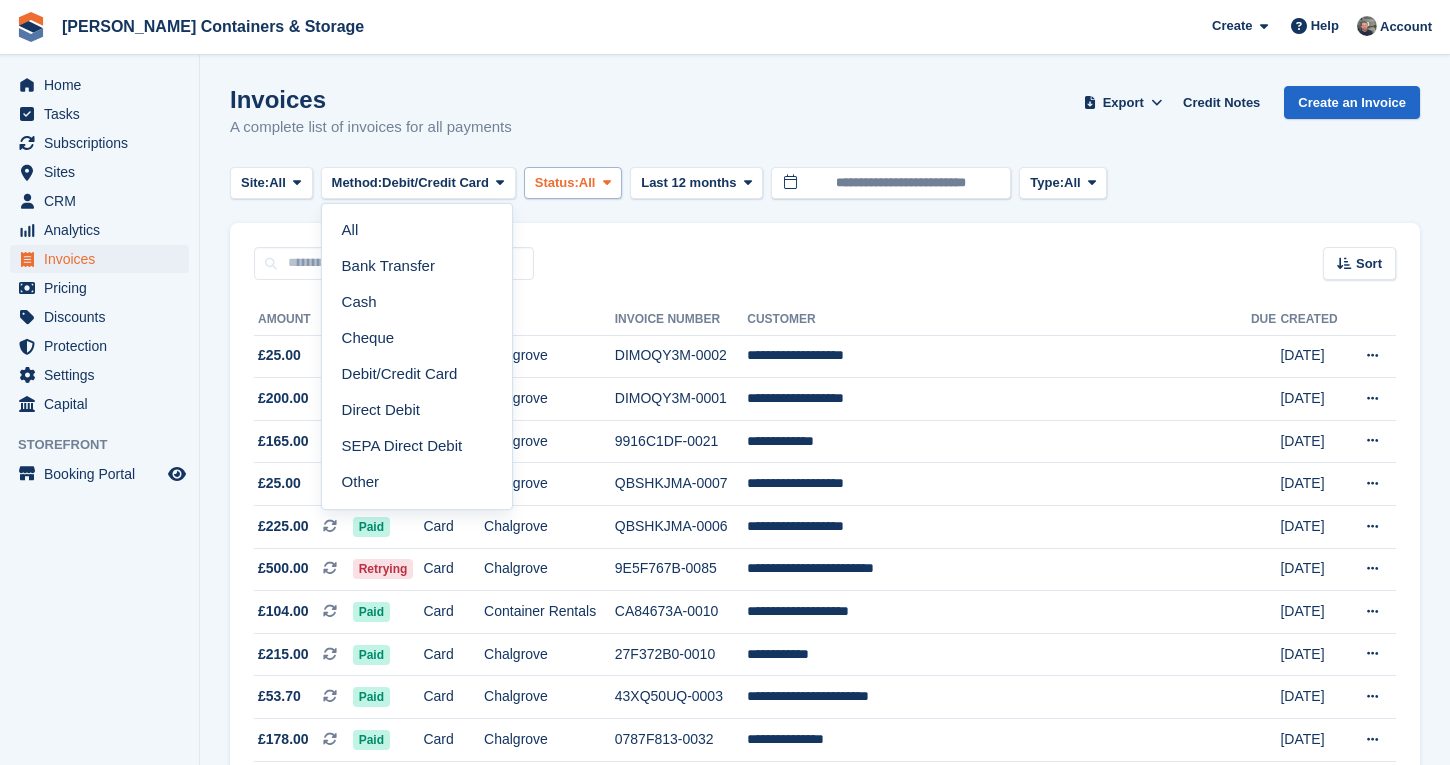 click on "Status:" at bounding box center [557, 183] 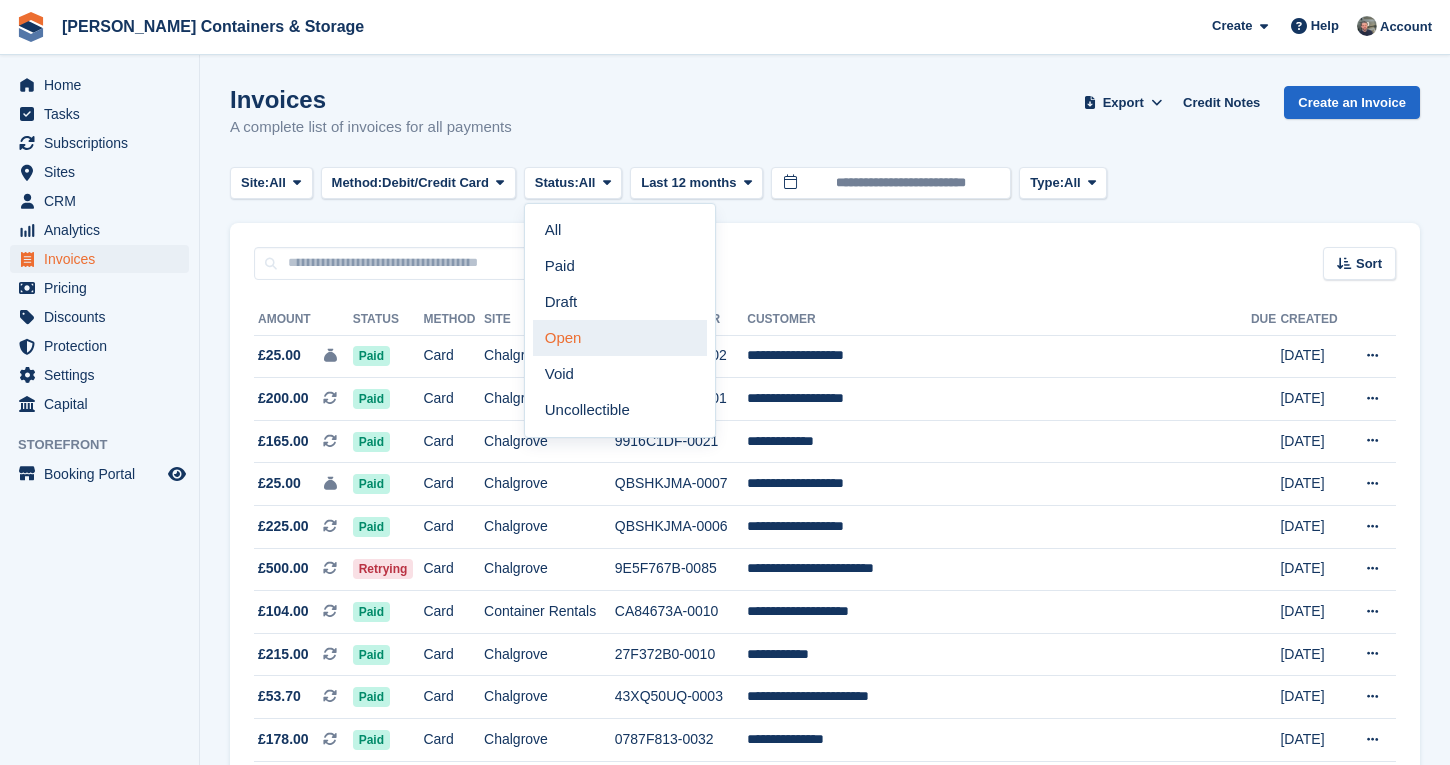 click on "Open" at bounding box center (620, 338) 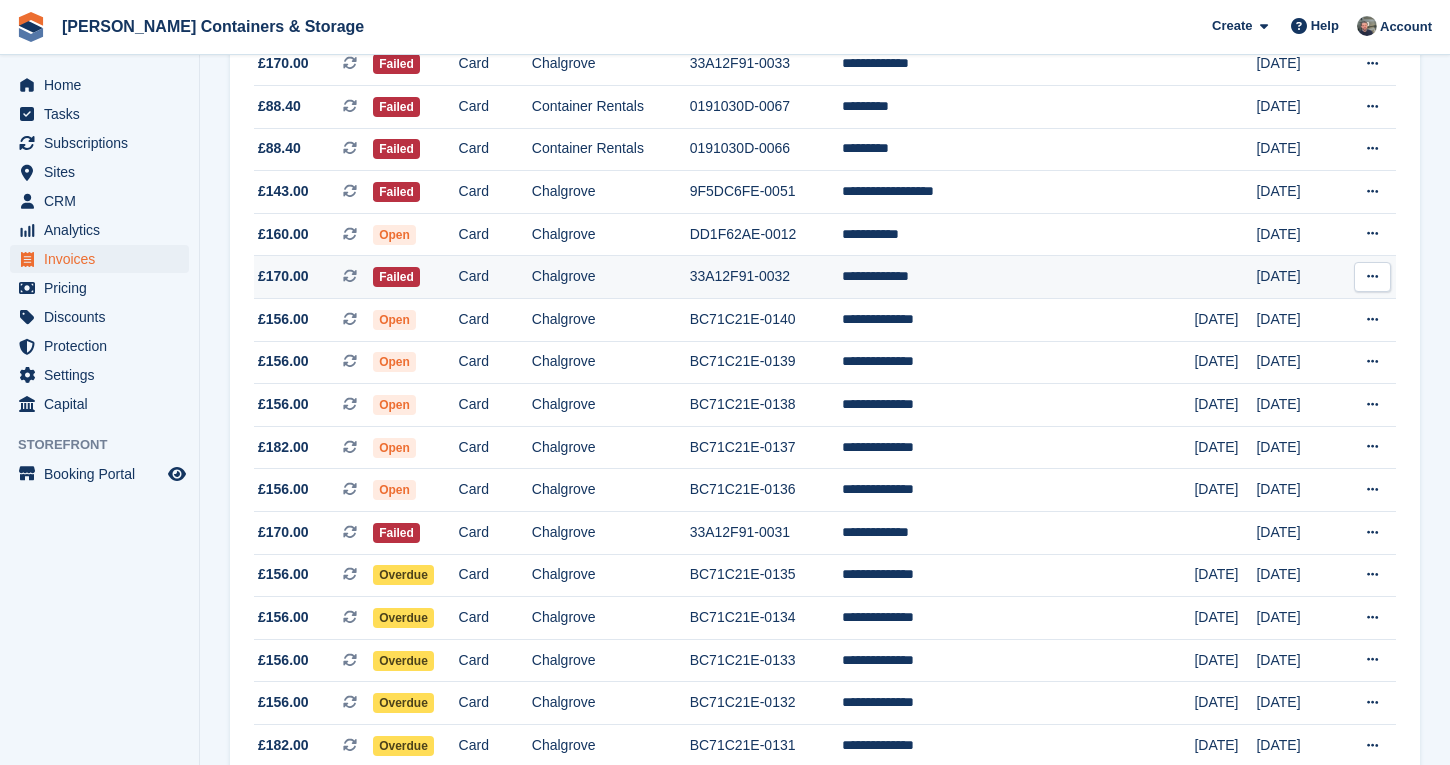 scroll, scrollTop: 817, scrollLeft: 0, axis: vertical 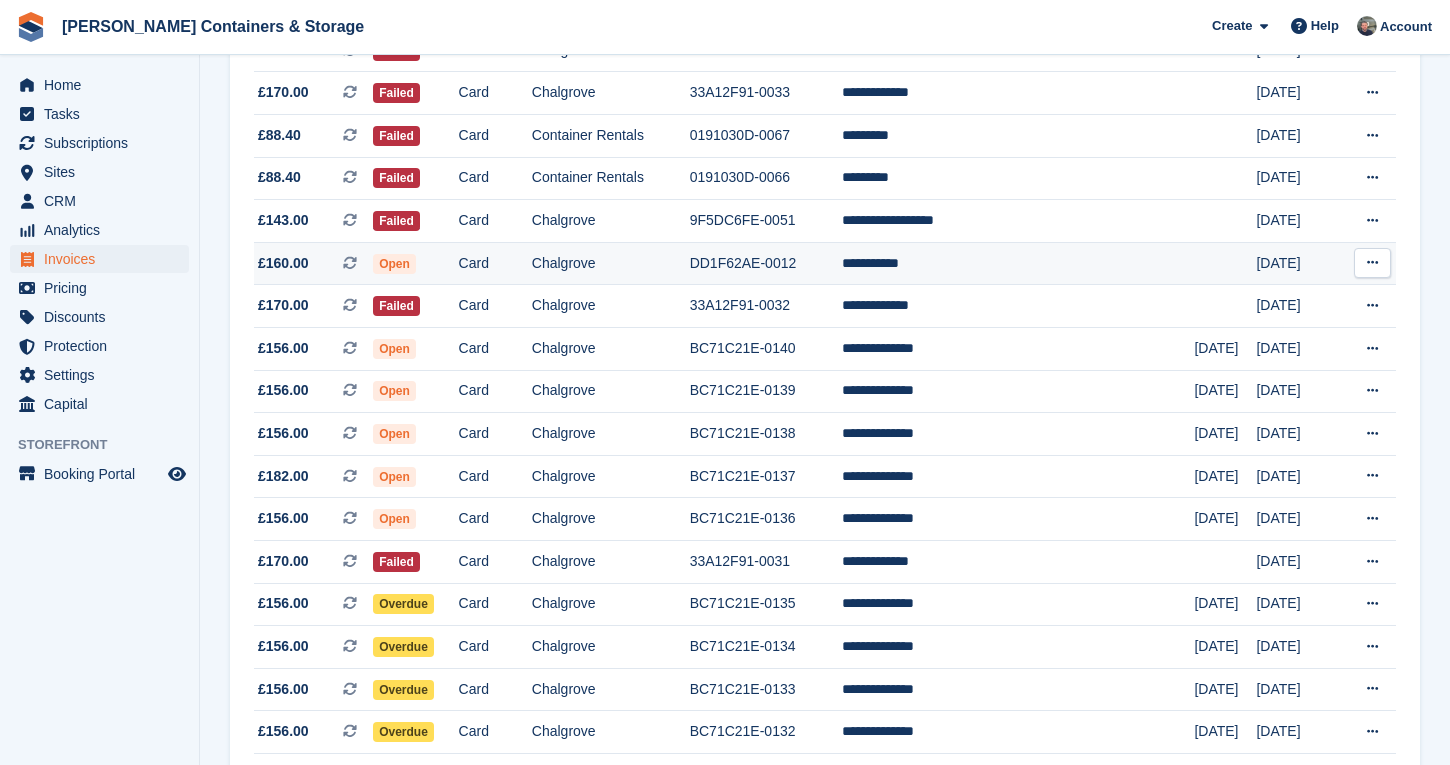 click on "DD1F62AE-0012" at bounding box center [766, 263] 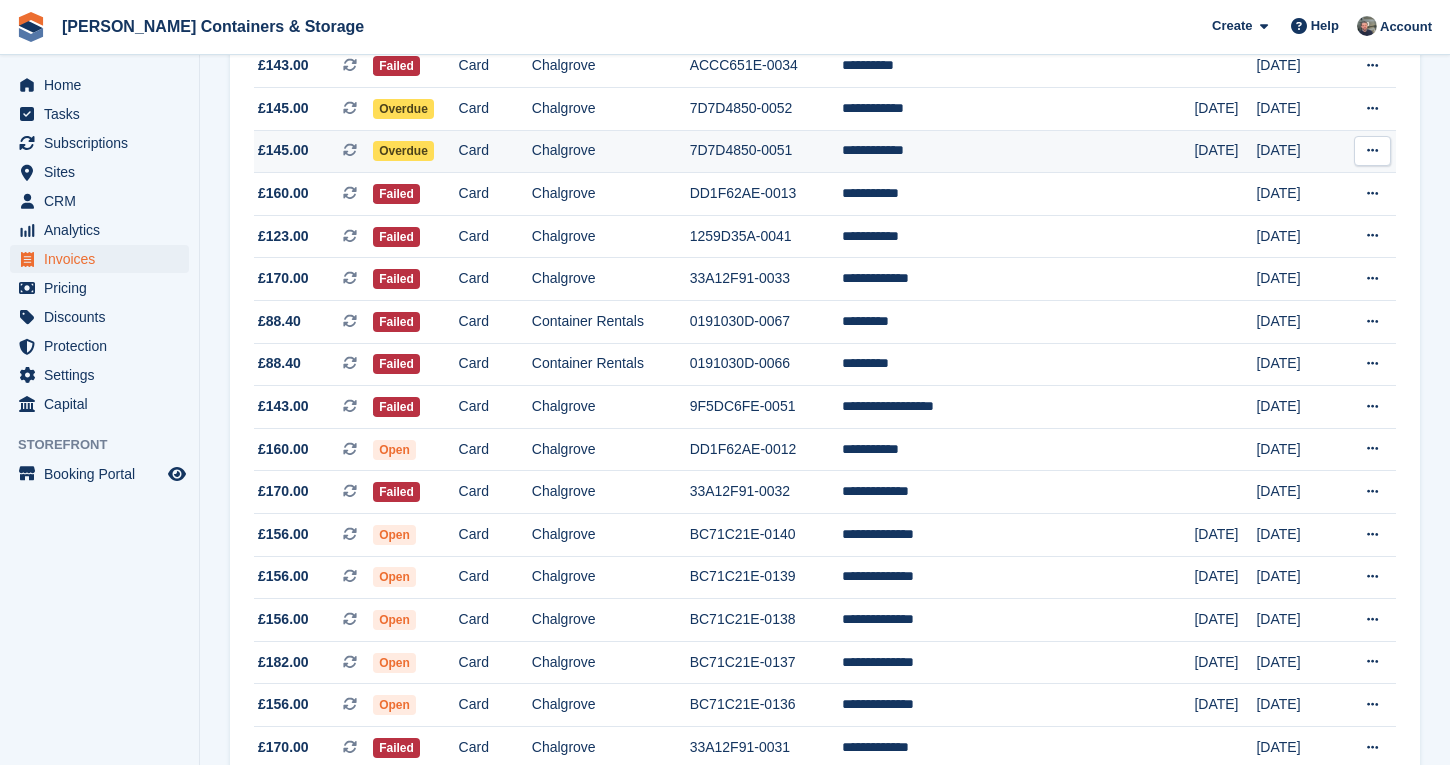 scroll, scrollTop: 608, scrollLeft: 0, axis: vertical 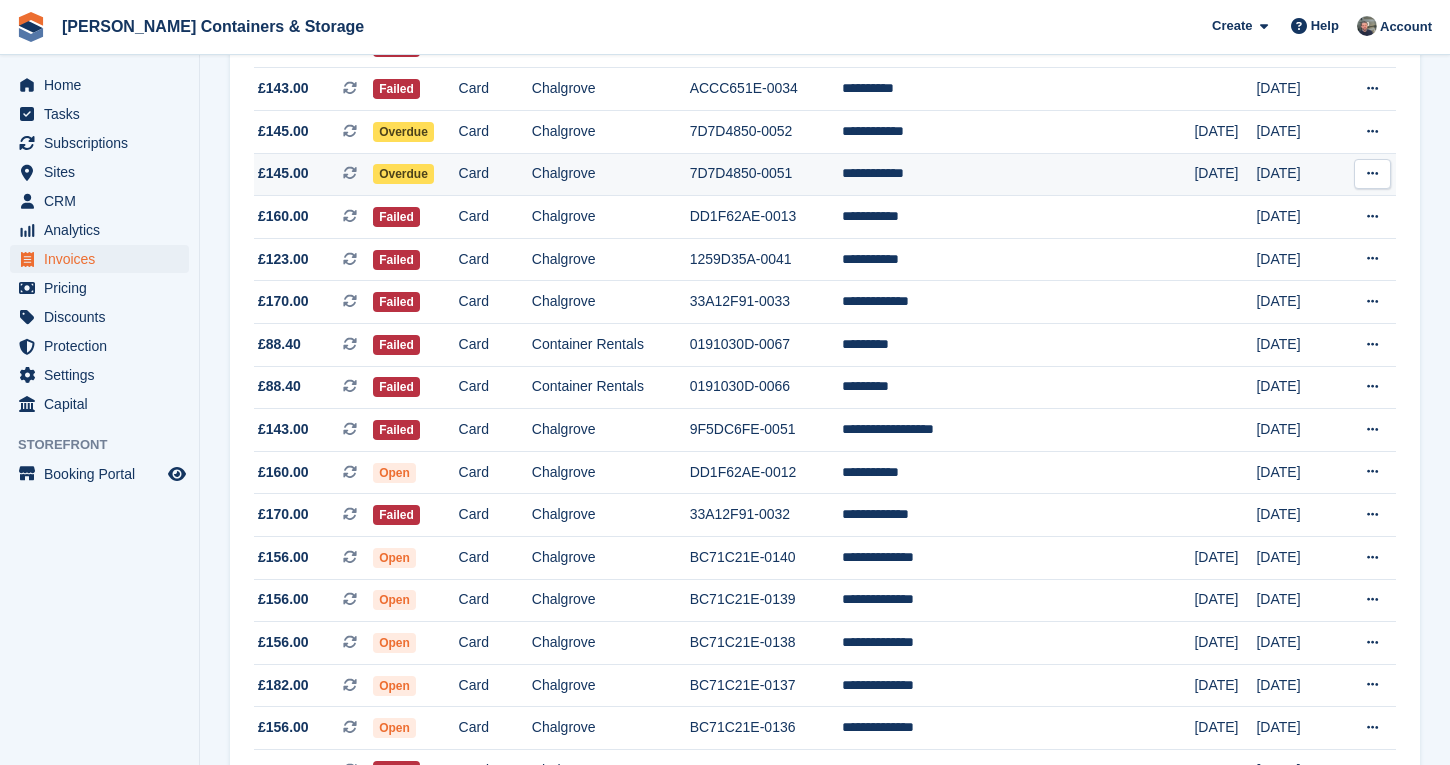 click on "Chalgrove" at bounding box center [611, 174] 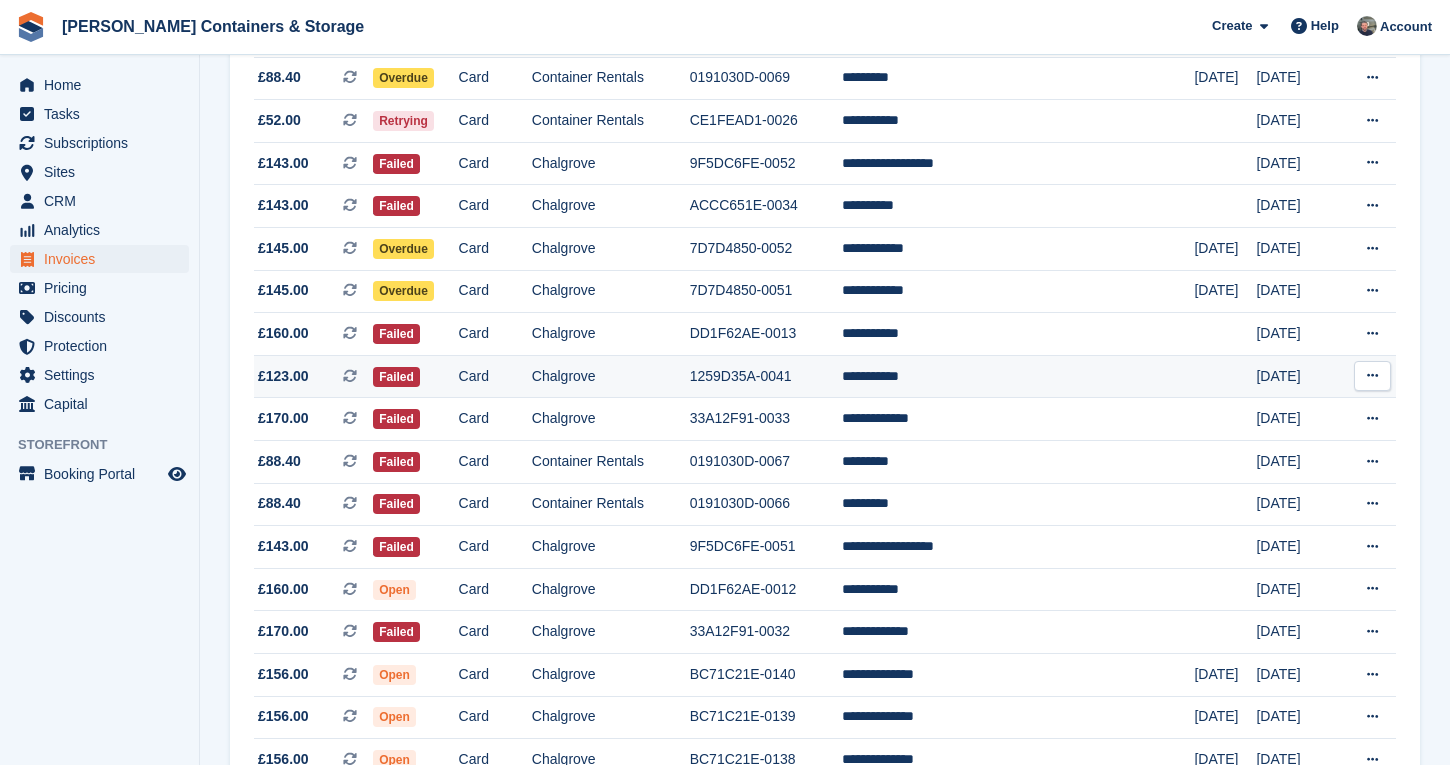 scroll, scrollTop: 466, scrollLeft: 0, axis: vertical 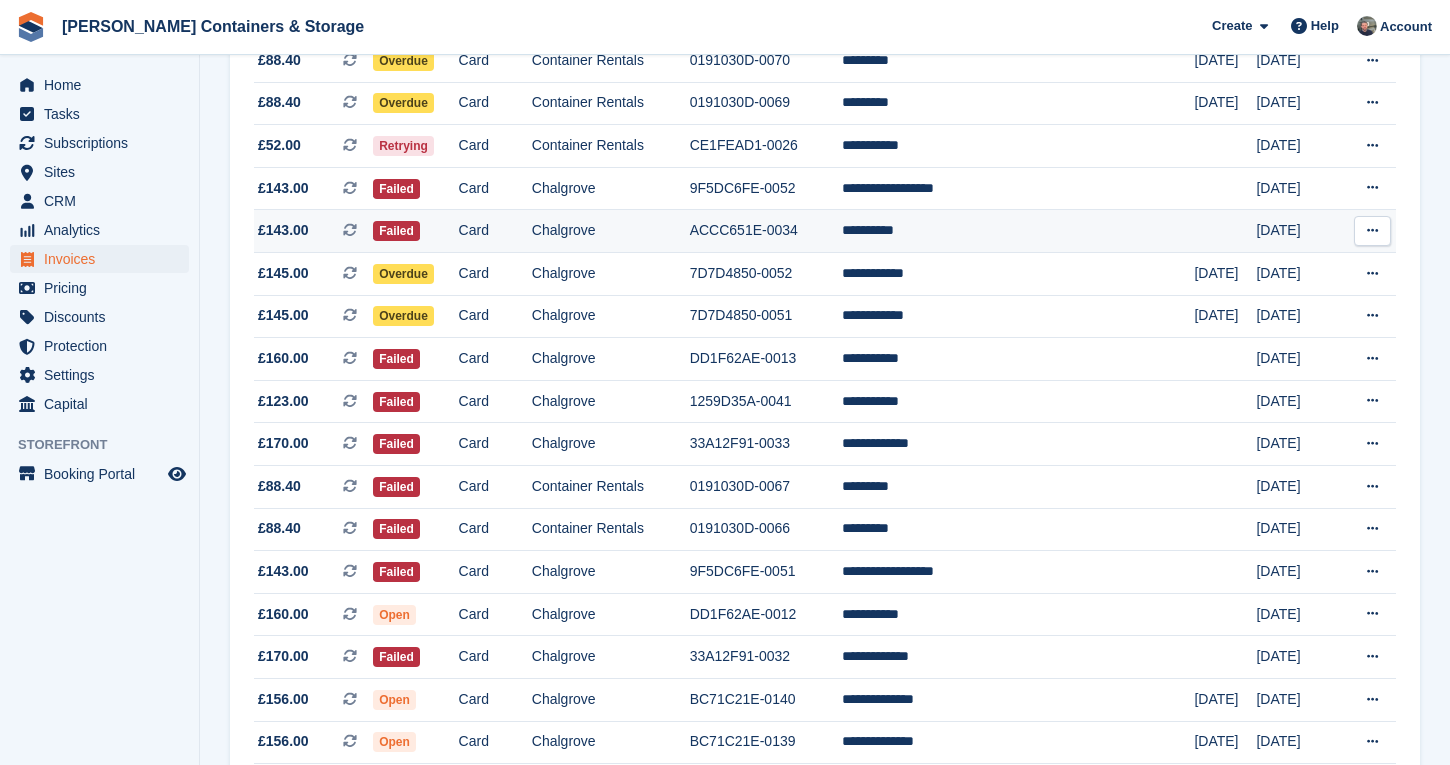 click on "Chalgrove" at bounding box center [611, 231] 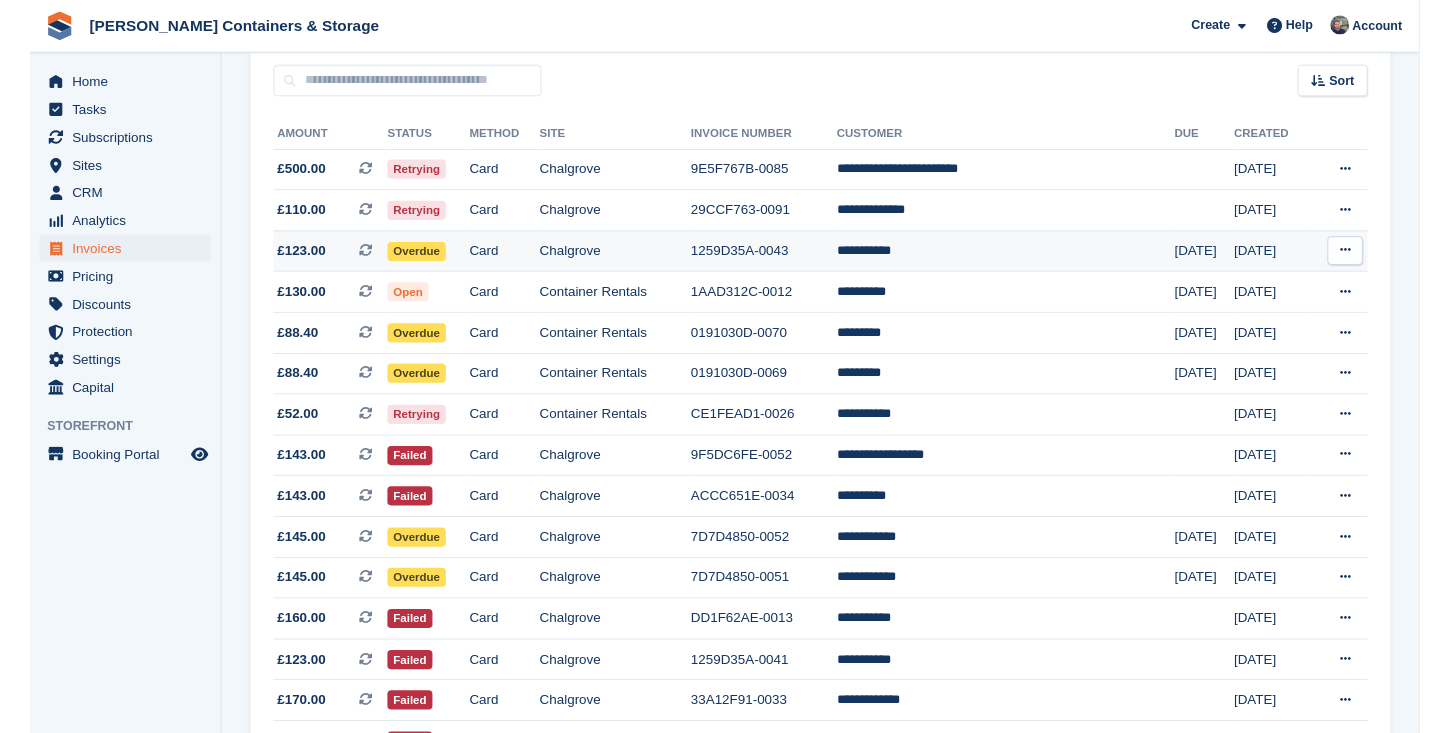 scroll, scrollTop: 172, scrollLeft: 0, axis: vertical 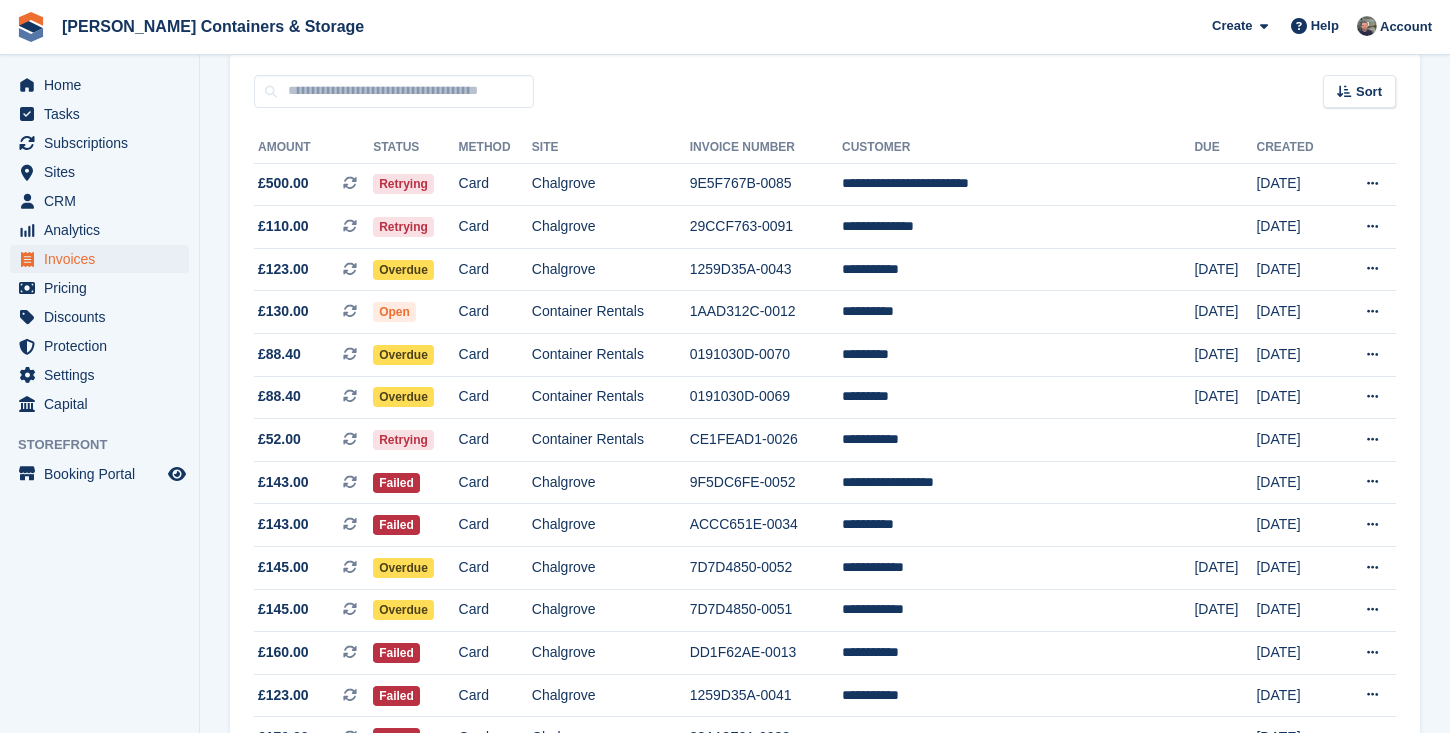click on "Invoices" at bounding box center (104, 259) 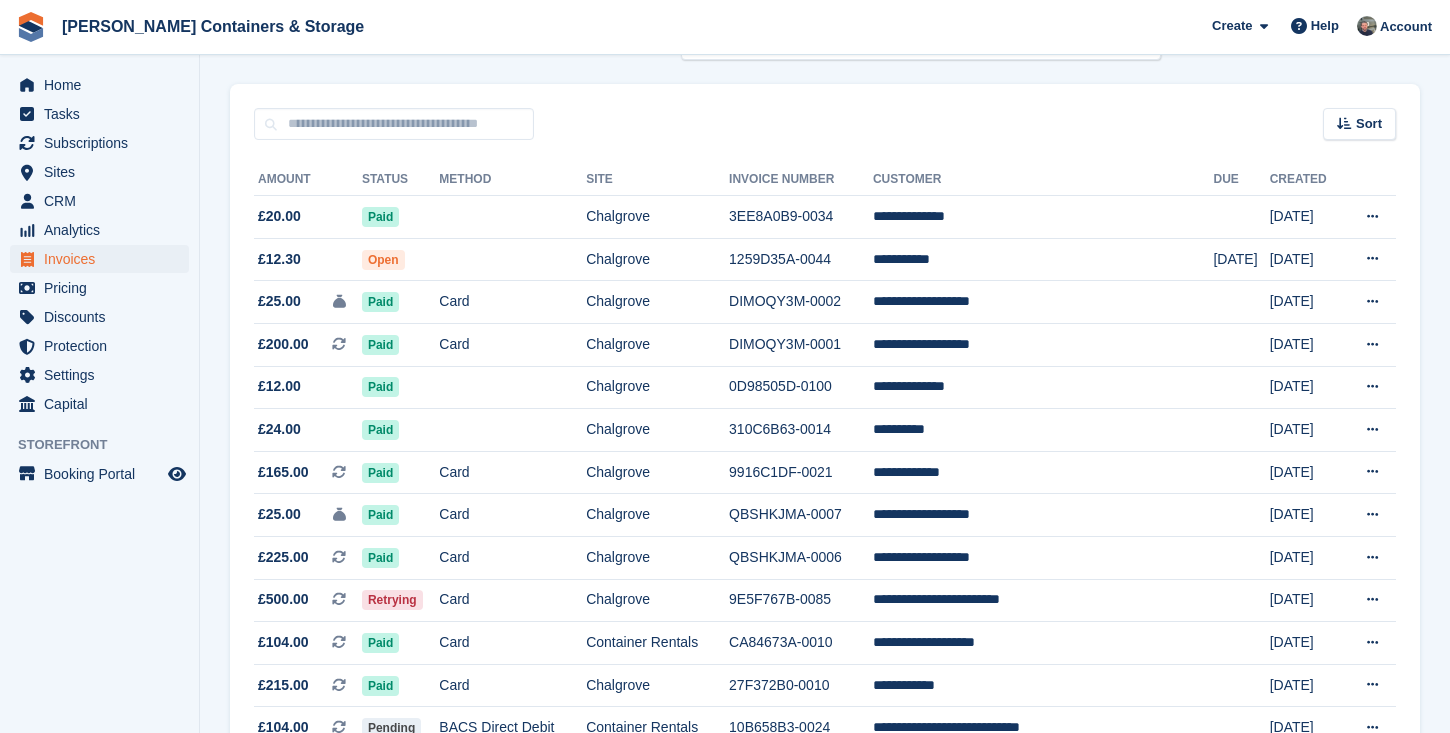 scroll, scrollTop: 0, scrollLeft: 0, axis: both 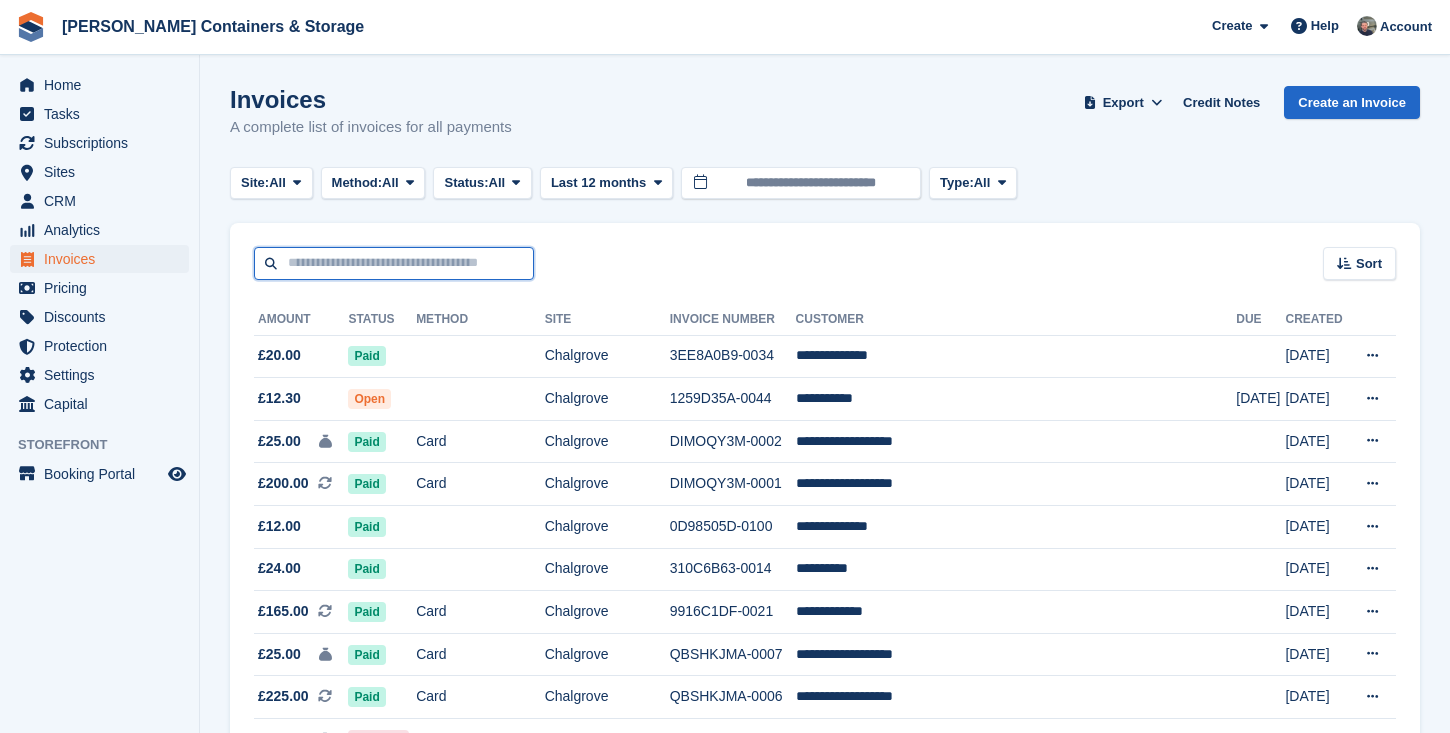 click at bounding box center (394, 263) 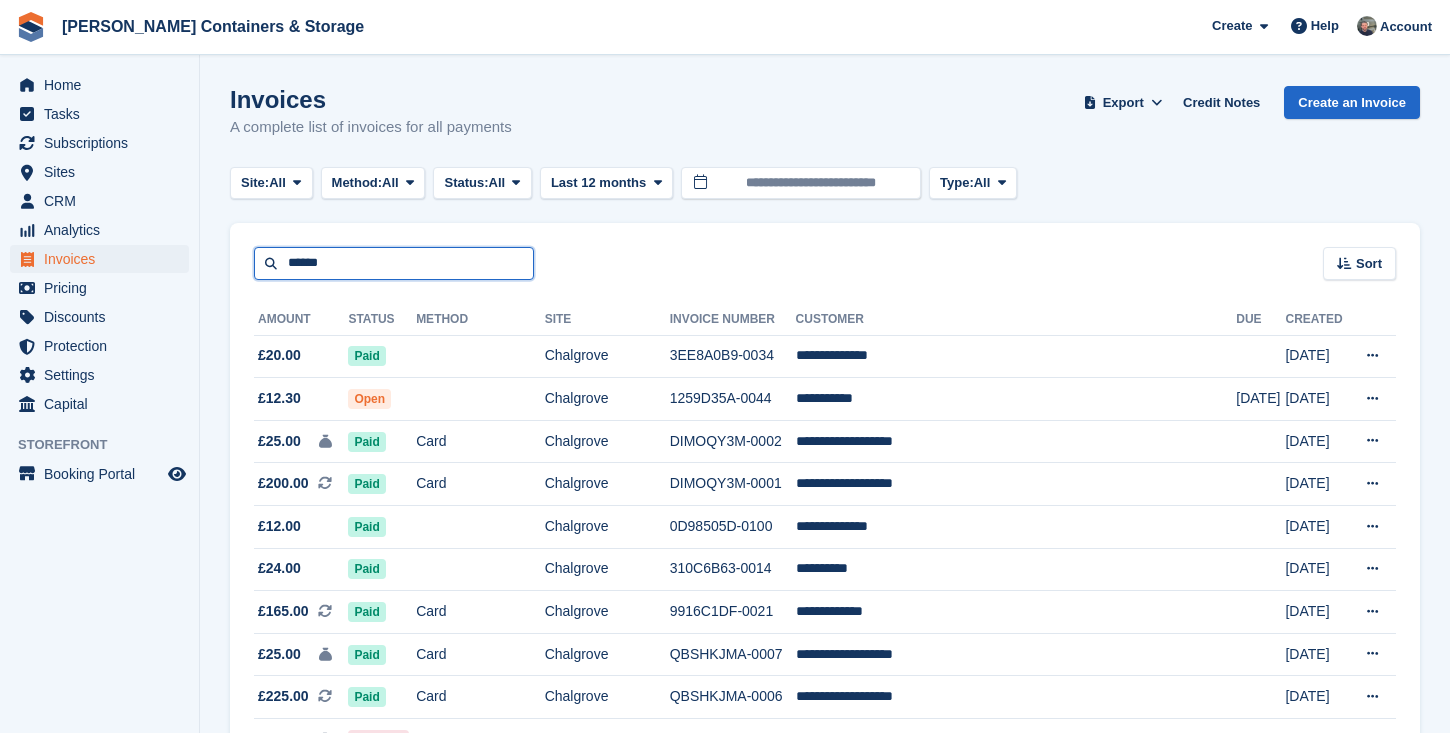 type on "******" 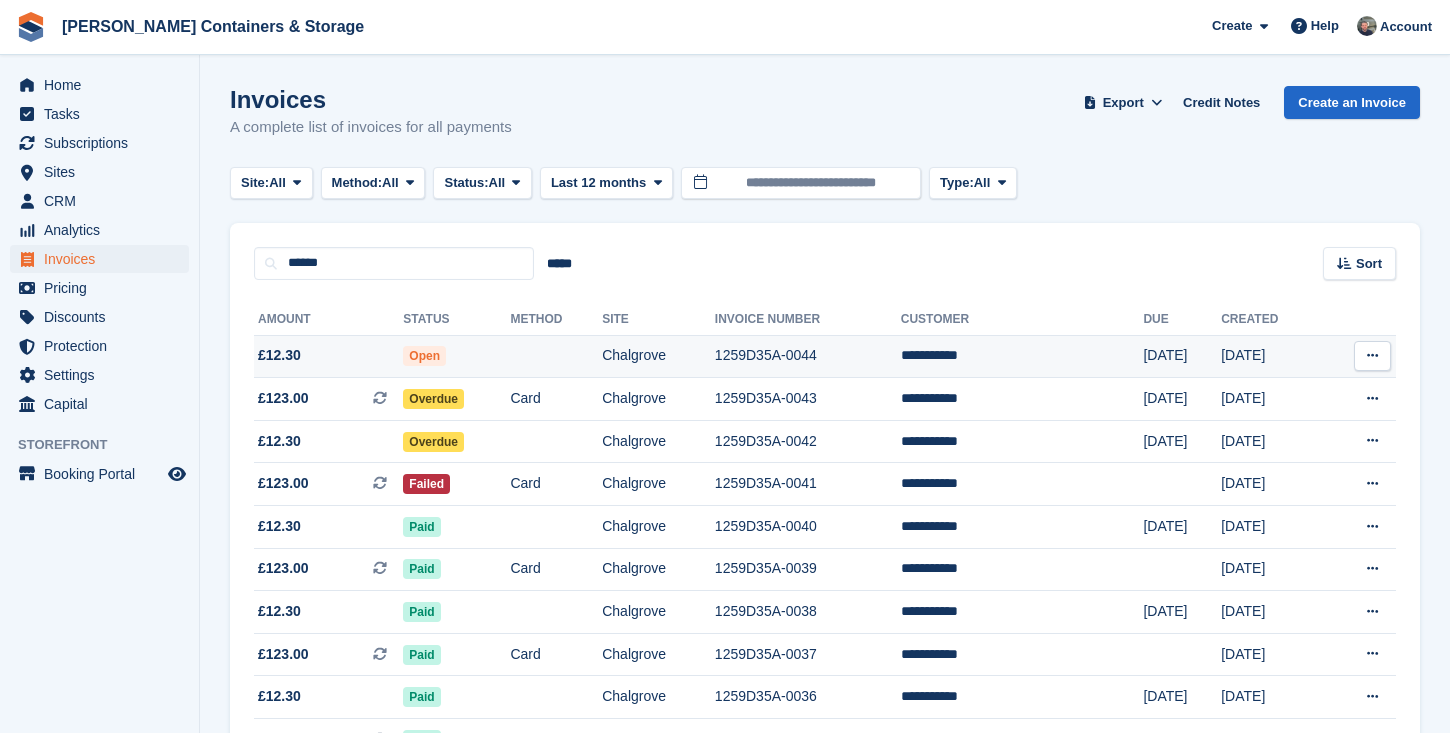 drag, startPoint x: 406, startPoint y: 263, endPoint x: 721, endPoint y: 373, distance: 333.65402 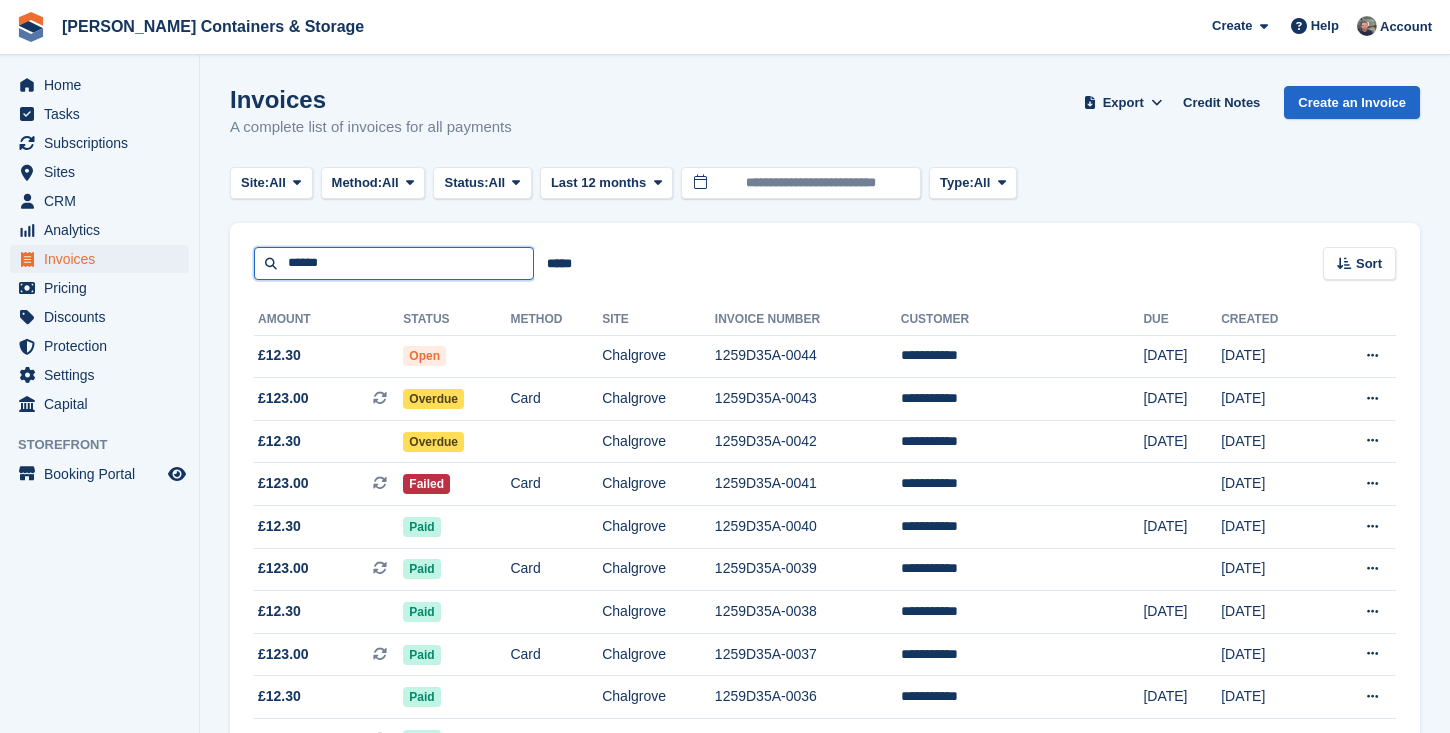 click on "******" at bounding box center (394, 263) 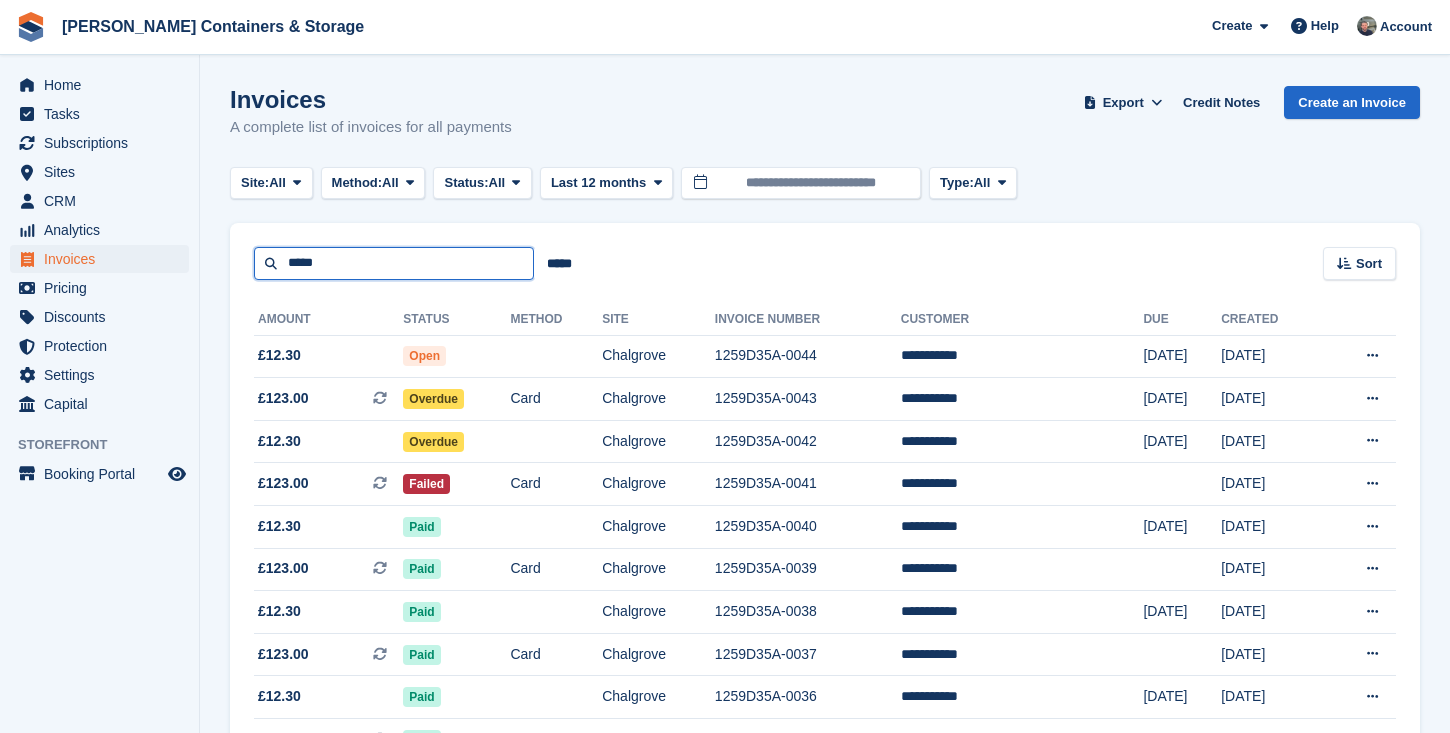 type on "*****" 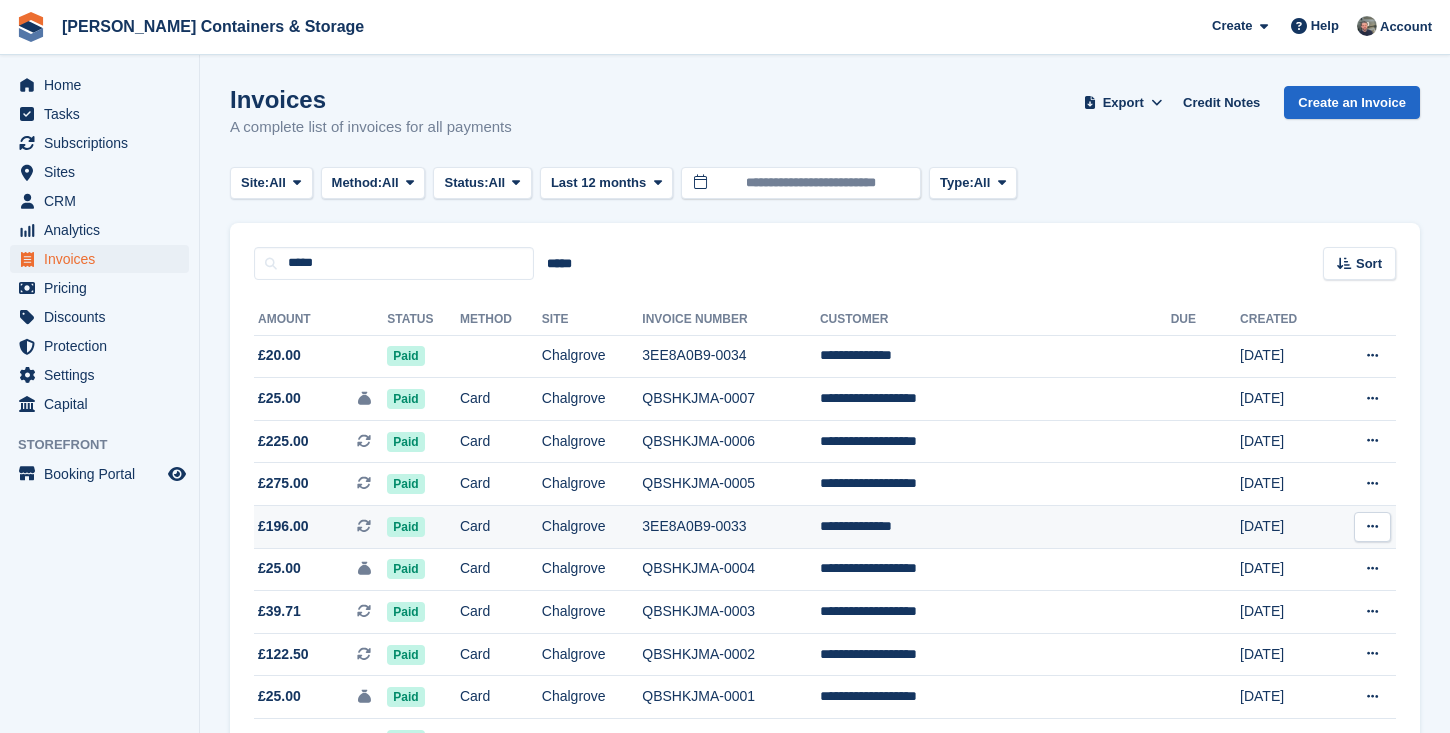 click on "Card" at bounding box center [501, 527] 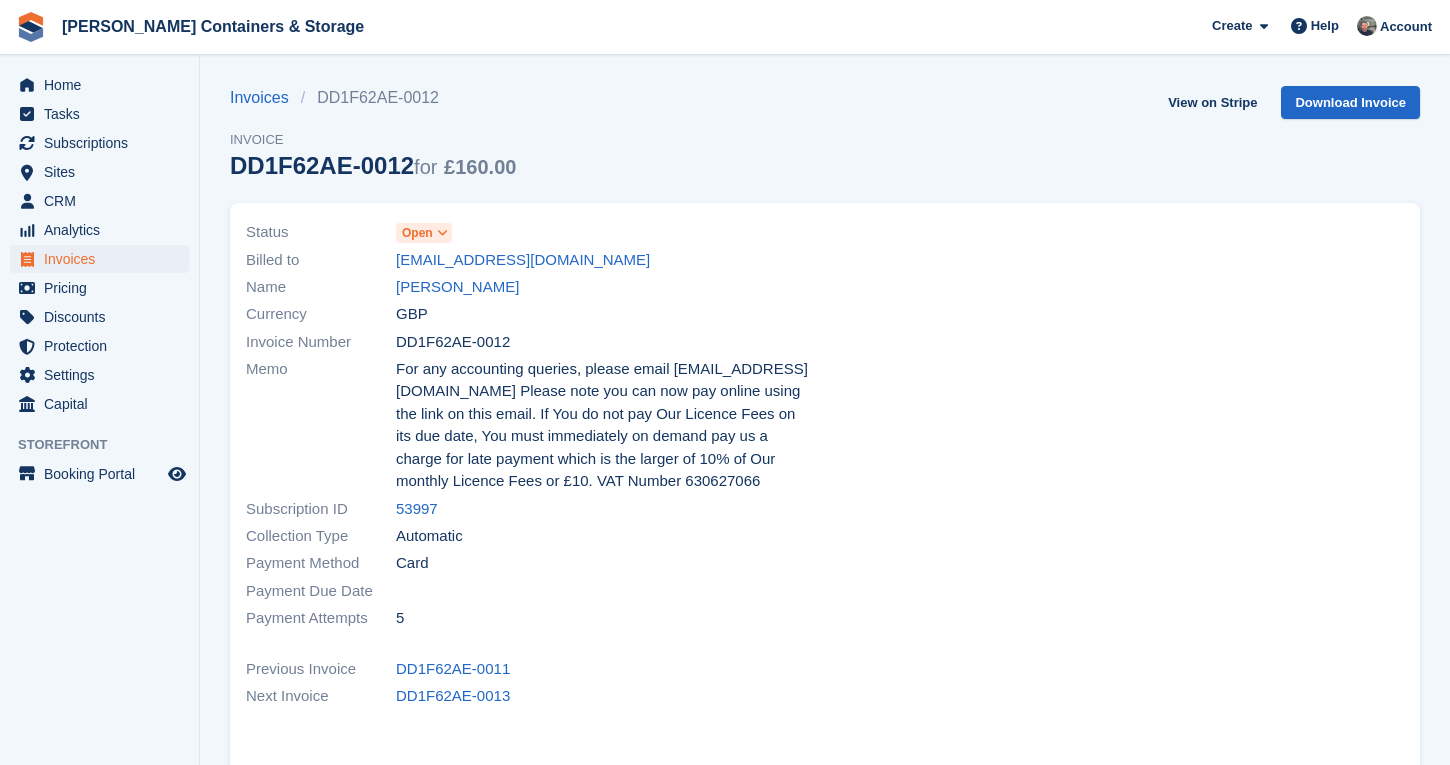 scroll, scrollTop: 0, scrollLeft: 0, axis: both 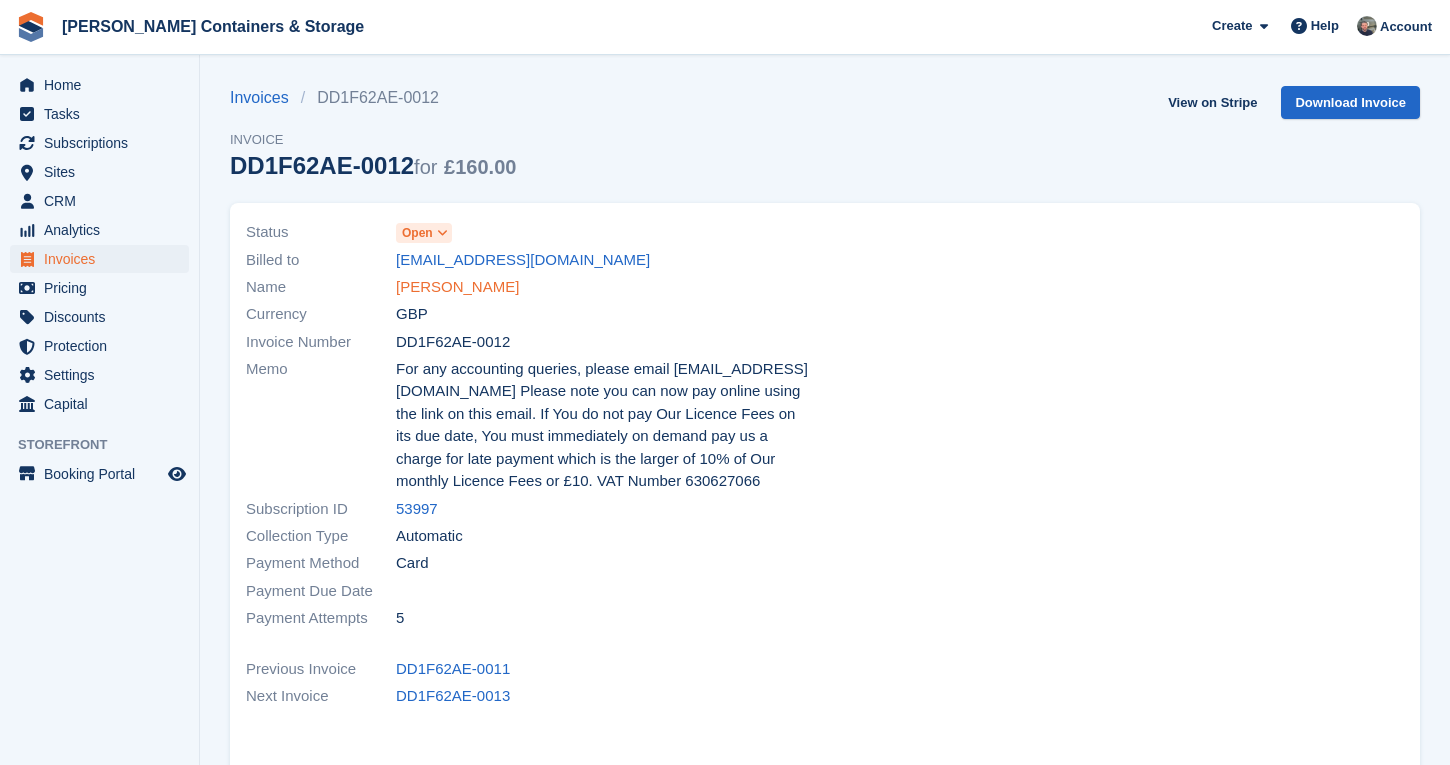 click on "Esta Atiyah" at bounding box center [457, 287] 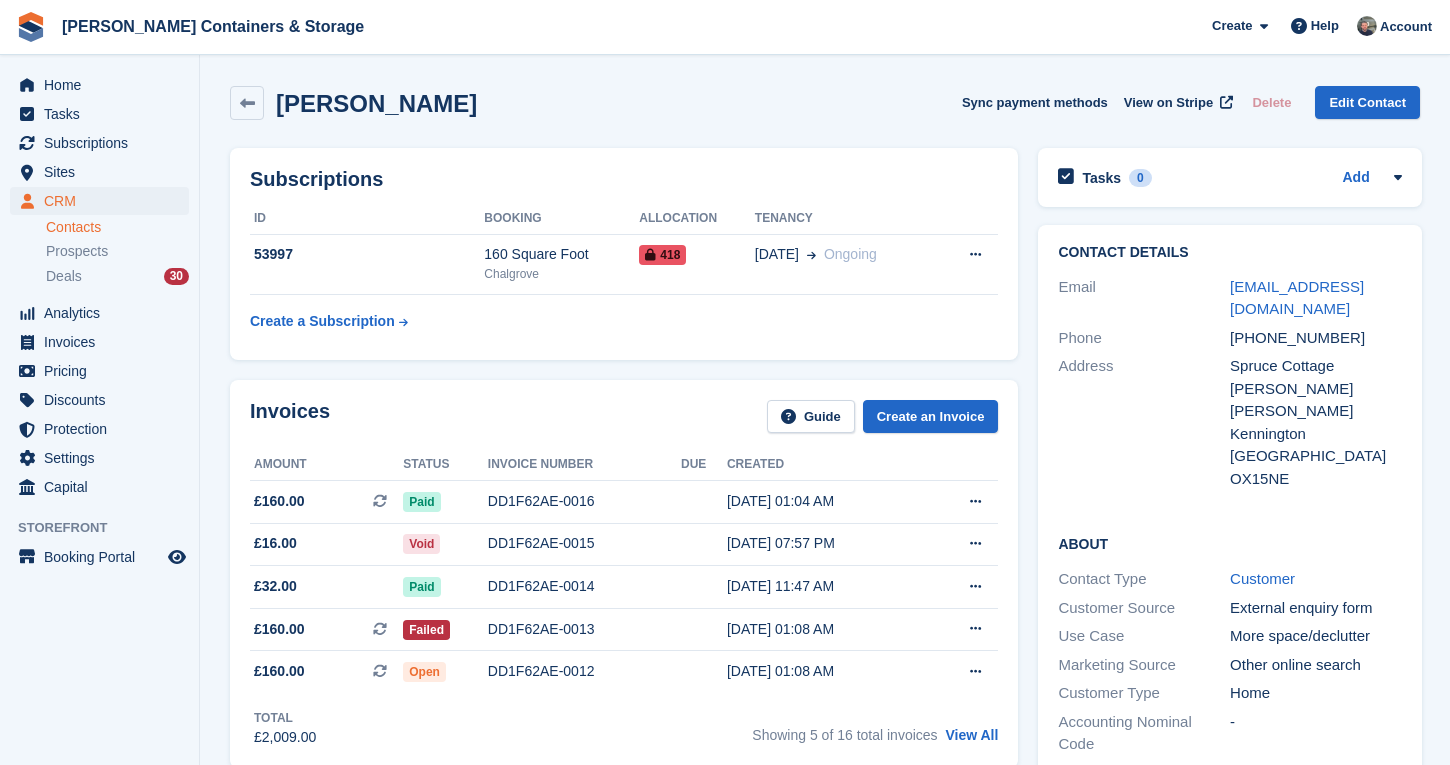 click on "esta_atiyah@hotmail.co.uk" at bounding box center [1316, 298] 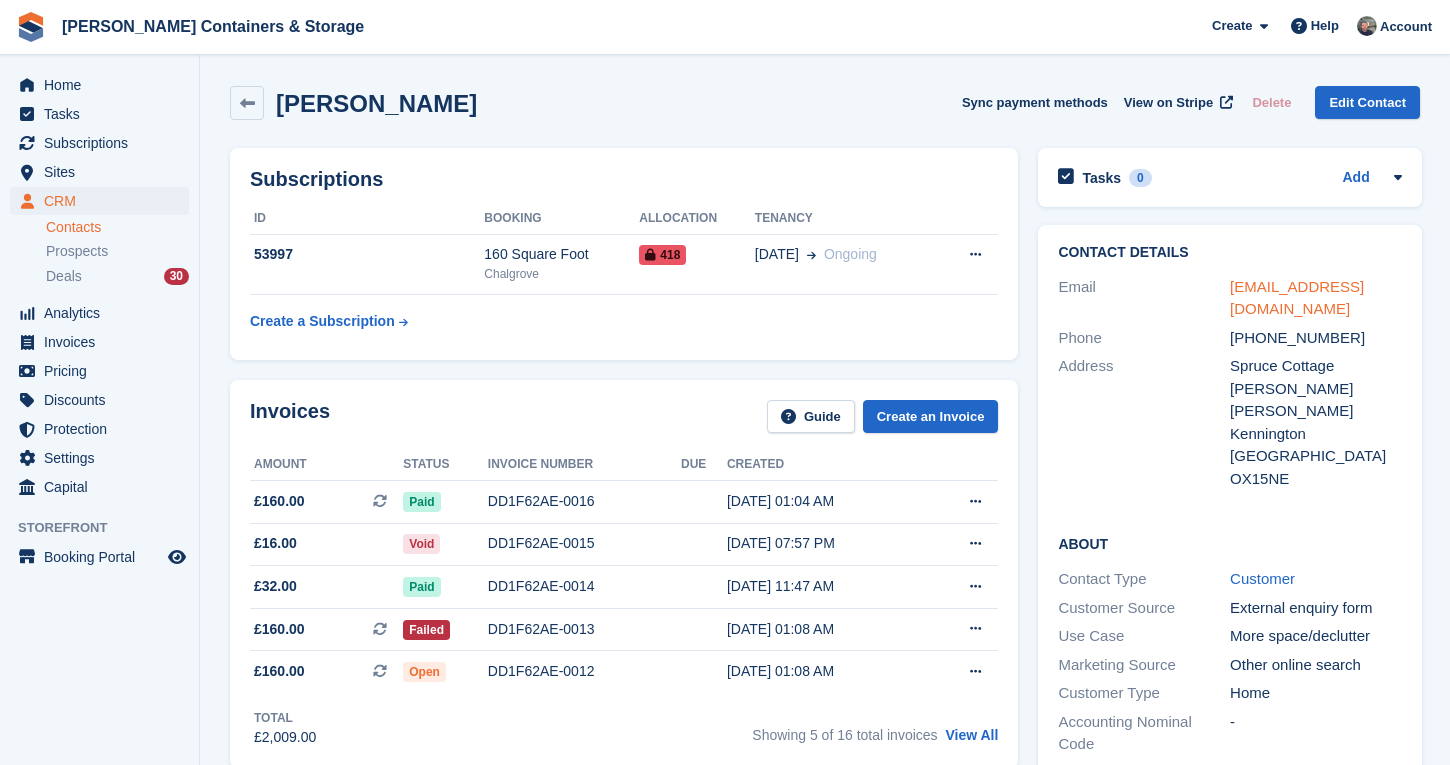 click on "esta_atiyah@hotmail.co.uk" at bounding box center [1297, 298] 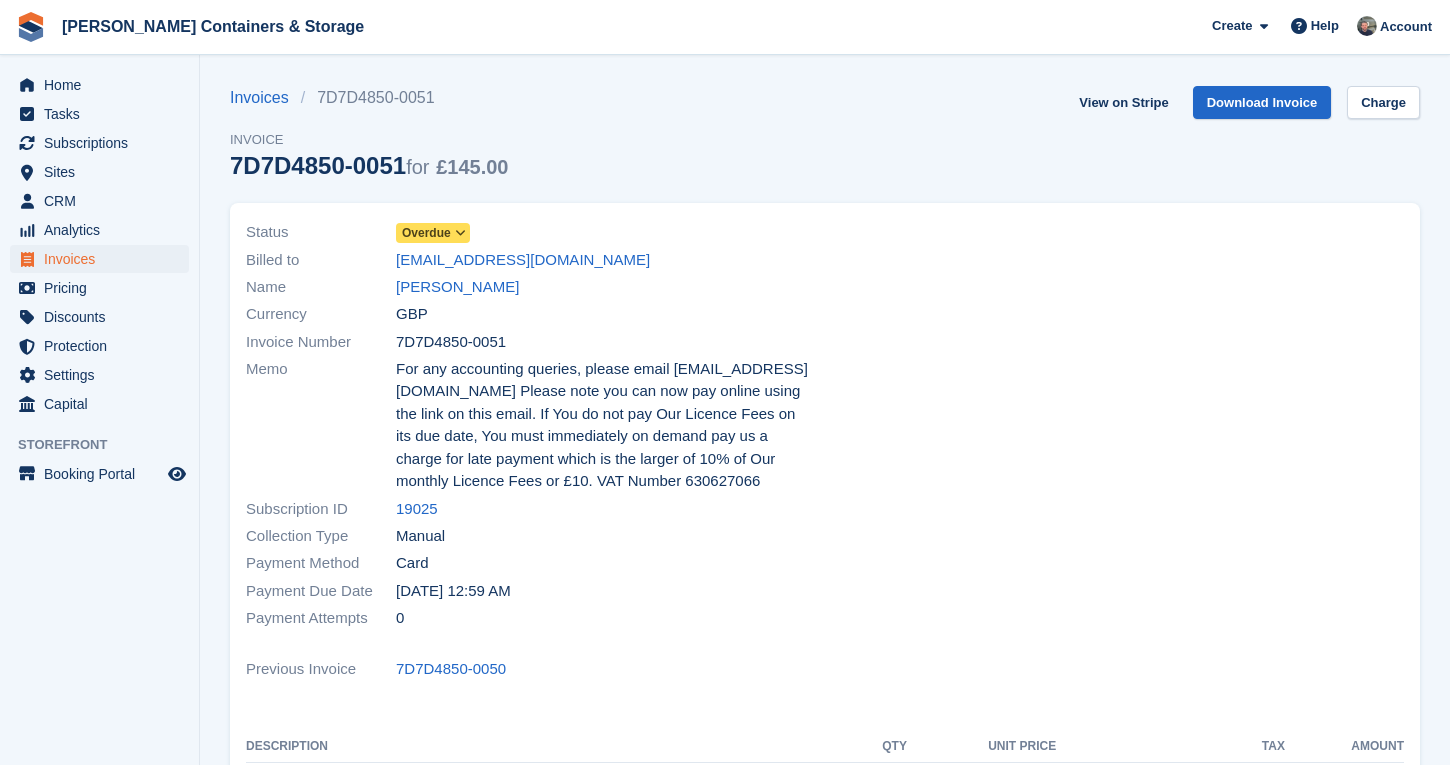 scroll, scrollTop: 0, scrollLeft: 0, axis: both 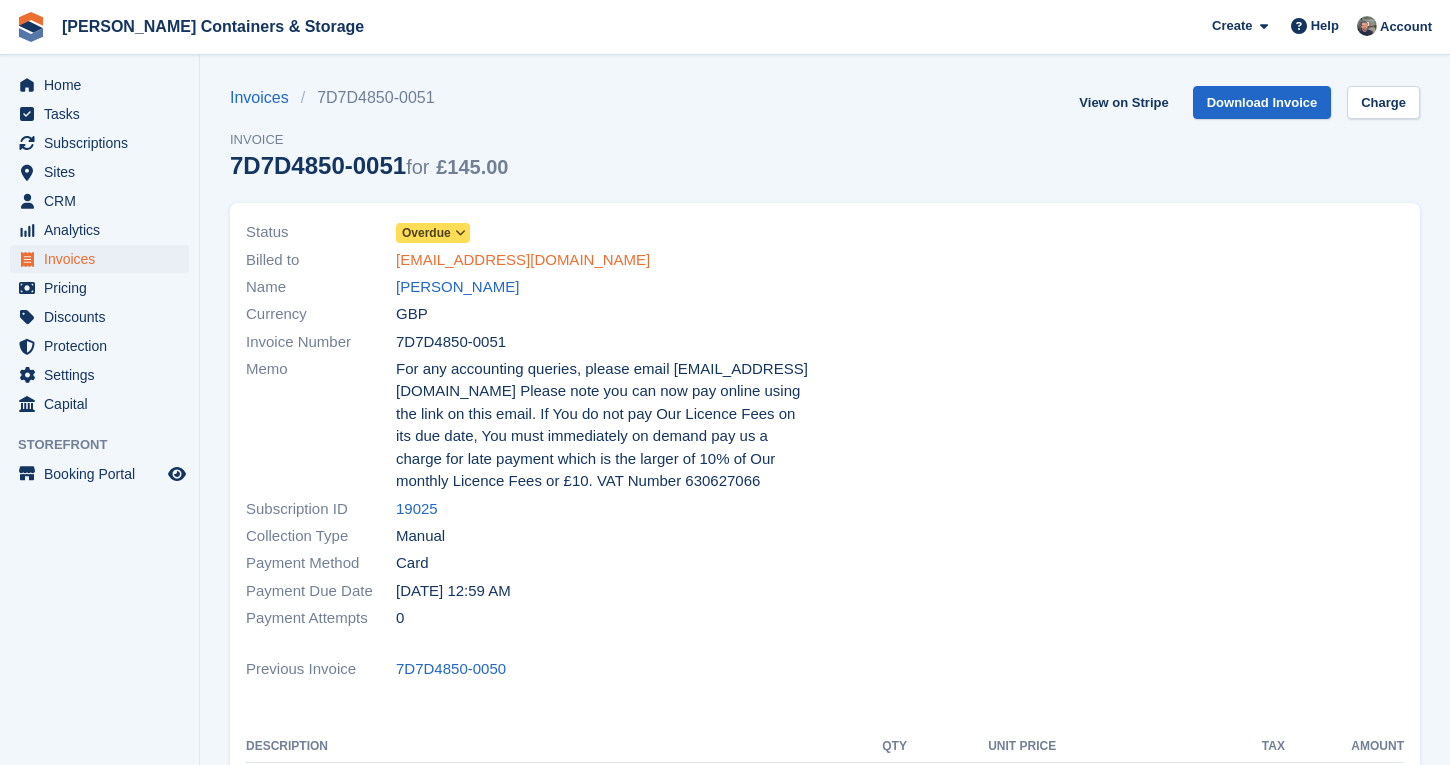 click on "sareason@outlook.com" at bounding box center (523, 260) 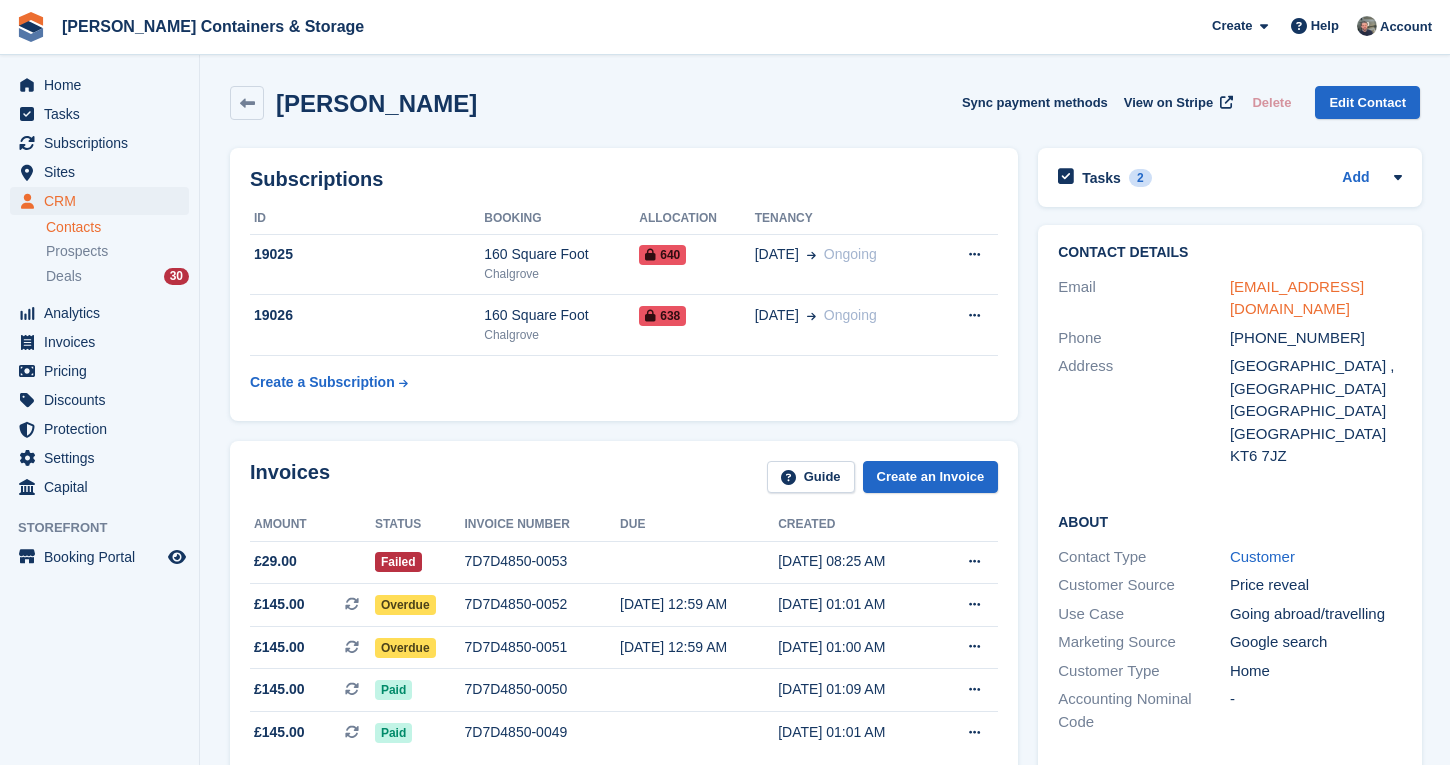click on "sareason@outlook.com" at bounding box center (1297, 298) 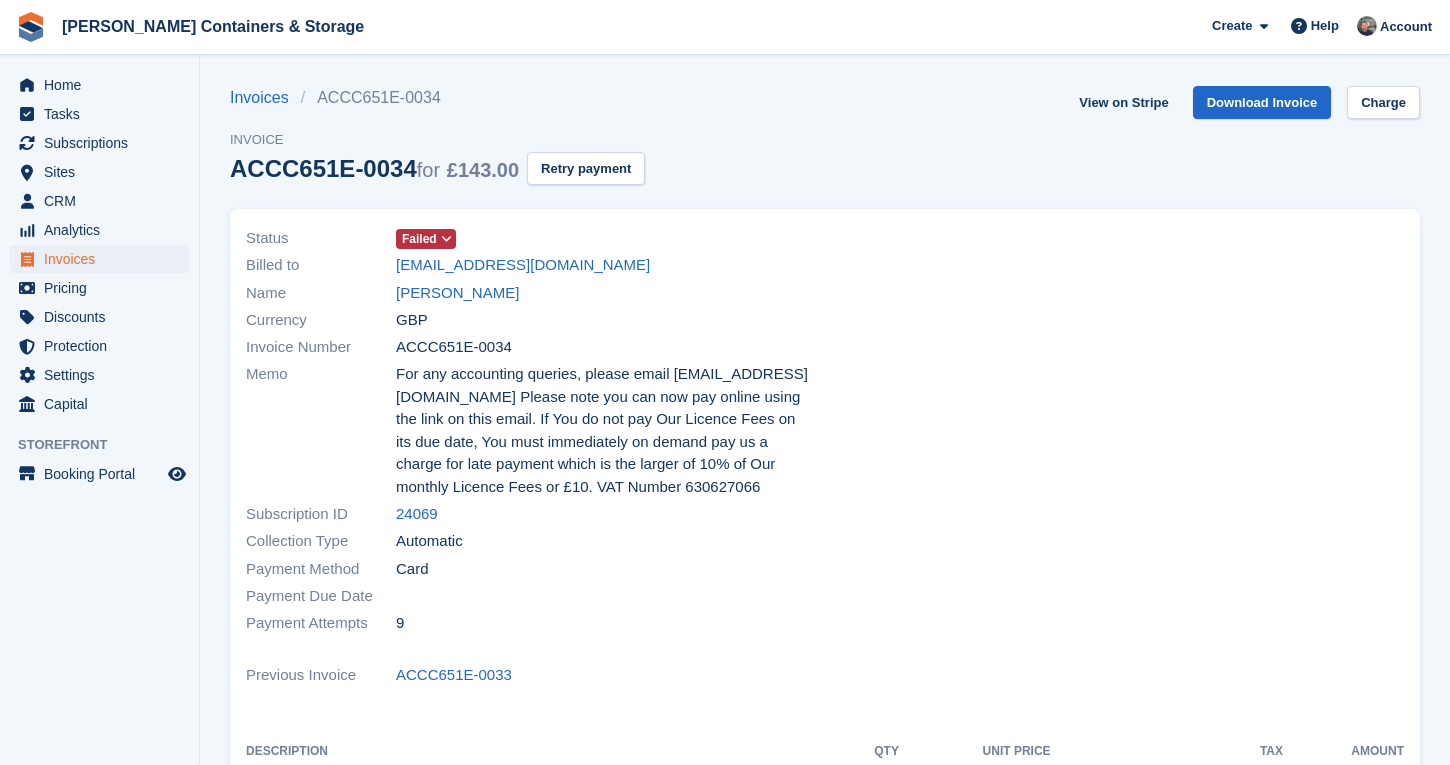 scroll, scrollTop: 0, scrollLeft: 0, axis: both 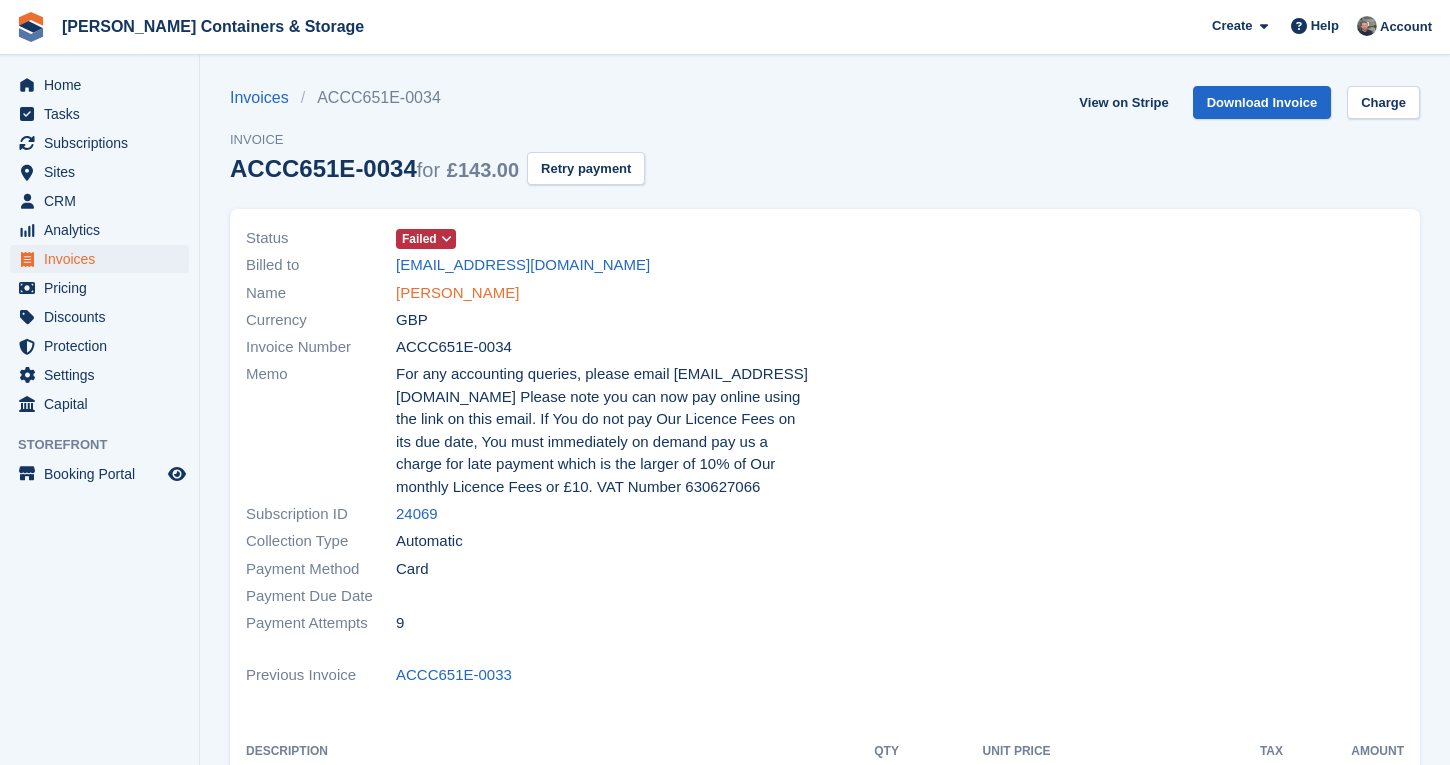 click on "Sam Gardom" at bounding box center [457, 293] 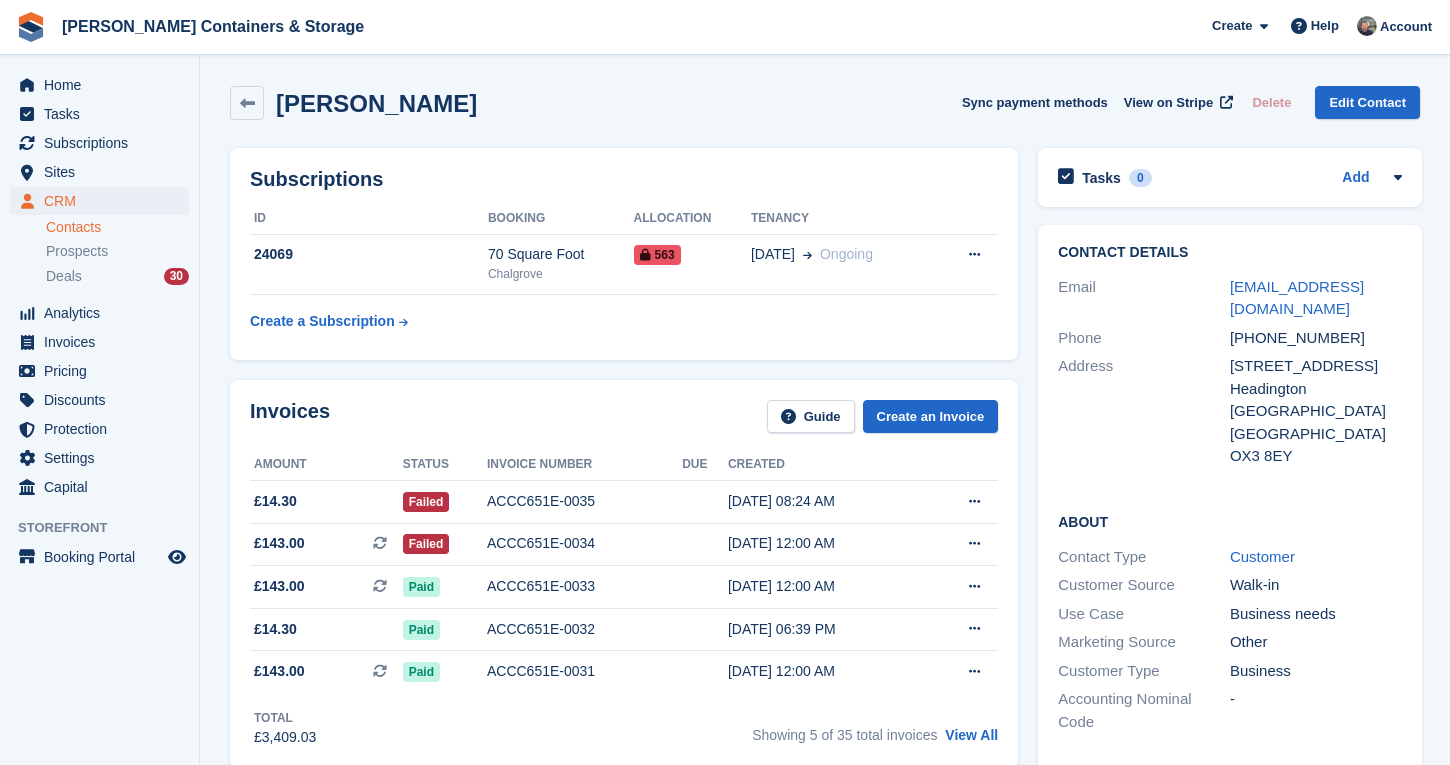click on "Email
mrgardom@gmail.com" at bounding box center [1229, 298] 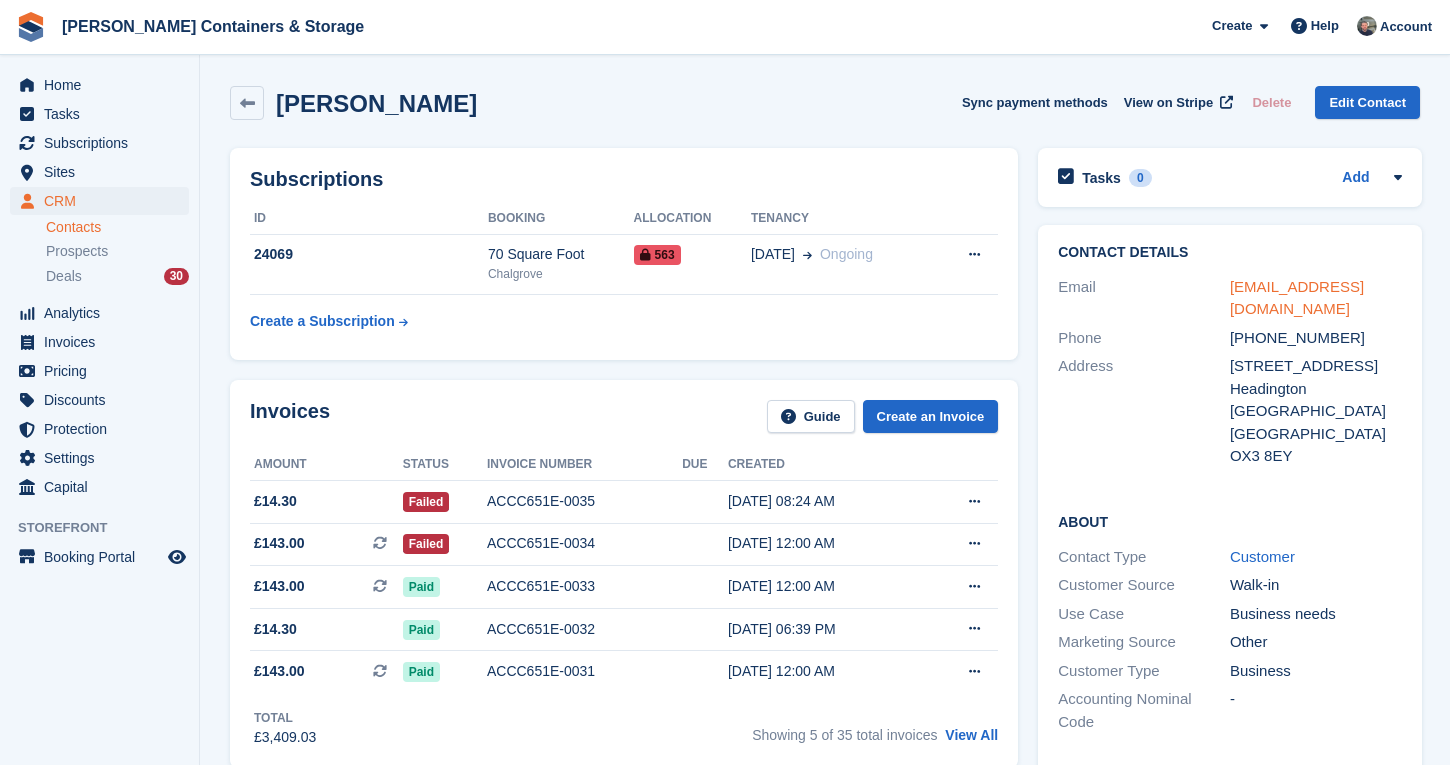 click on "mrgardom@gmail.com" at bounding box center [1297, 298] 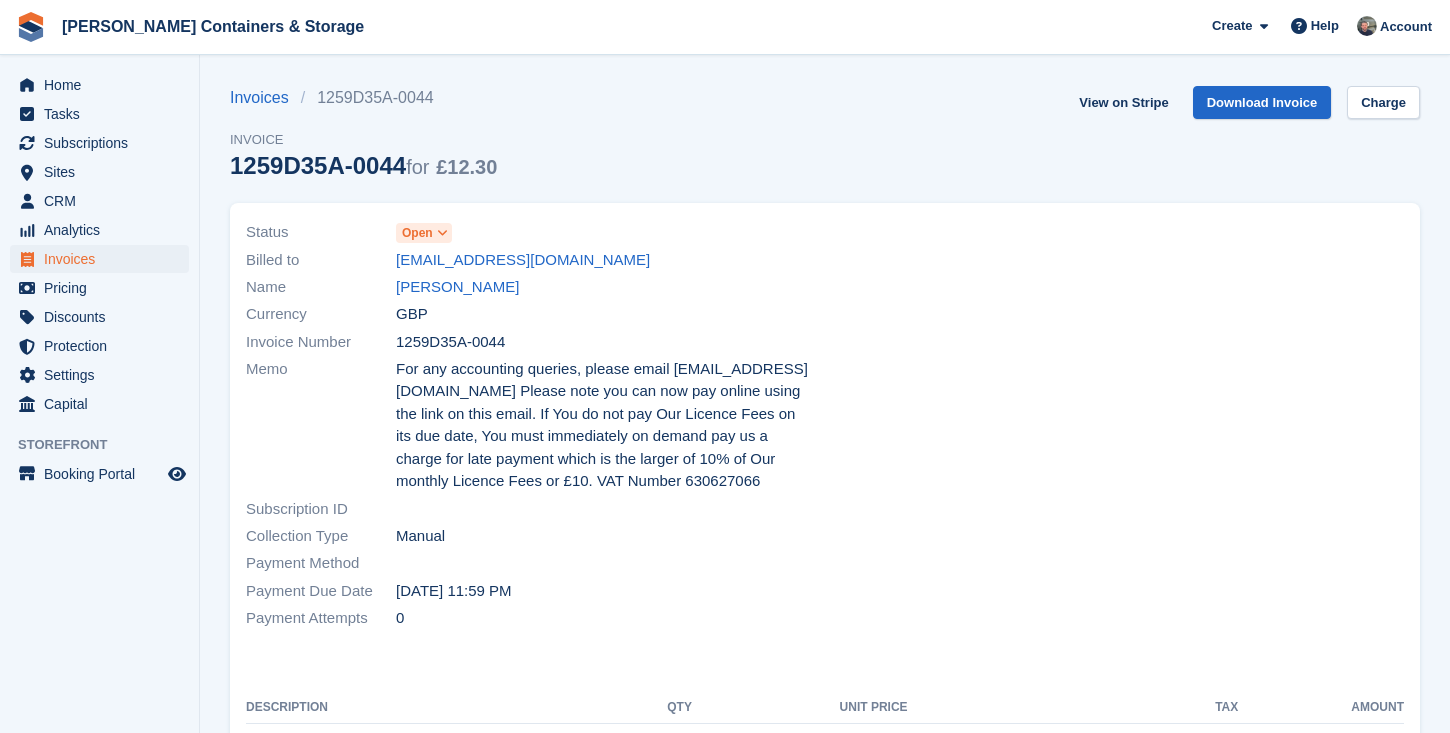 scroll, scrollTop: 0, scrollLeft: 0, axis: both 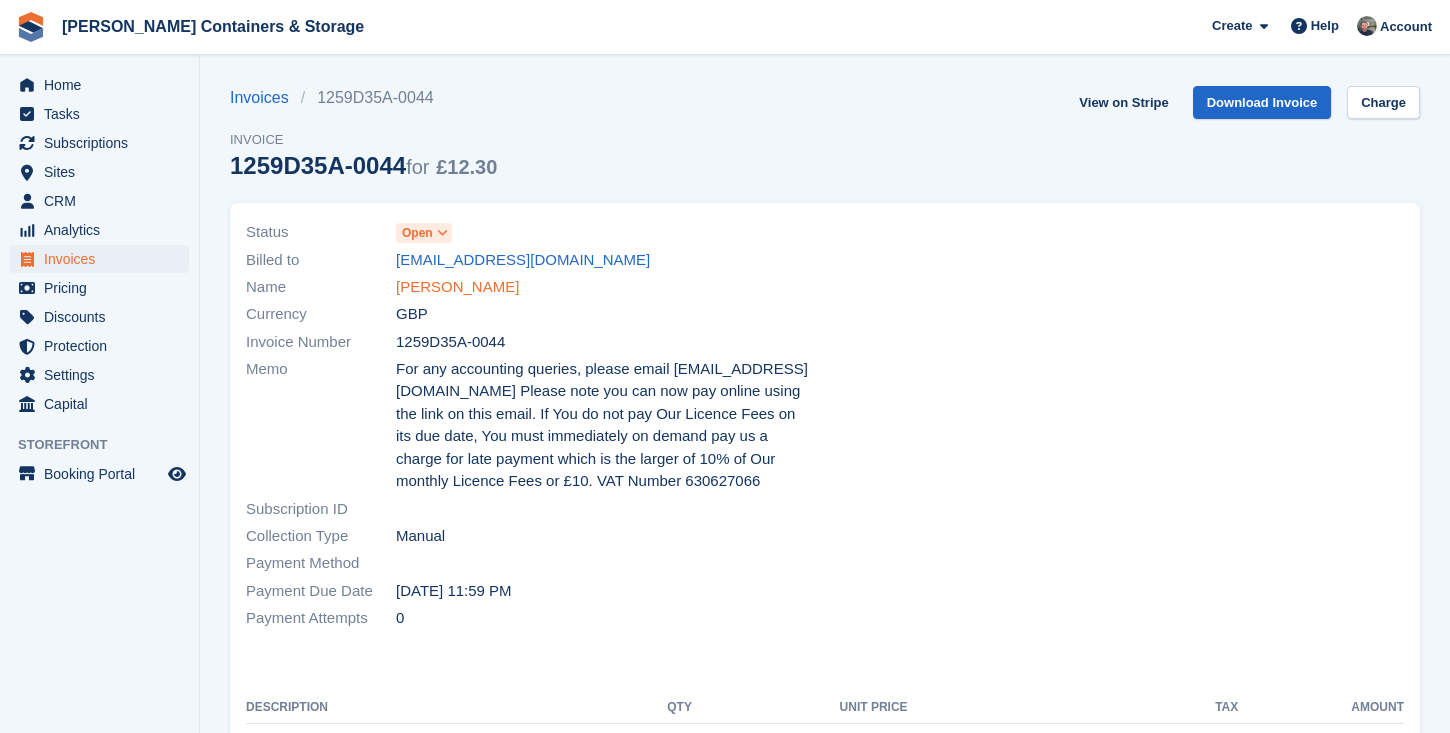 click on "[PERSON_NAME]" at bounding box center (457, 287) 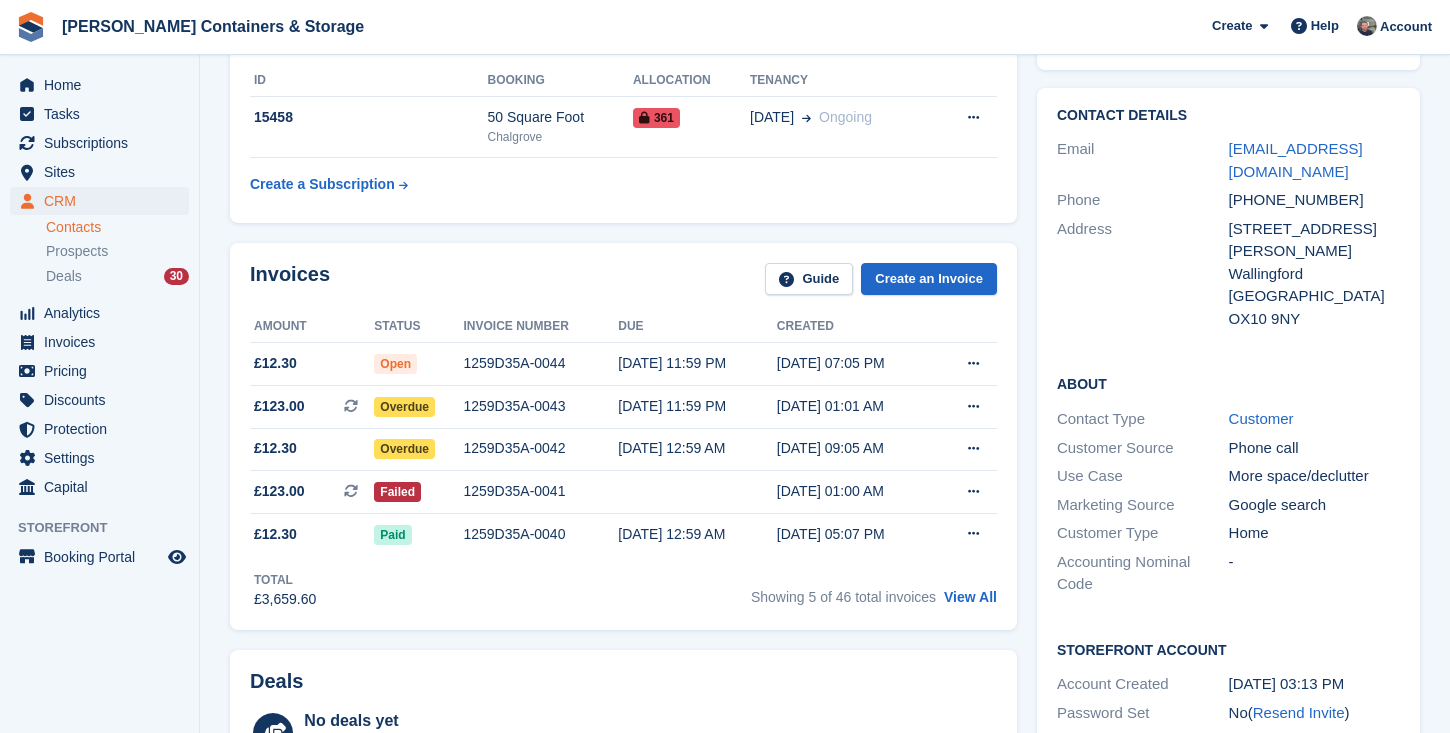 scroll, scrollTop: 511, scrollLeft: 0, axis: vertical 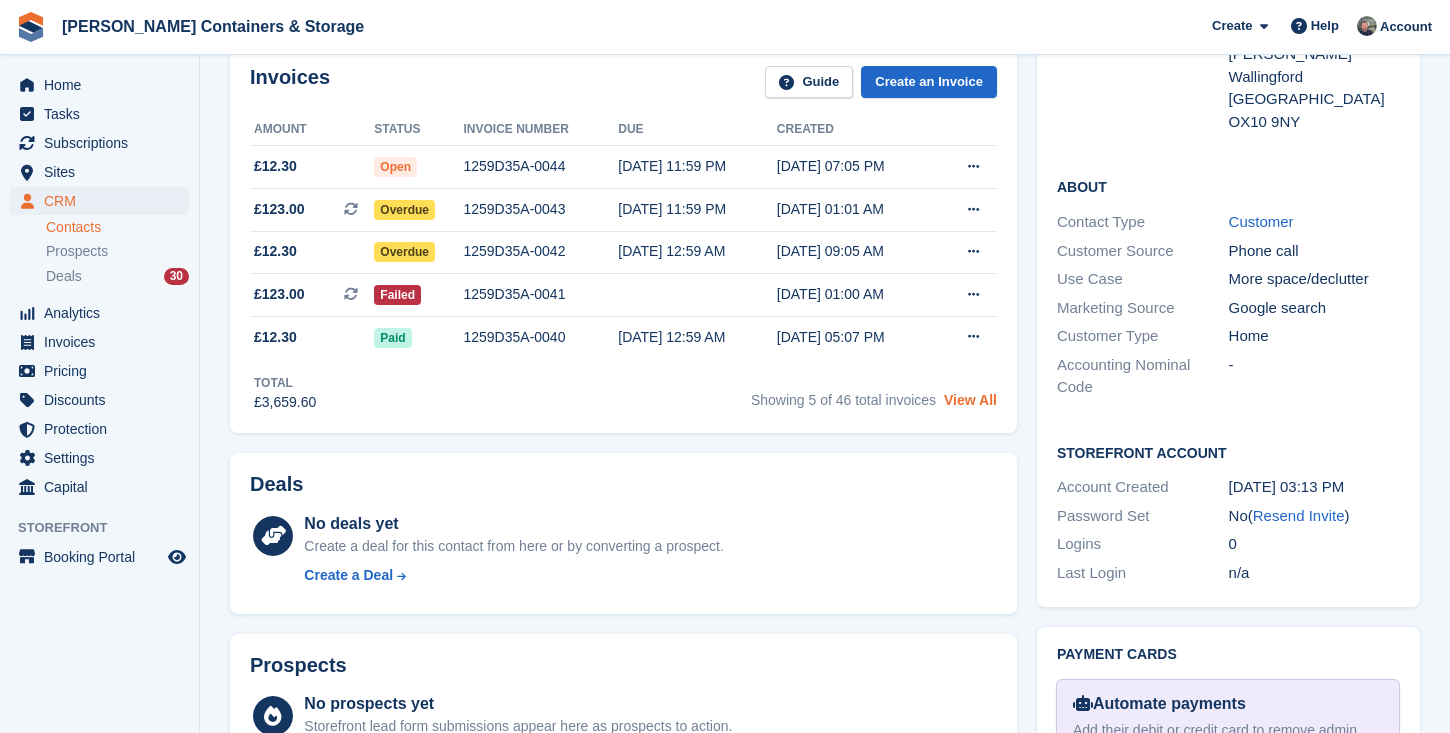 click on "View All" at bounding box center [970, 400] 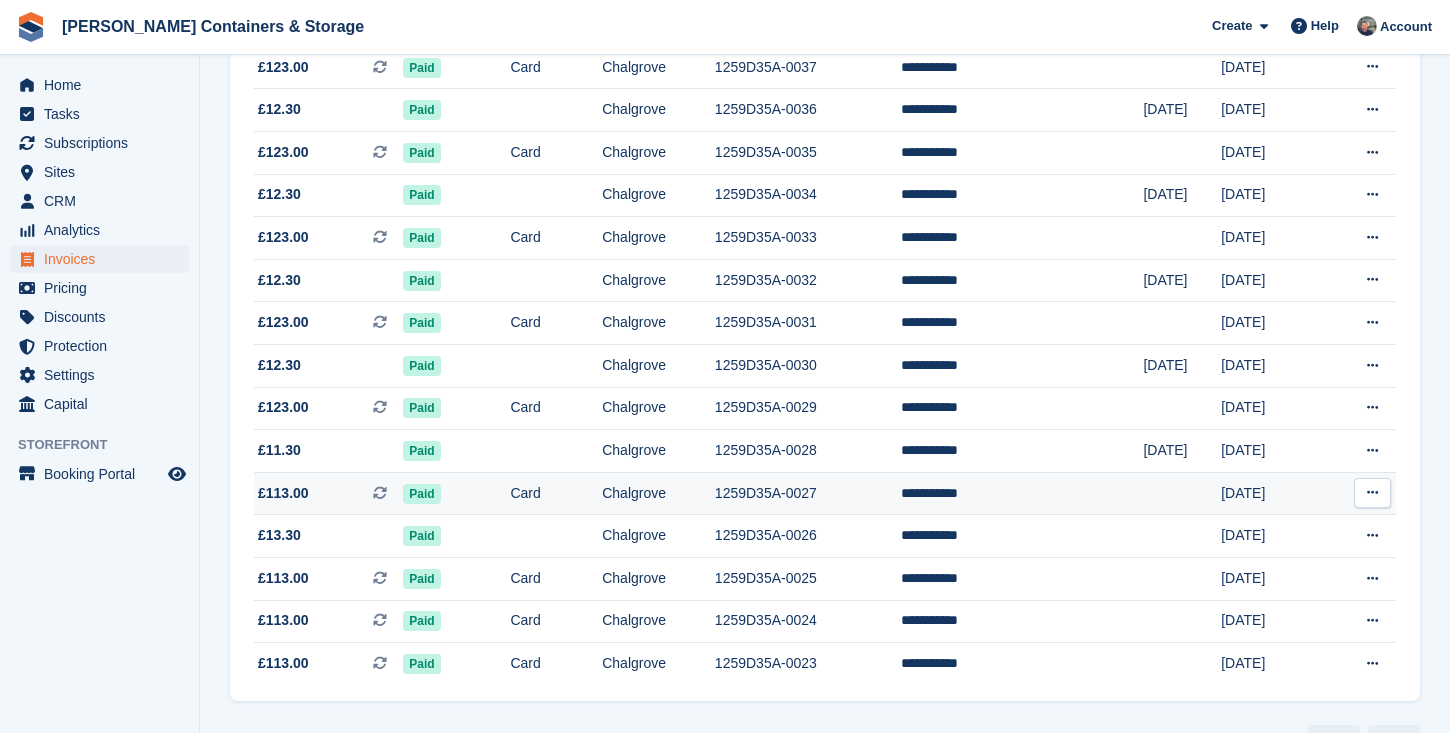 scroll, scrollTop: 593, scrollLeft: 0, axis: vertical 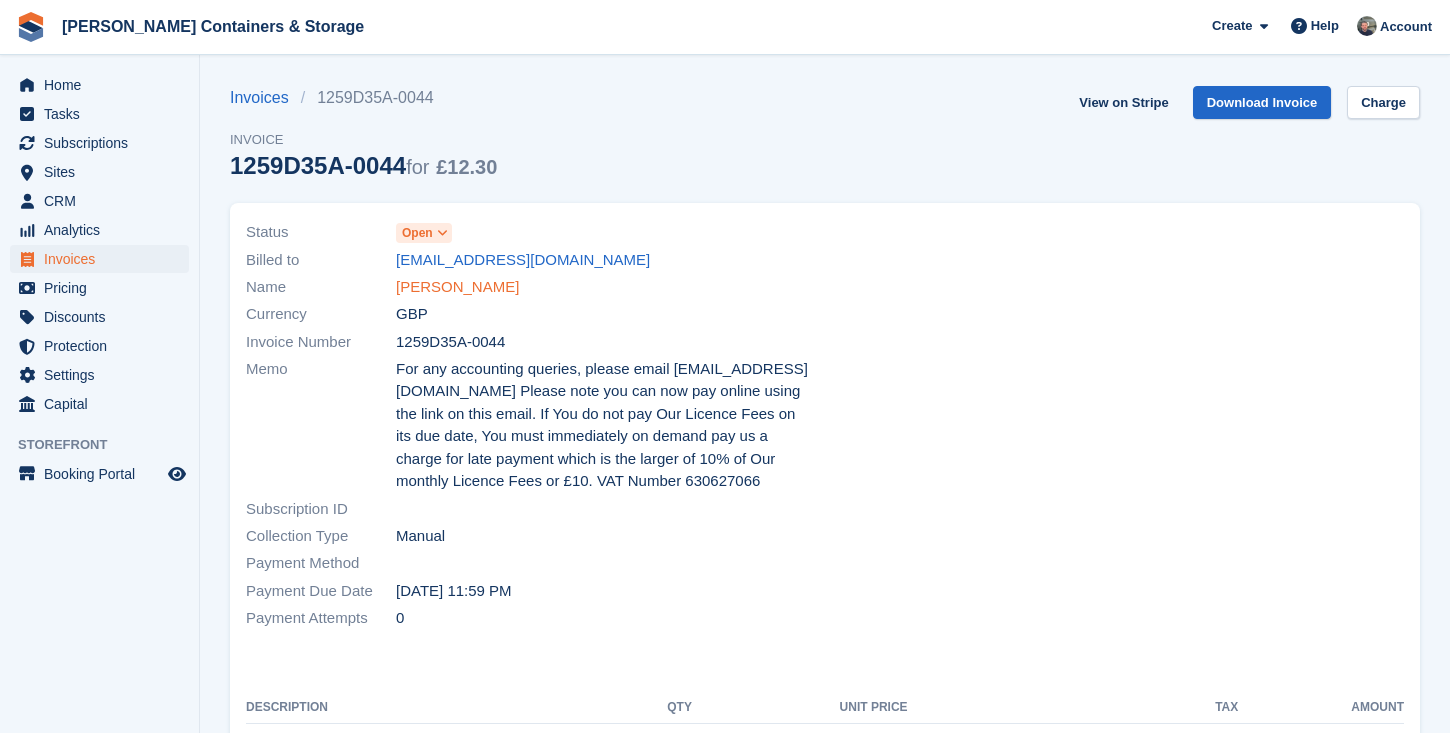 click on "John Carter" at bounding box center [457, 287] 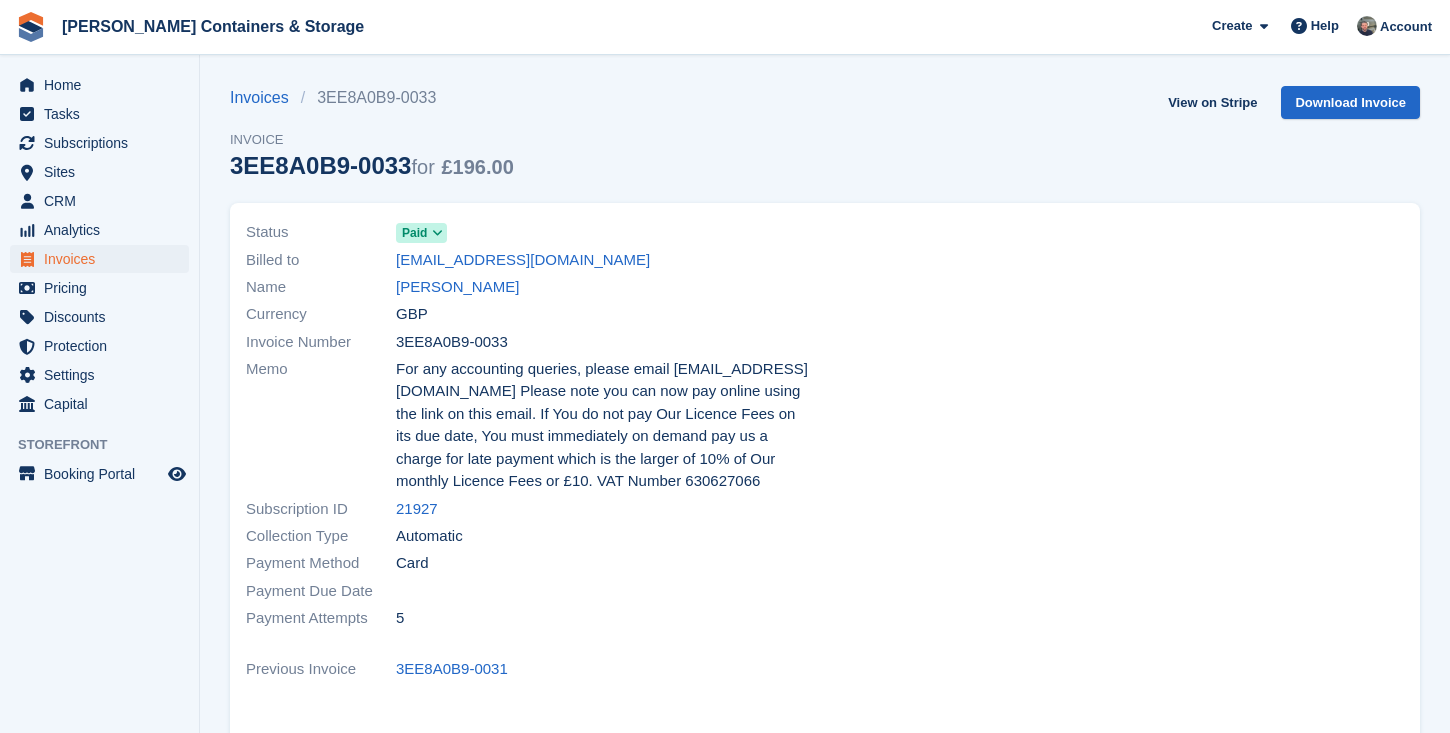 scroll, scrollTop: 0, scrollLeft: 0, axis: both 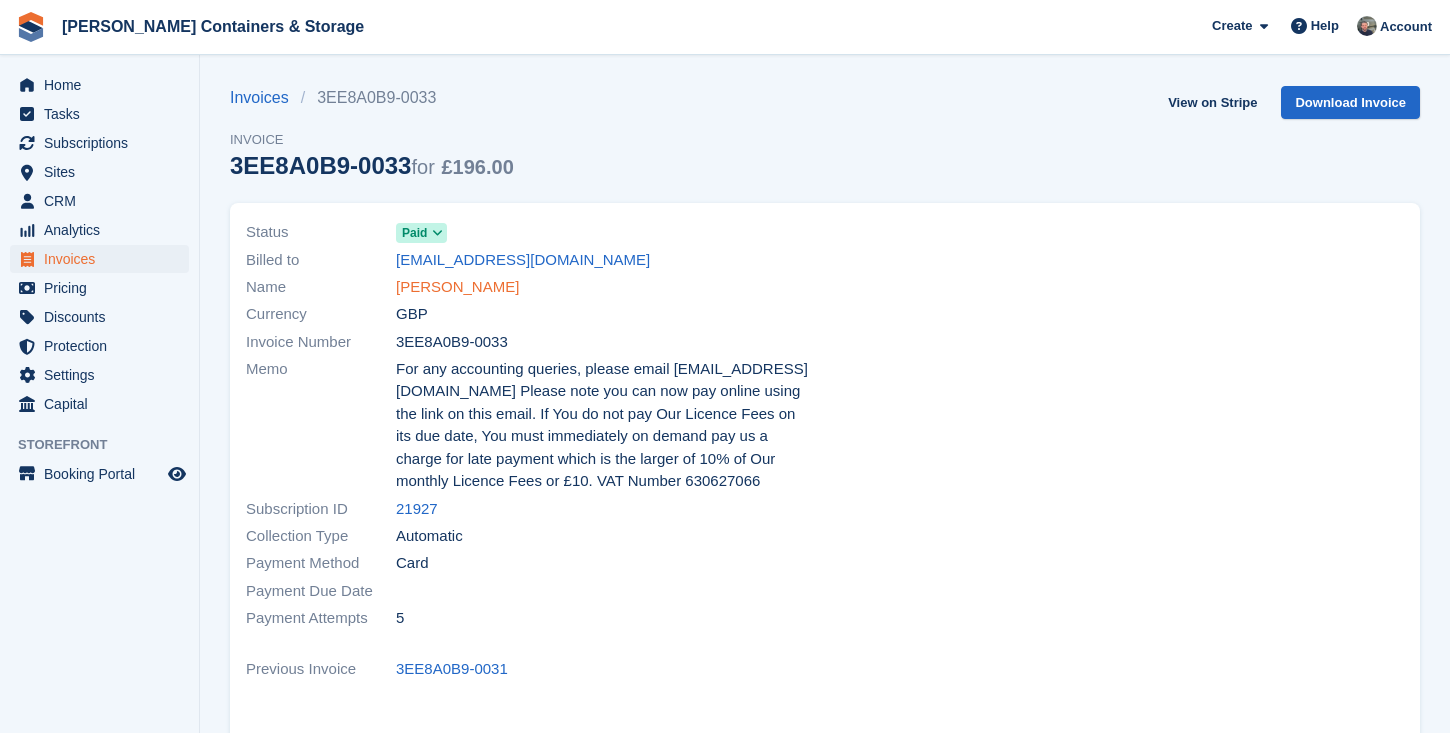 click on "[PERSON_NAME]" at bounding box center (457, 287) 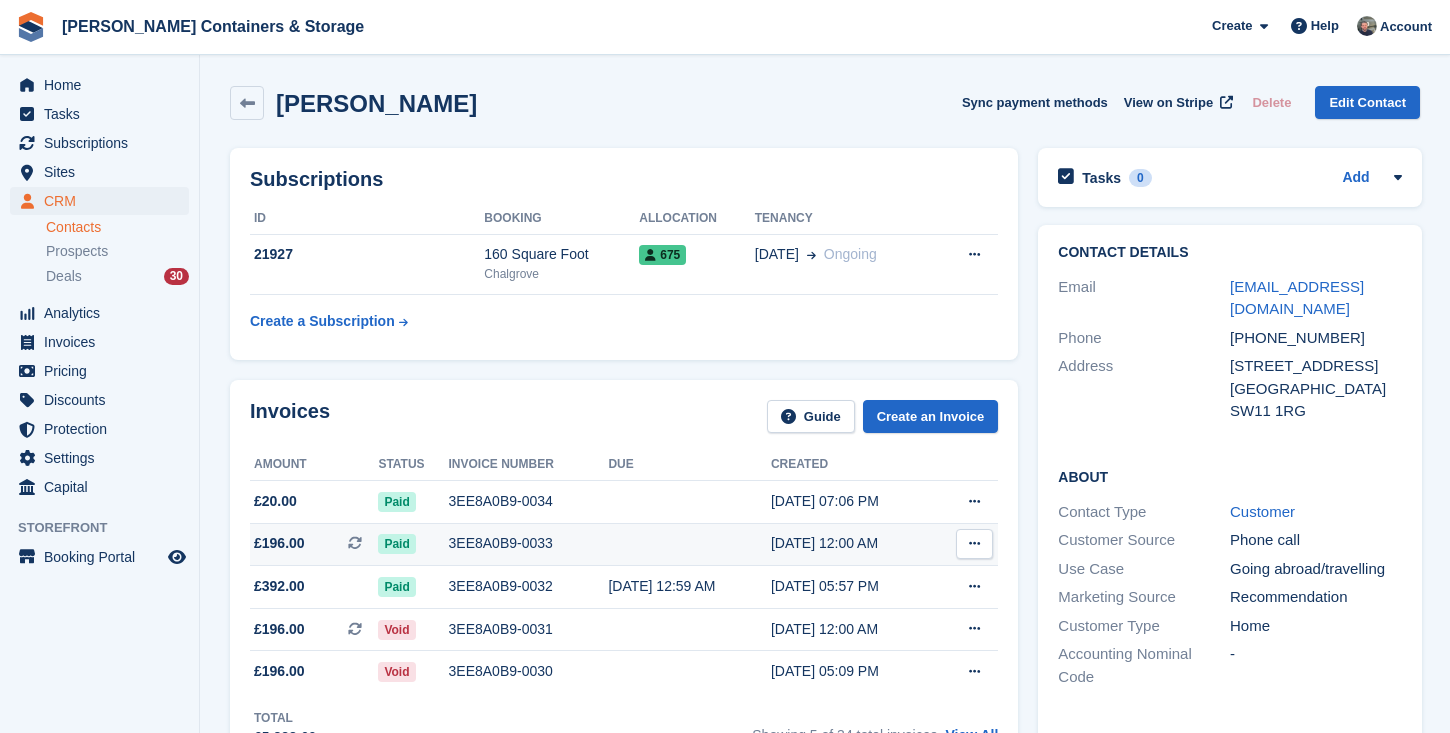 click on "3EE8A0B9-0033" at bounding box center [529, 544] 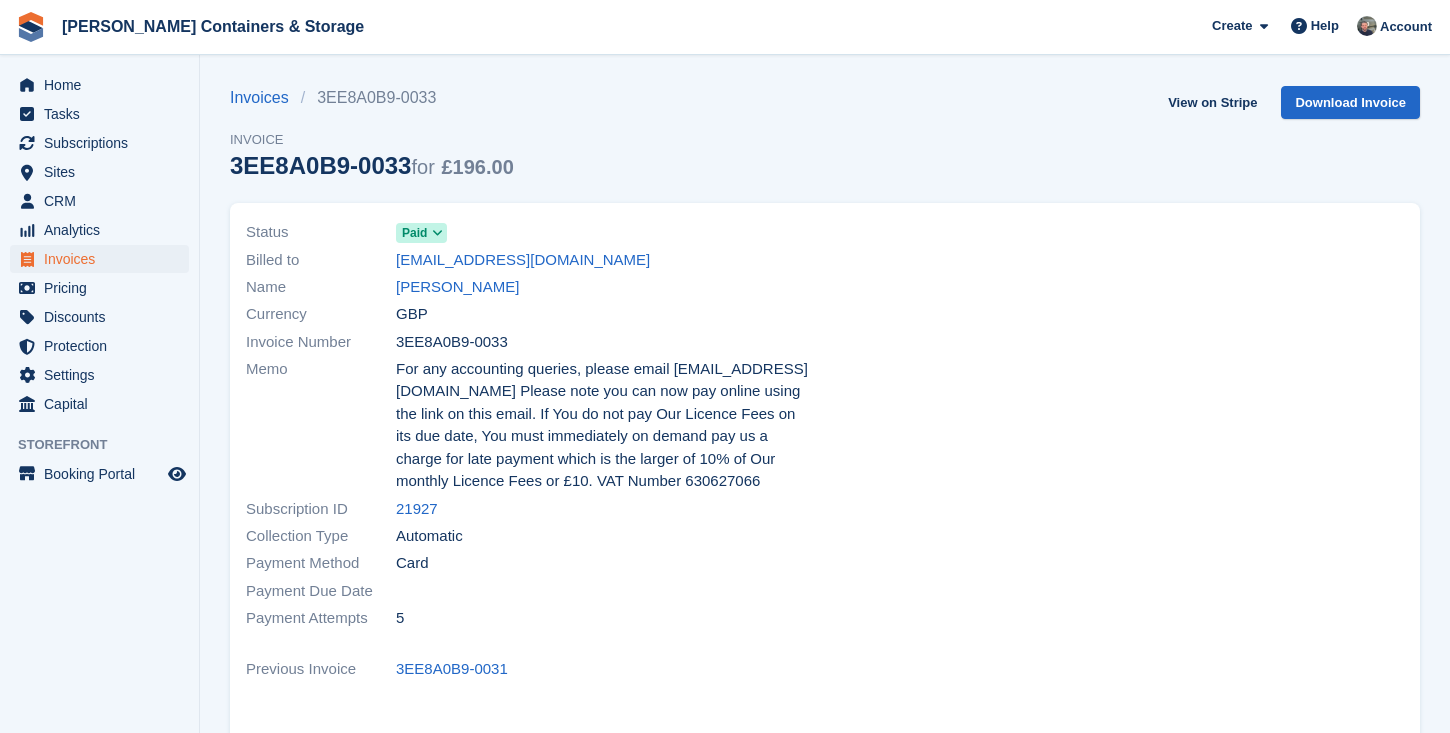 scroll, scrollTop: 0, scrollLeft: 0, axis: both 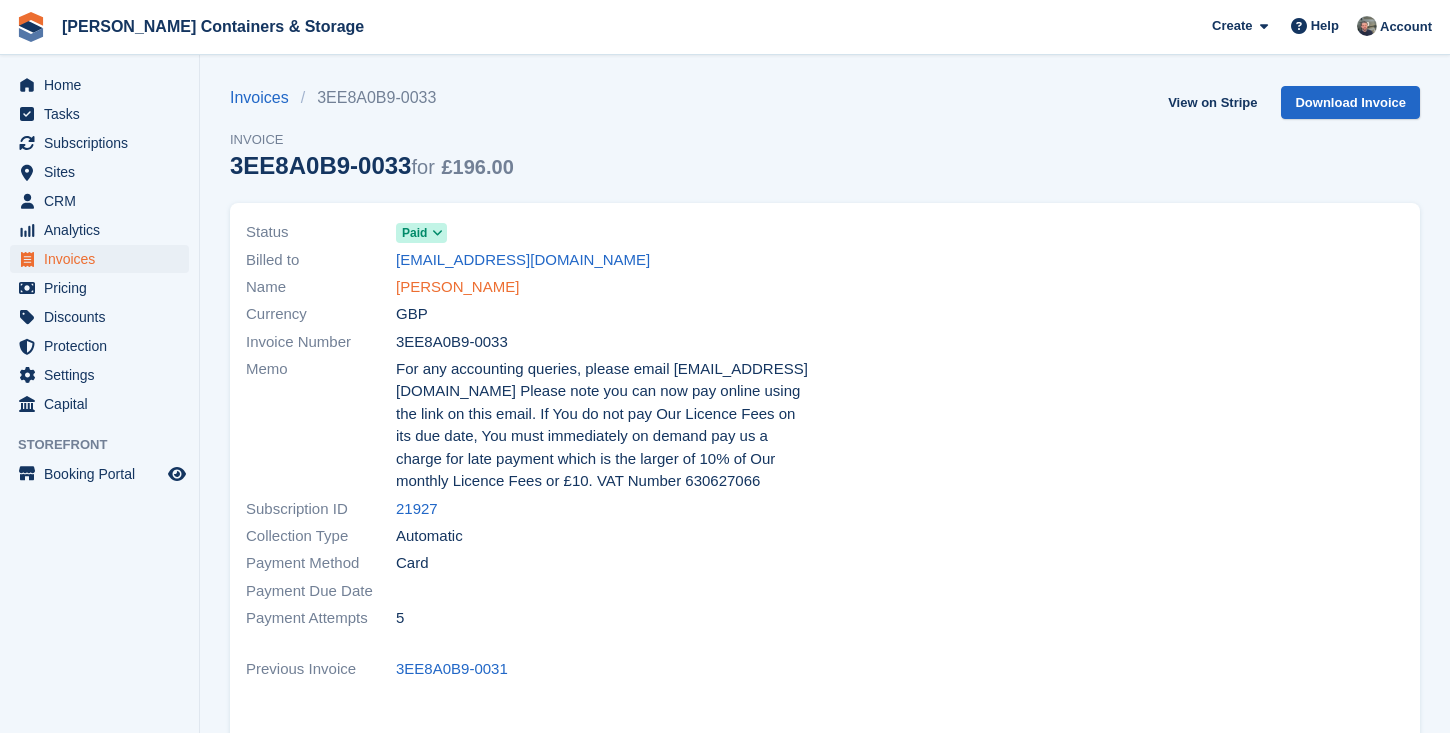 click on "[PERSON_NAME]" at bounding box center (457, 287) 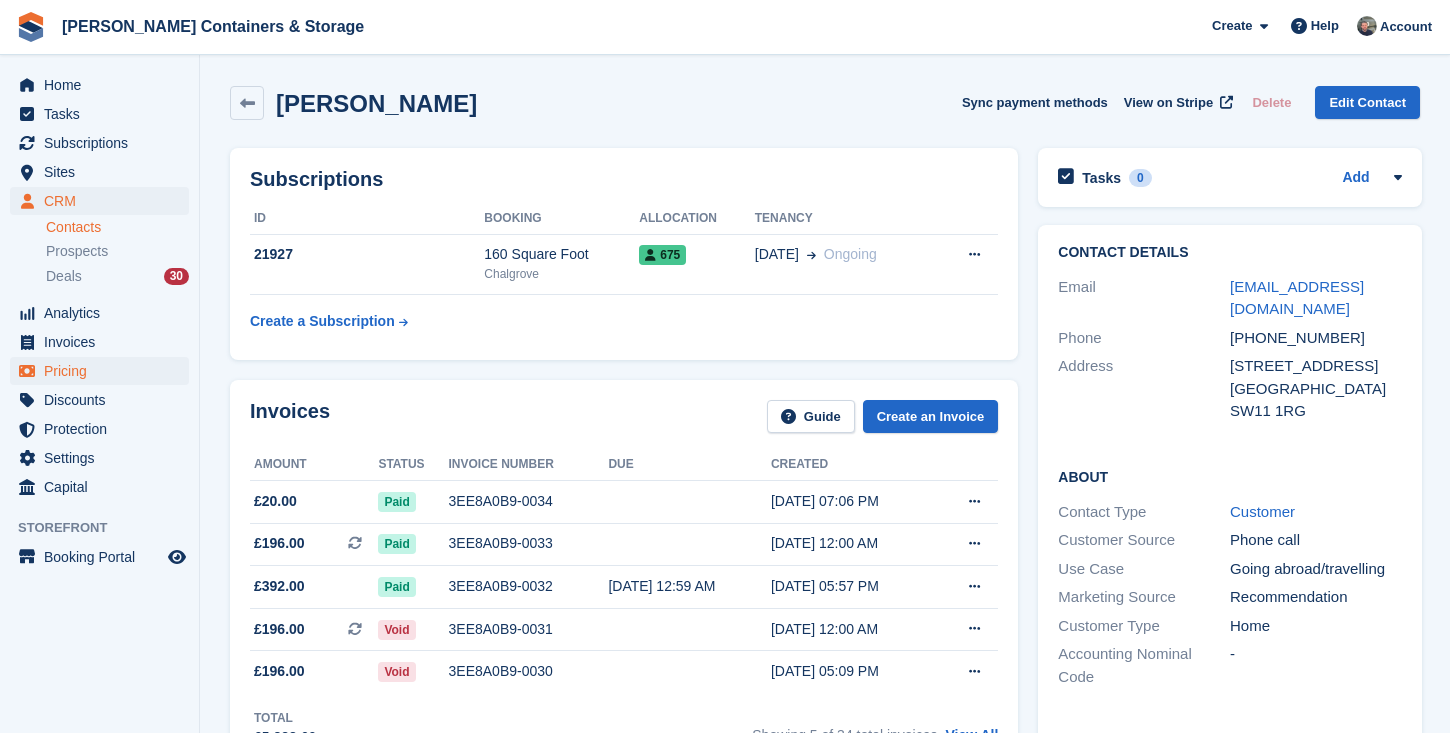 click on "Pricing" at bounding box center [104, 371] 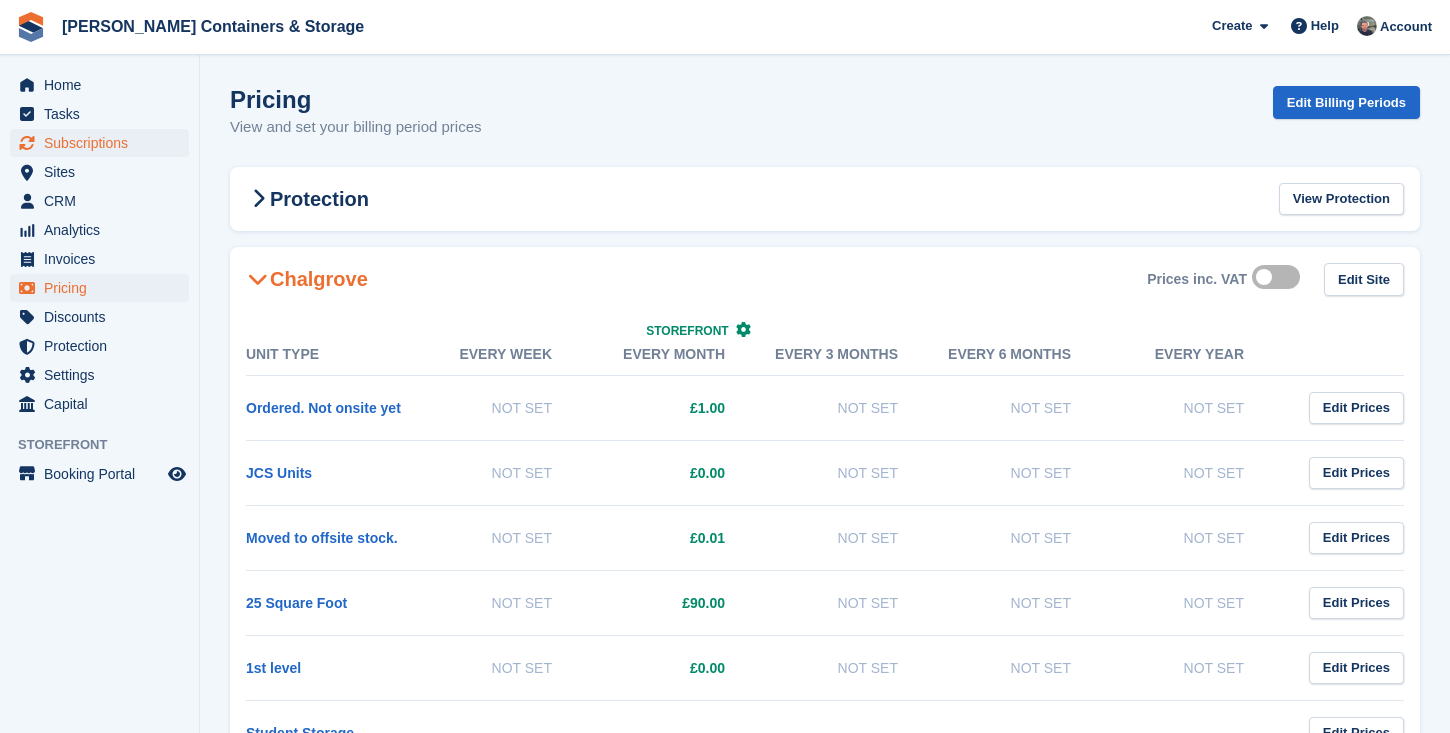 click on "Subscriptions" at bounding box center (104, 143) 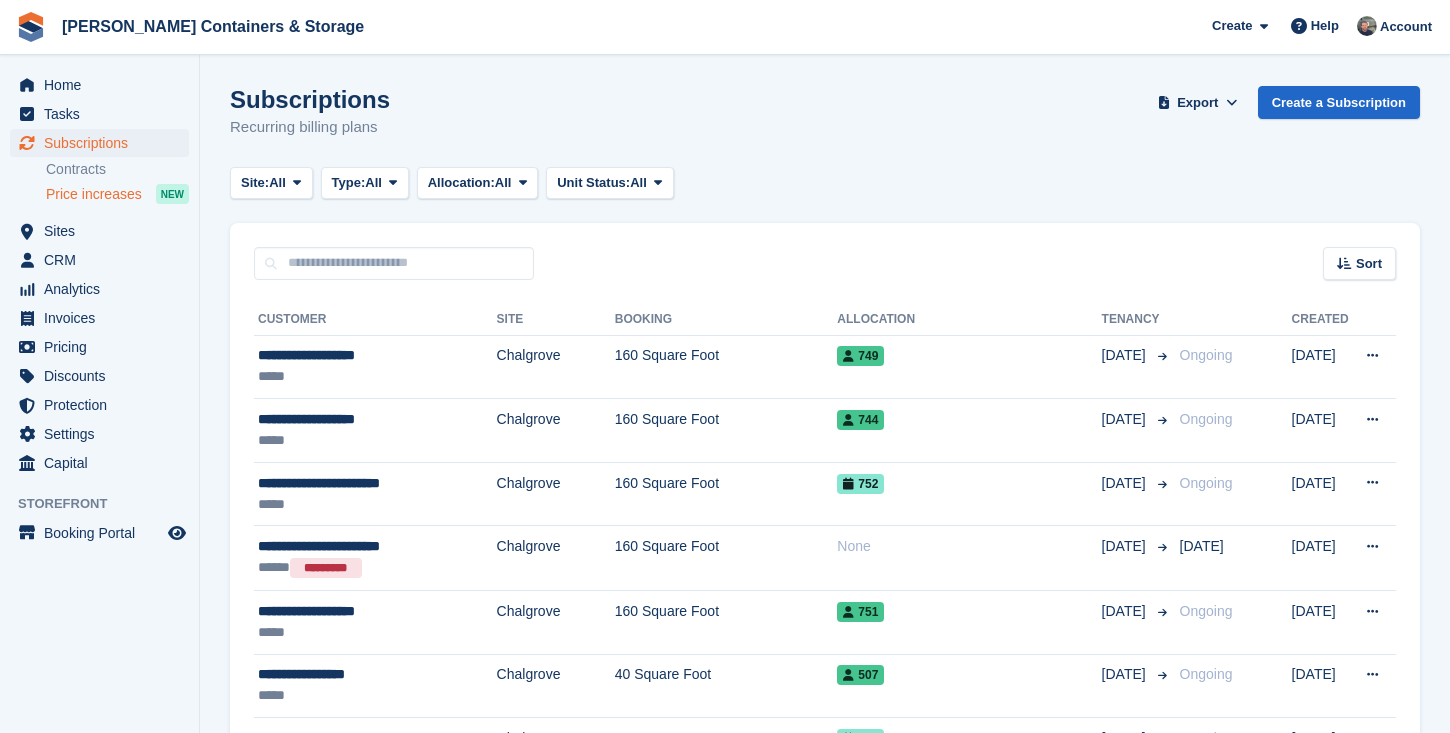 click on "Price increases
NEW" at bounding box center (117, 194) 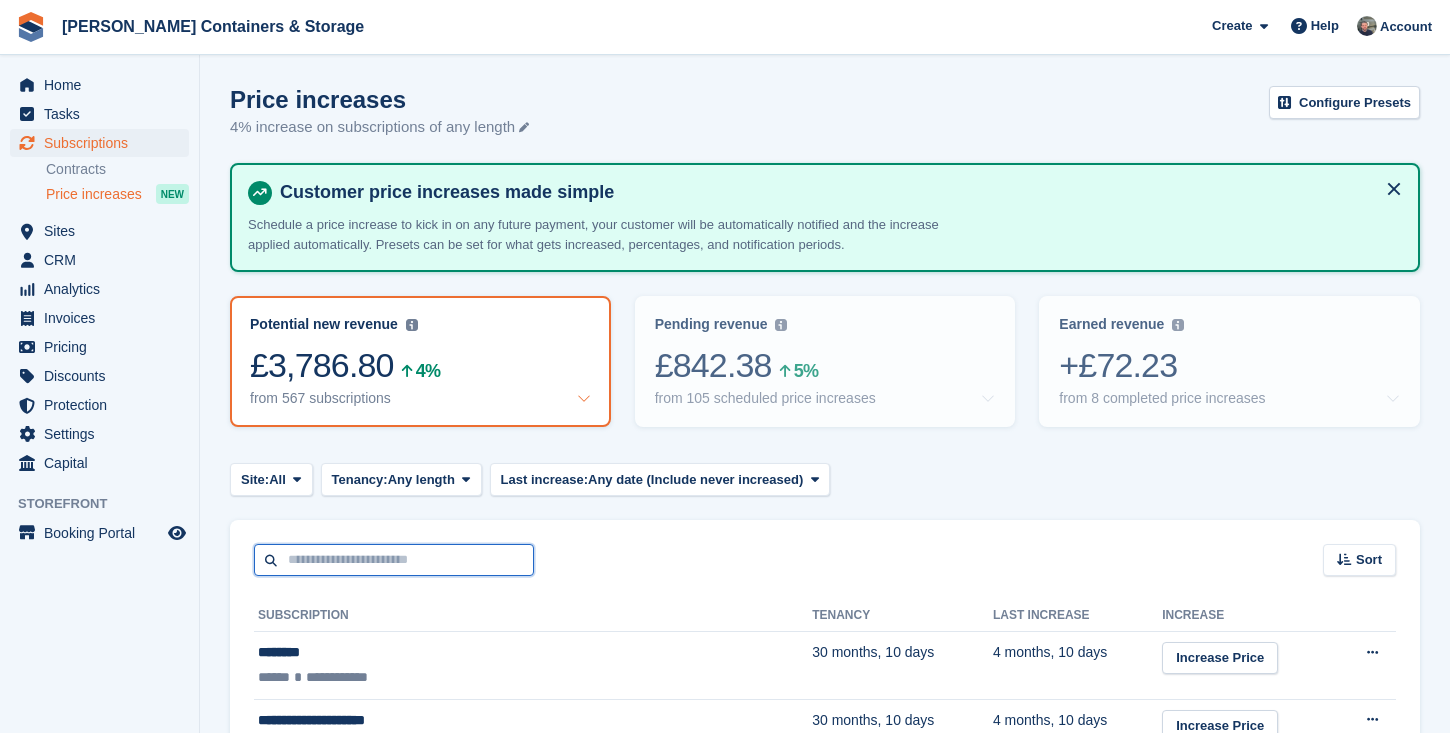 click at bounding box center (394, 560) 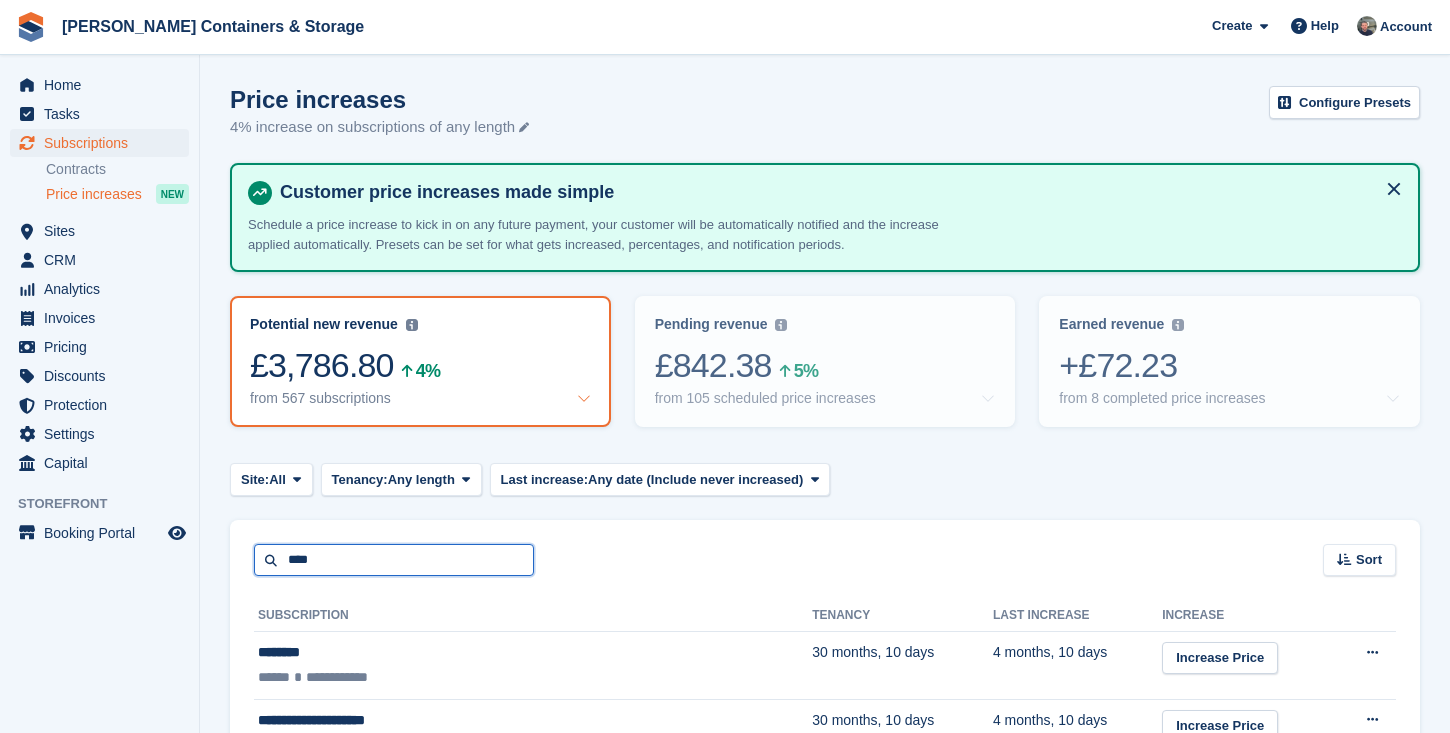 type on "****" 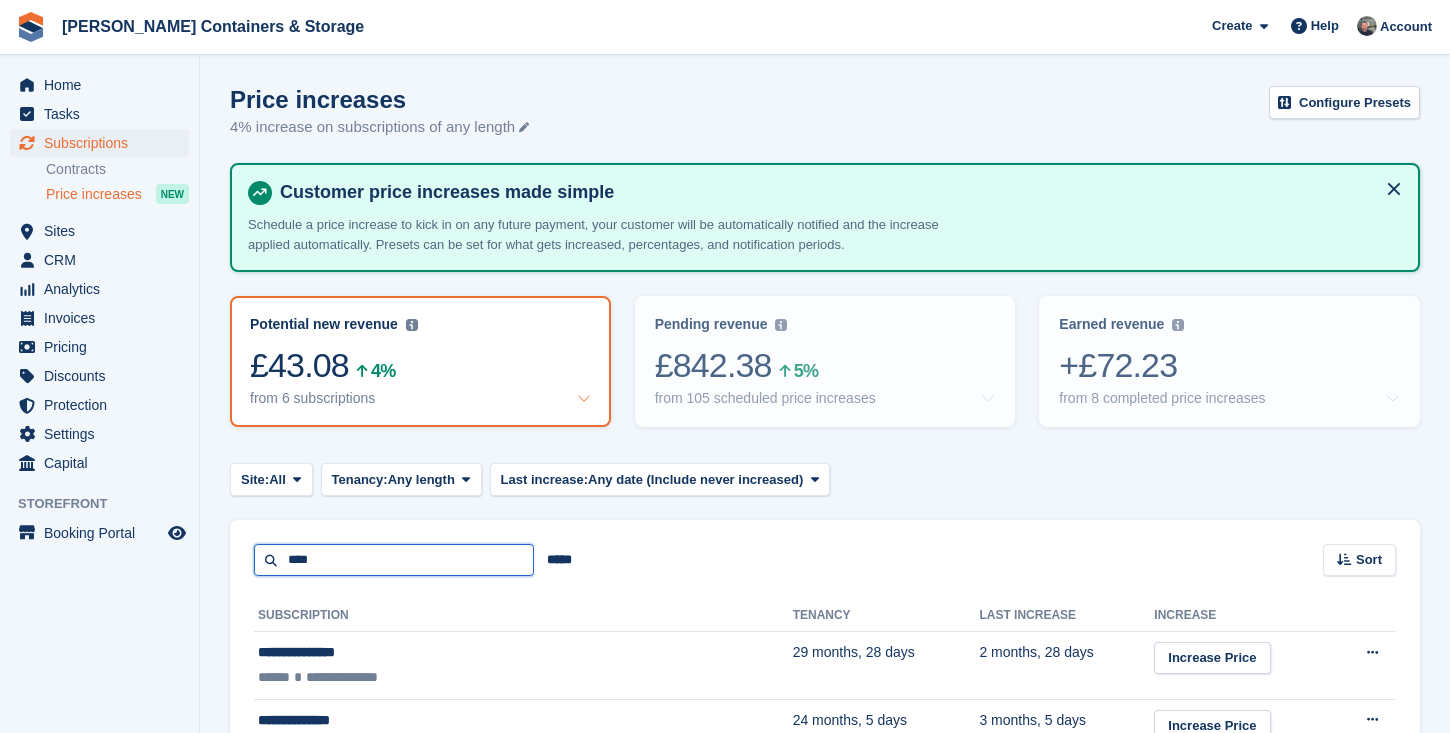 click on "****" at bounding box center [394, 560] 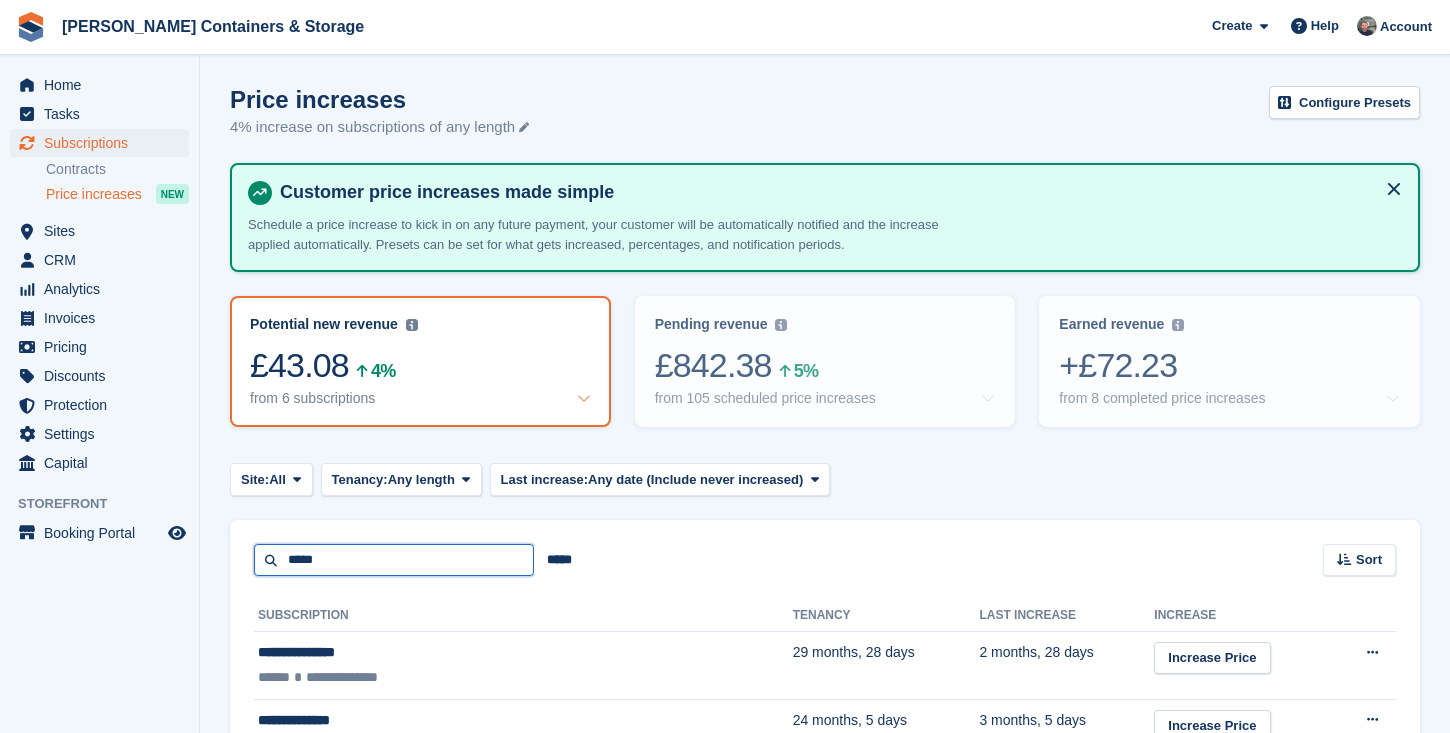 type on "*****" 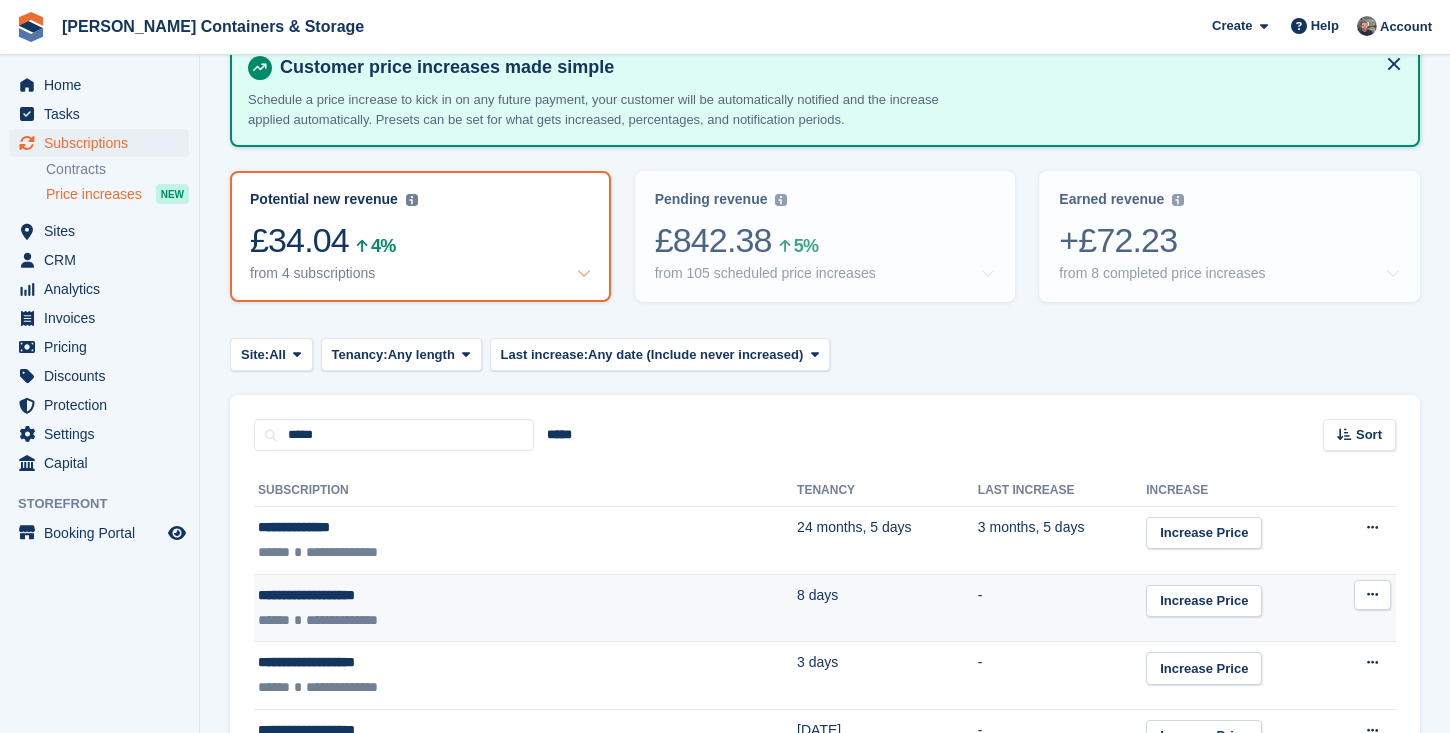 scroll, scrollTop: 219, scrollLeft: 0, axis: vertical 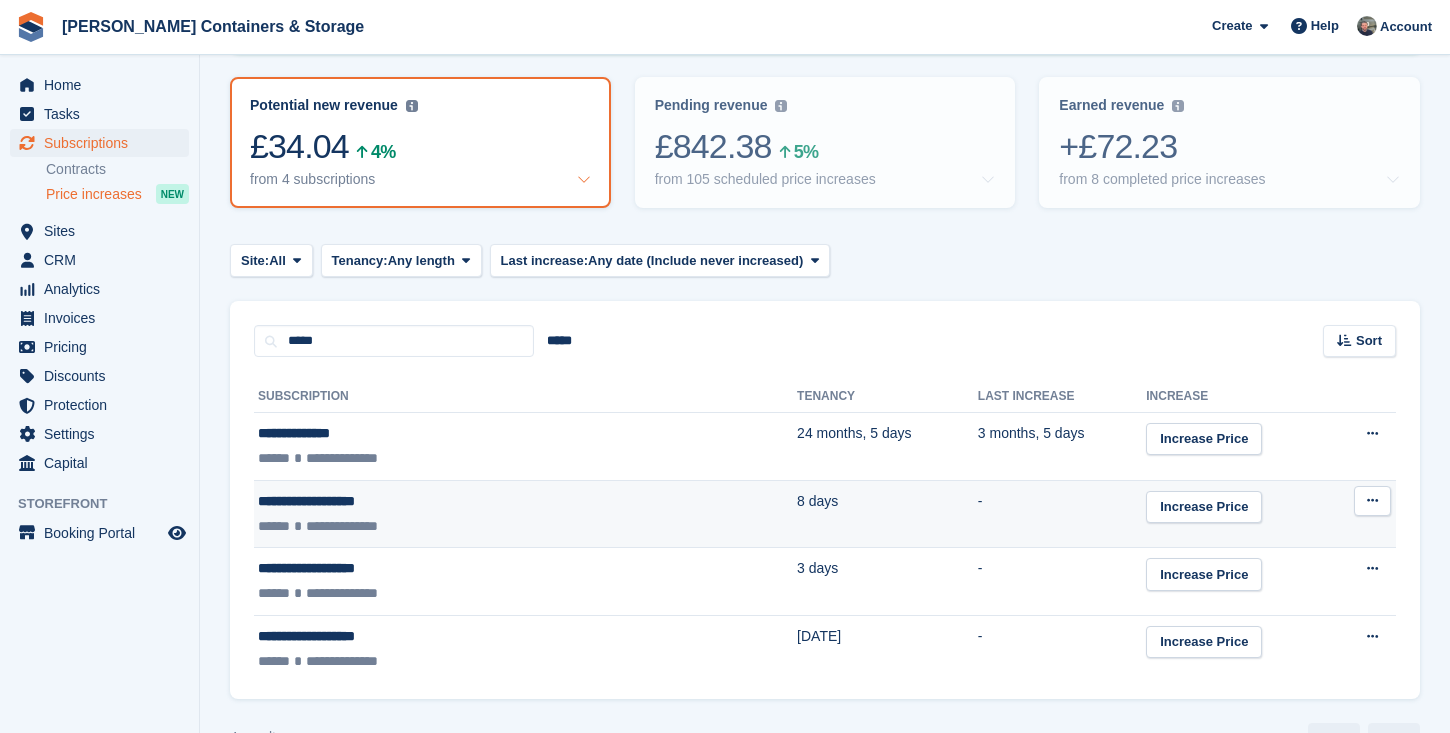 click on "**********" at bounding box center [428, 501] 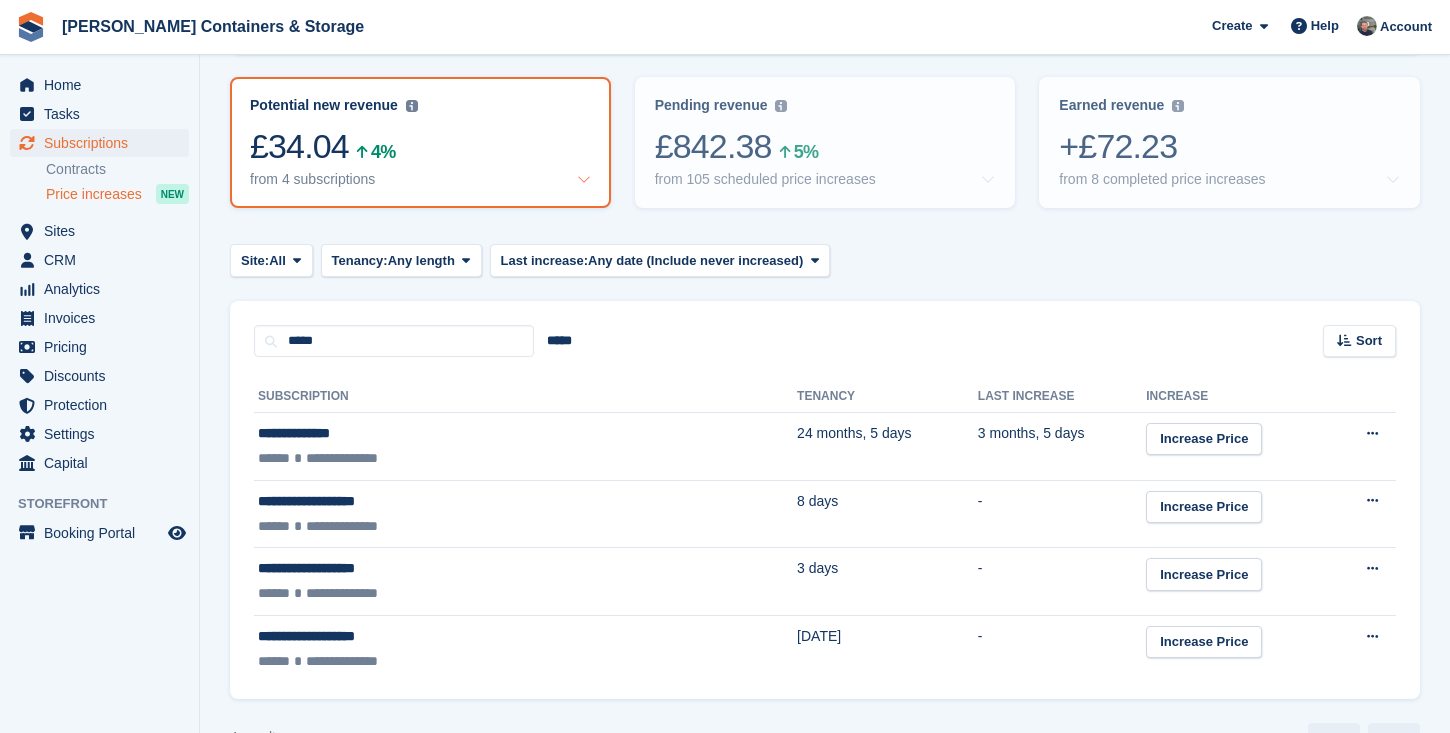 click on "Subscription" at bounding box center (525, 397) 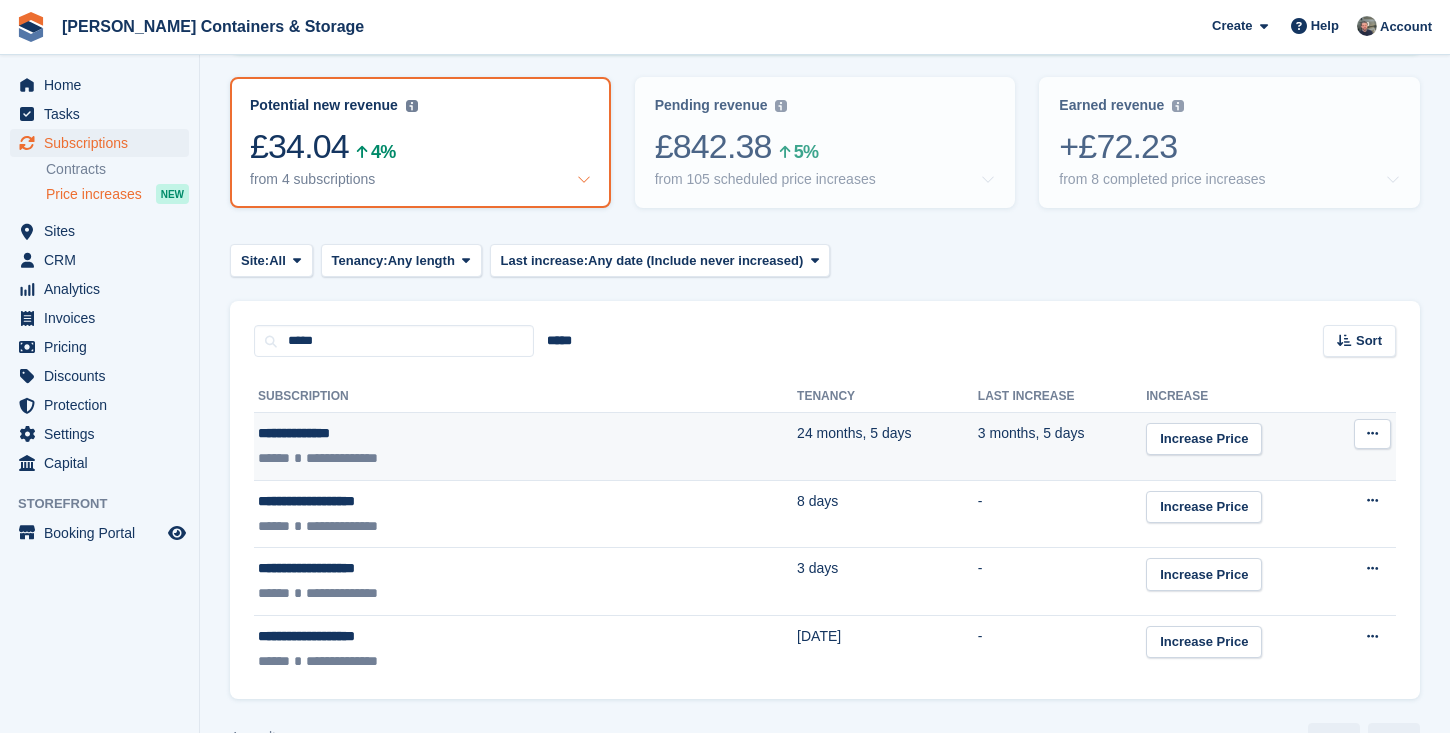 click on "**********" at bounding box center (428, 458) 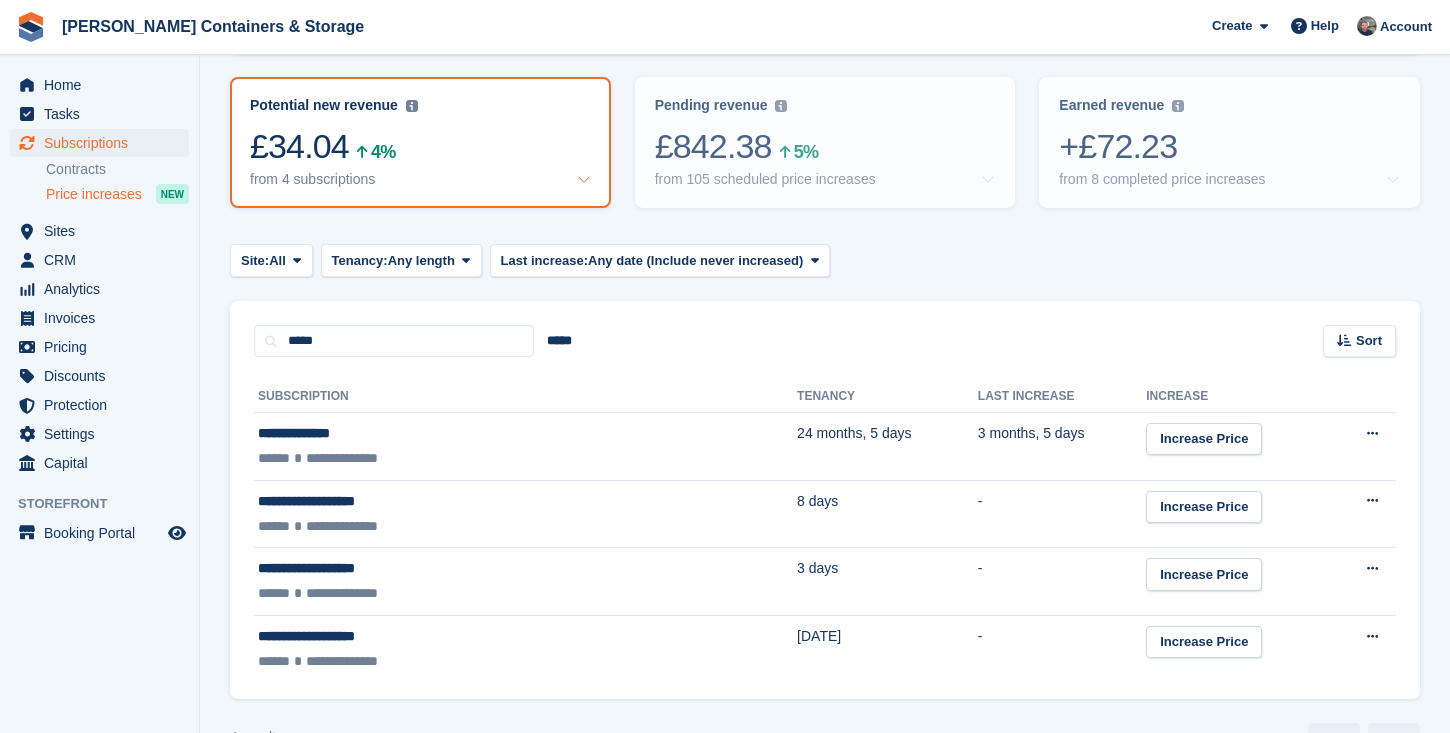 click on "**********" at bounding box center [825, 528] 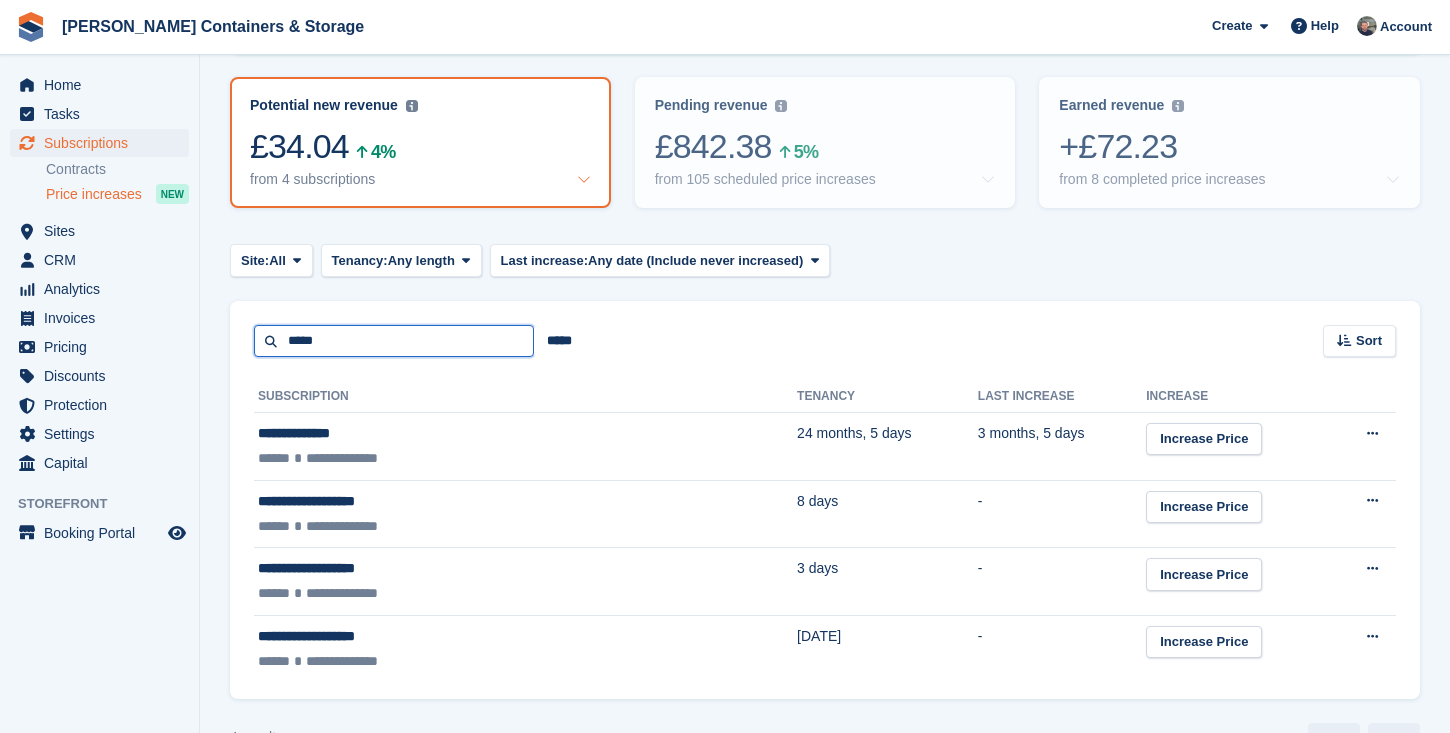 click on "*****" at bounding box center [394, 341] 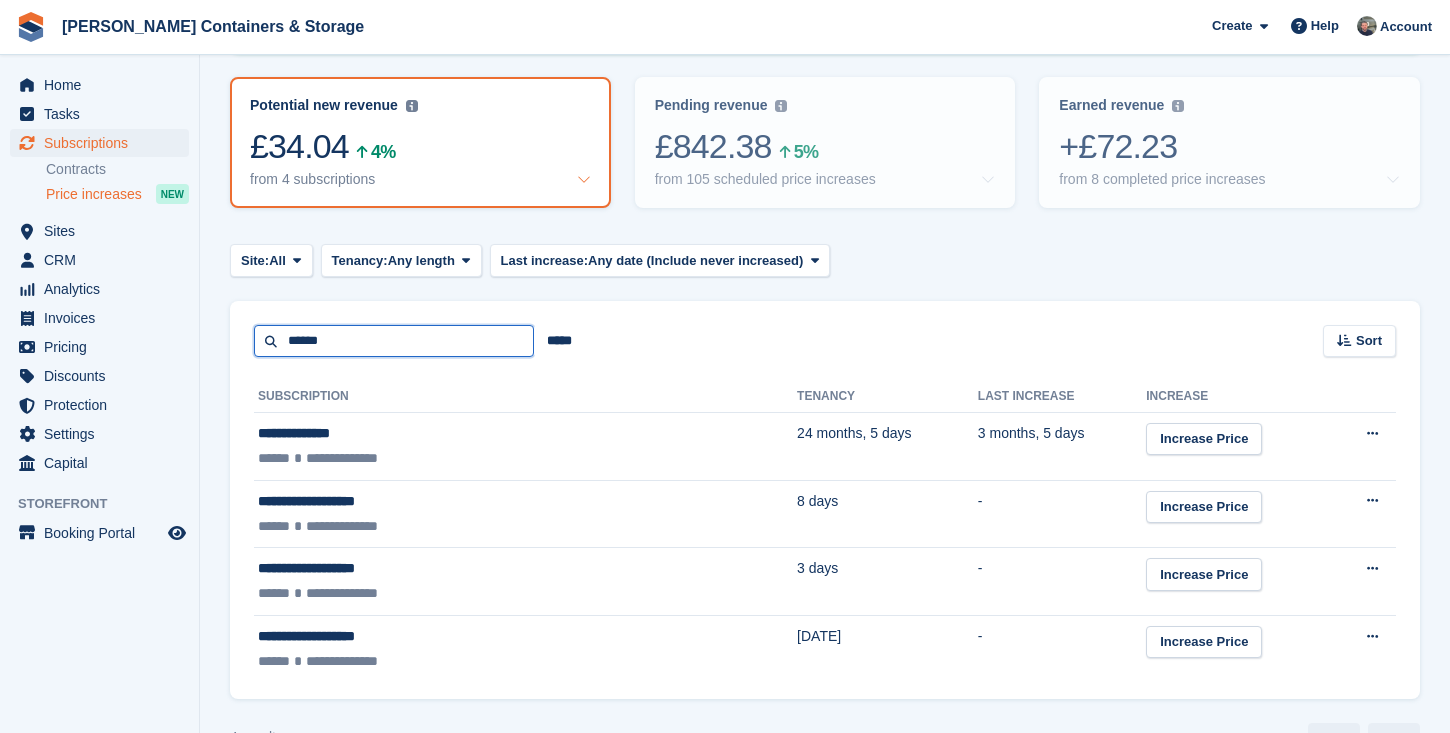 type on "******" 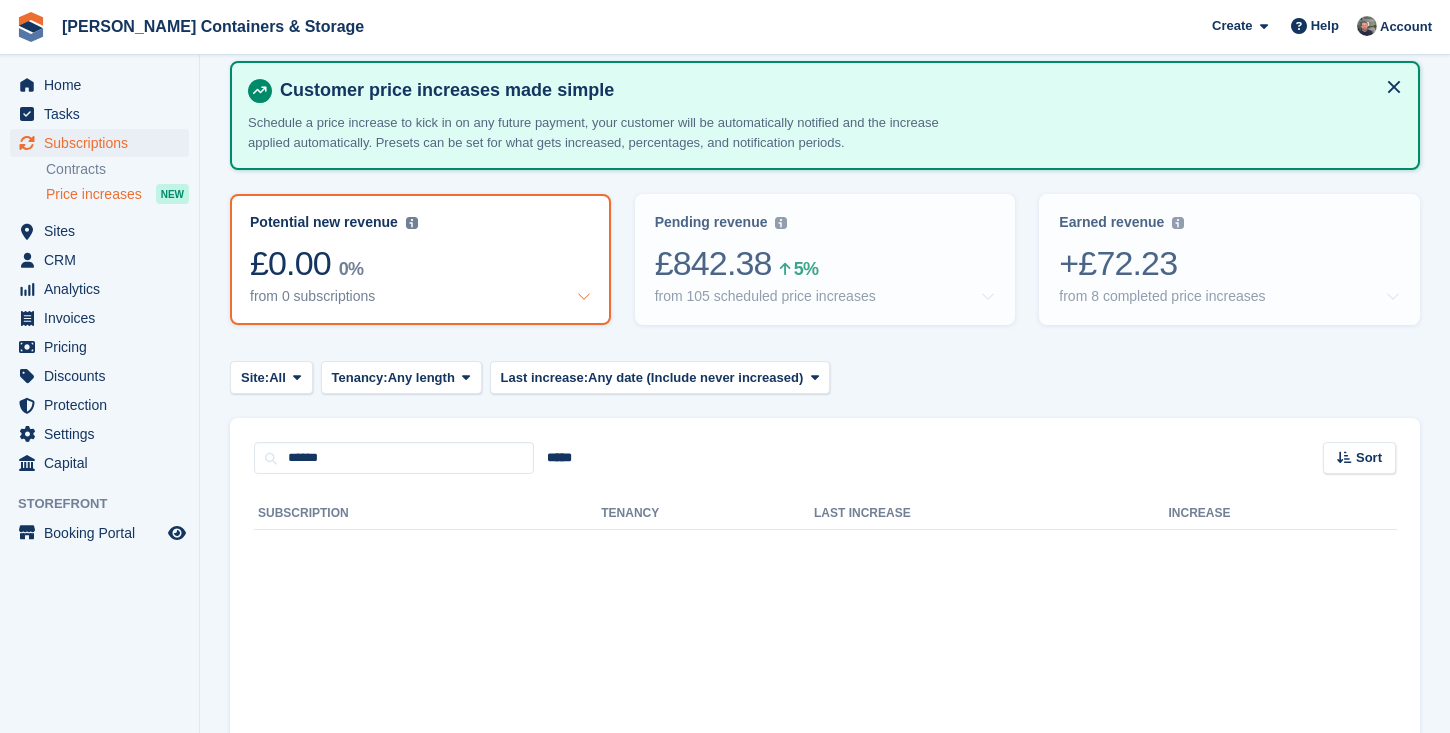 scroll, scrollTop: 112, scrollLeft: 0, axis: vertical 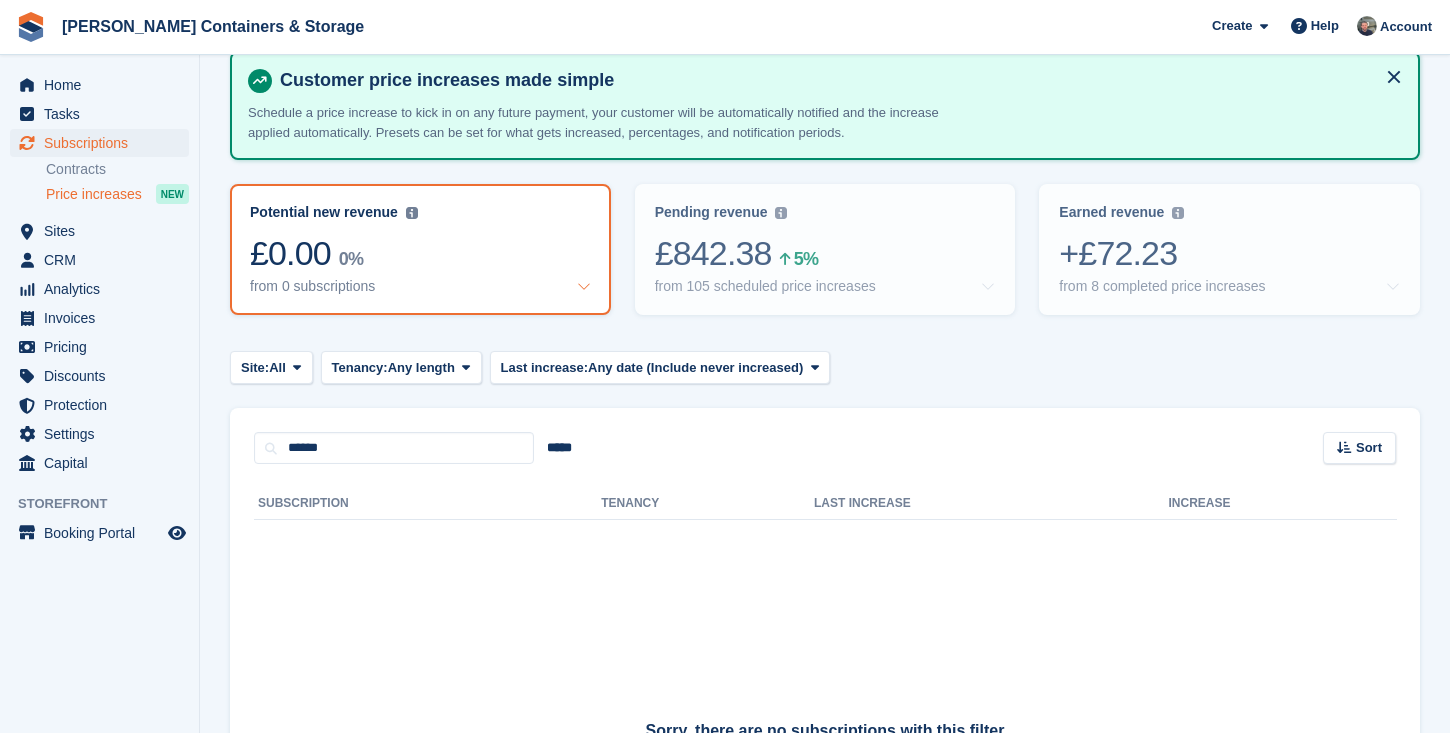 click on "Subscription
Tenancy
Last increase
Increase
Sorry, there are no subscriptions with this filter" at bounding box center [825, 714] 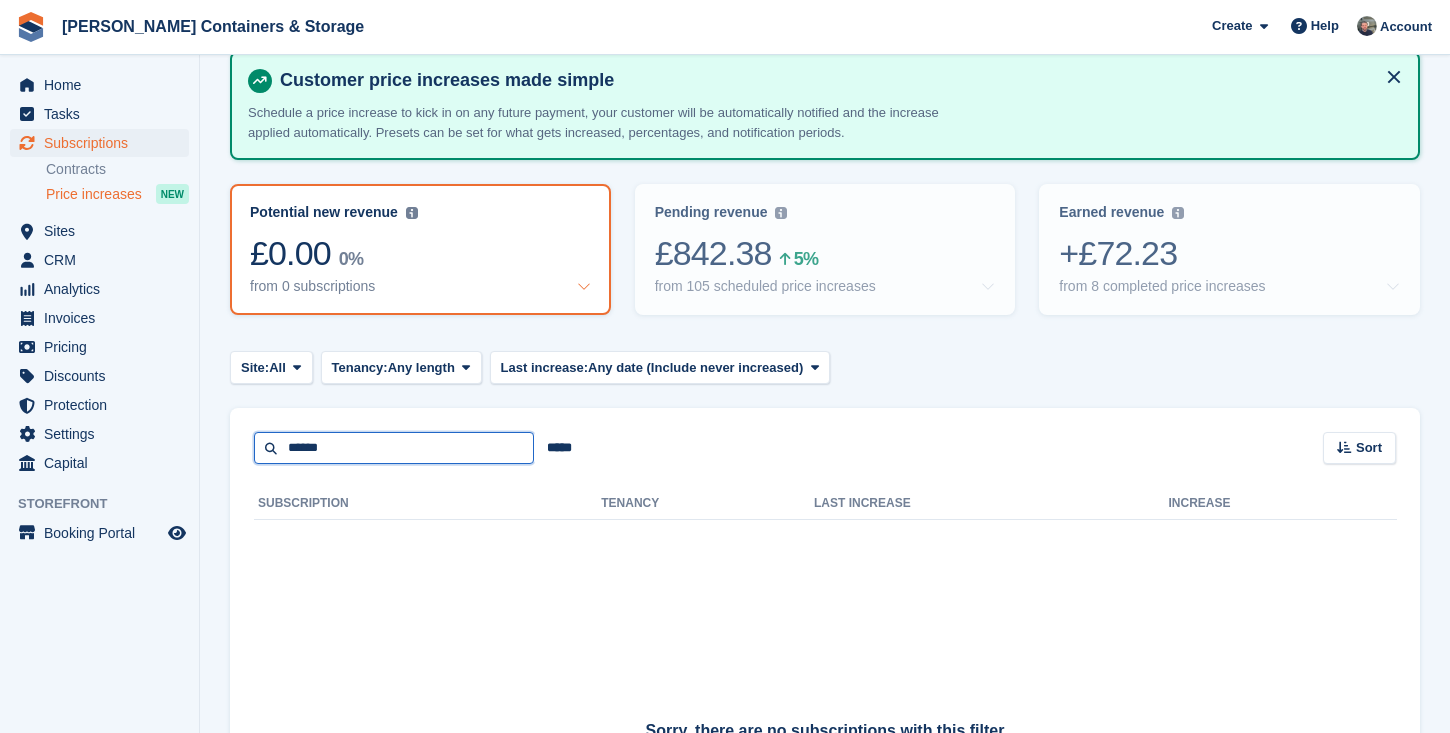 click on "******" at bounding box center (394, 448) 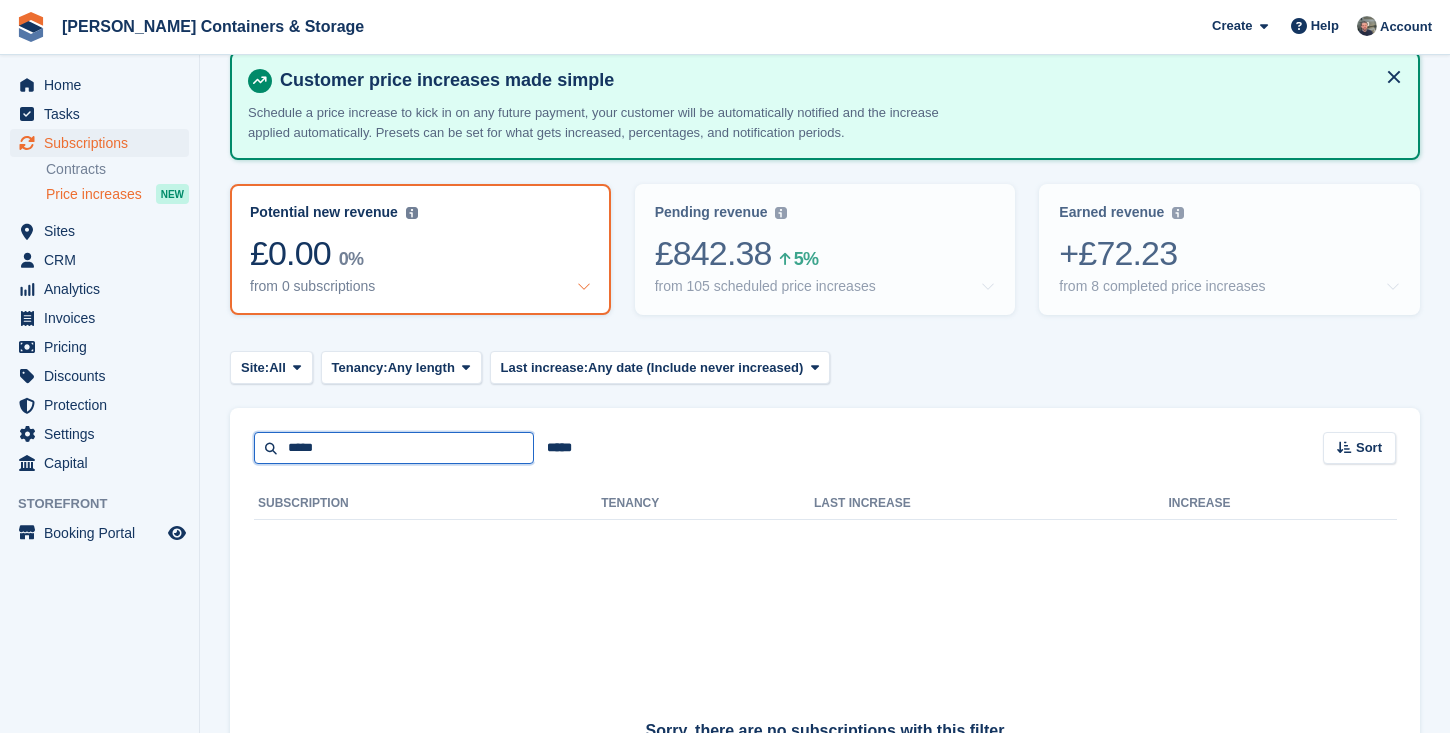 type on "*****" 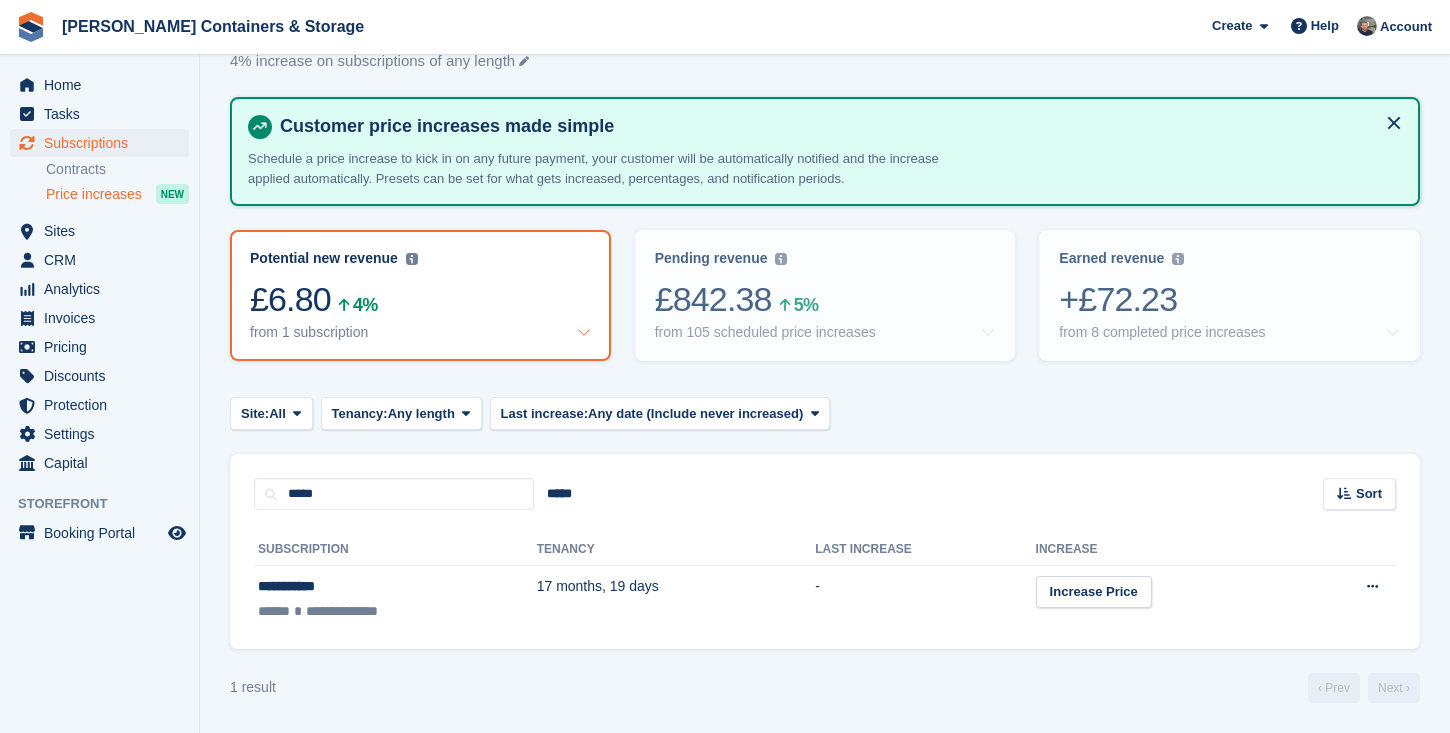 scroll, scrollTop: 31, scrollLeft: 0, axis: vertical 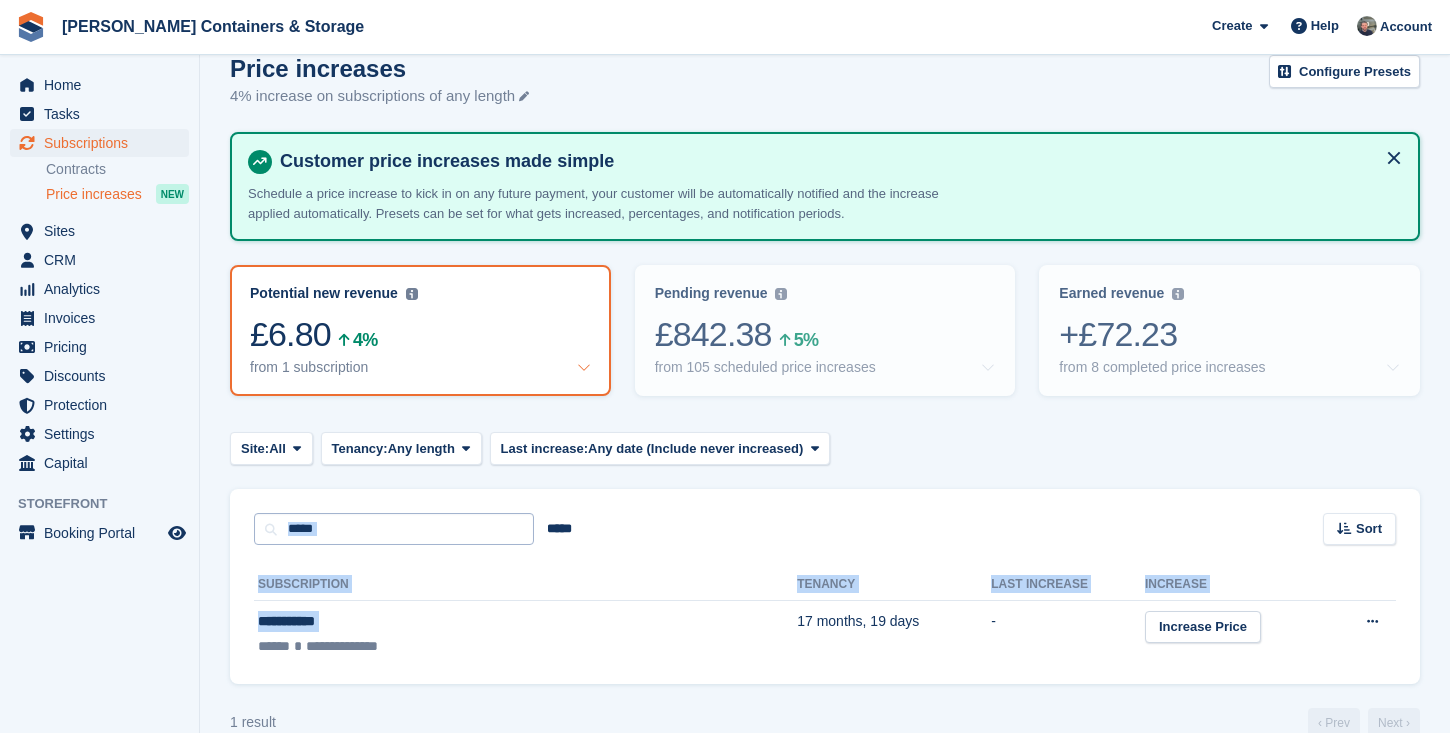 drag, startPoint x: 491, startPoint y: 632, endPoint x: 503, endPoint y: 535, distance: 97.73945 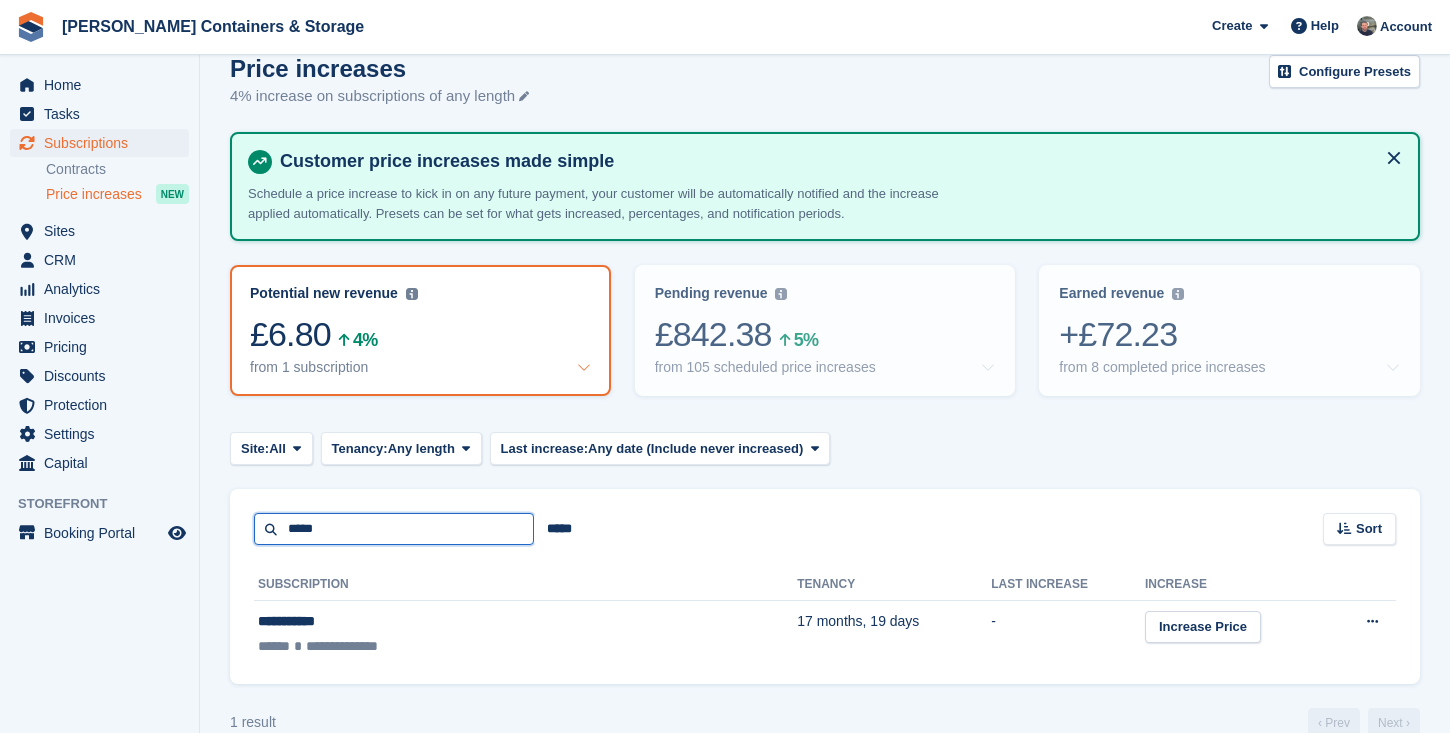 click on "*****" at bounding box center (394, 529) 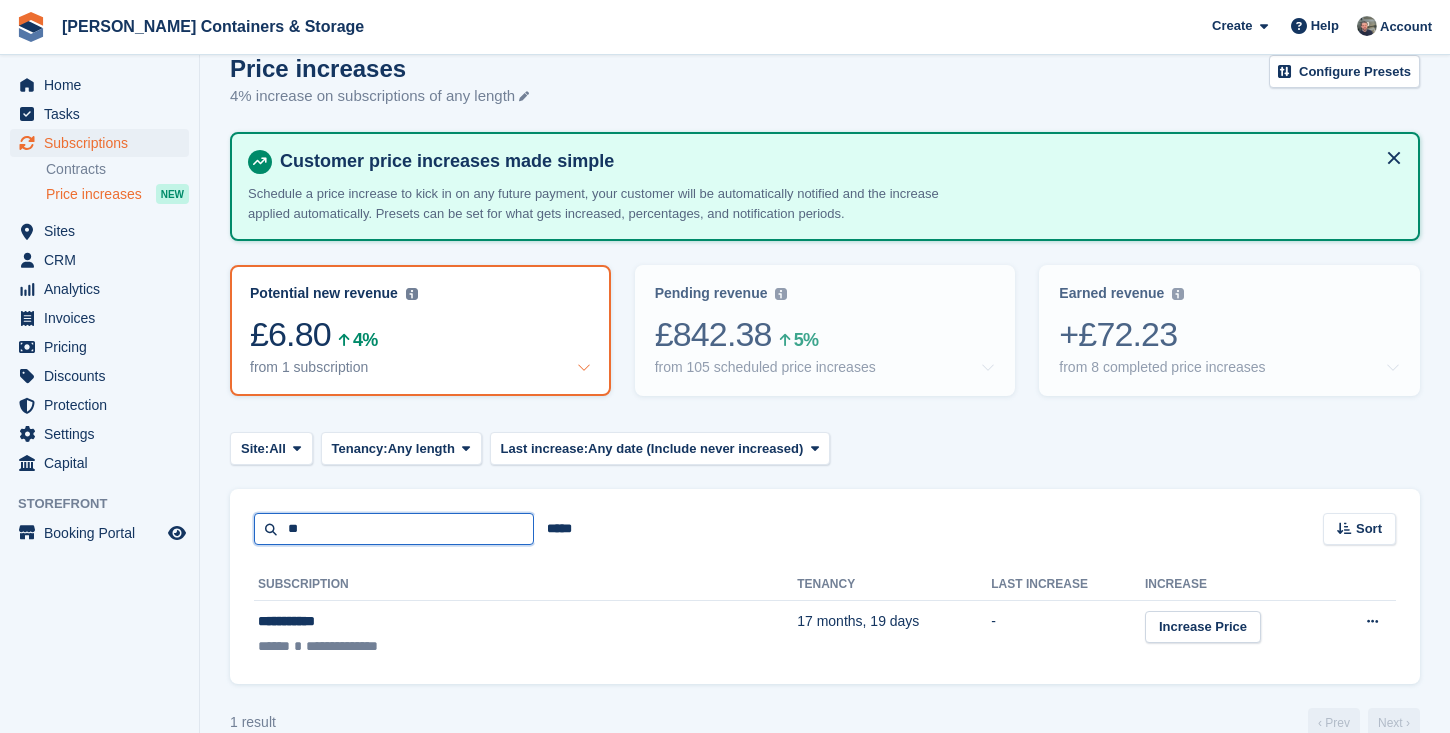 type on "*" 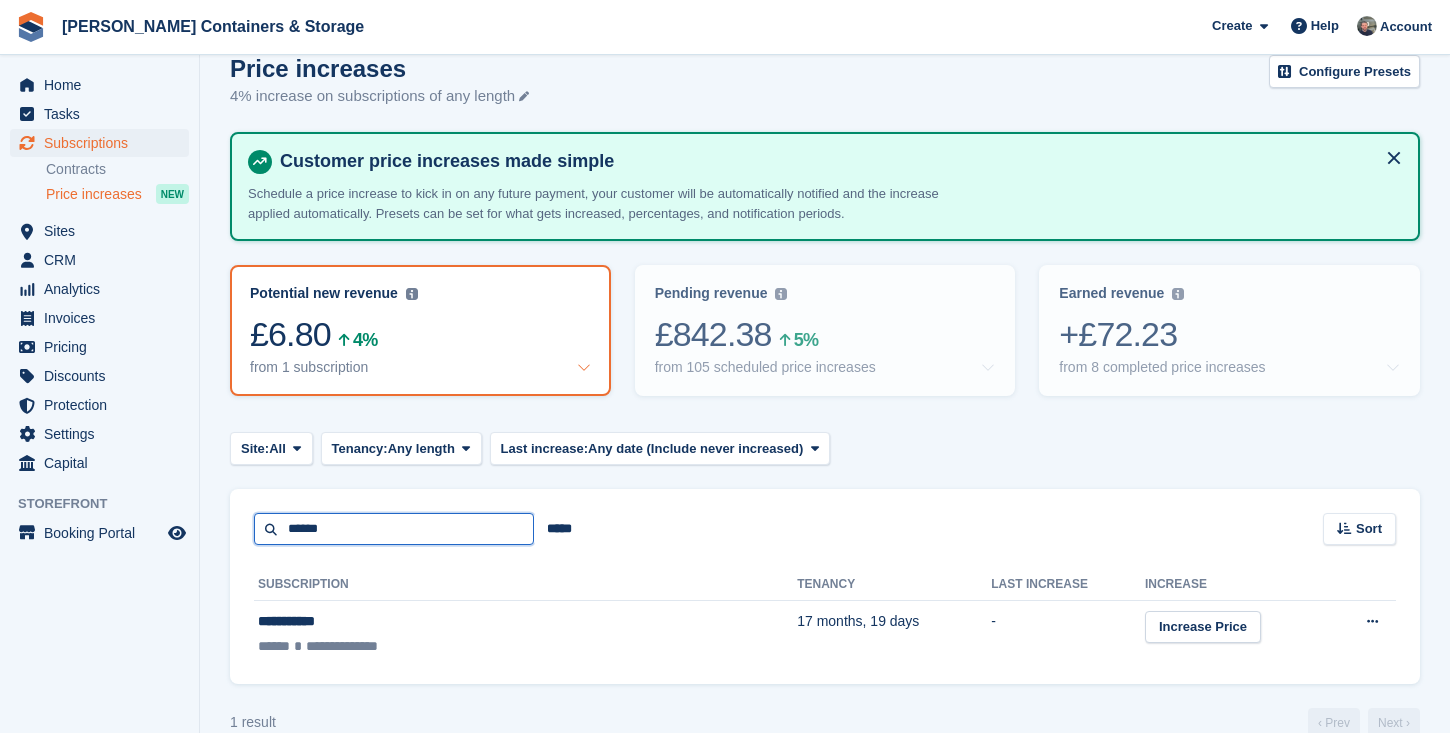 type on "******" 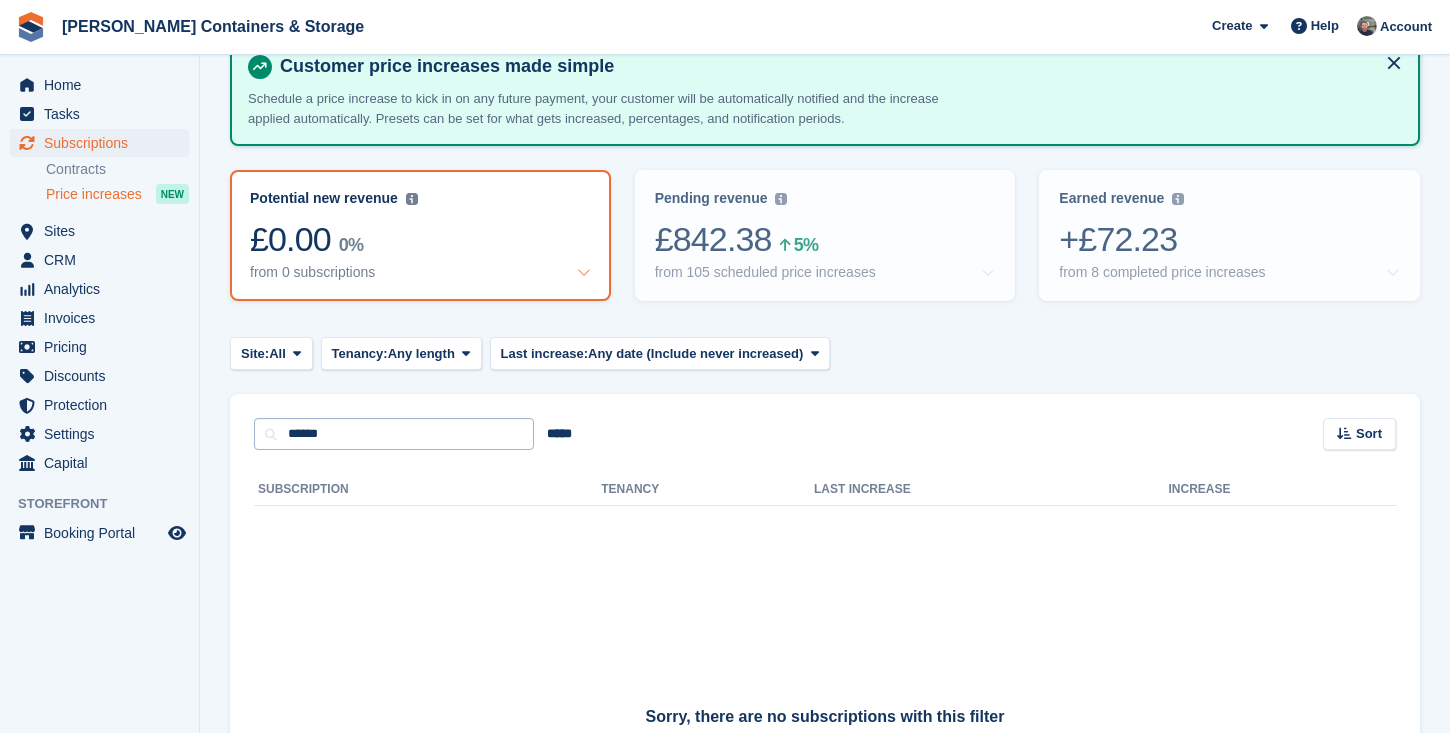 scroll, scrollTop: 280, scrollLeft: 0, axis: vertical 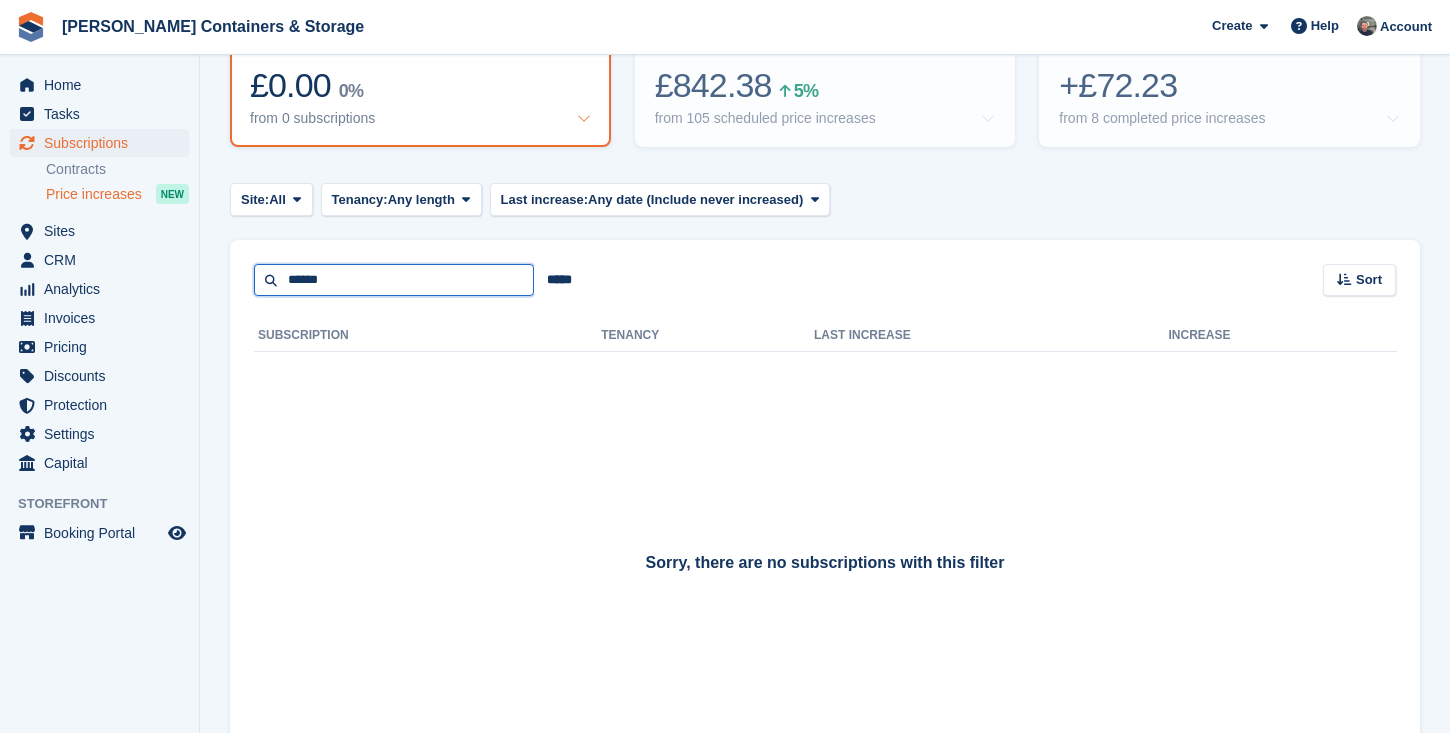 click on "******" at bounding box center (394, 280) 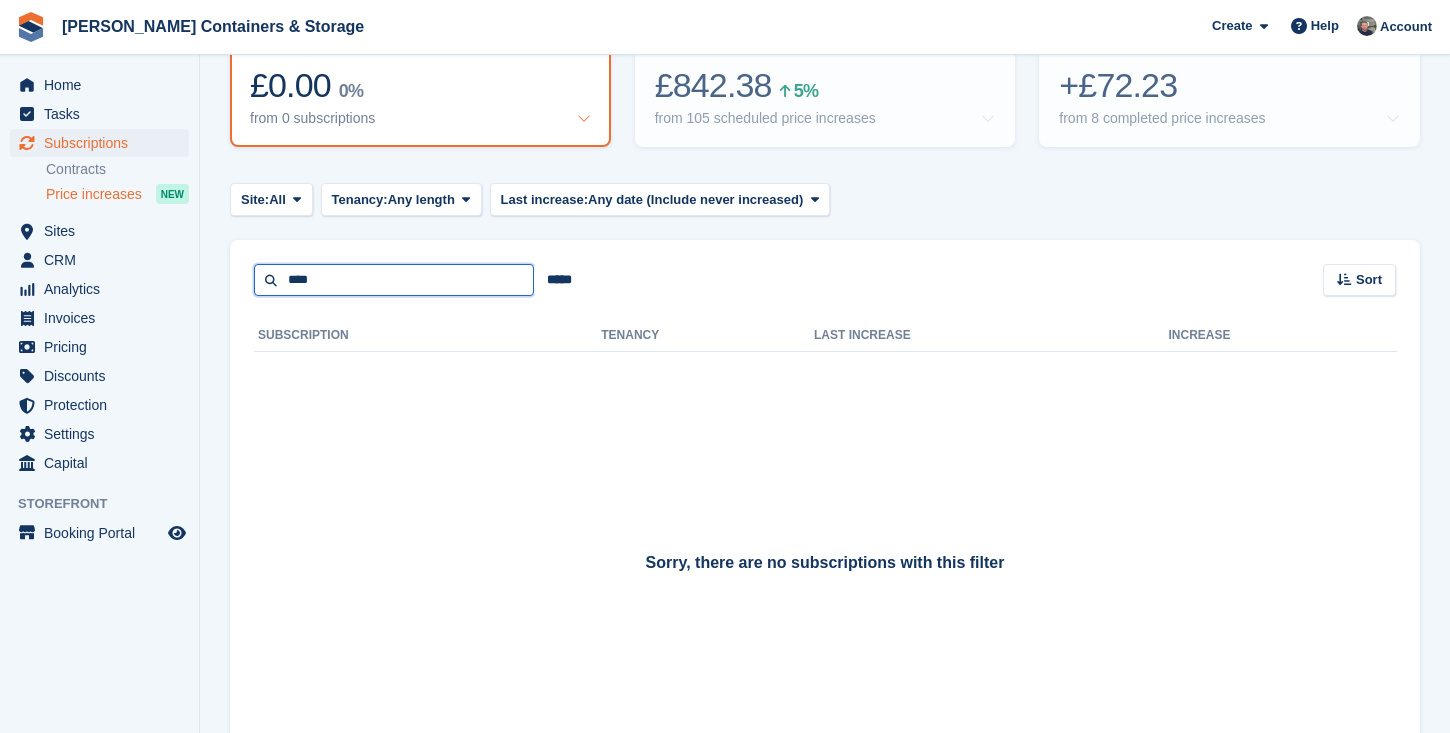 type on "****" 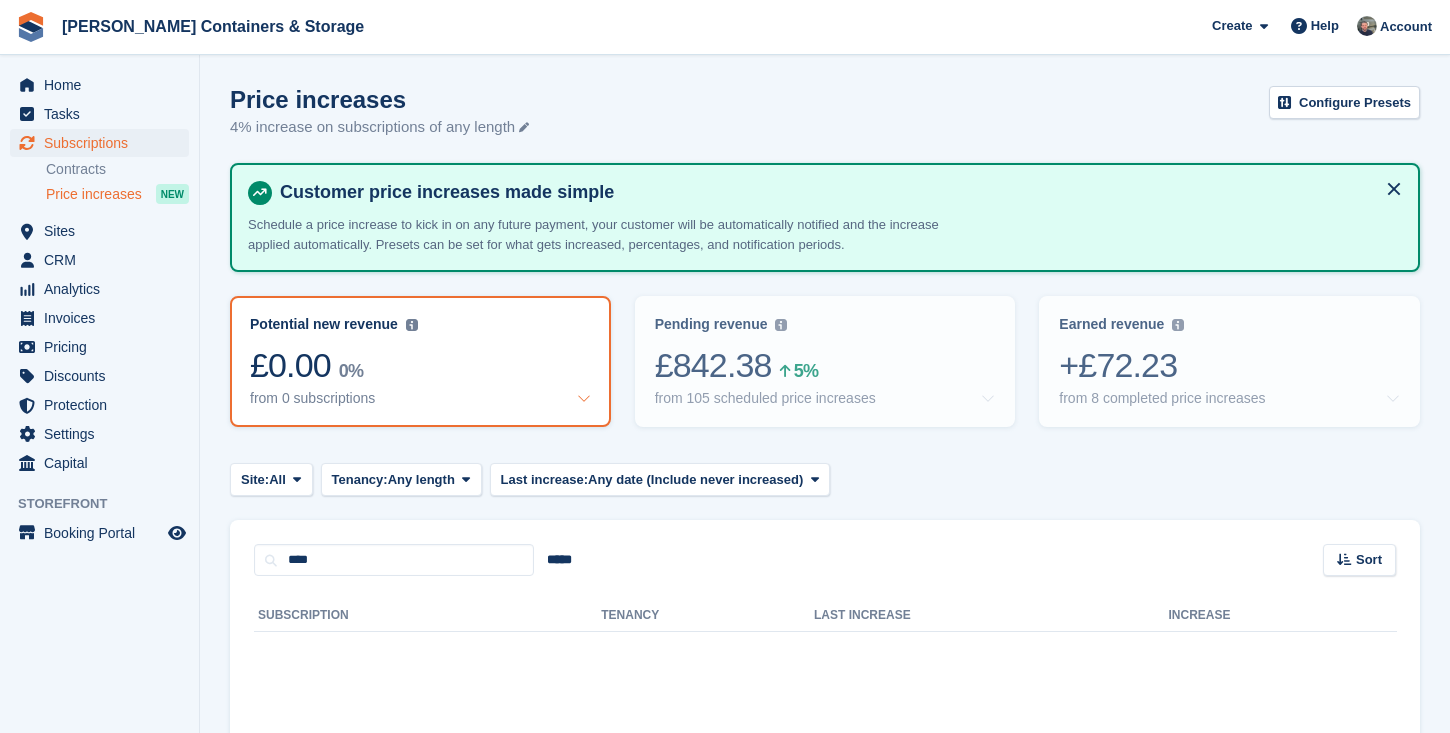 scroll, scrollTop: 0, scrollLeft: 0, axis: both 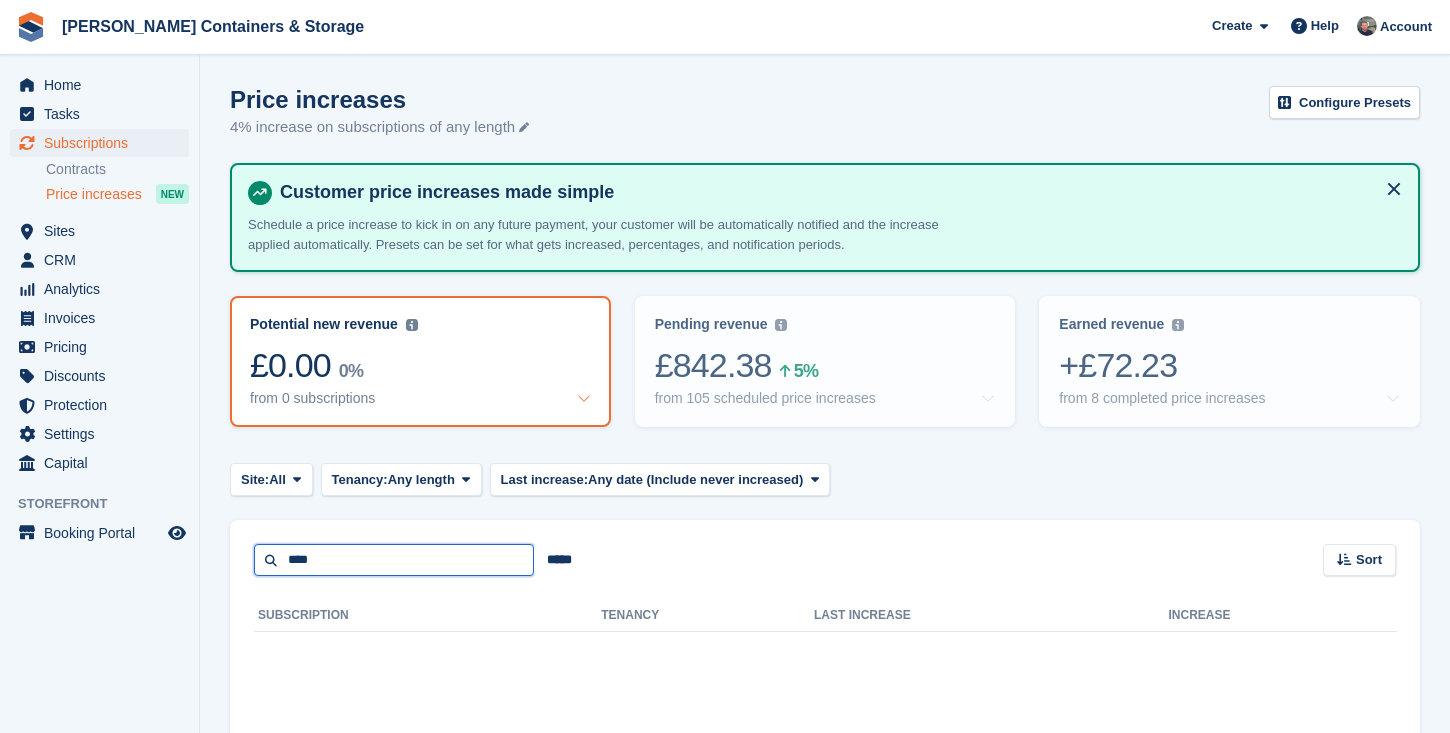 click on "****" at bounding box center [394, 560] 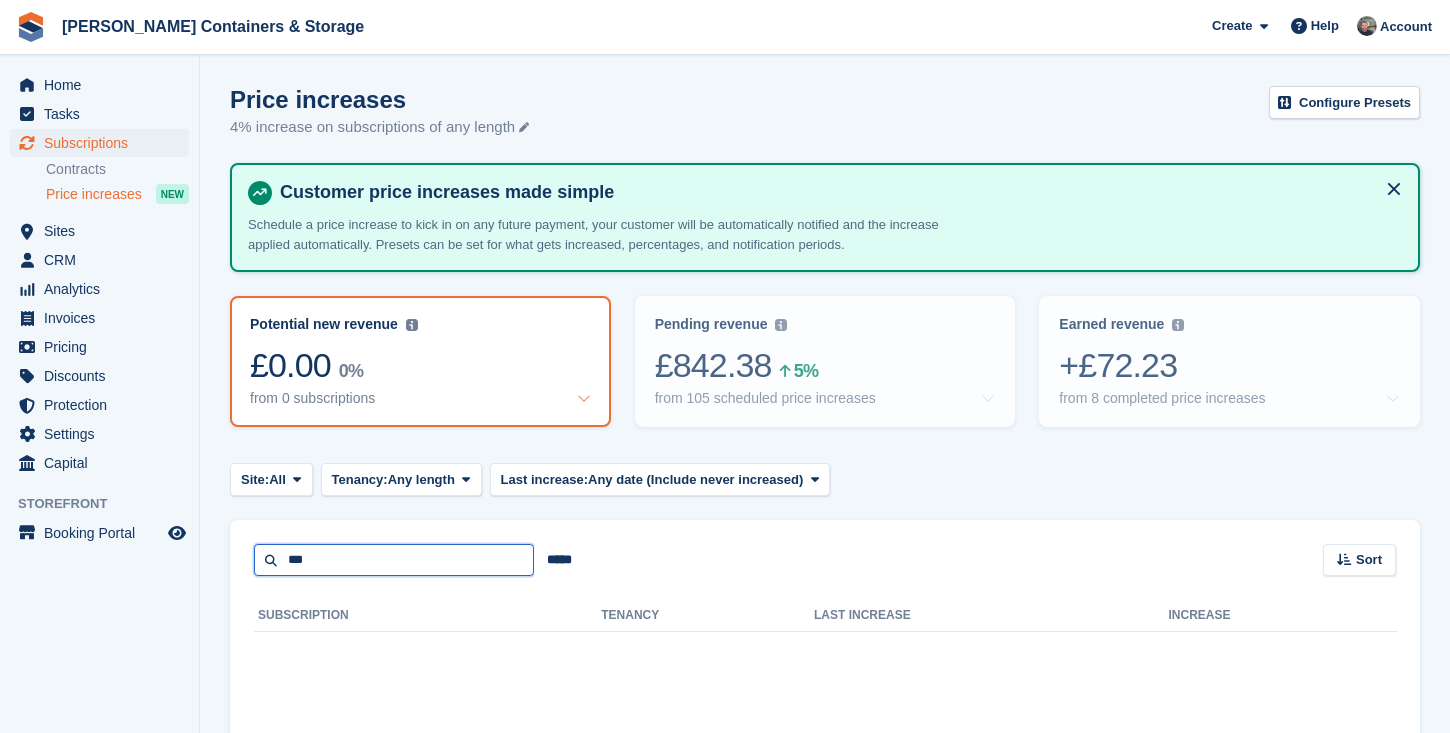 type on "***" 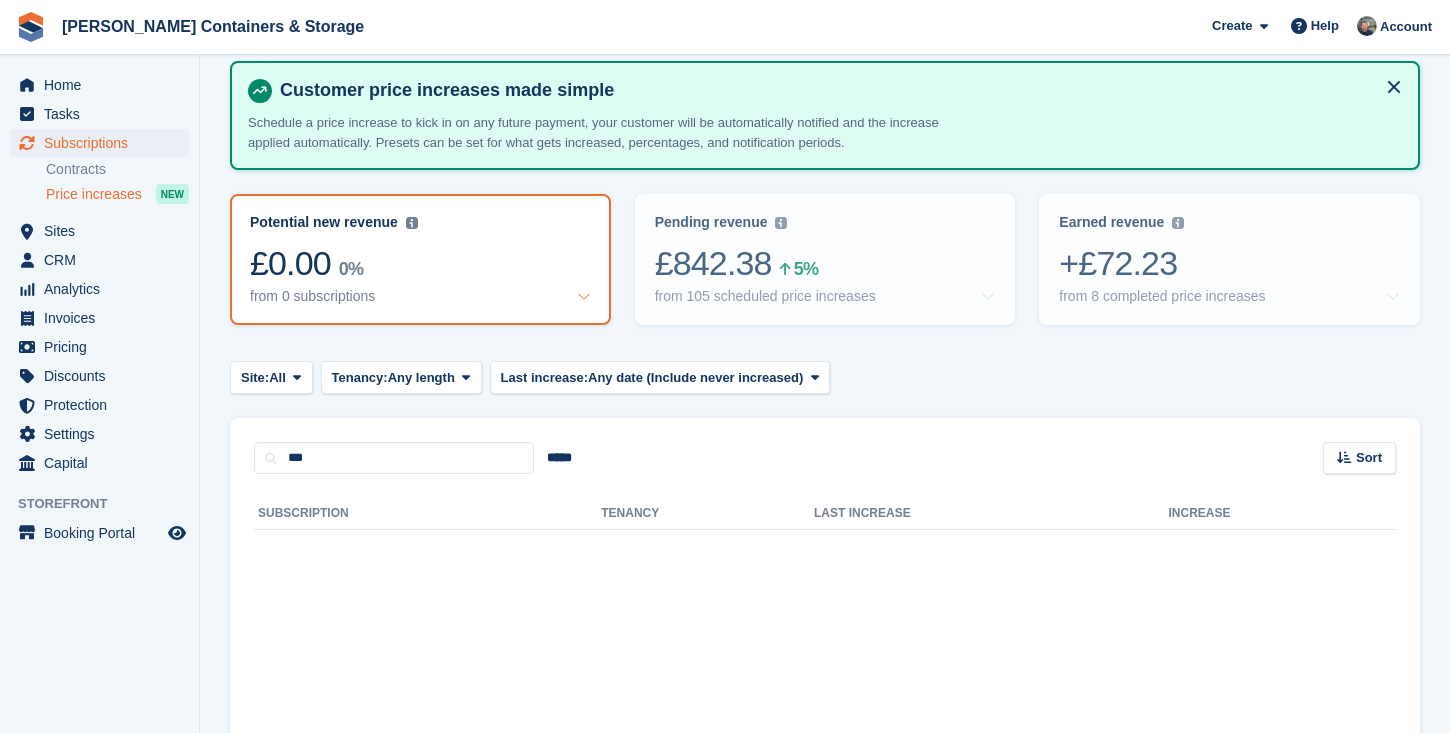 scroll, scrollTop: 127, scrollLeft: 0, axis: vertical 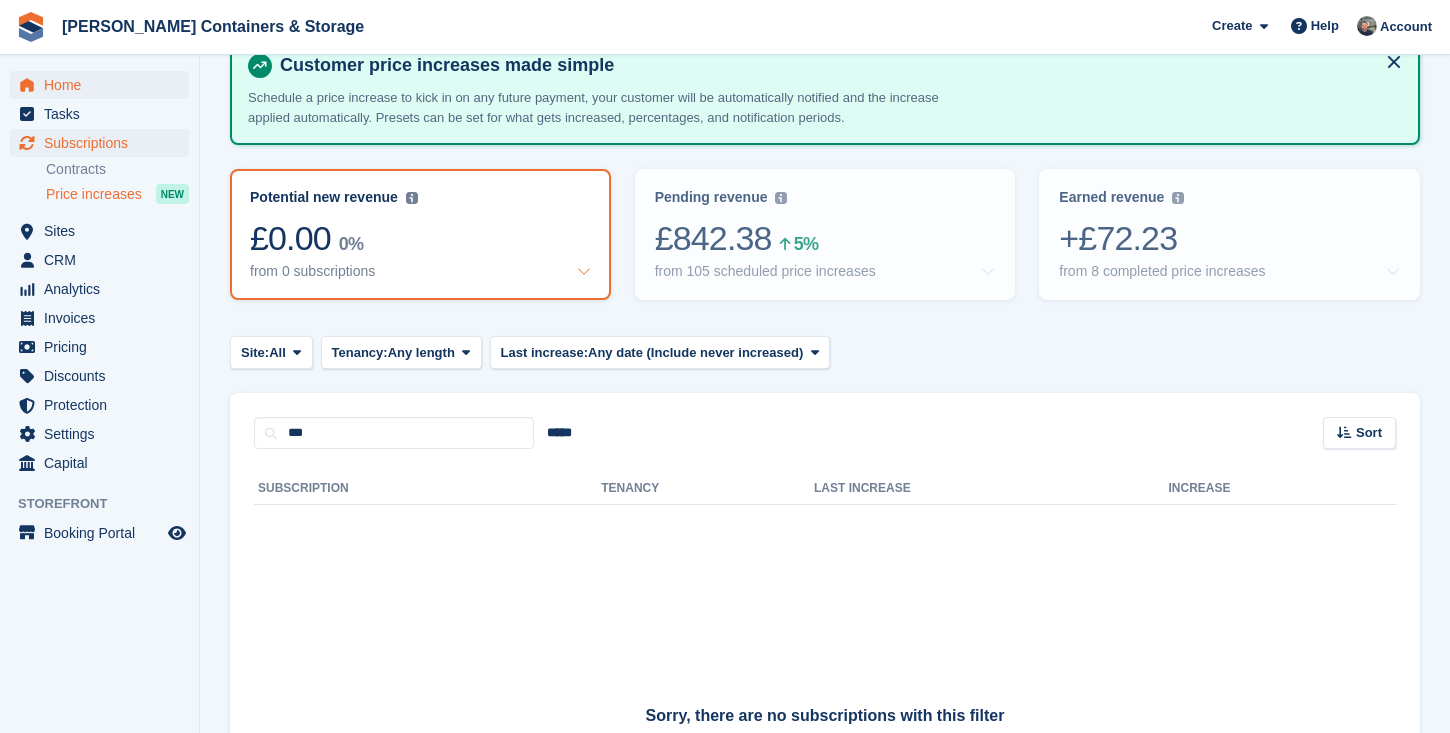 click on "Home" at bounding box center (104, 85) 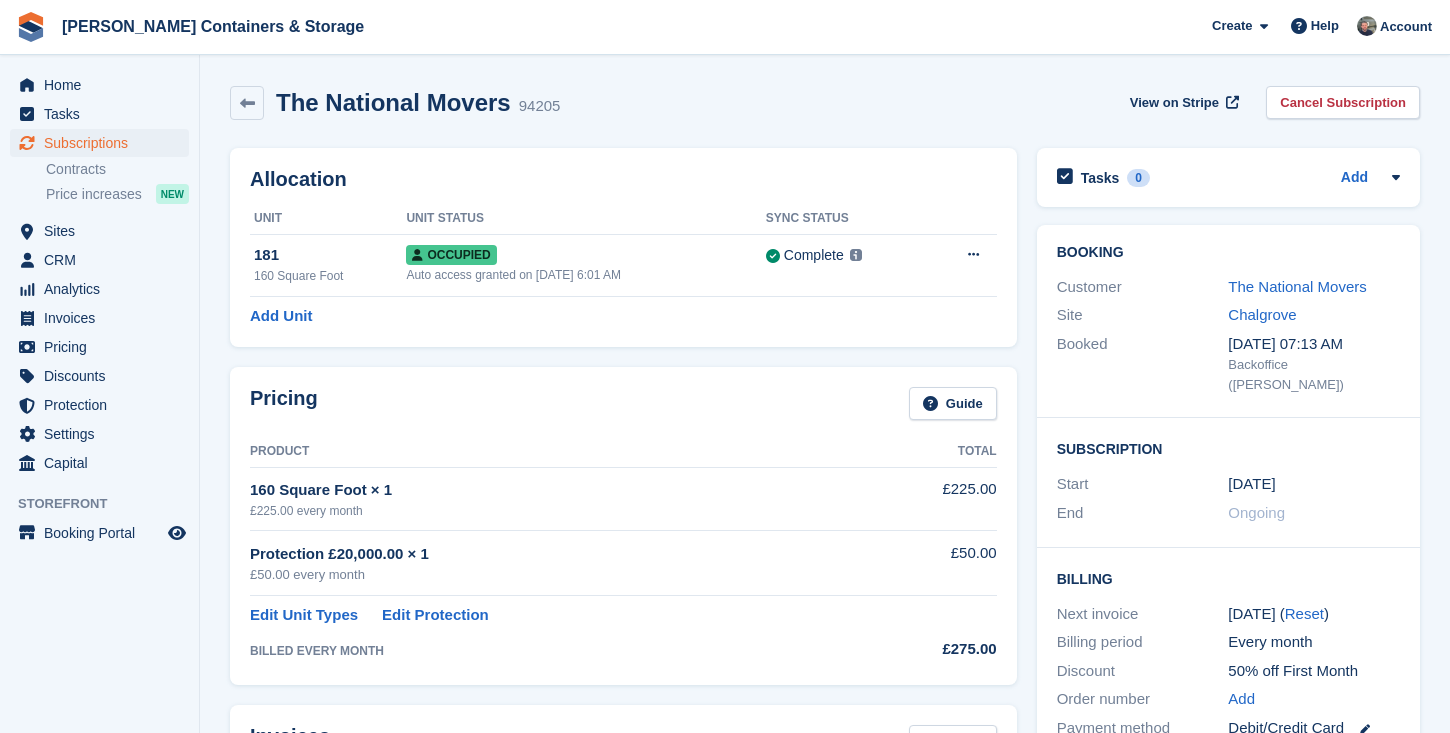 scroll, scrollTop: 0, scrollLeft: 0, axis: both 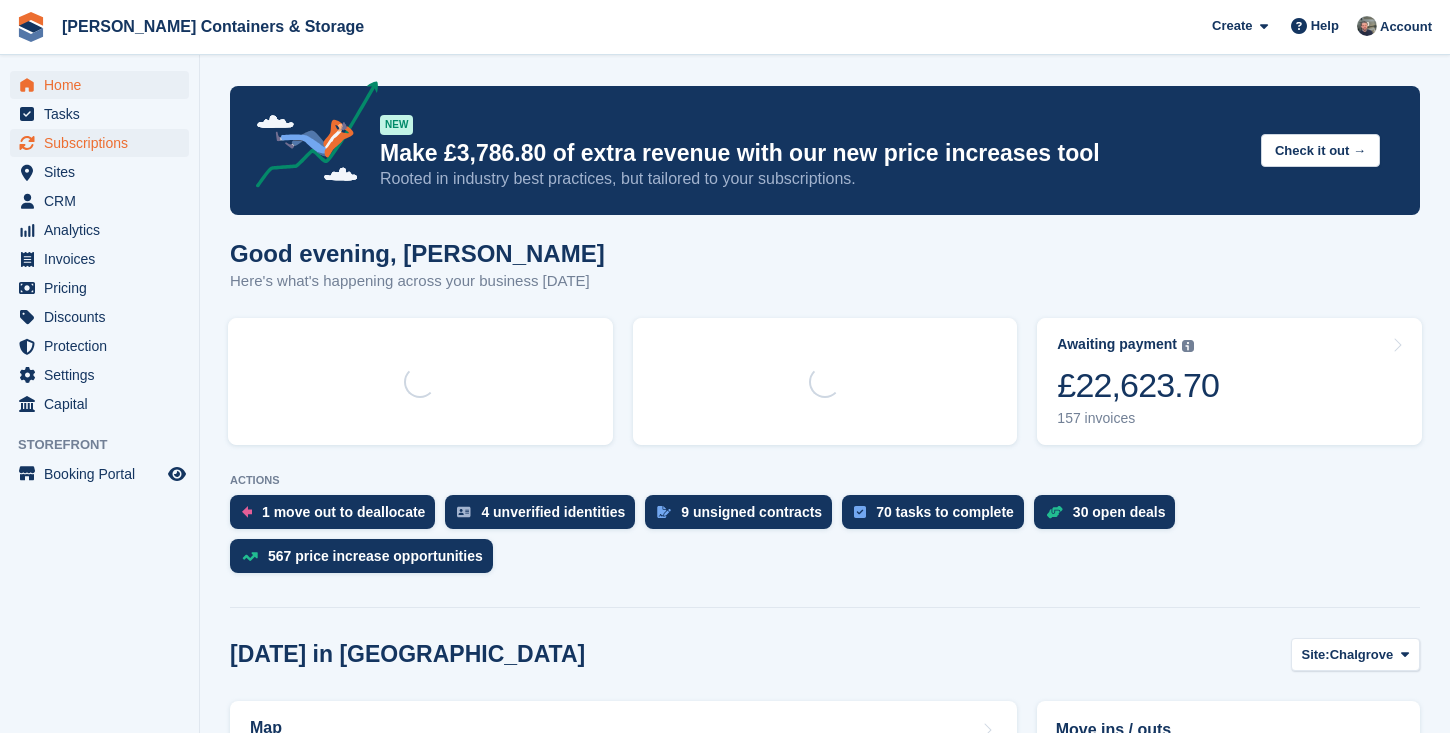 click on "Subscriptions" at bounding box center [104, 143] 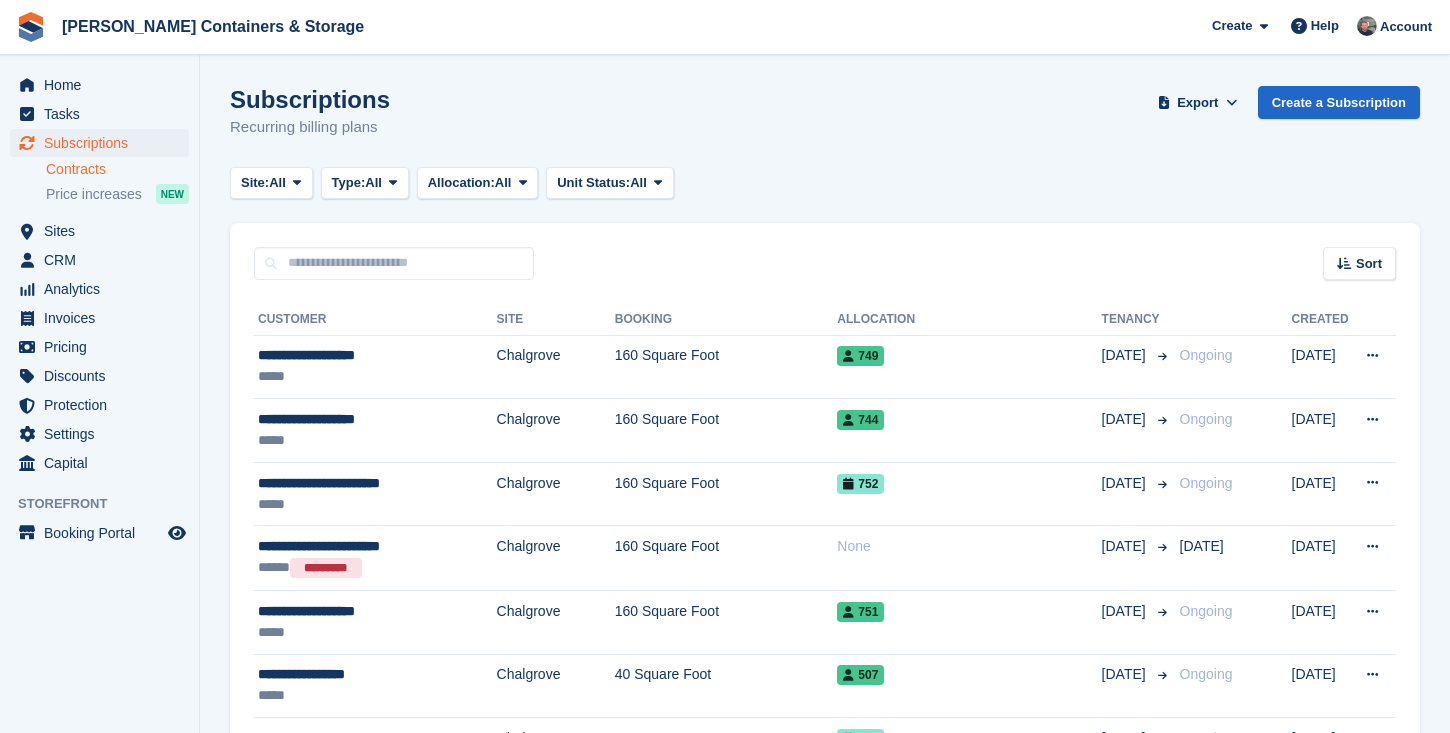 scroll, scrollTop: 0, scrollLeft: 0, axis: both 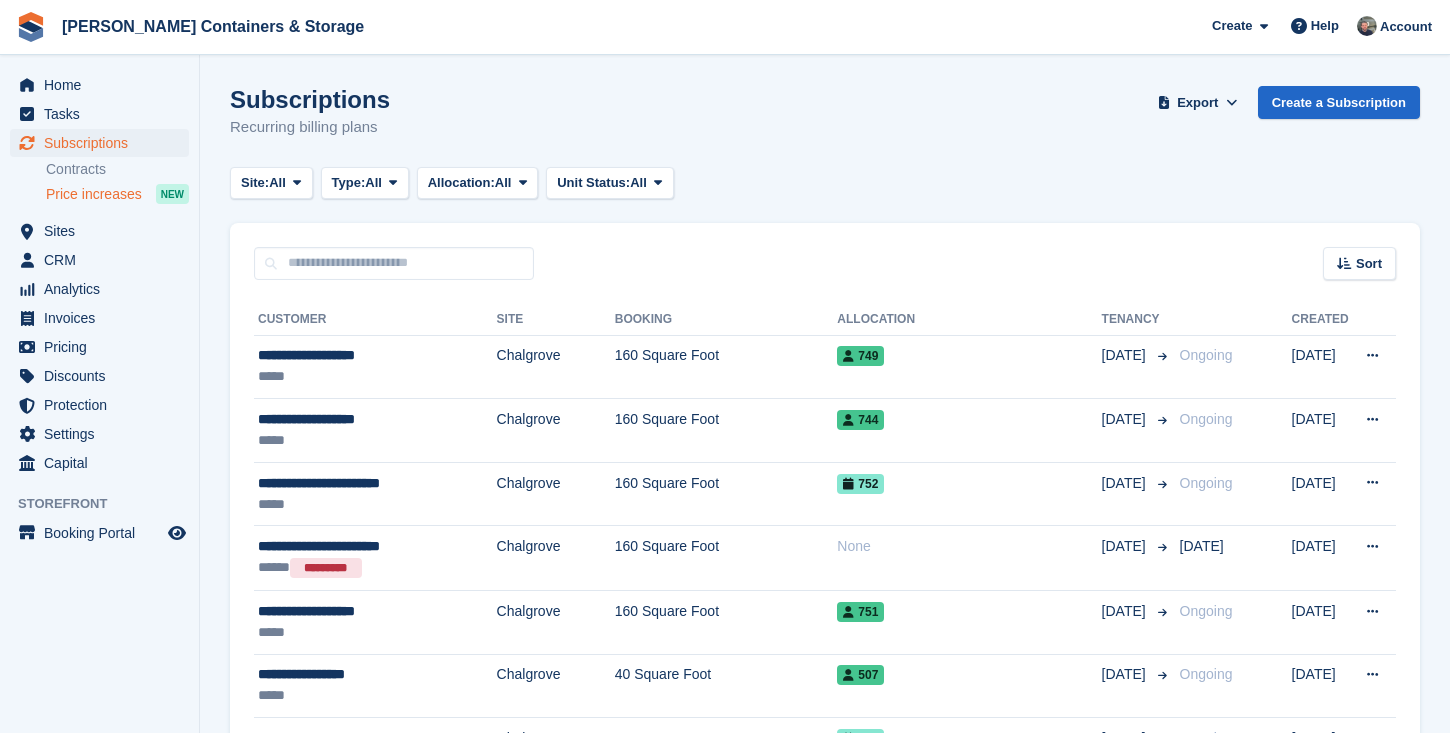 click on "Price increases
NEW" at bounding box center [117, 194] 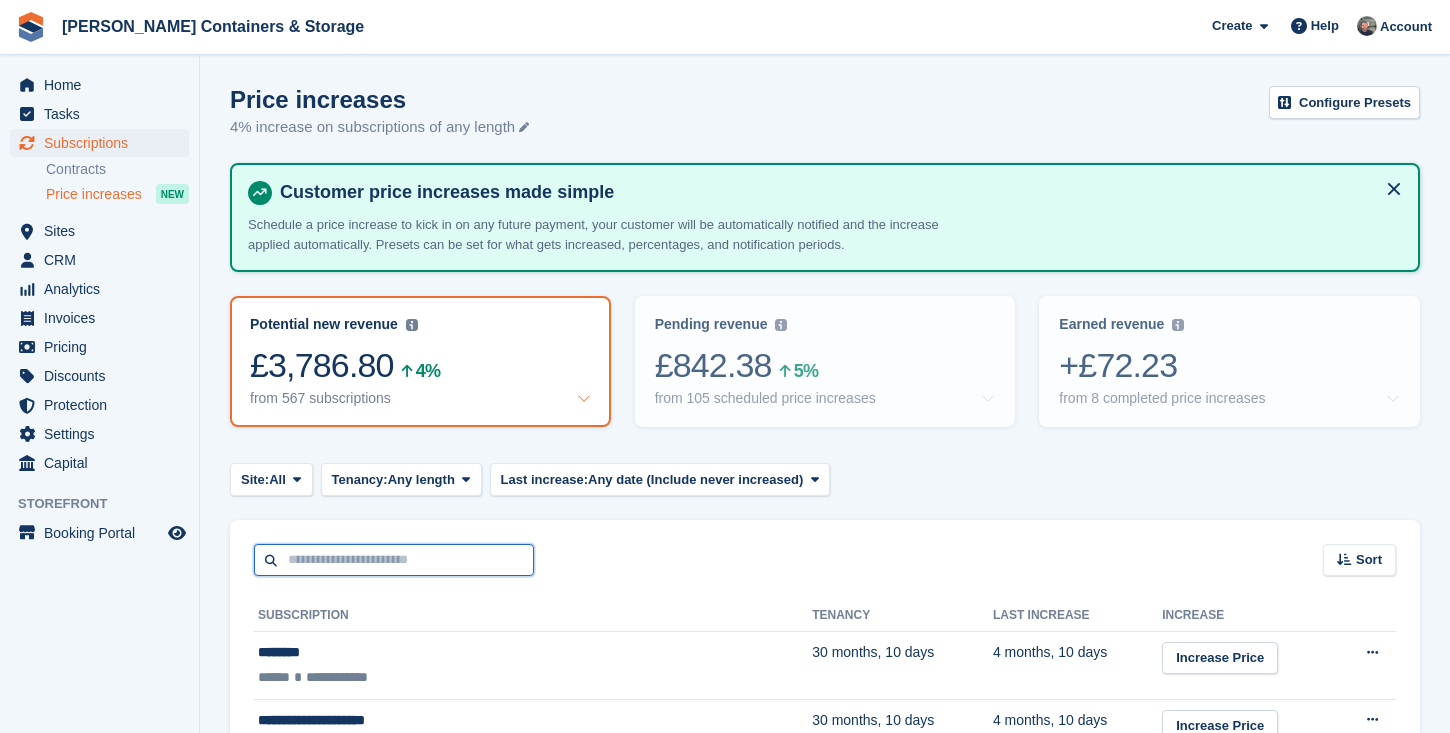 click at bounding box center [394, 560] 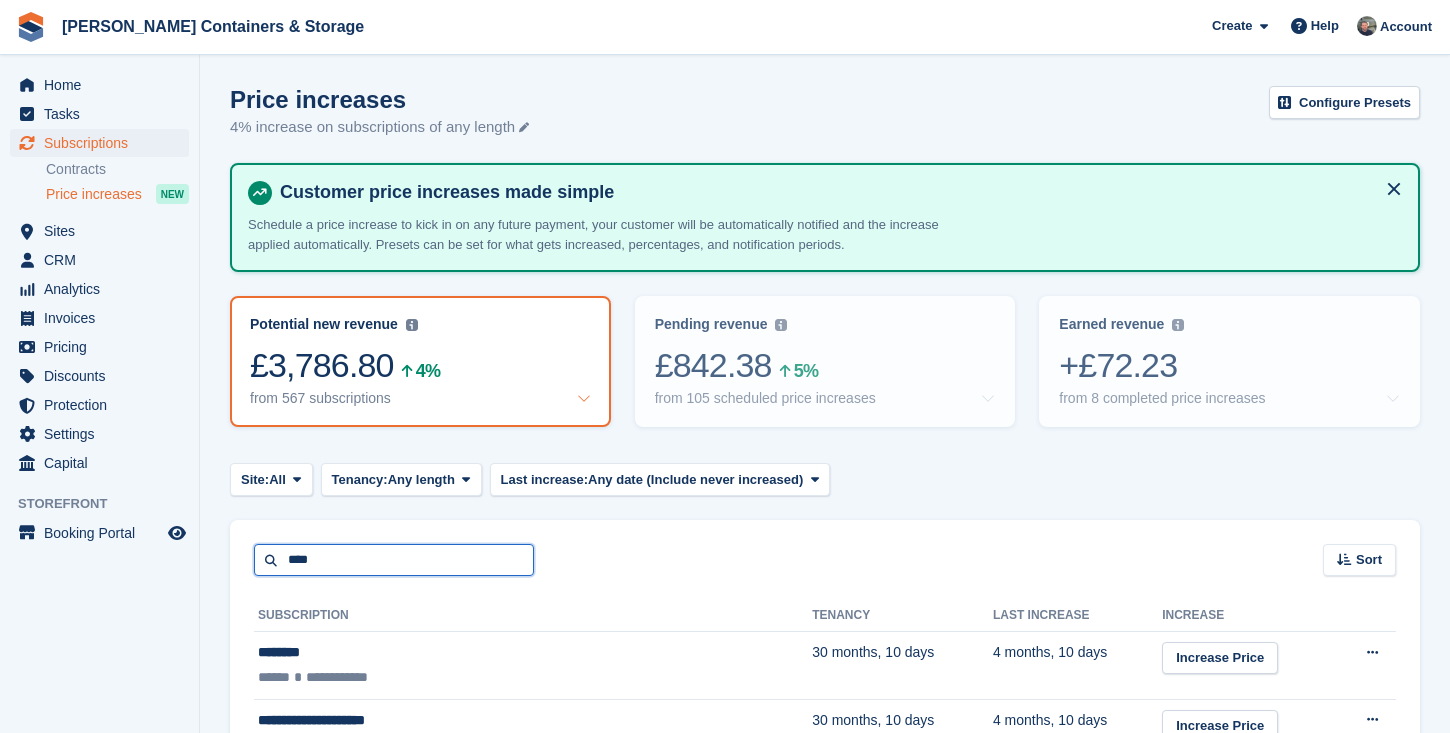 type on "****" 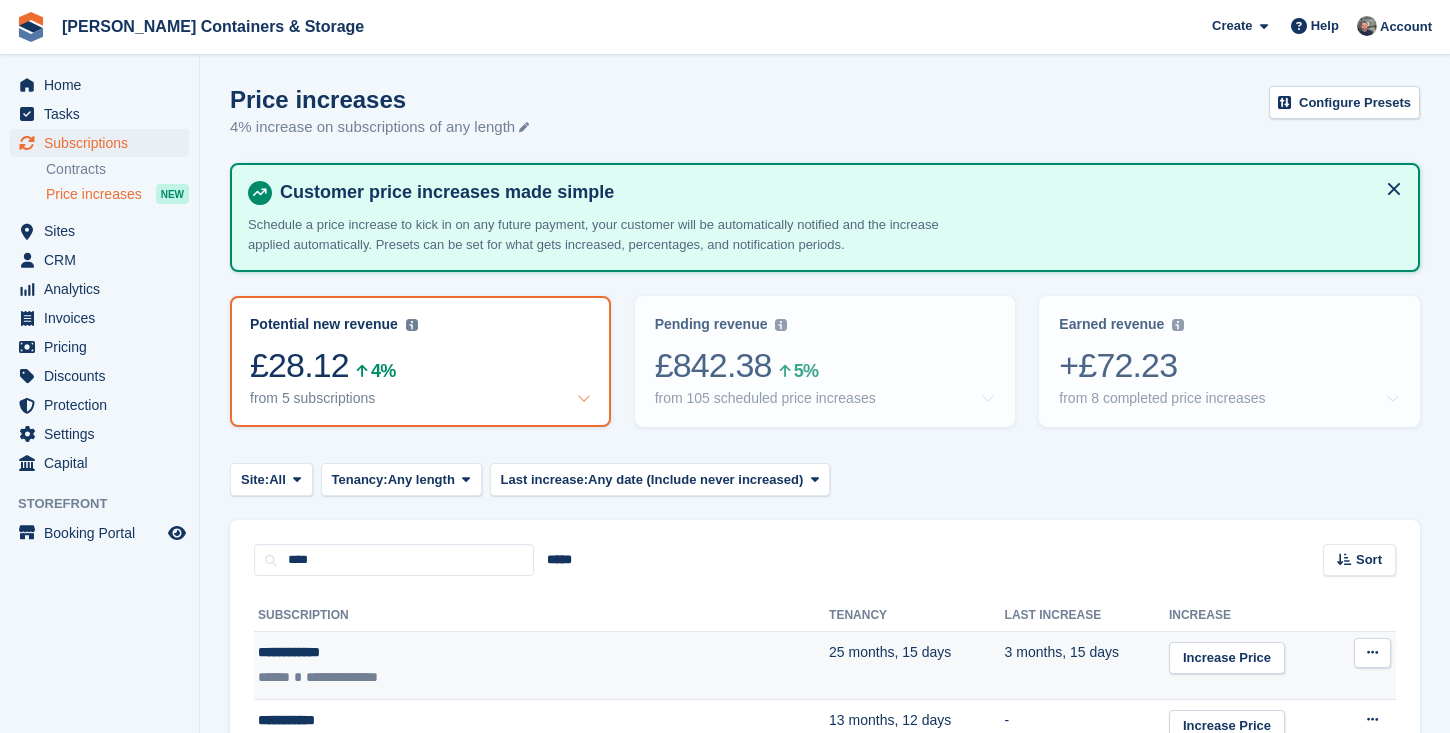 scroll, scrollTop: 334, scrollLeft: 0, axis: vertical 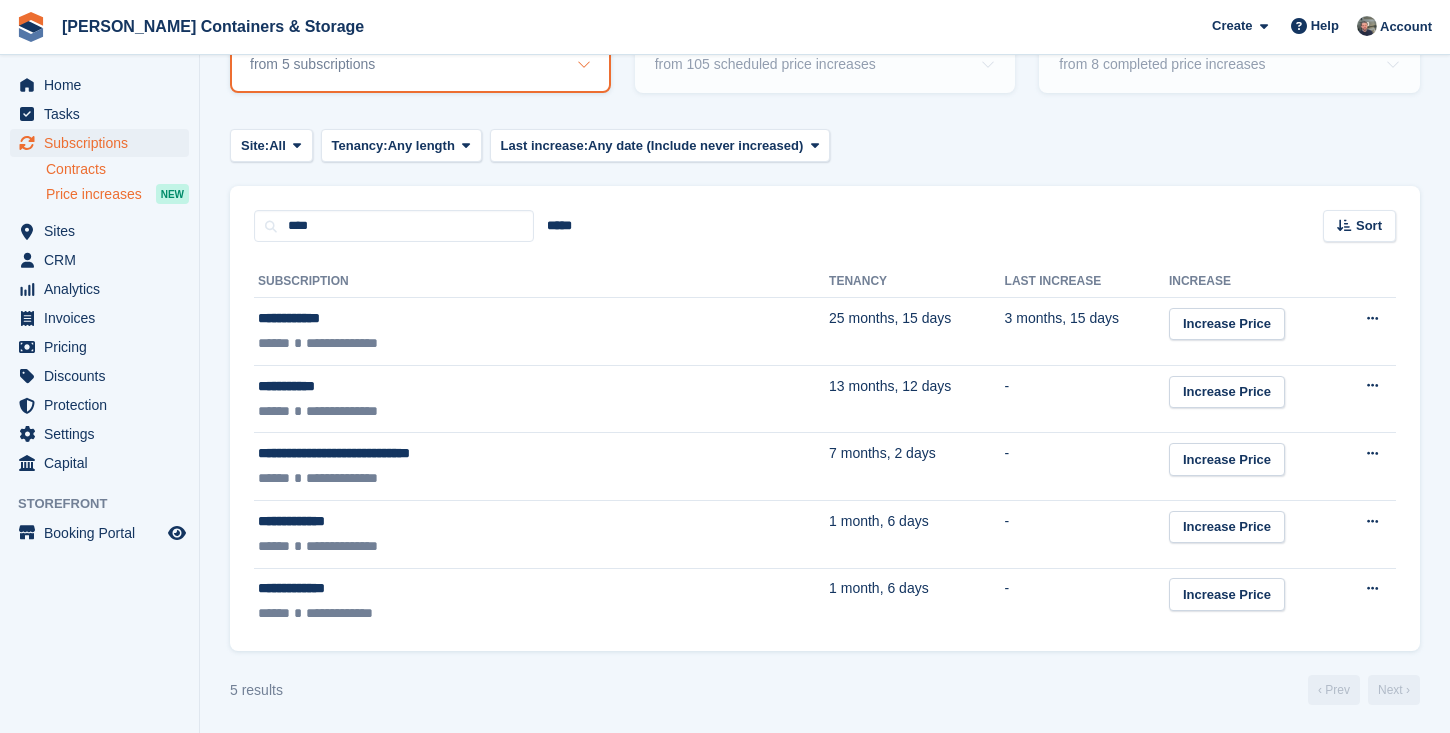 click on "Contracts" at bounding box center [117, 169] 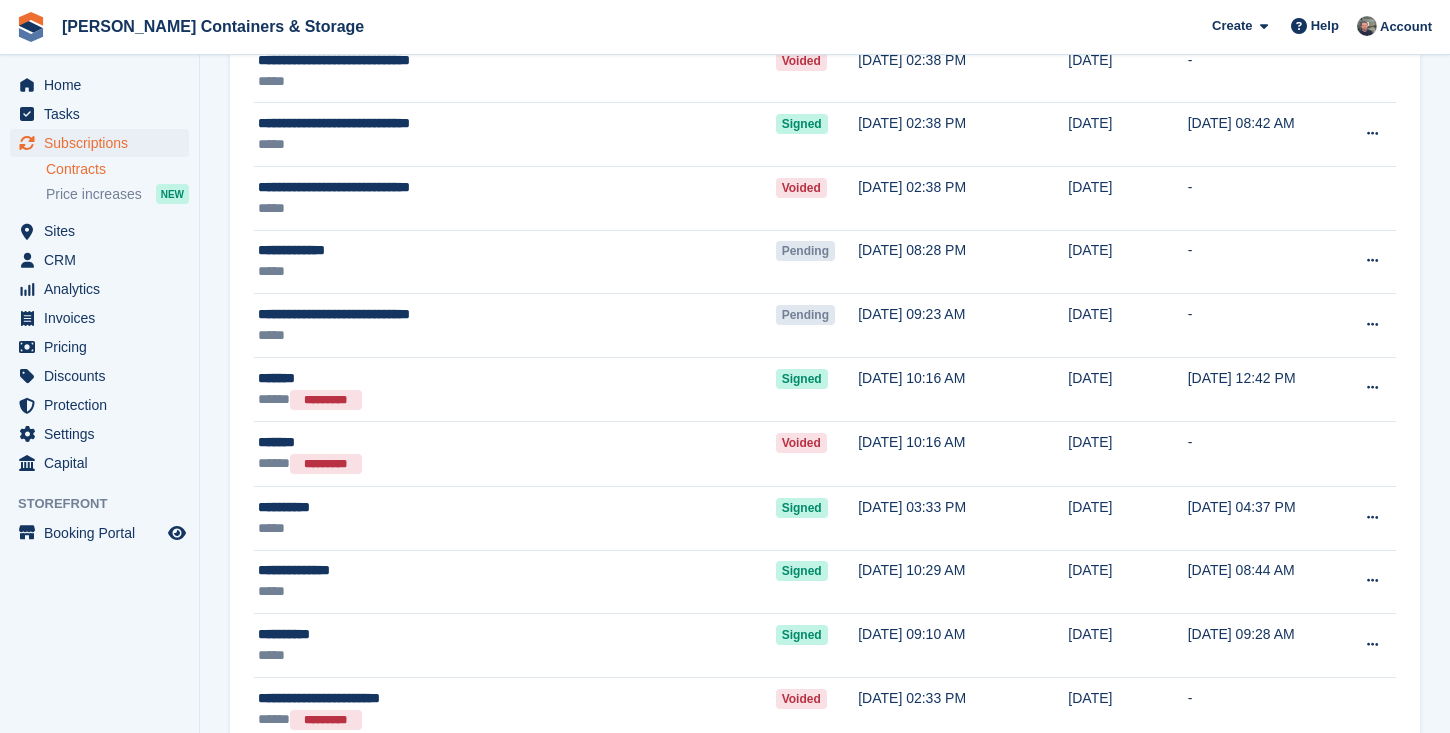 scroll, scrollTop: 0, scrollLeft: 0, axis: both 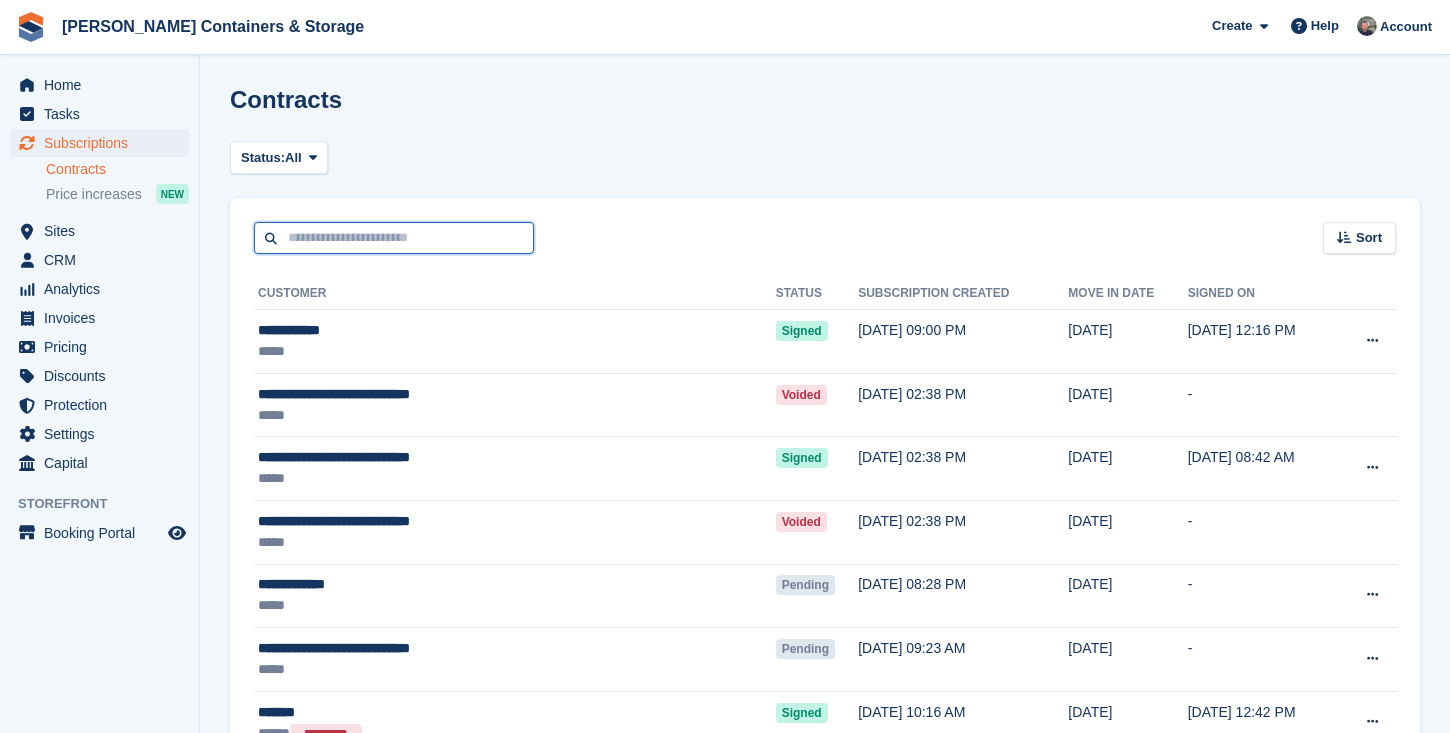 click at bounding box center [394, 238] 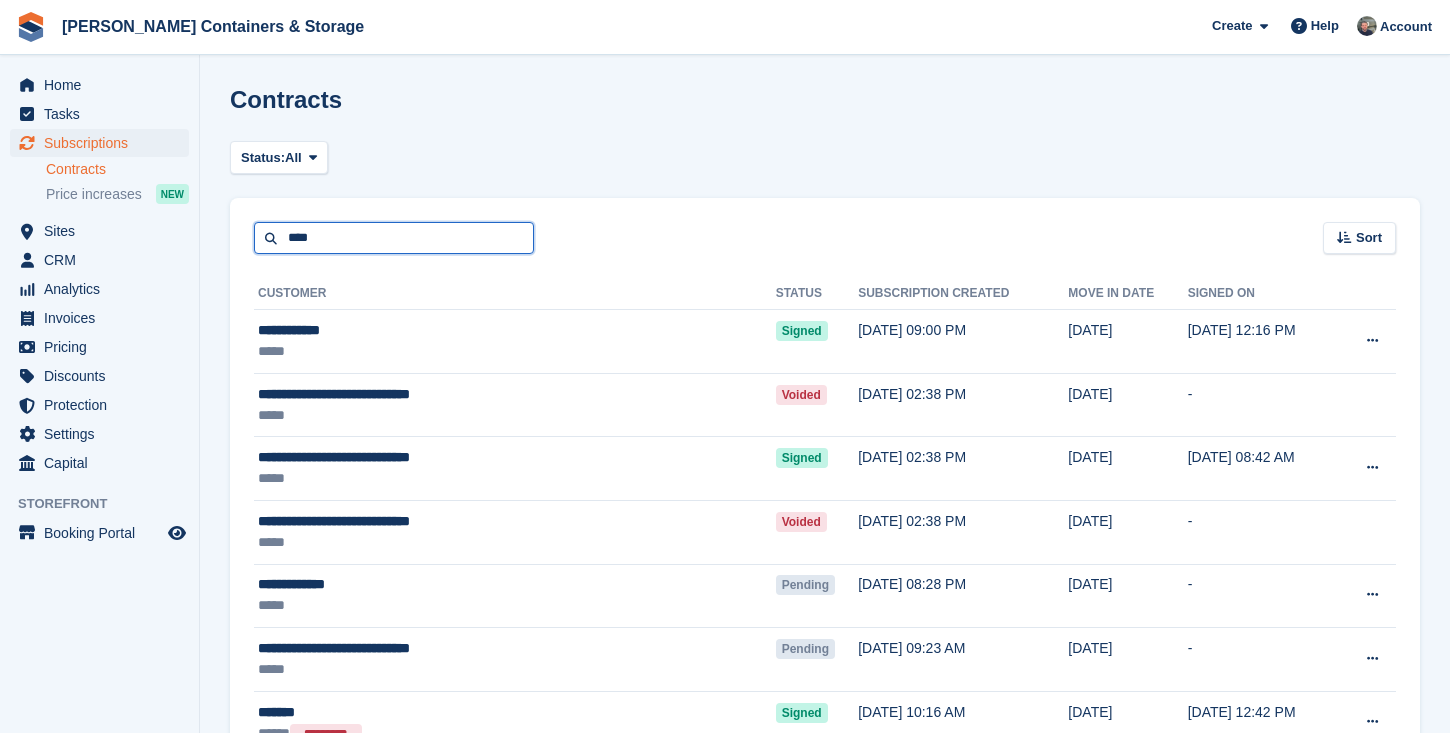 type on "****" 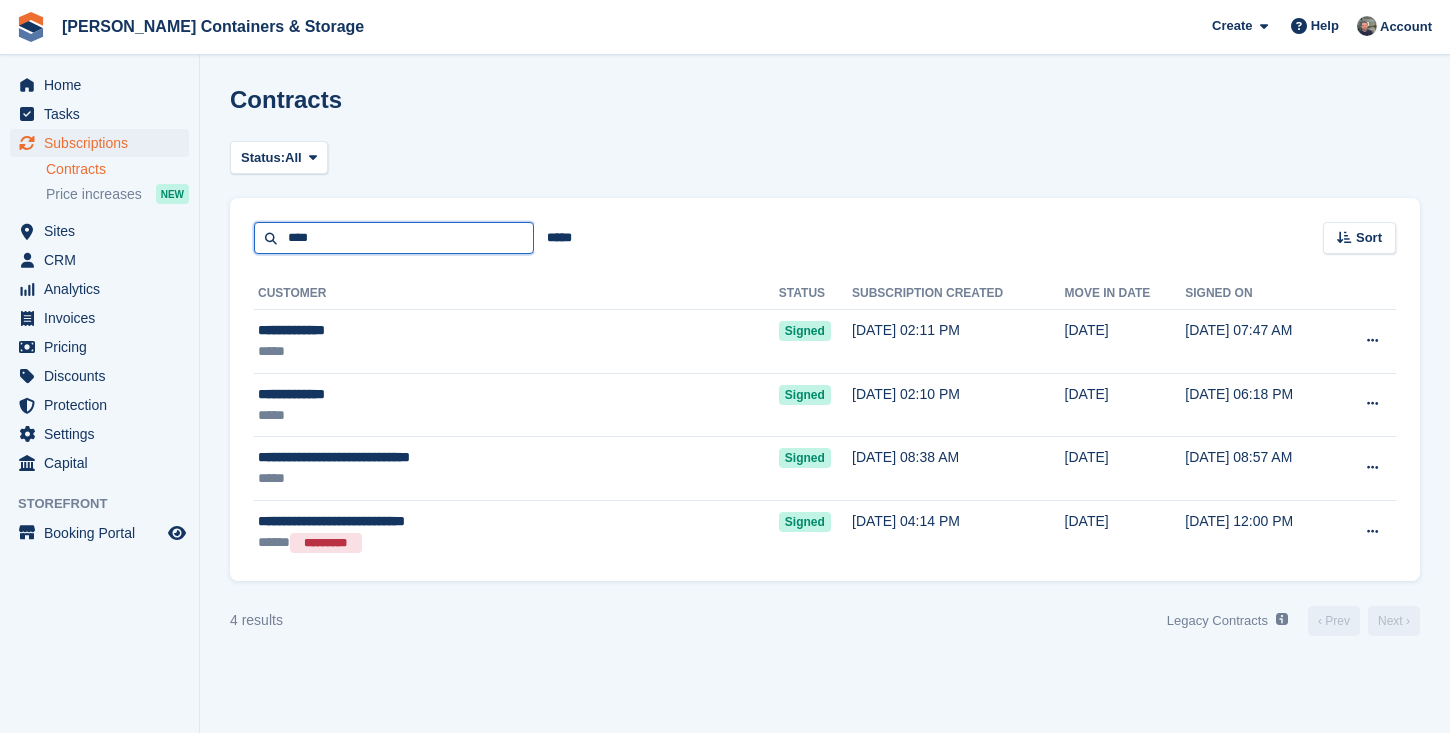 drag, startPoint x: 368, startPoint y: 241, endPoint x: 316, endPoint y: 243, distance: 52.03845 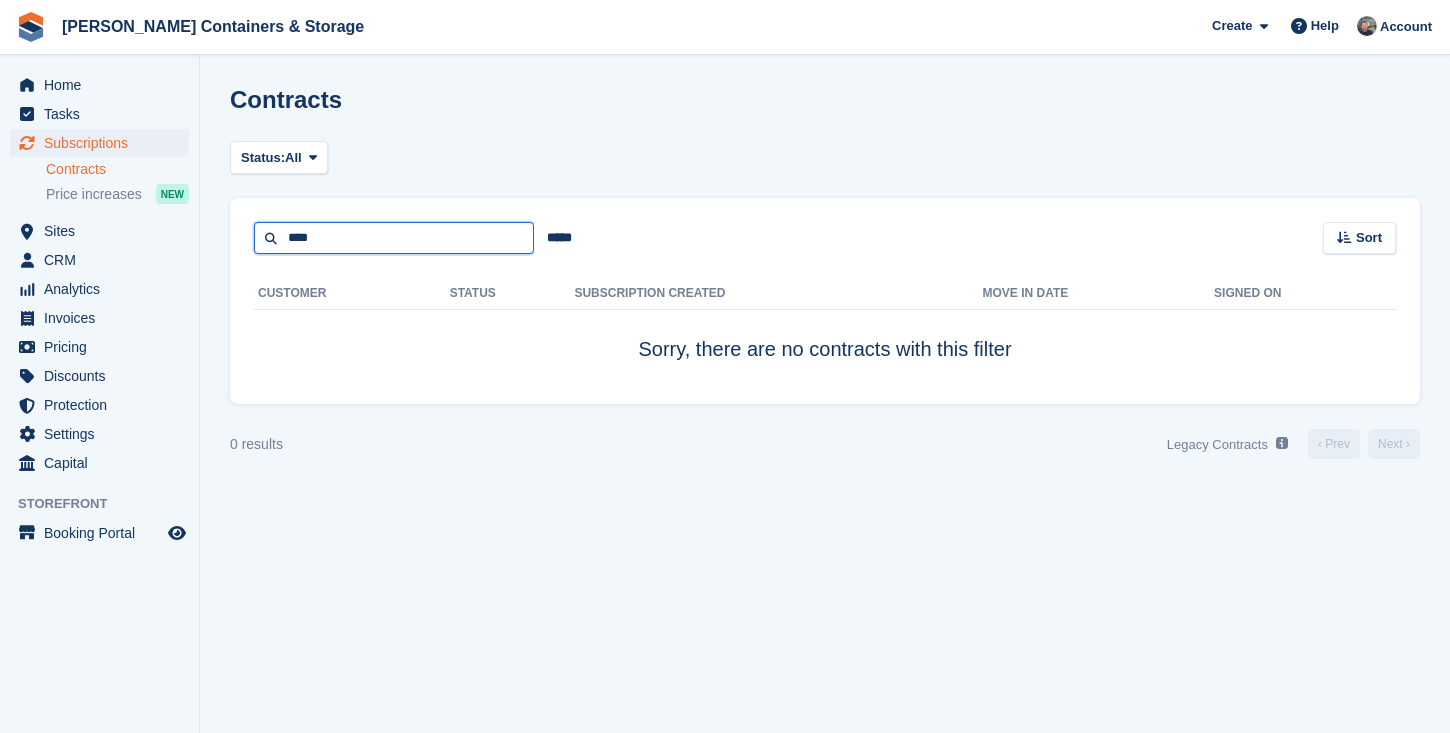 click on "****" at bounding box center (394, 238) 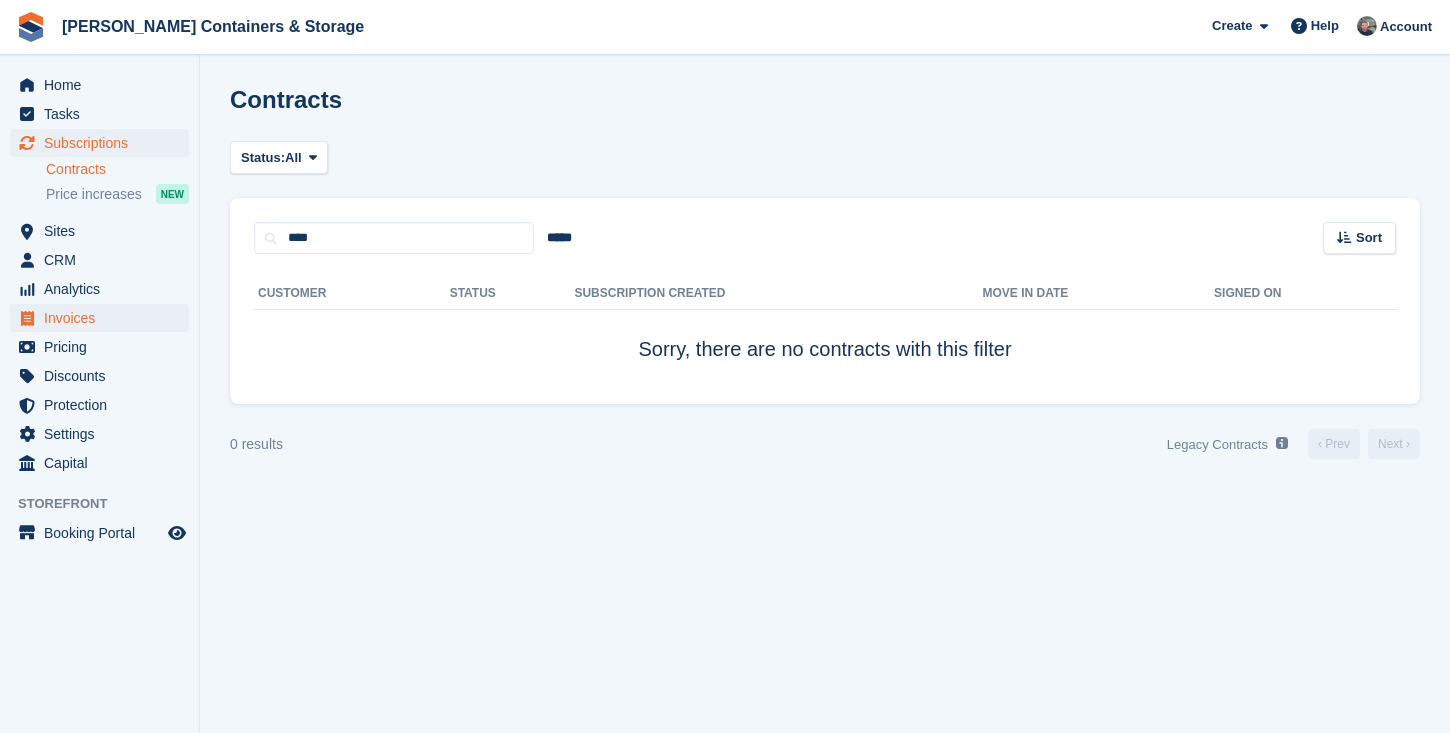 click on "Invoices" at bounding box center (104, 318) 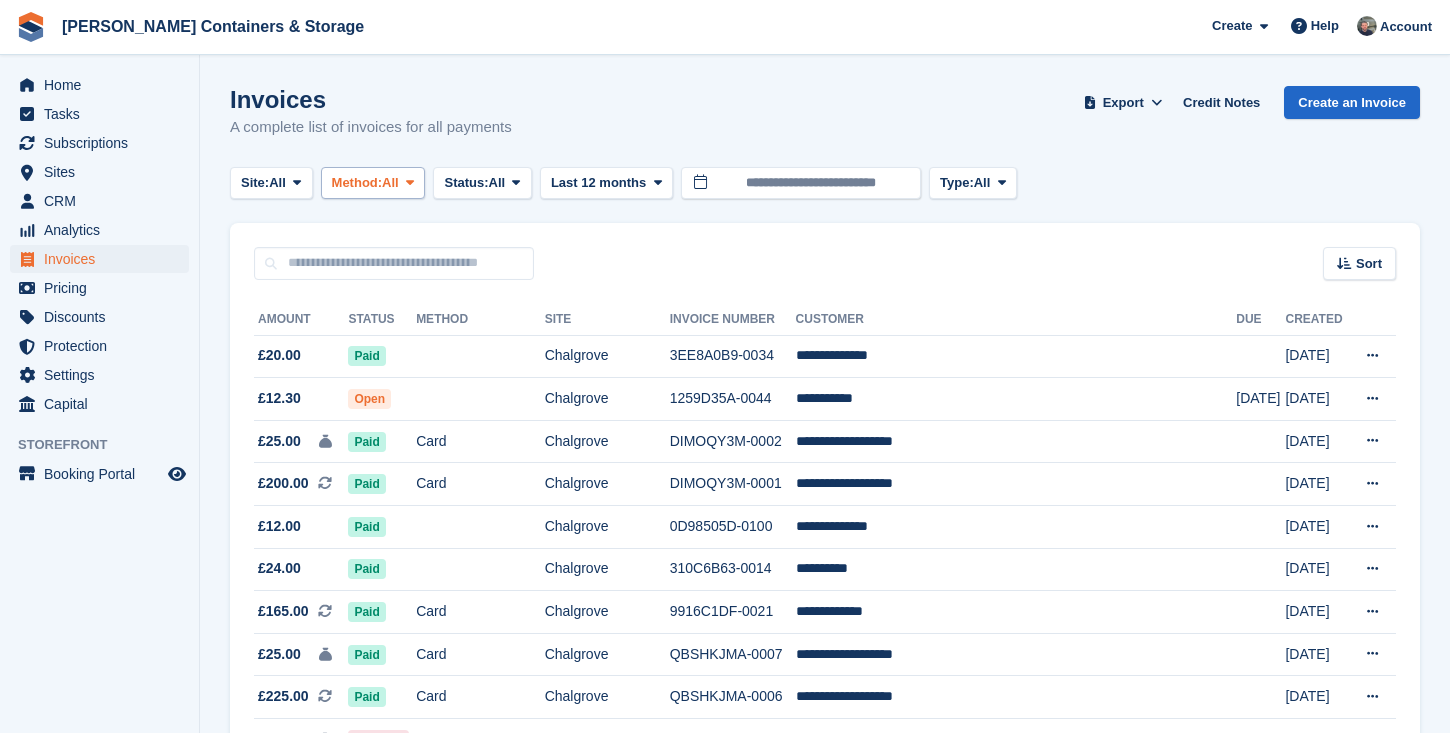 click on "Method:" at bounding box center (357, 183) 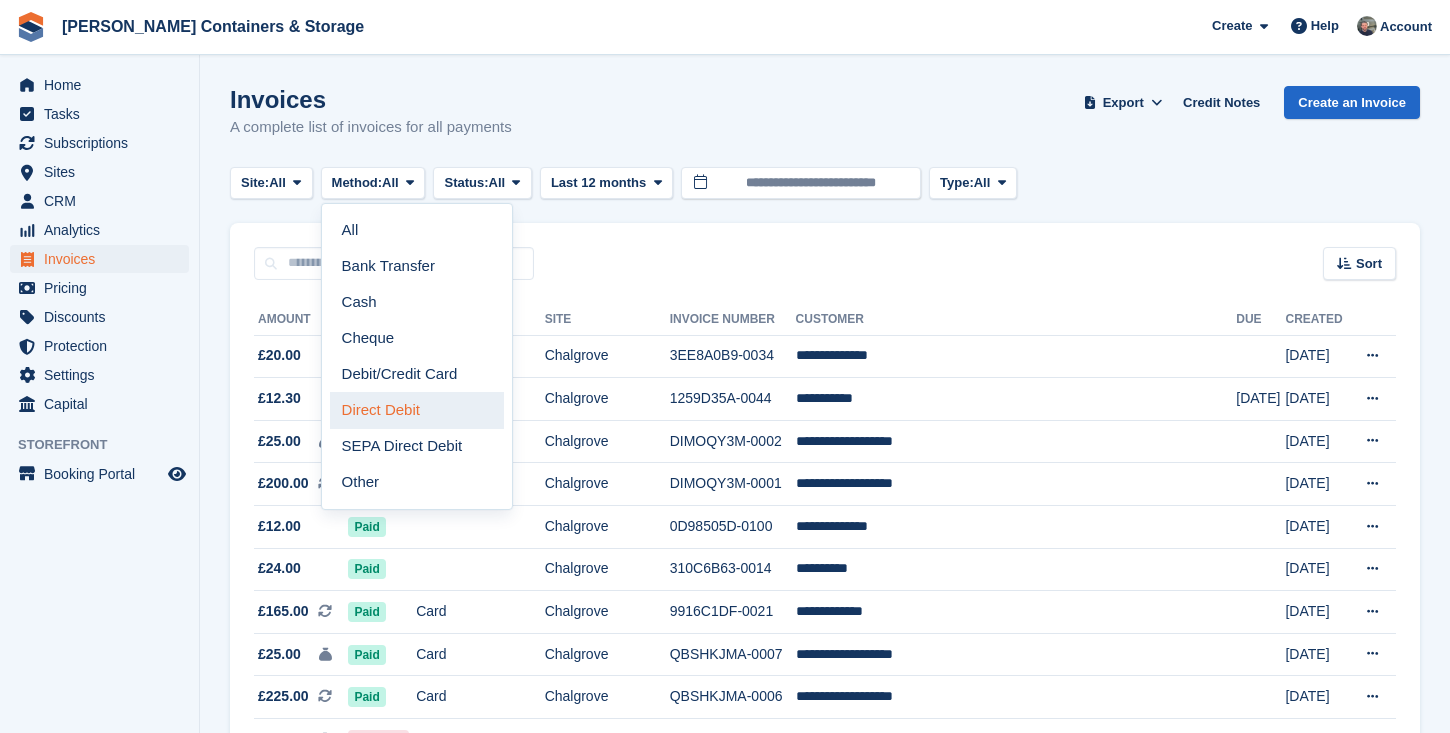 click on "Direct Debit" at bounding box center (417, 410) 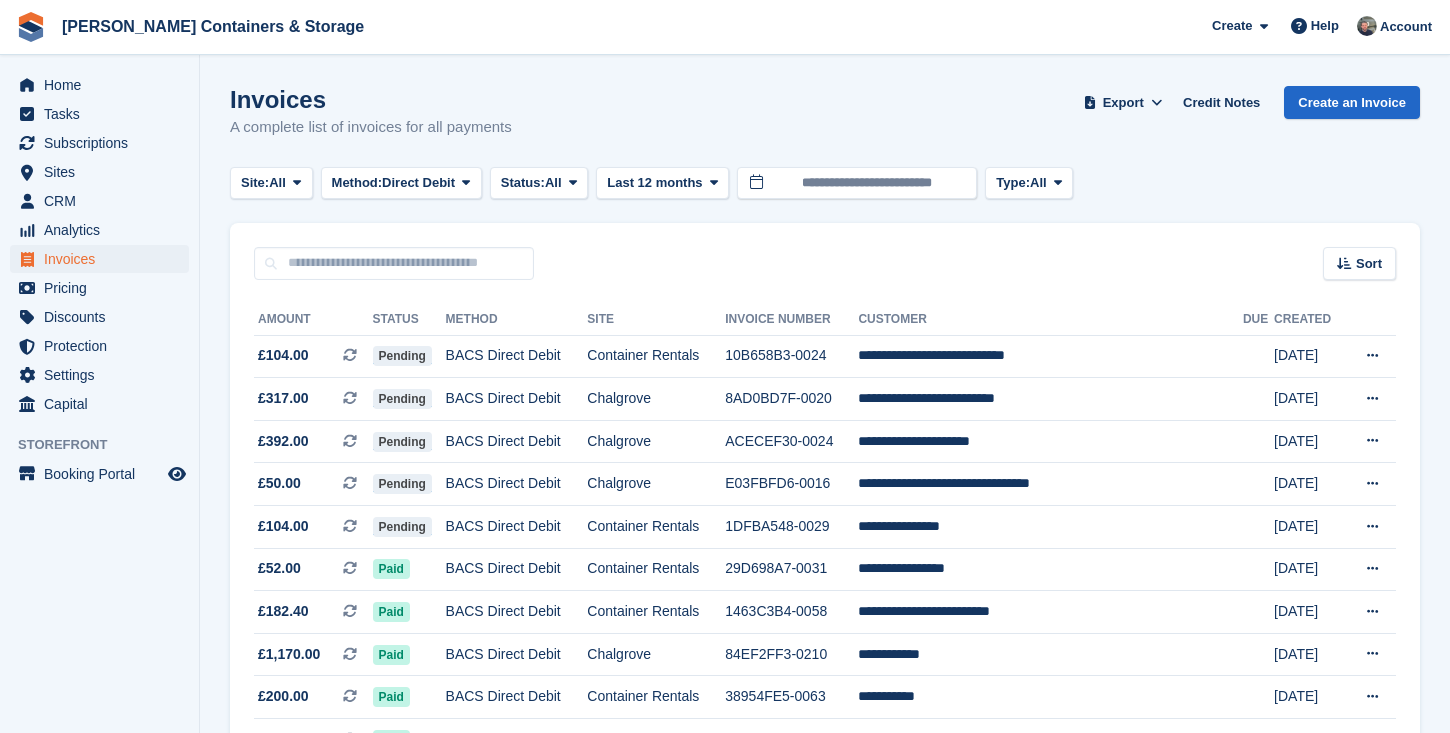 click on "Invoices
A complete list of invoices for all payments
Export
Export Invoices
Export a CSV of all Invoices which match the current filters.
Please allow time for large exports.
Export Formatted for Sage 50
Export Formatted for Xero
Start Export
Credit Notes
Create an Invoice
Site:
All
All
Chalgrove
Container Rentals
Method:
Direct Debit
All
Bank Transfer
Cash" at bounding box center (825, 1310) 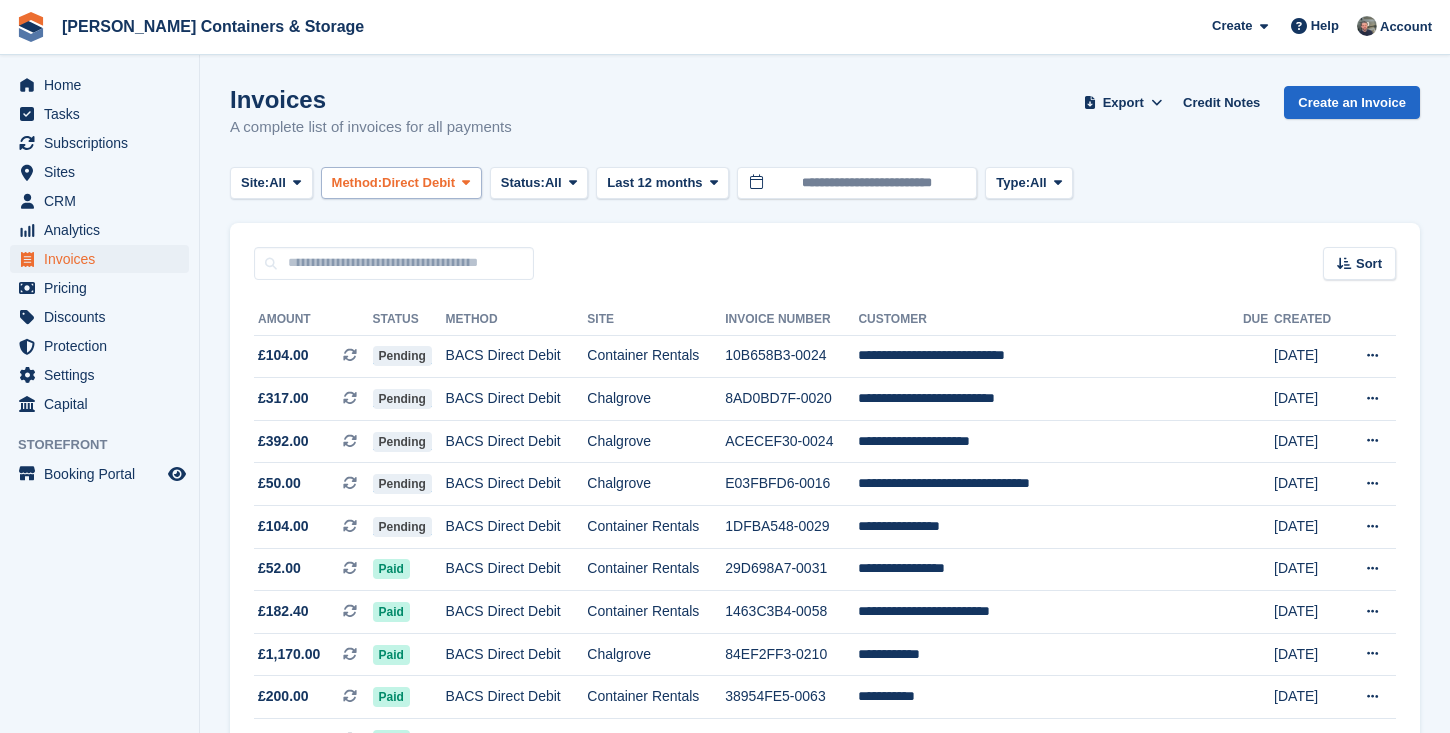 click on "Direct Debit" at bounding box center (418, 183) 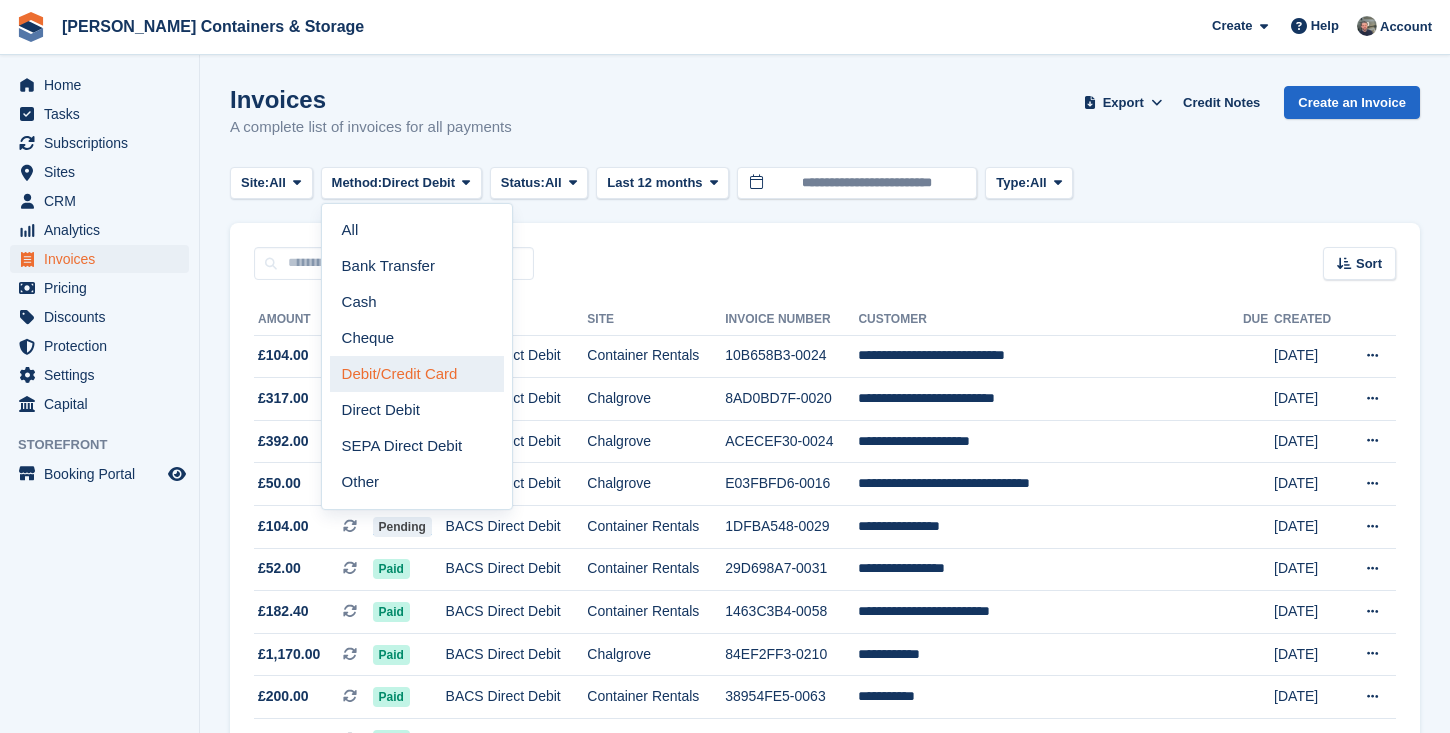 click on "Debit/Credit Card" at bounding box center (417, 374) 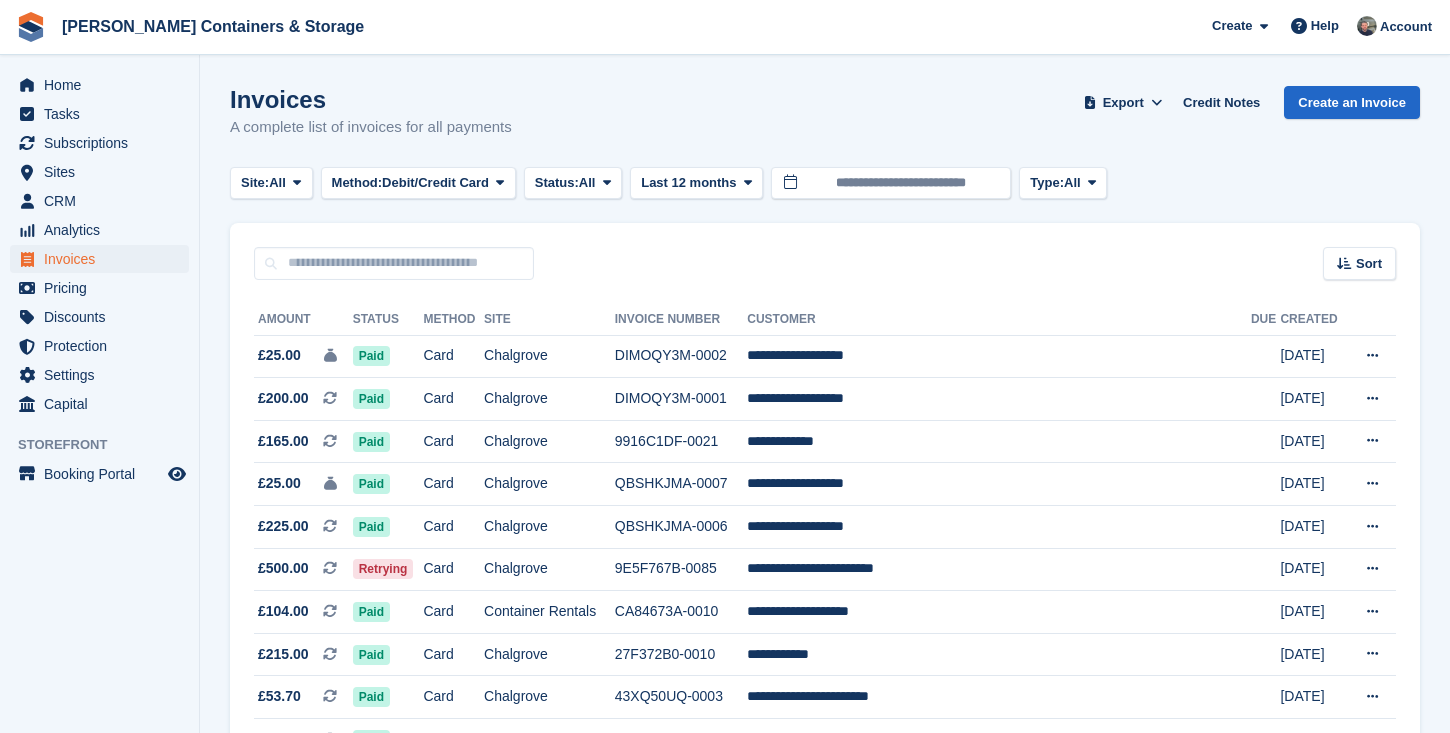 click on "Method:
Debit/Credit Card" at bounding box center [418, 183] 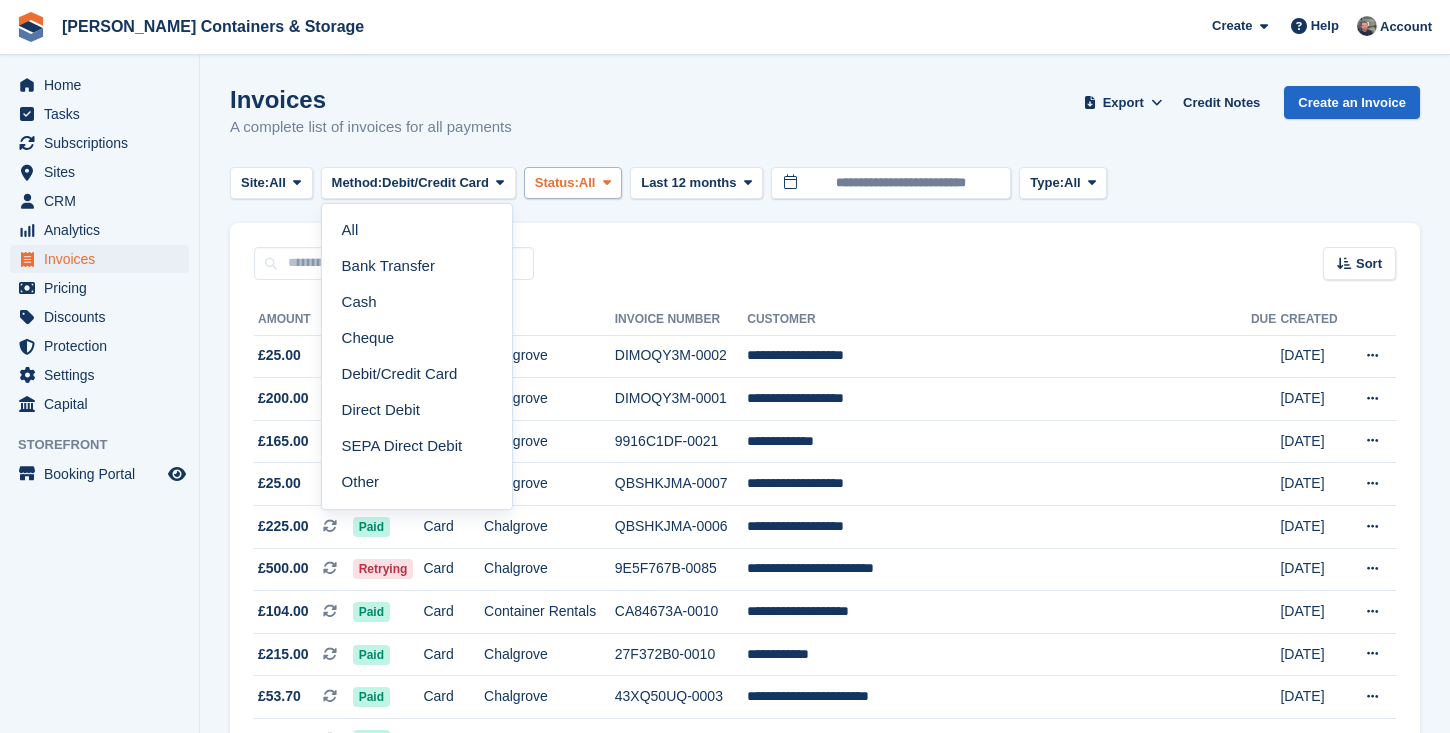 click on "Status:" at bounding box center [557, 183] 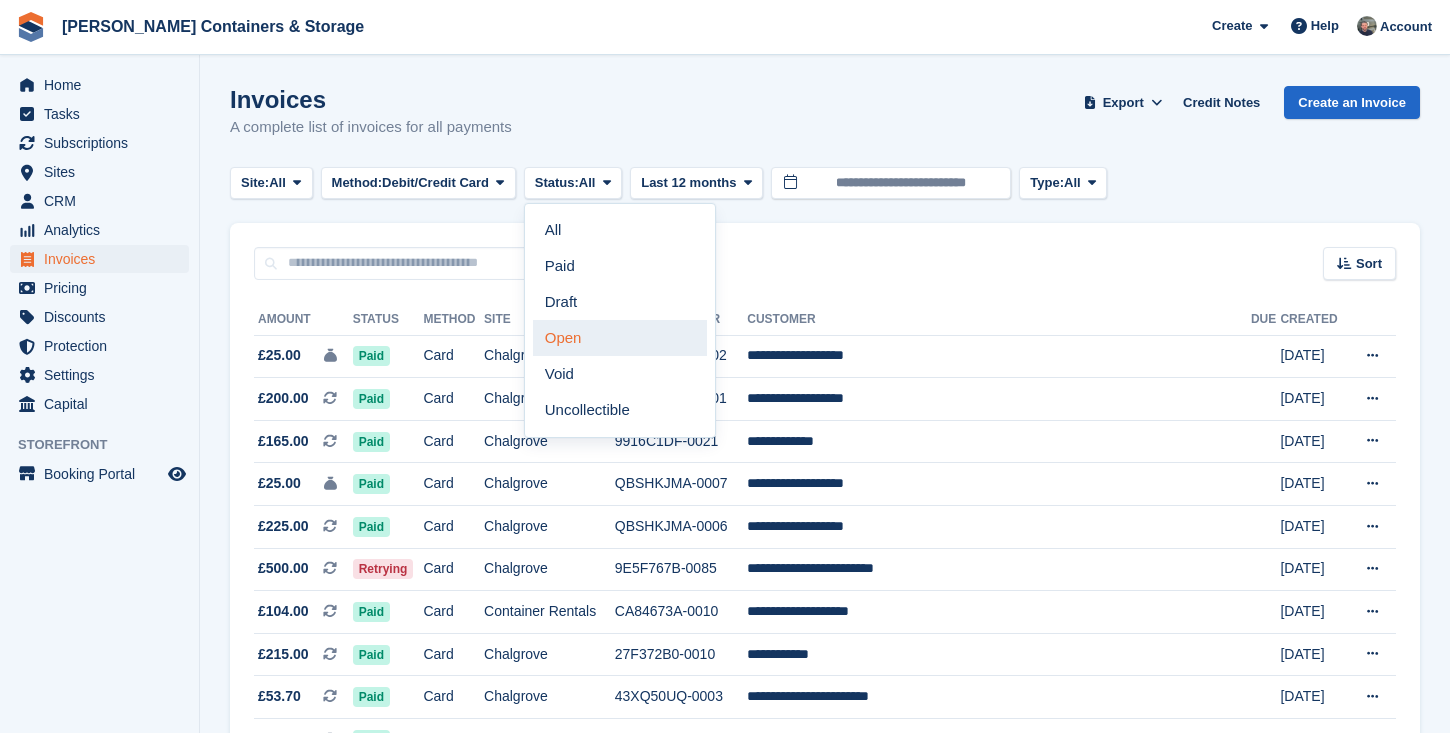 click on "Open" at bounding box center (620, 338) 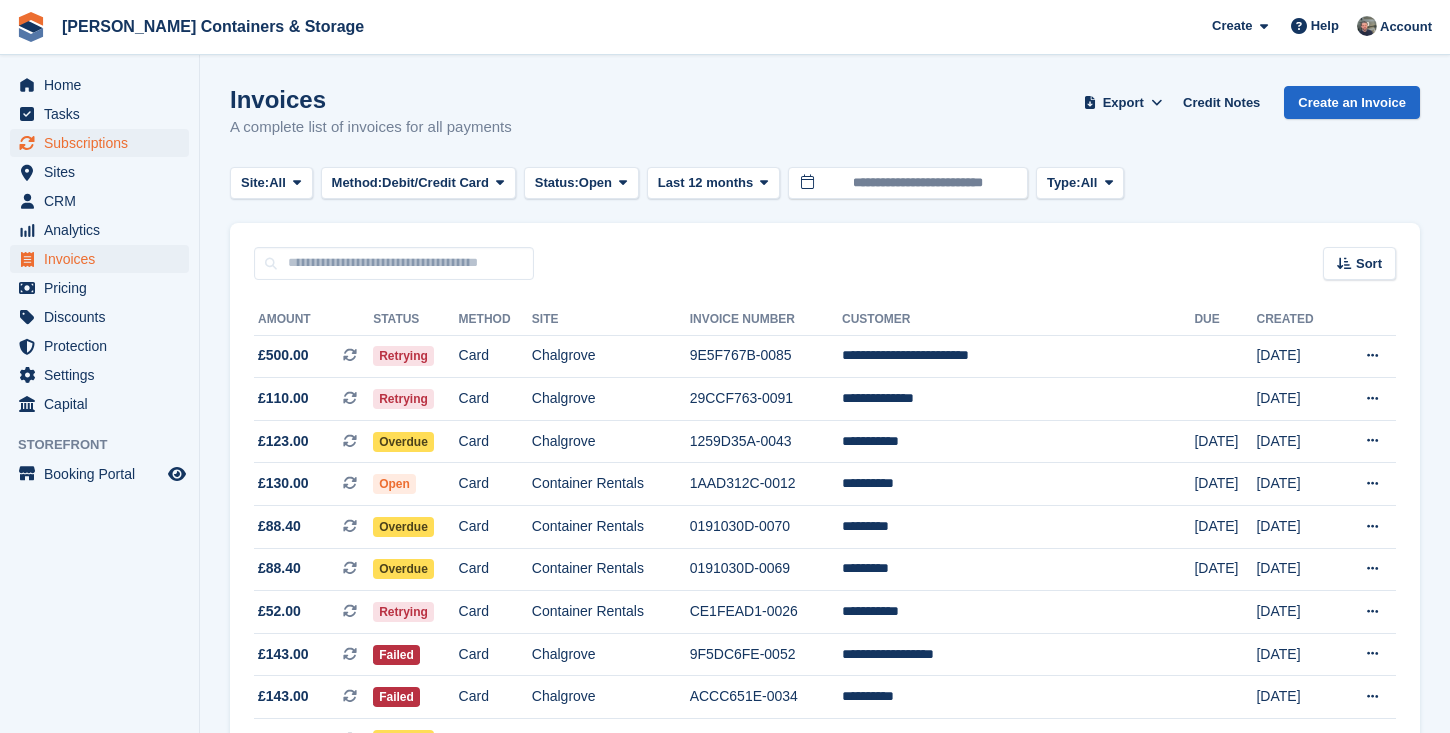 click on "Subscriptions" at bounding box center [104, 143] 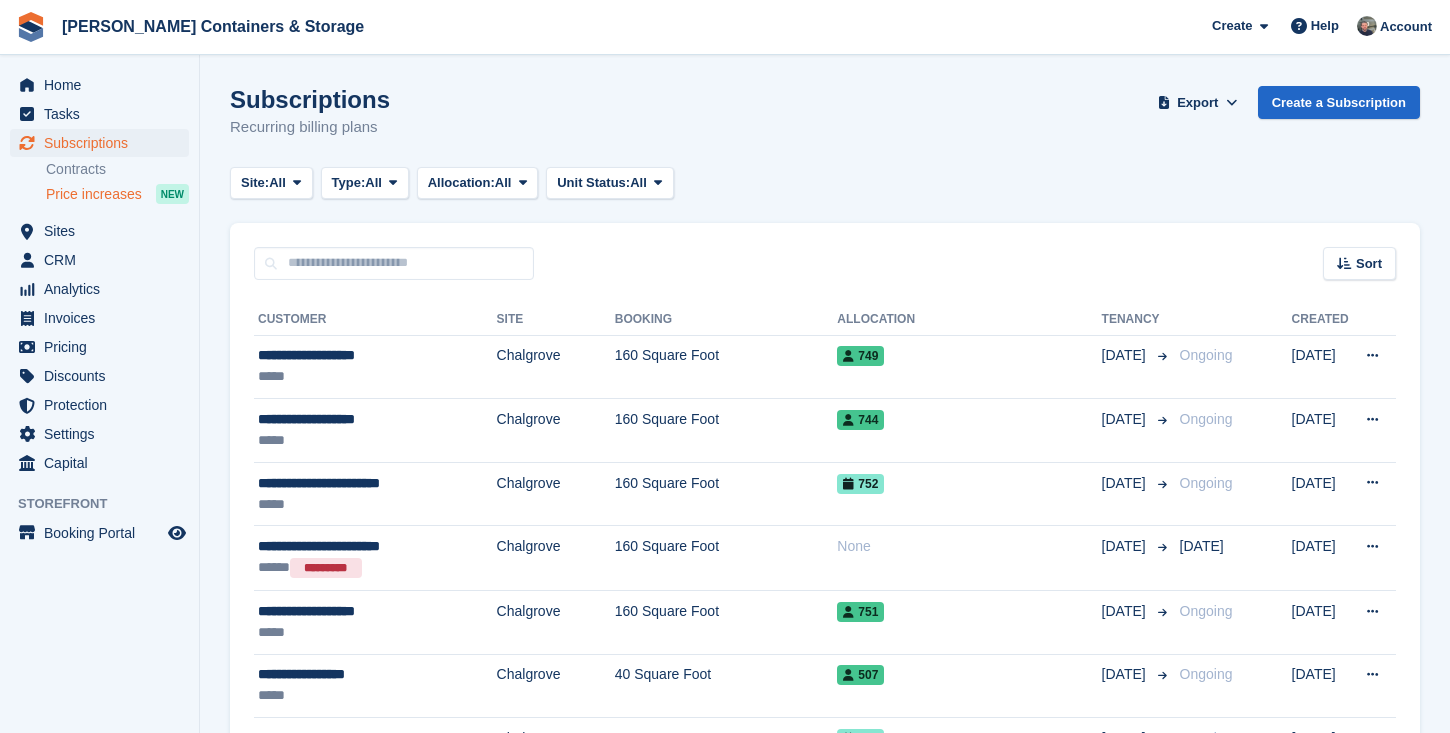 click on "Price increases" at bounding box center (94, 194) 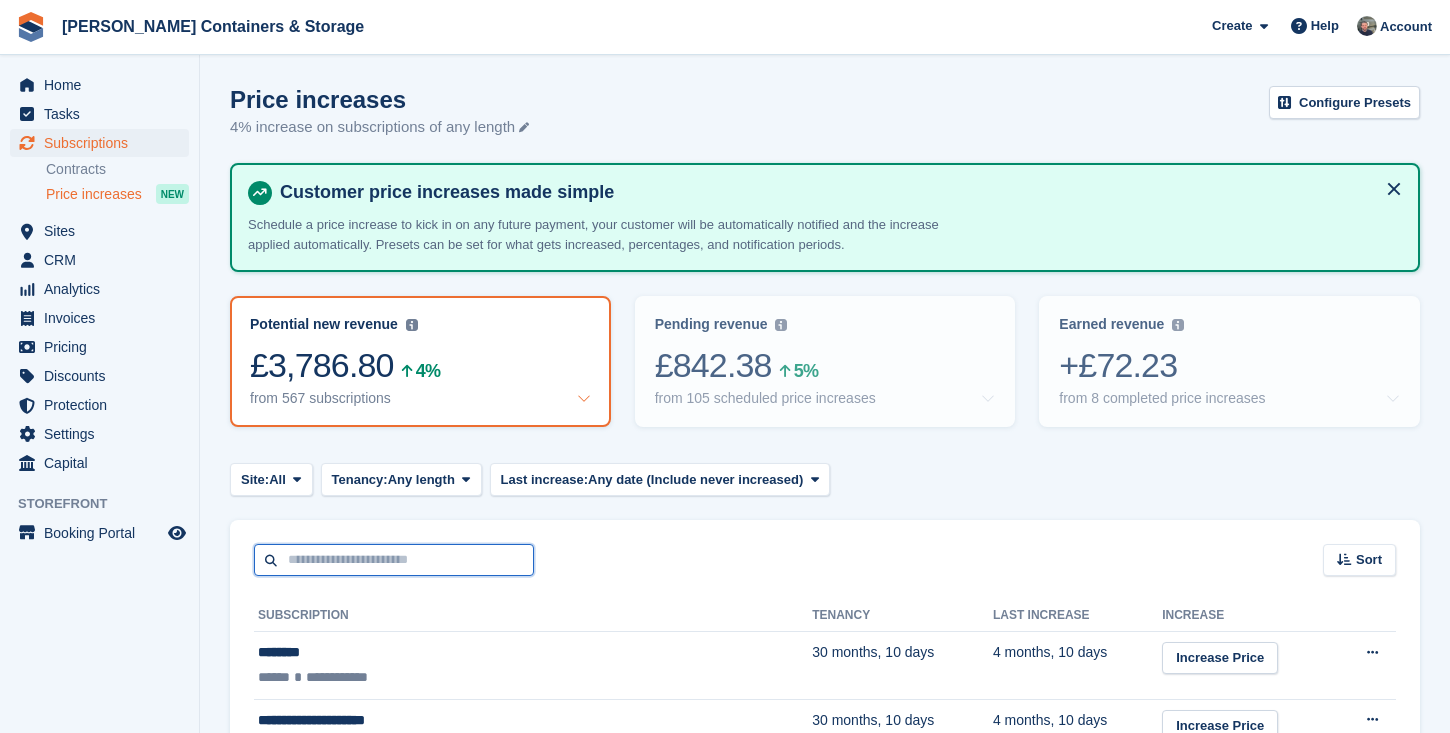 click at bounding box center (394, 560) 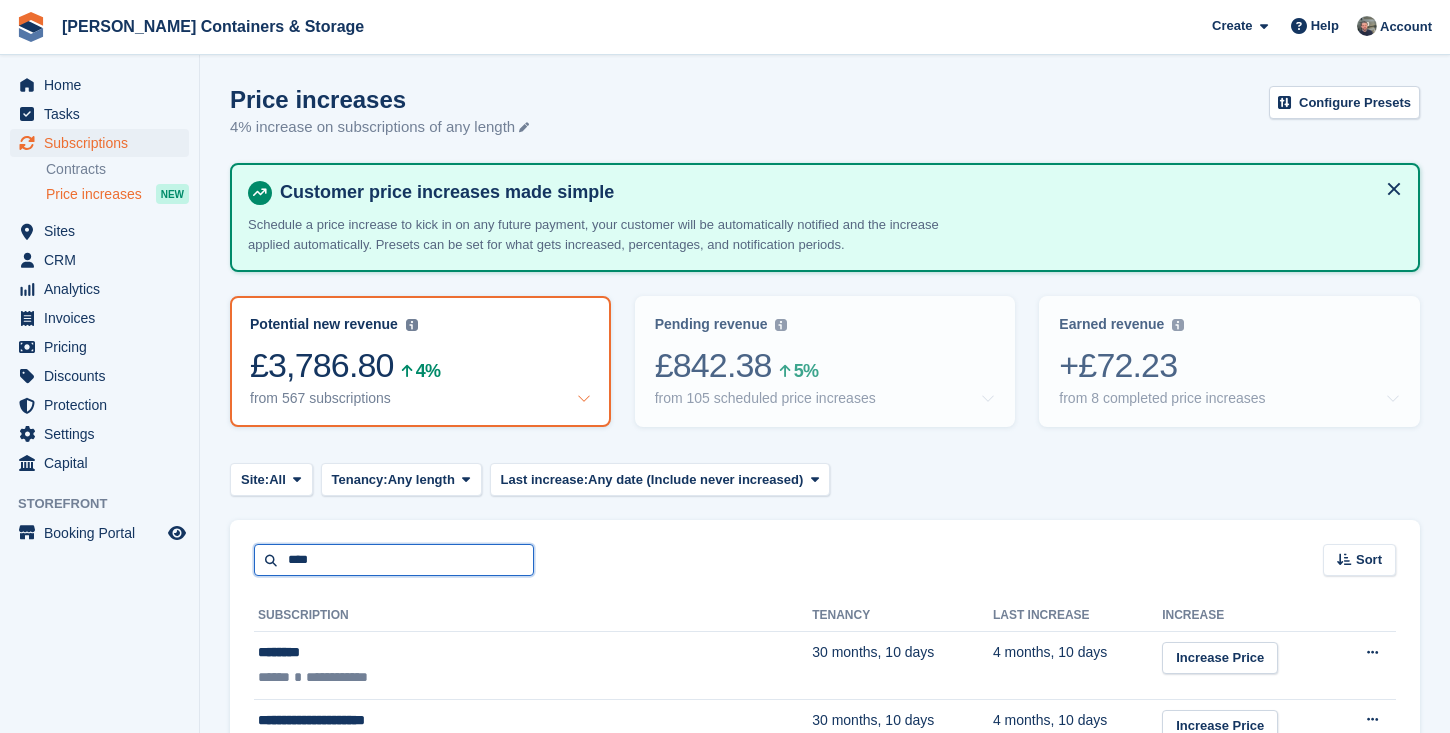type on "****" 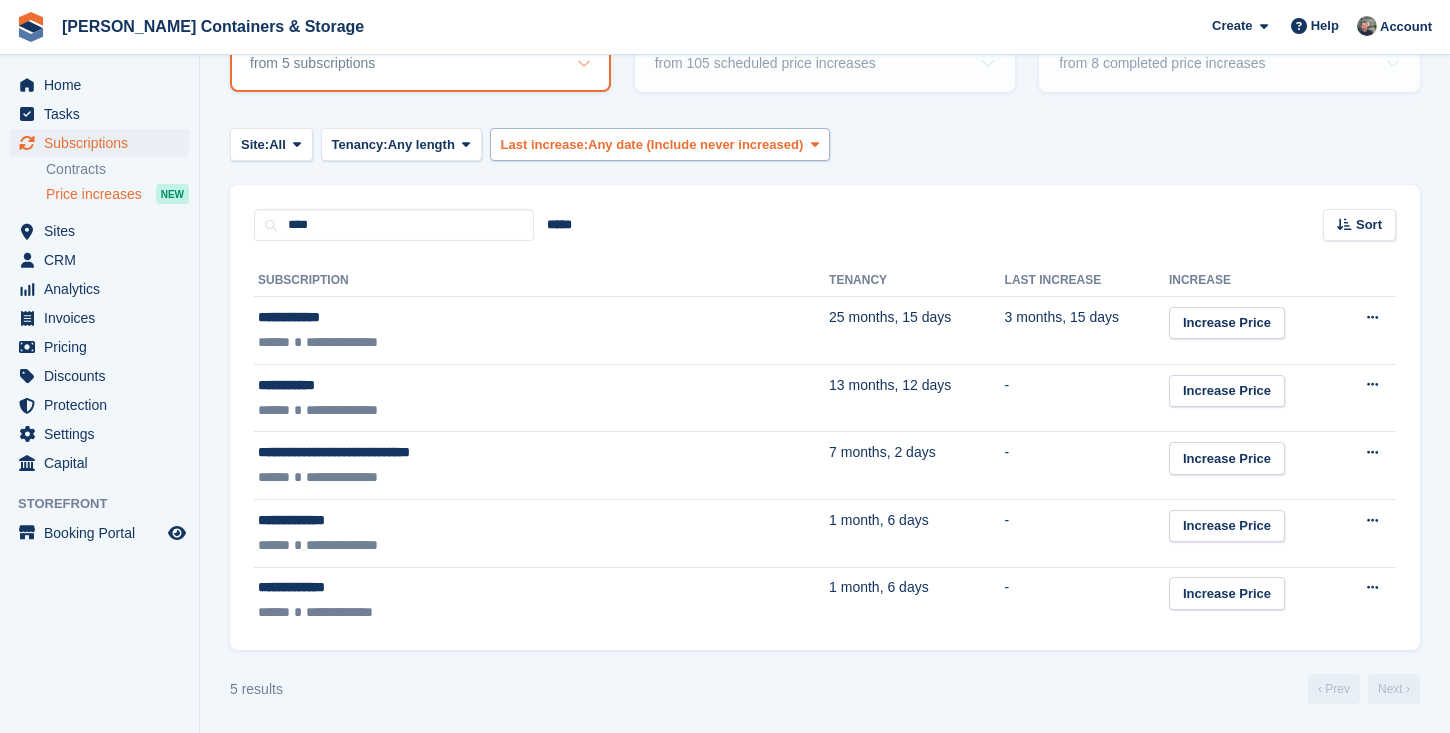 scroll, scrollTop: 334, scrollLeft: 0, axis: vertical 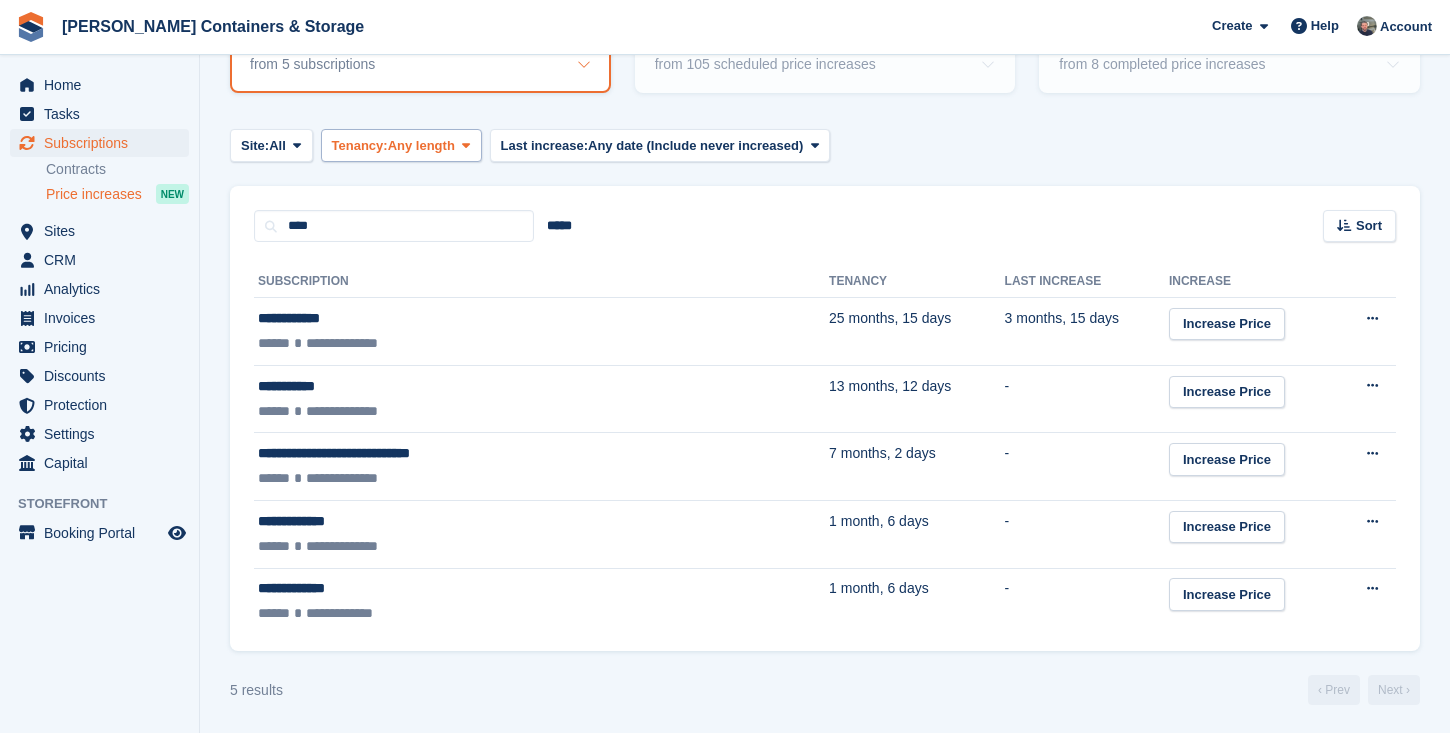click on "Any length" at bounding box center [421, 146] 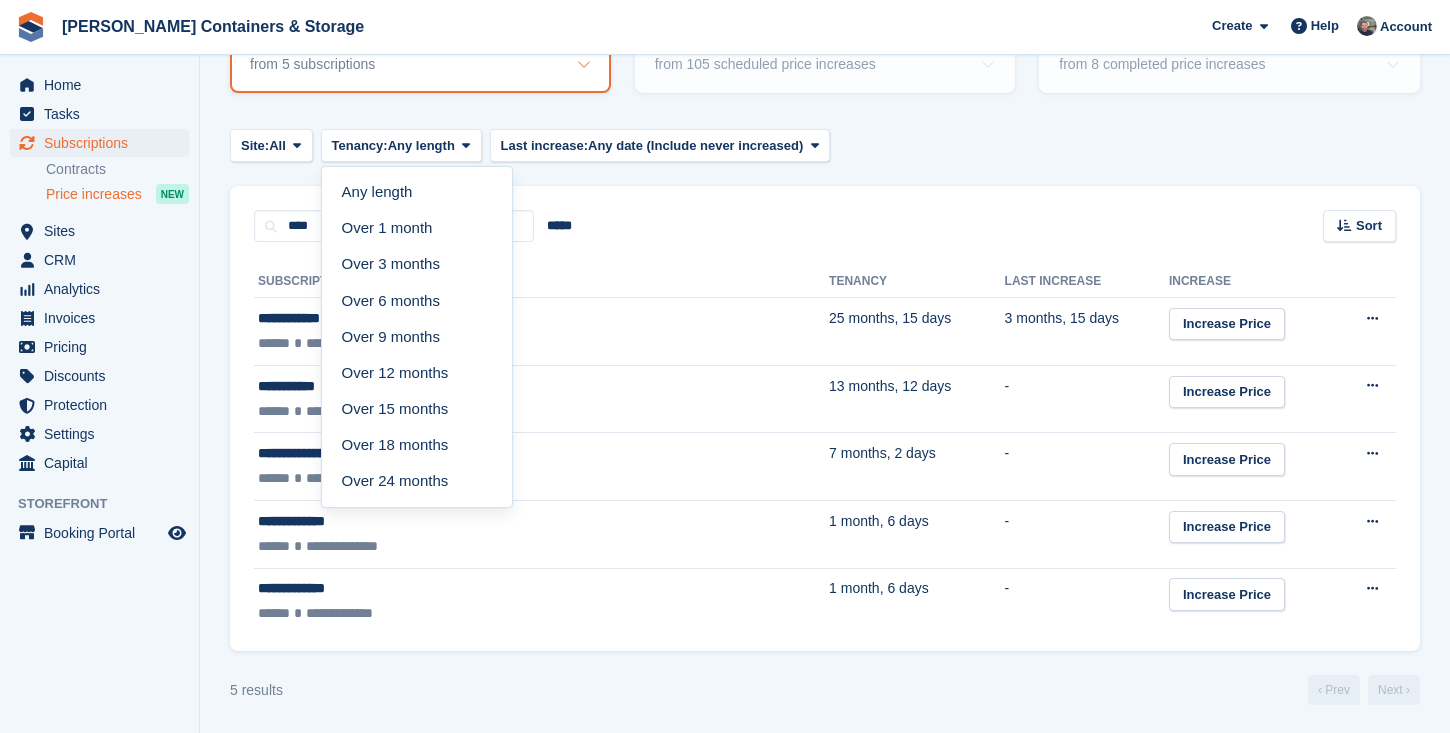 click on "Price increases
4% increase on subscriptions of any length
Configure Presets
Customer price increases made simple
Schedule a price increase to kick in on any future payment, your customer will be automatically notified and the increase applied automatically. Presets can be set for what gets increased, percentages, and notification periods.
Potential new revenue
Potential recurring revenue based on  4% increase  on all tenants with an active subscription  any length  applied to Unit Types only.
£28.12
4%
from 5 subscriptions" at bounding box center (825, 228) 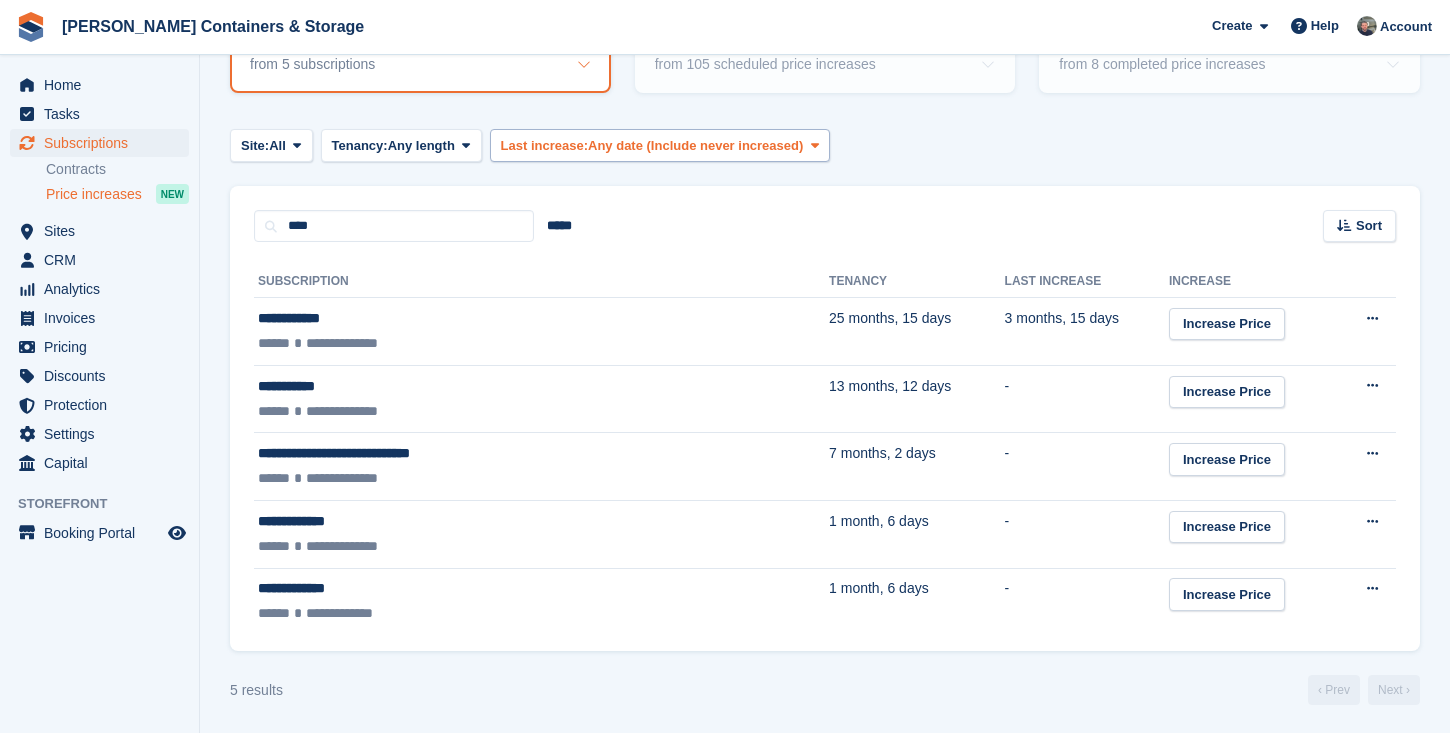 click on "Last increase:
Any date (Include never increased)" at bounding box center [660, 145] 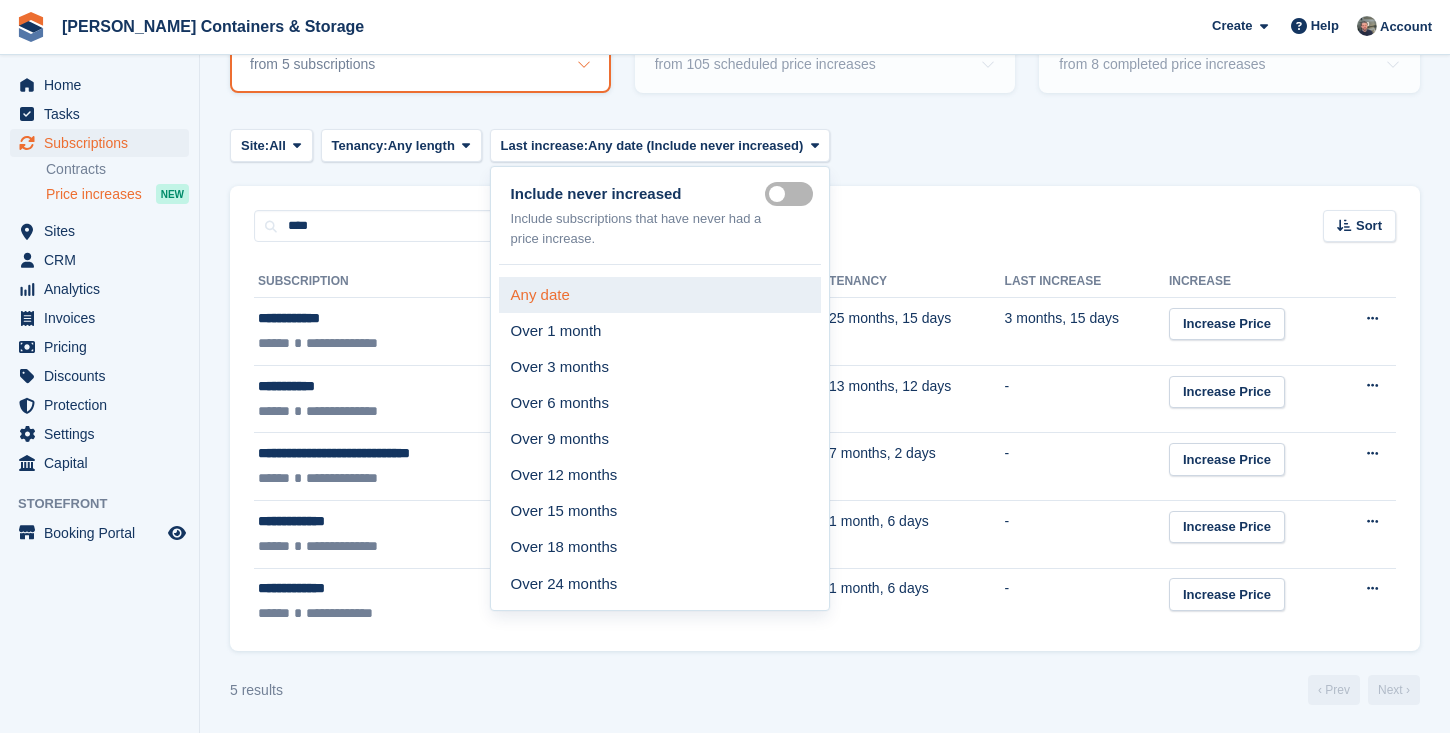 click on "Any date" at bounding box center (660, 295) 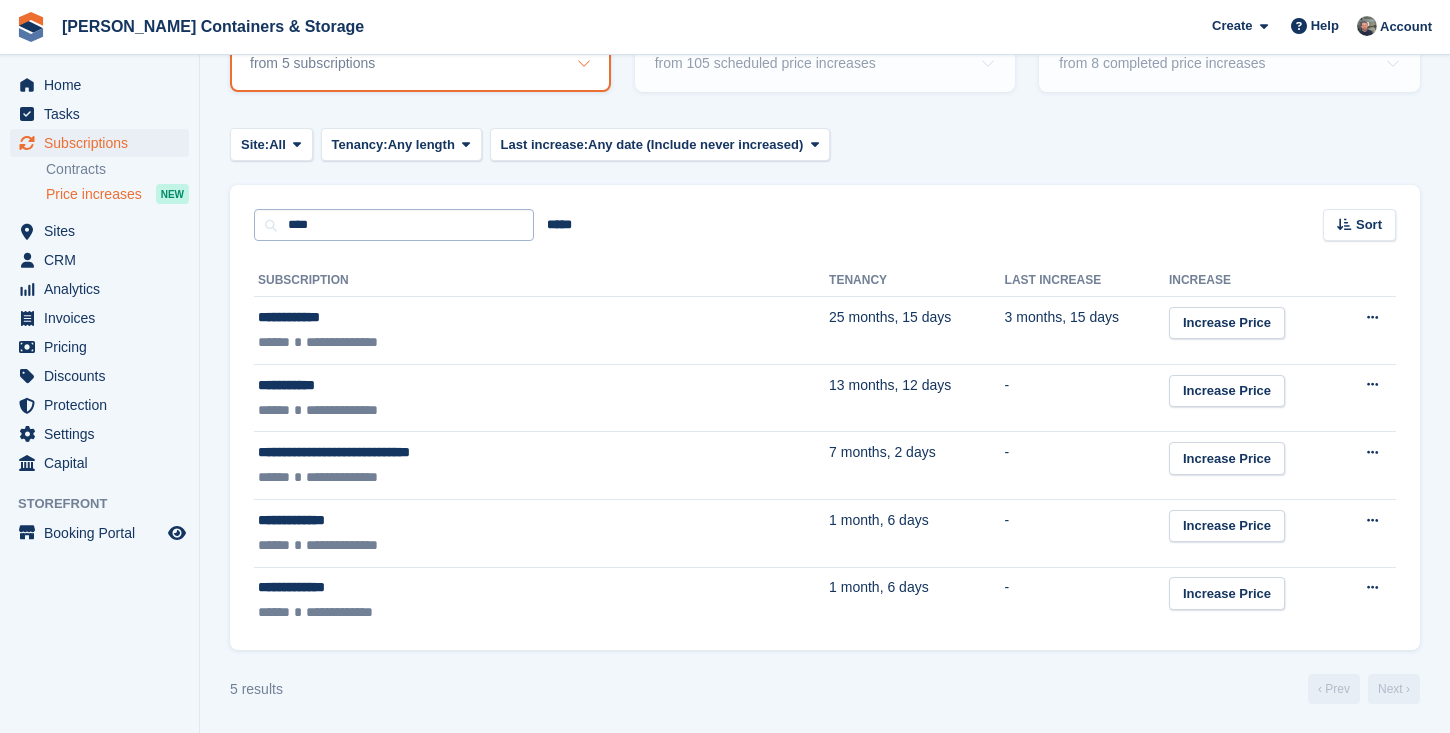 scroll, scrollTop: 334, scrollLeft: 0, axis: vertical 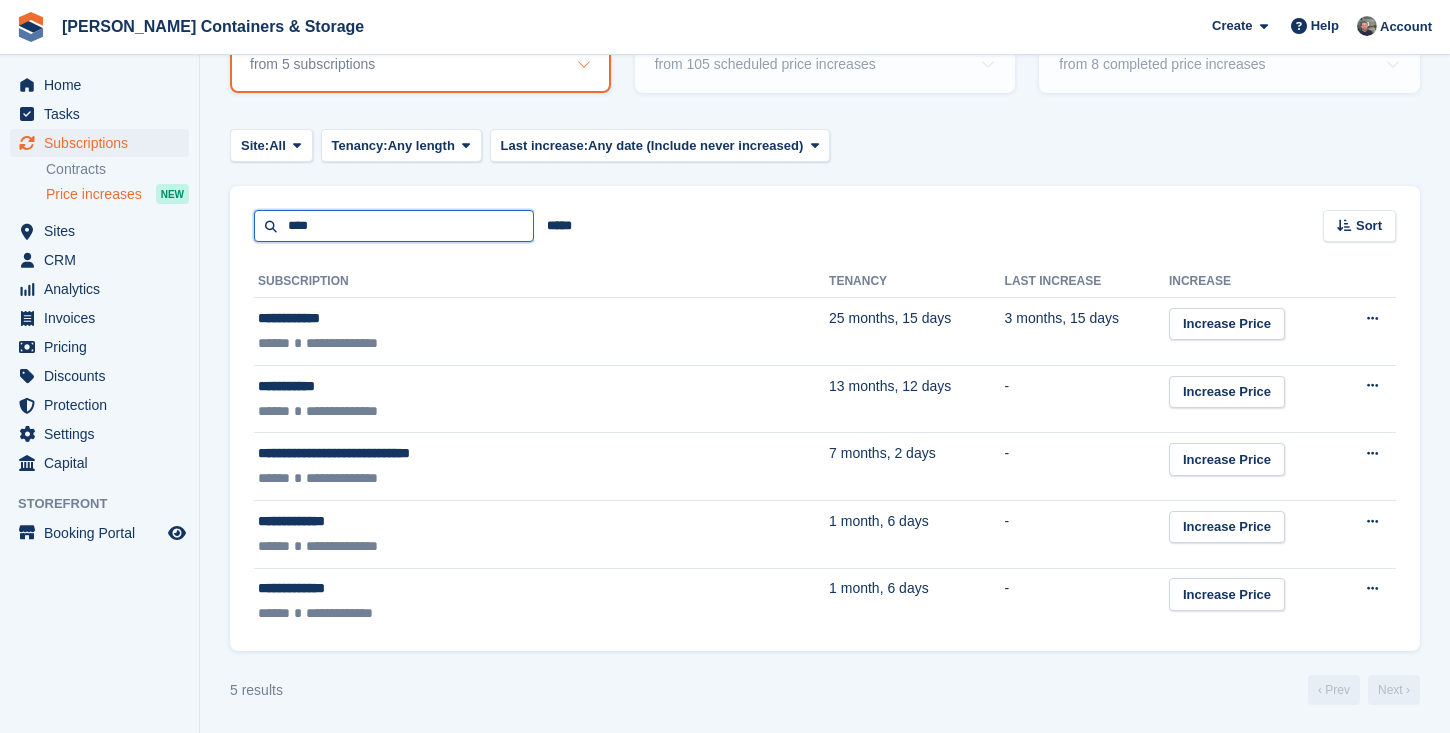 click on "****" at bounding box center (394, 226) 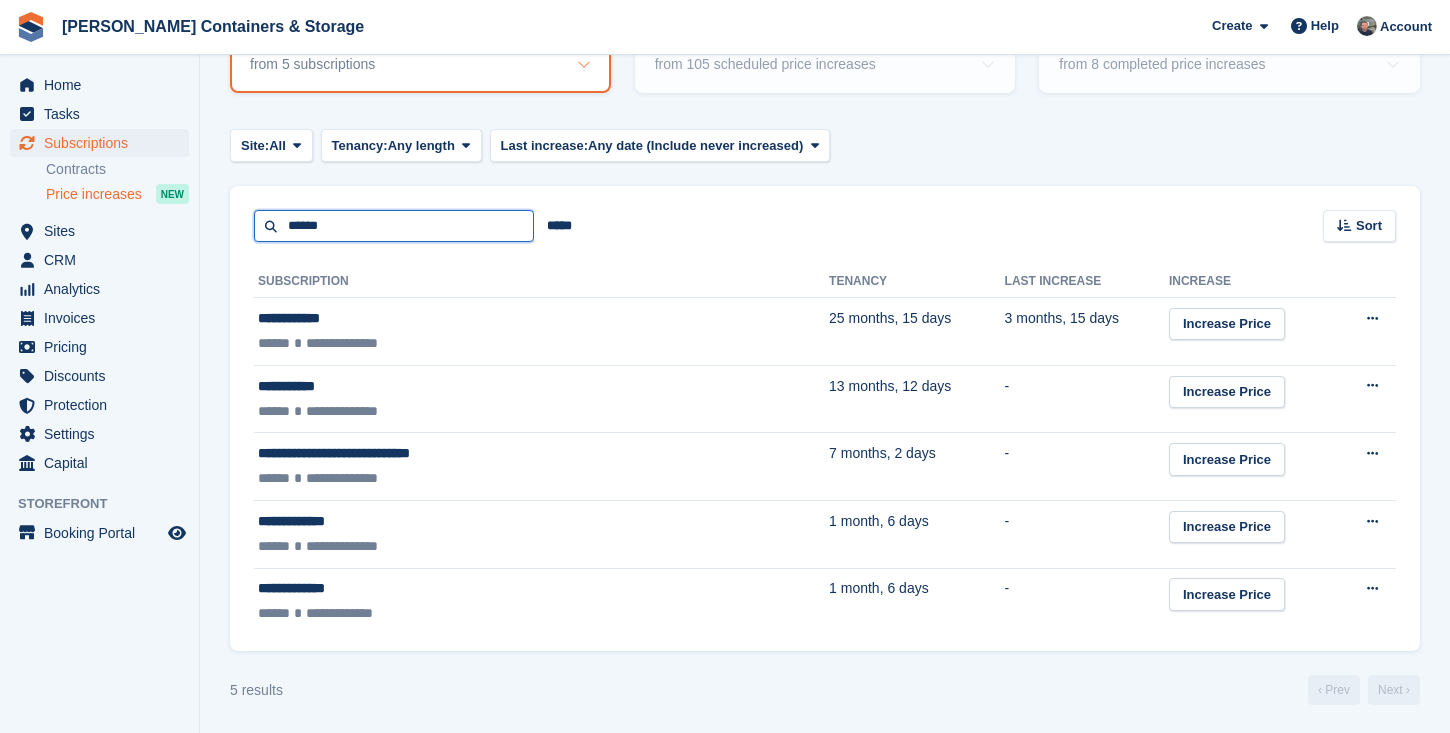 type on "******" 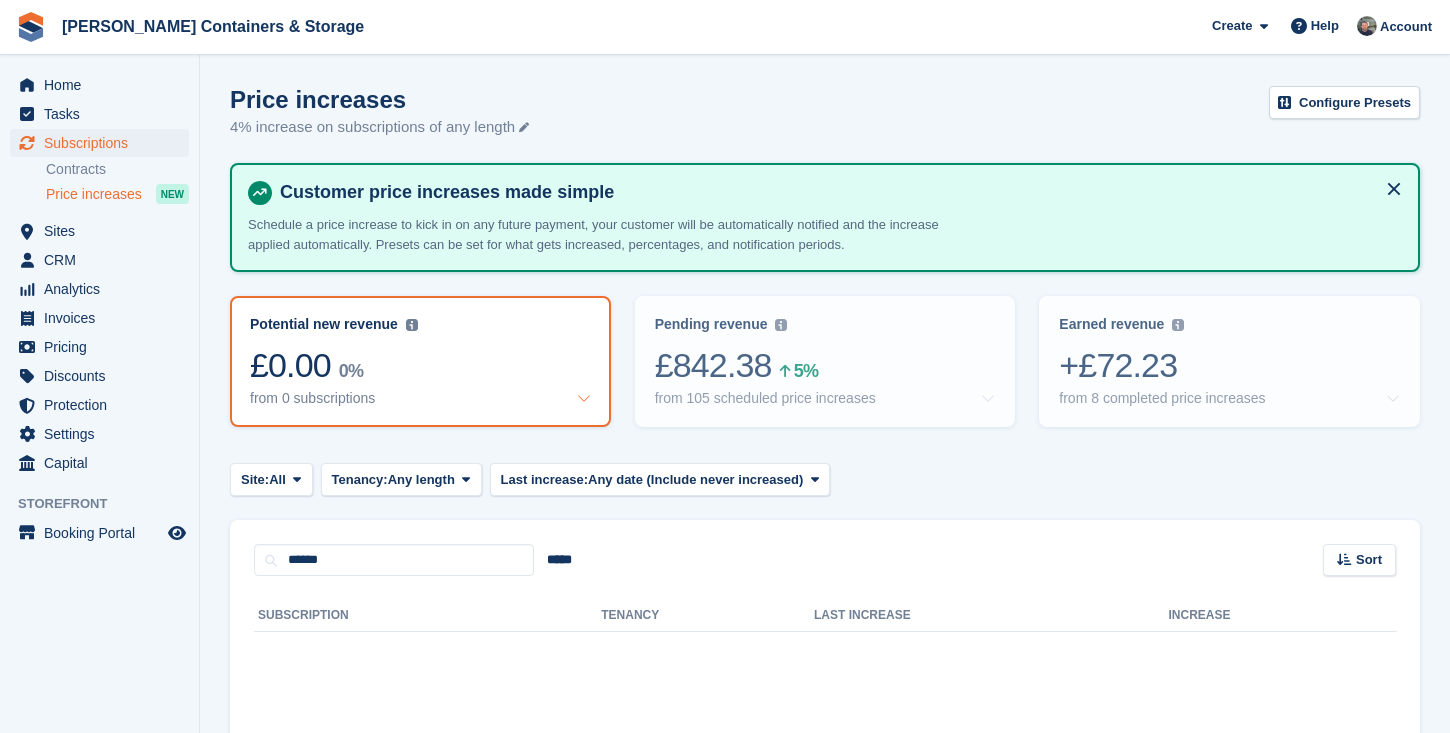 scroll, scrollTop: 0, scrollLeft: 0, axis: both 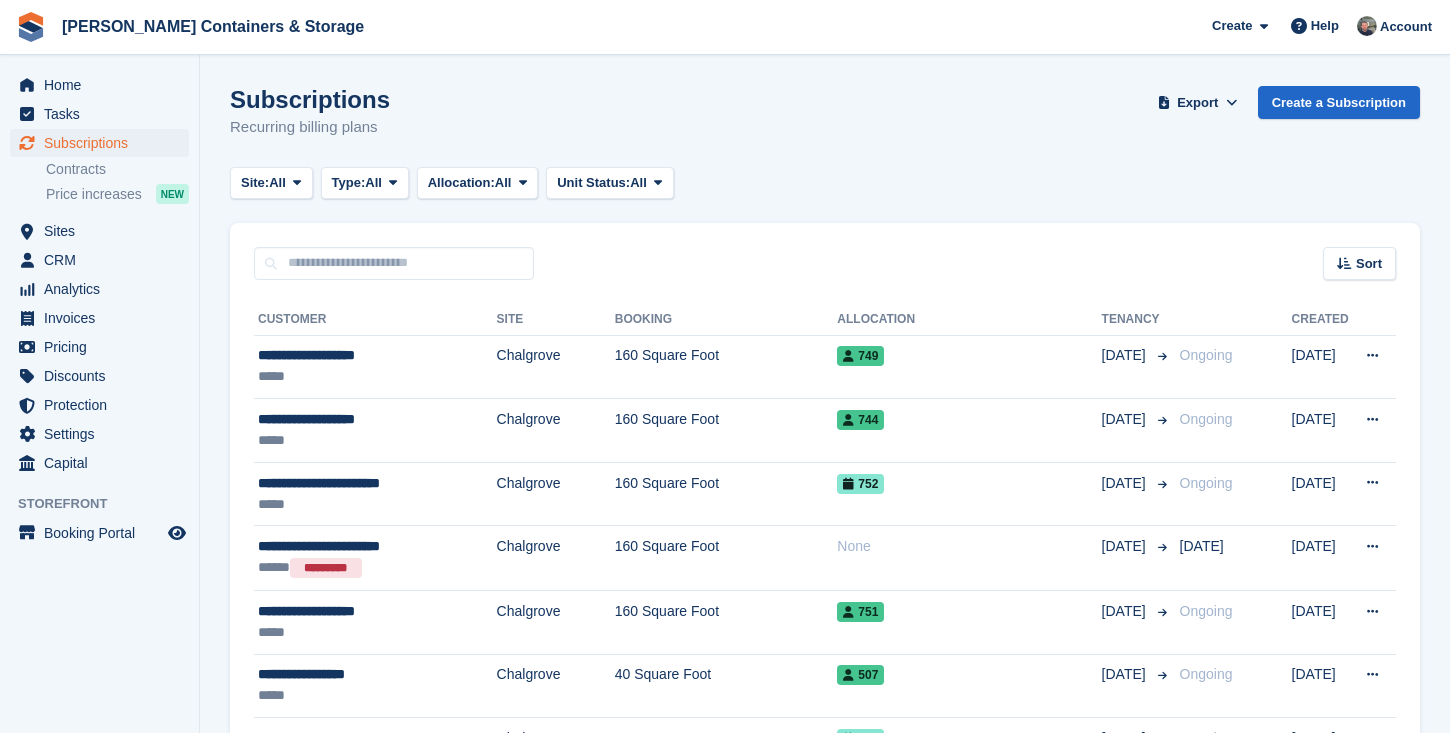 click on "**********" at bounding box center [825, 1907] 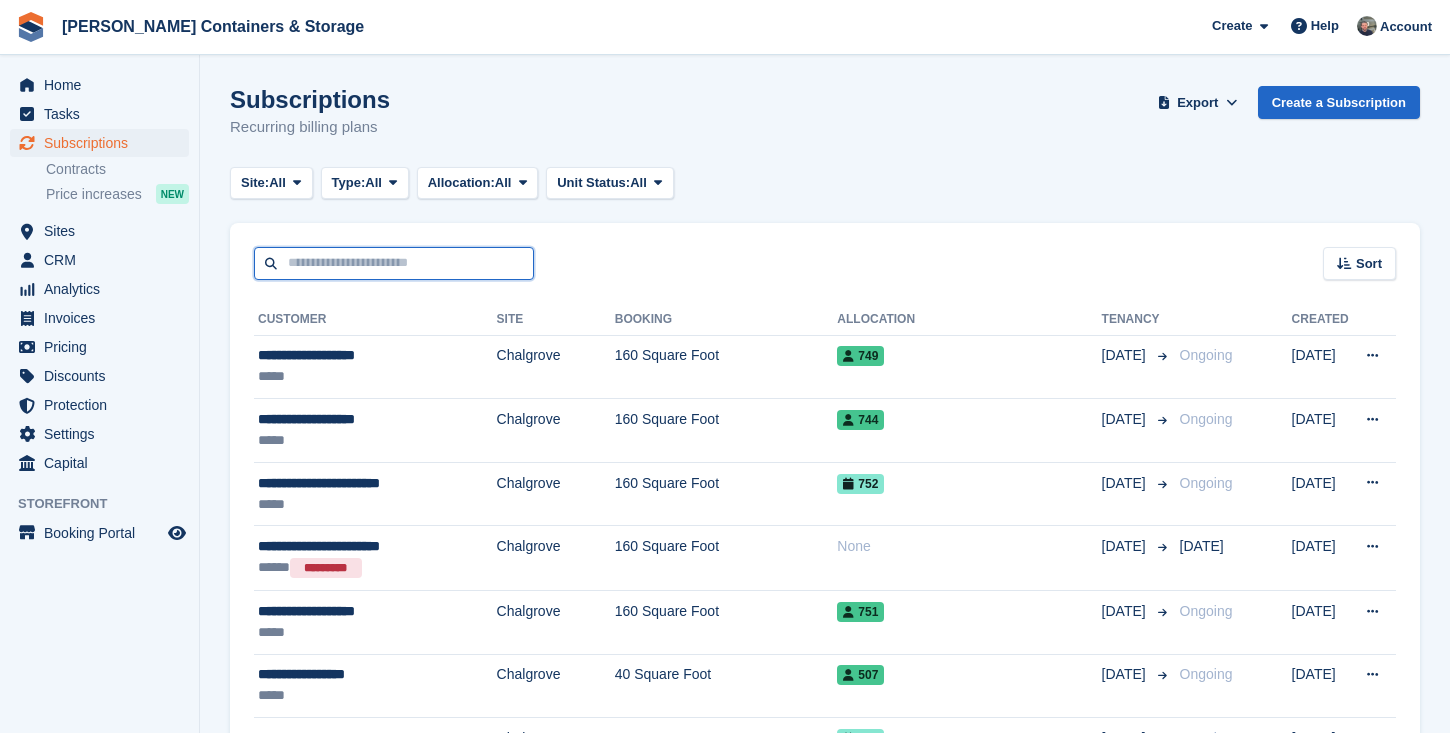click at bounding box center (394, 263) 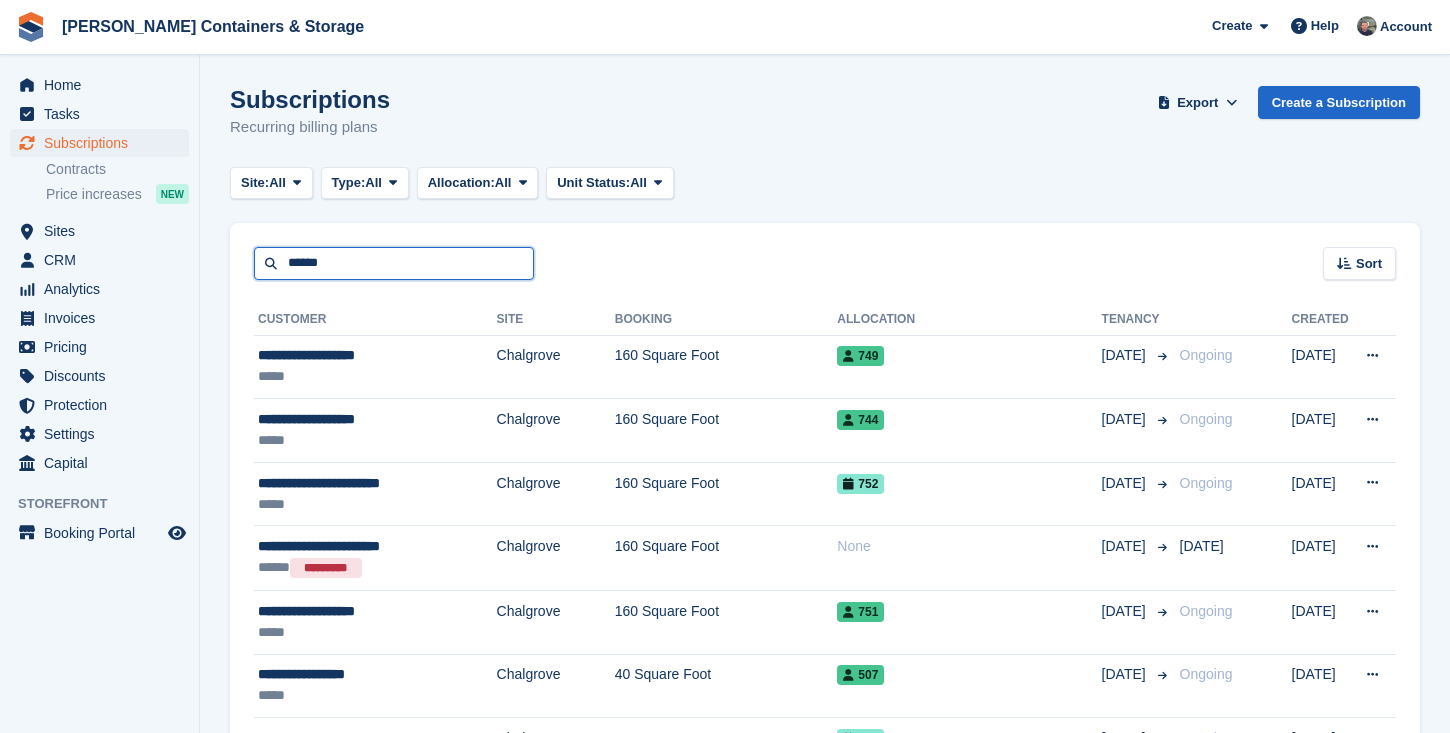 type on "******" 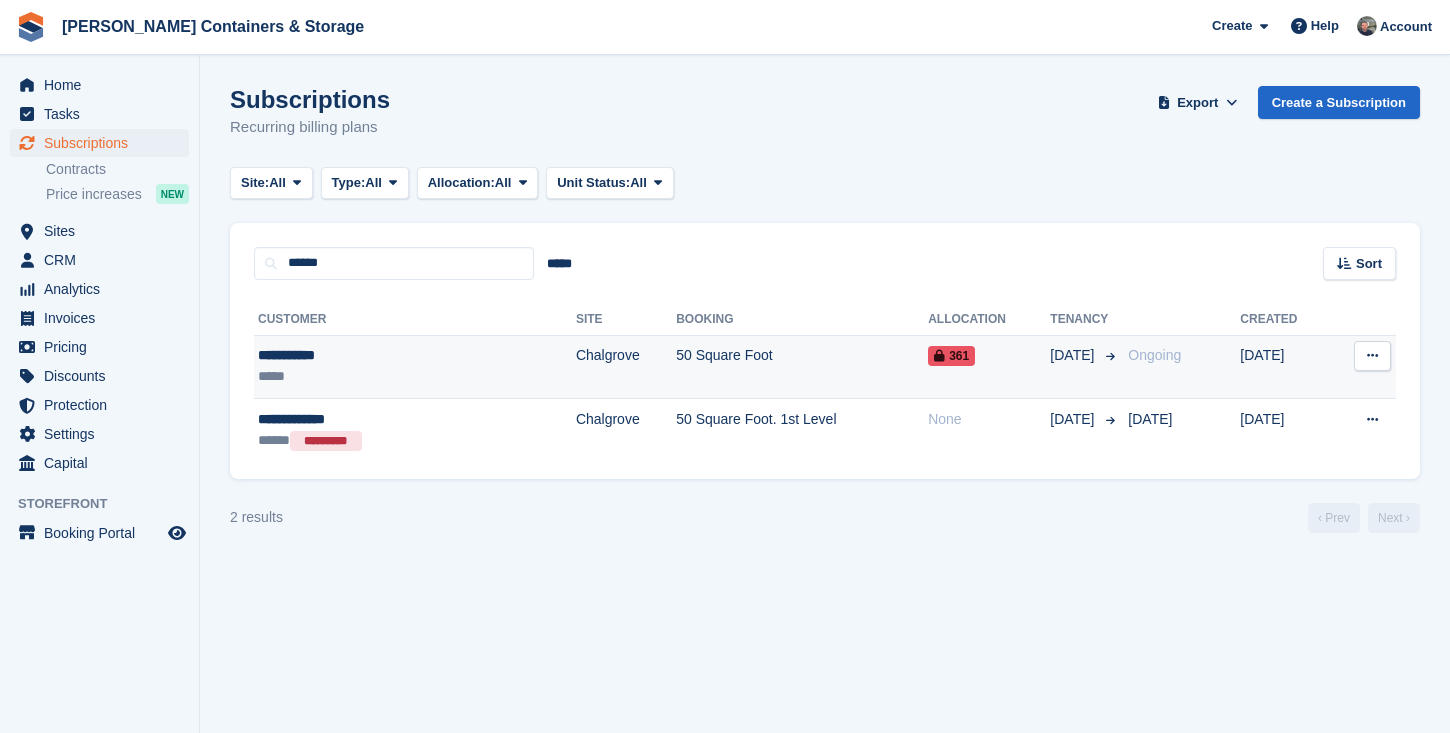 click on "Chalgrove" at bounding box center [626, 367] 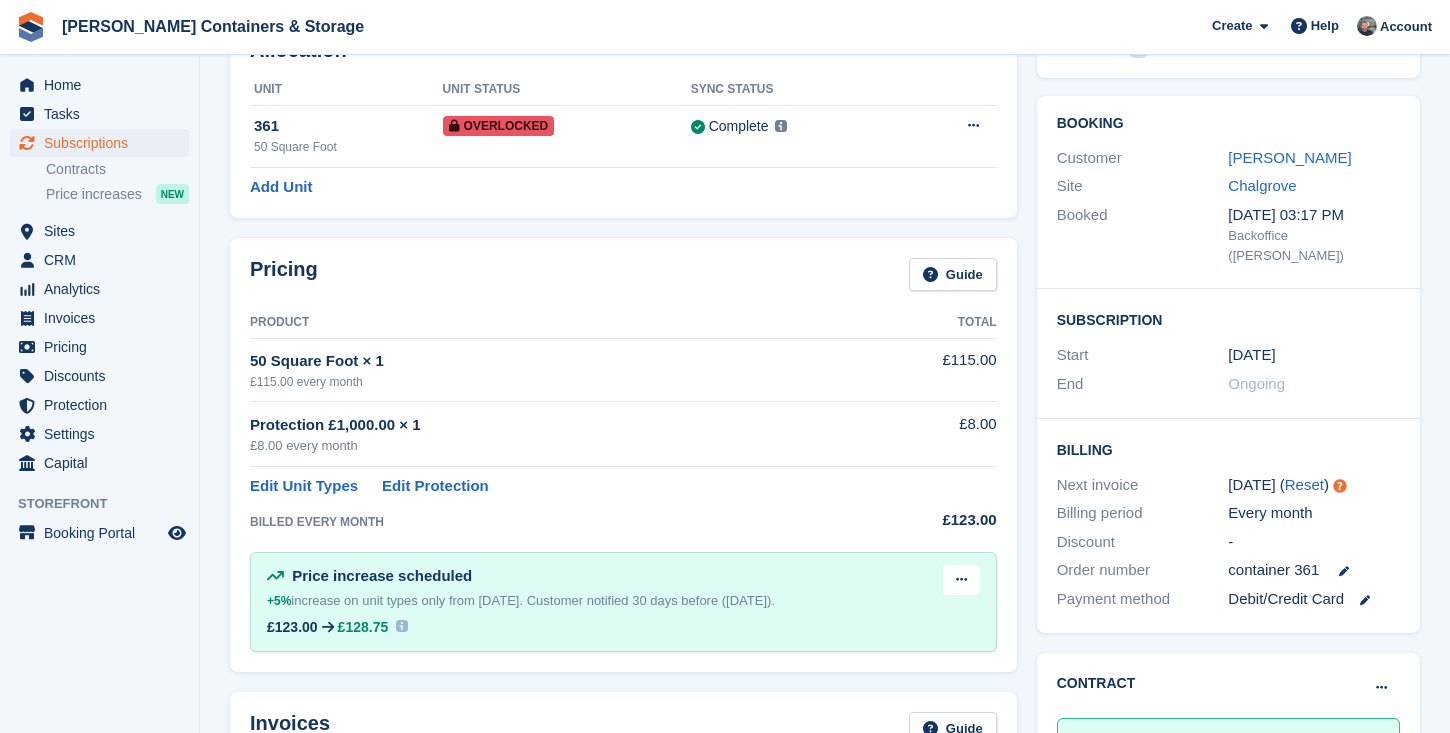 scroll, scrollTop: 251, scrollLeft: 0, axis: vertical 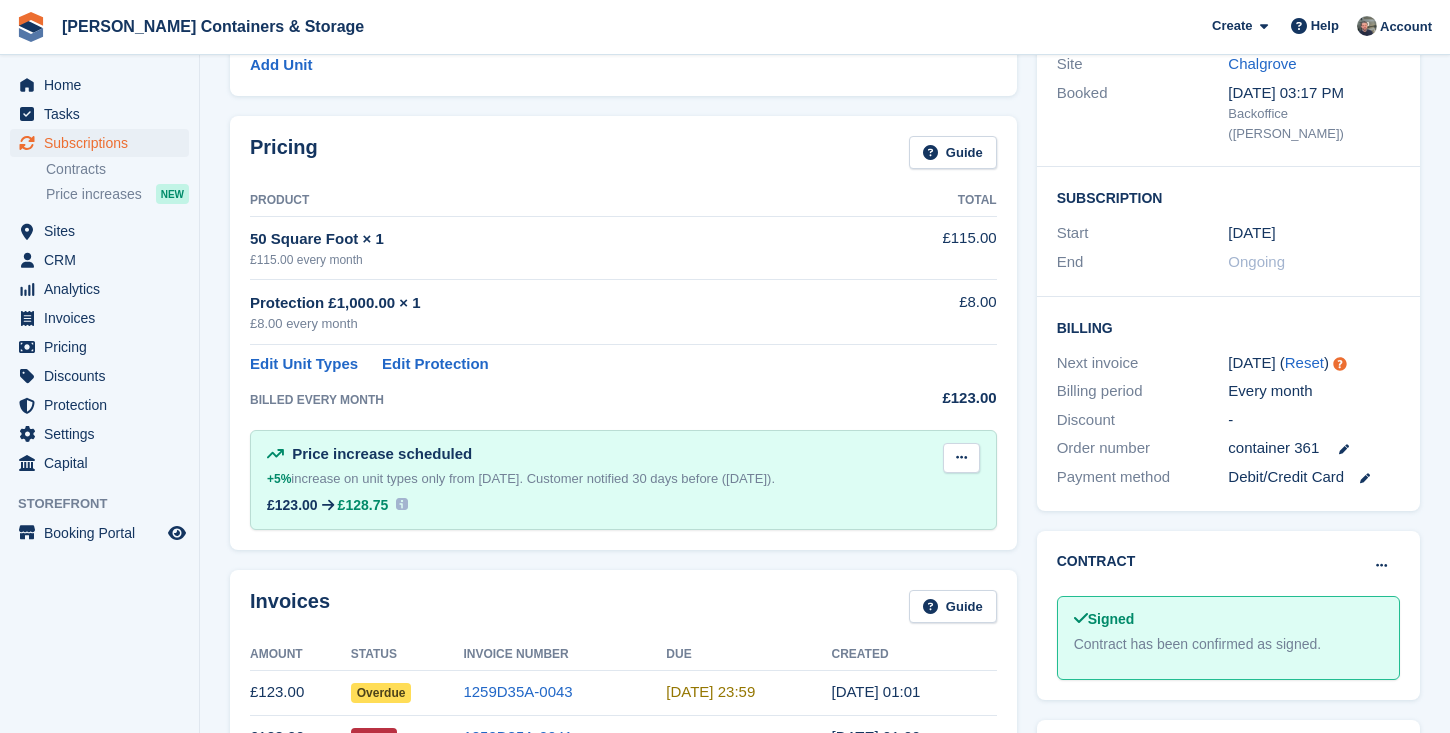 click at bounding box center [961, 458] 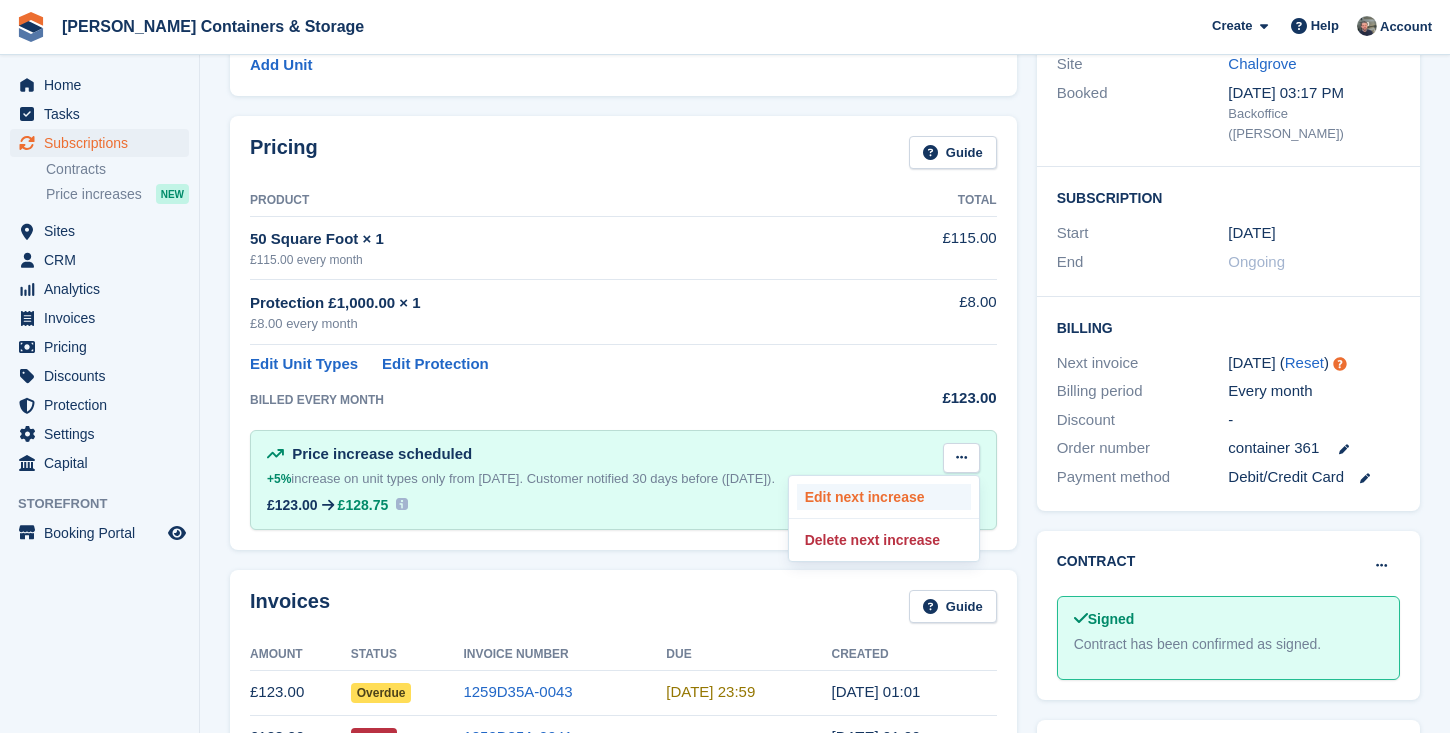 click on "Edit next increase" at bounding box center (884, 497) 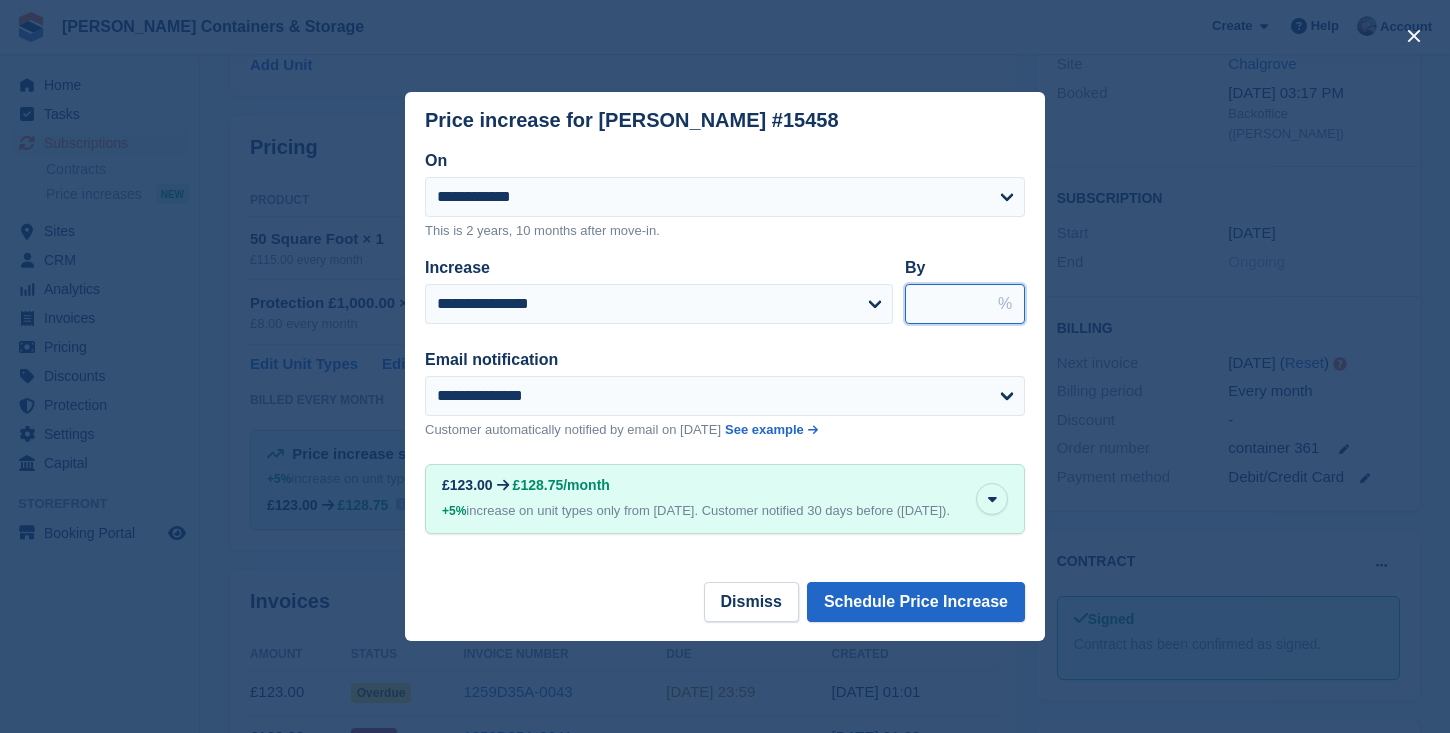 click on "***" at bounding box center (965, 304) 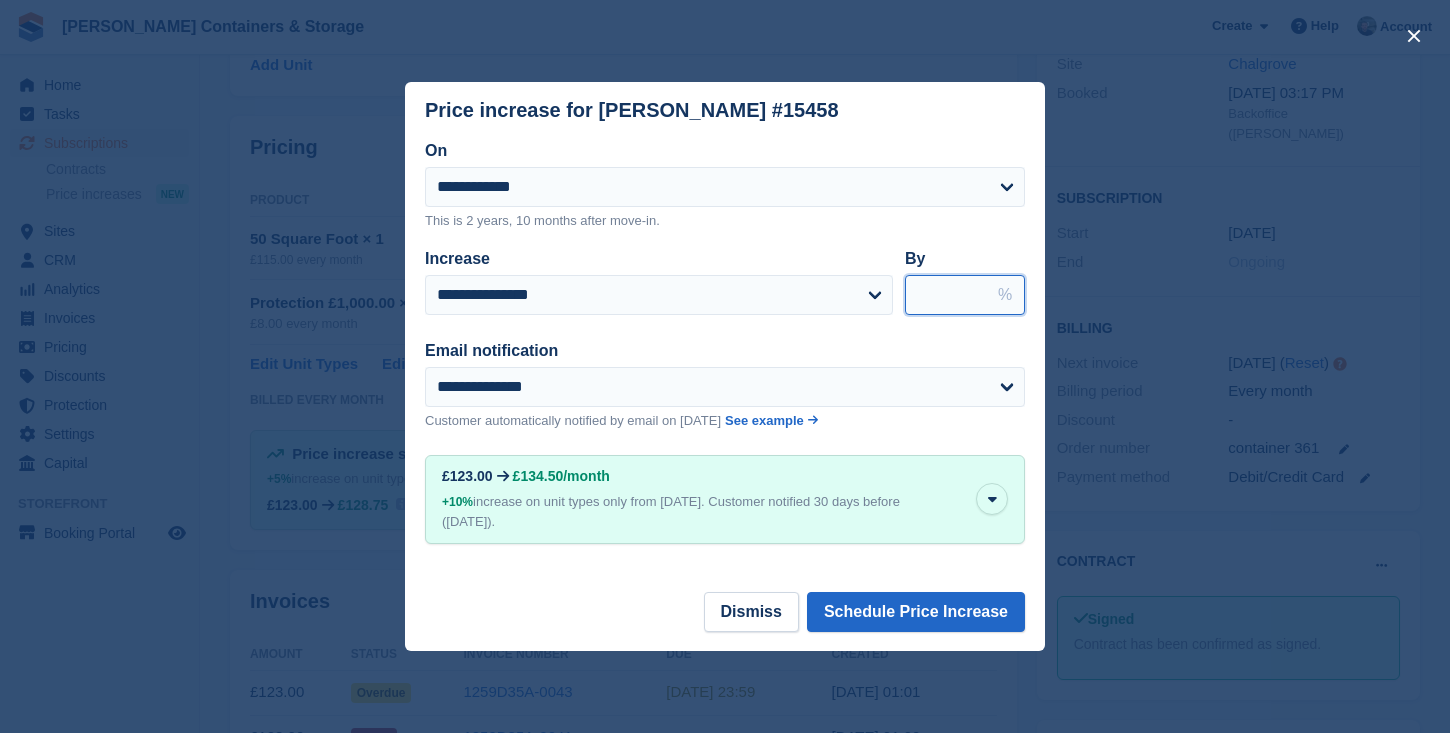 click on "****" at bounding box center [965, 295] 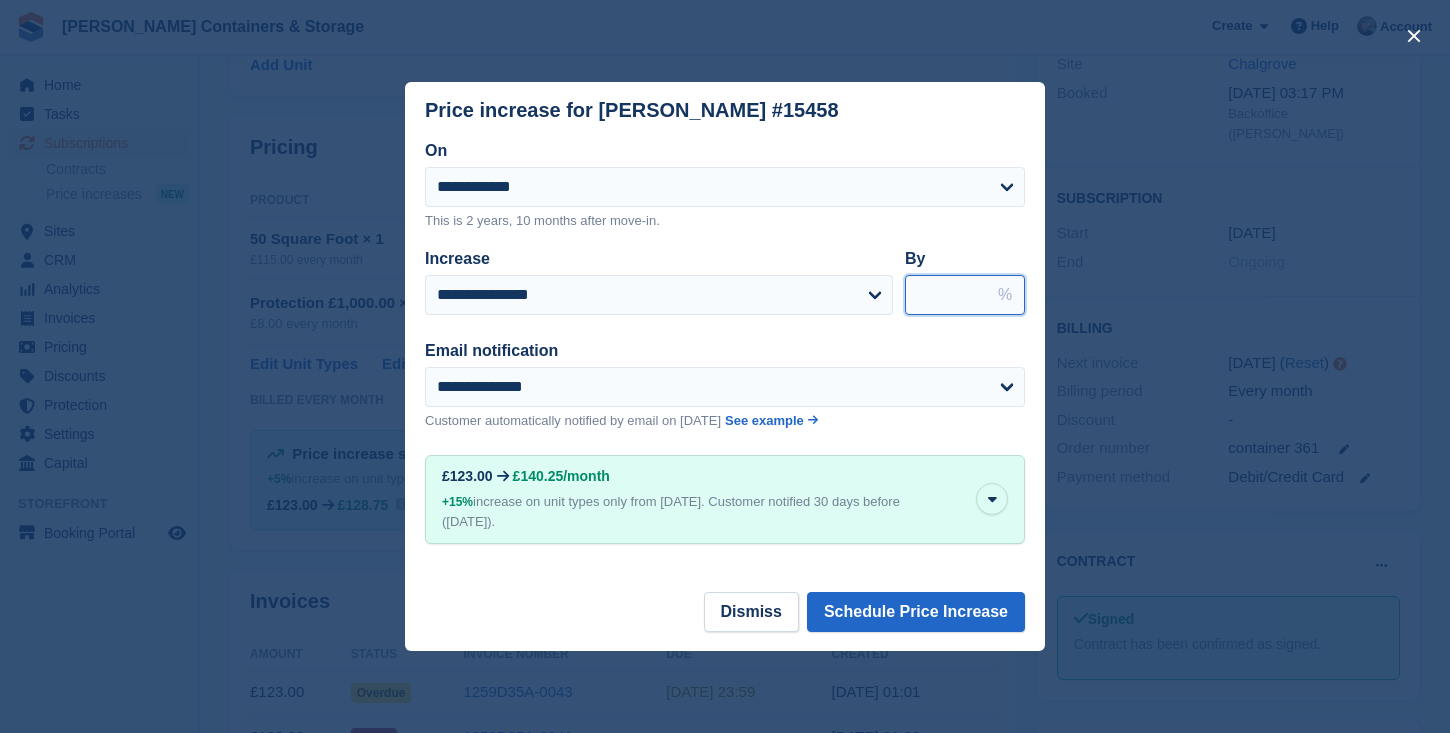 click on "*****" at bounding box center [965, 295] 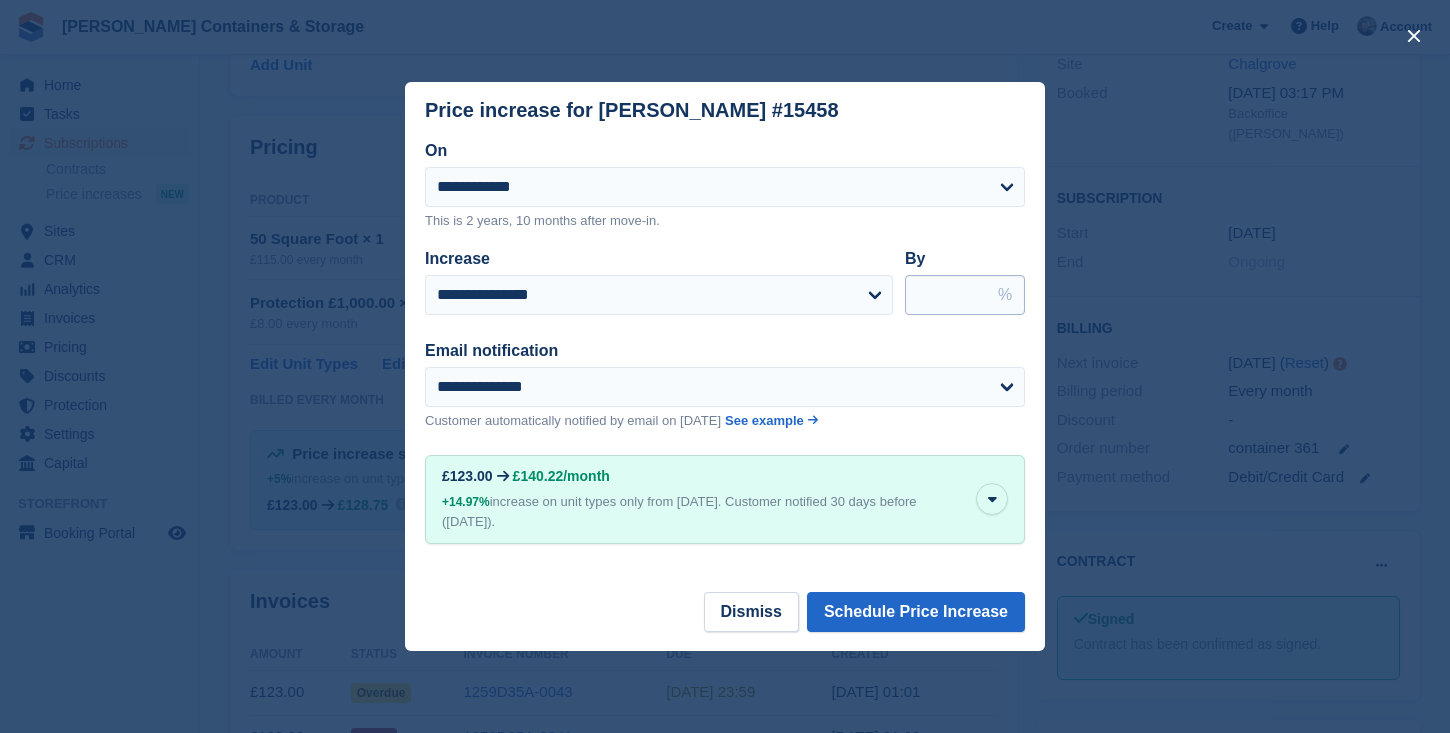 click on "*****" at bounding box center (965, 295) 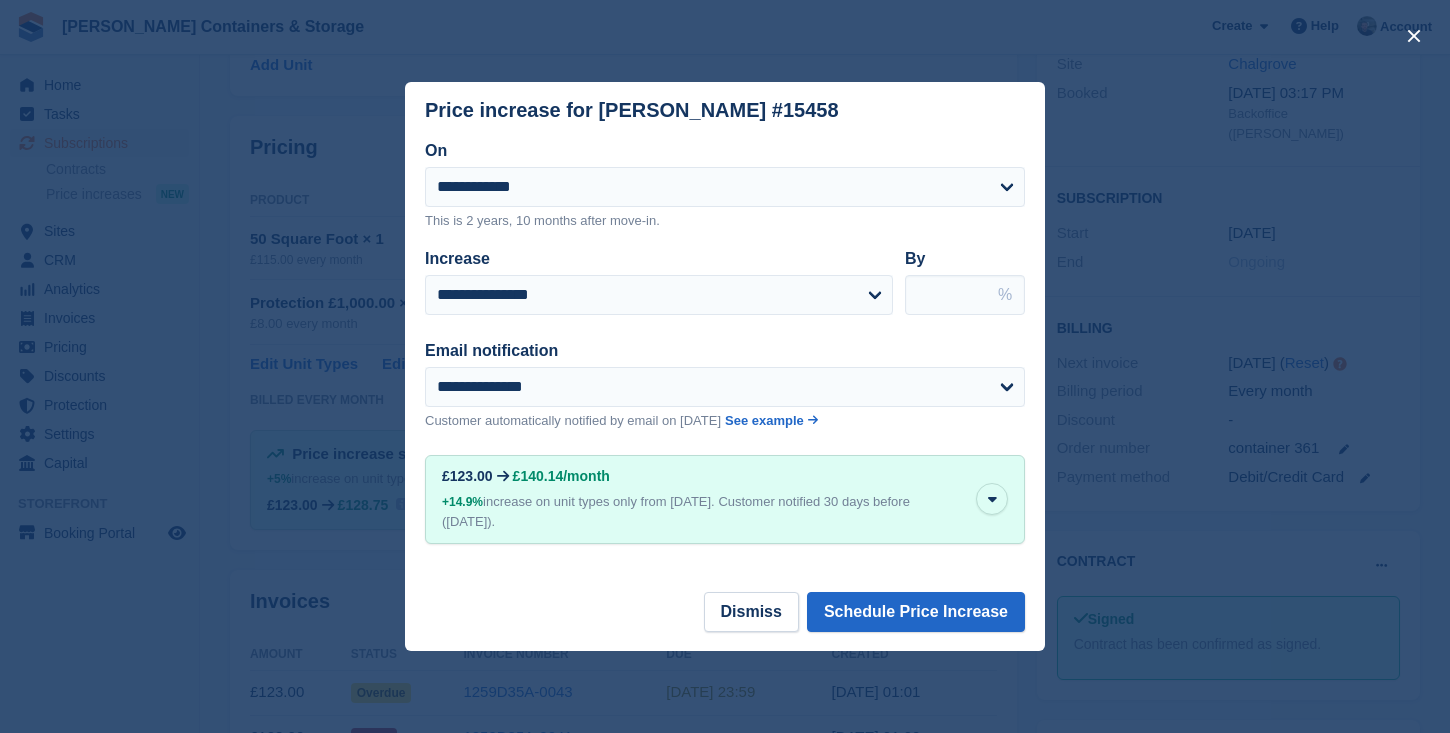 type on "*" 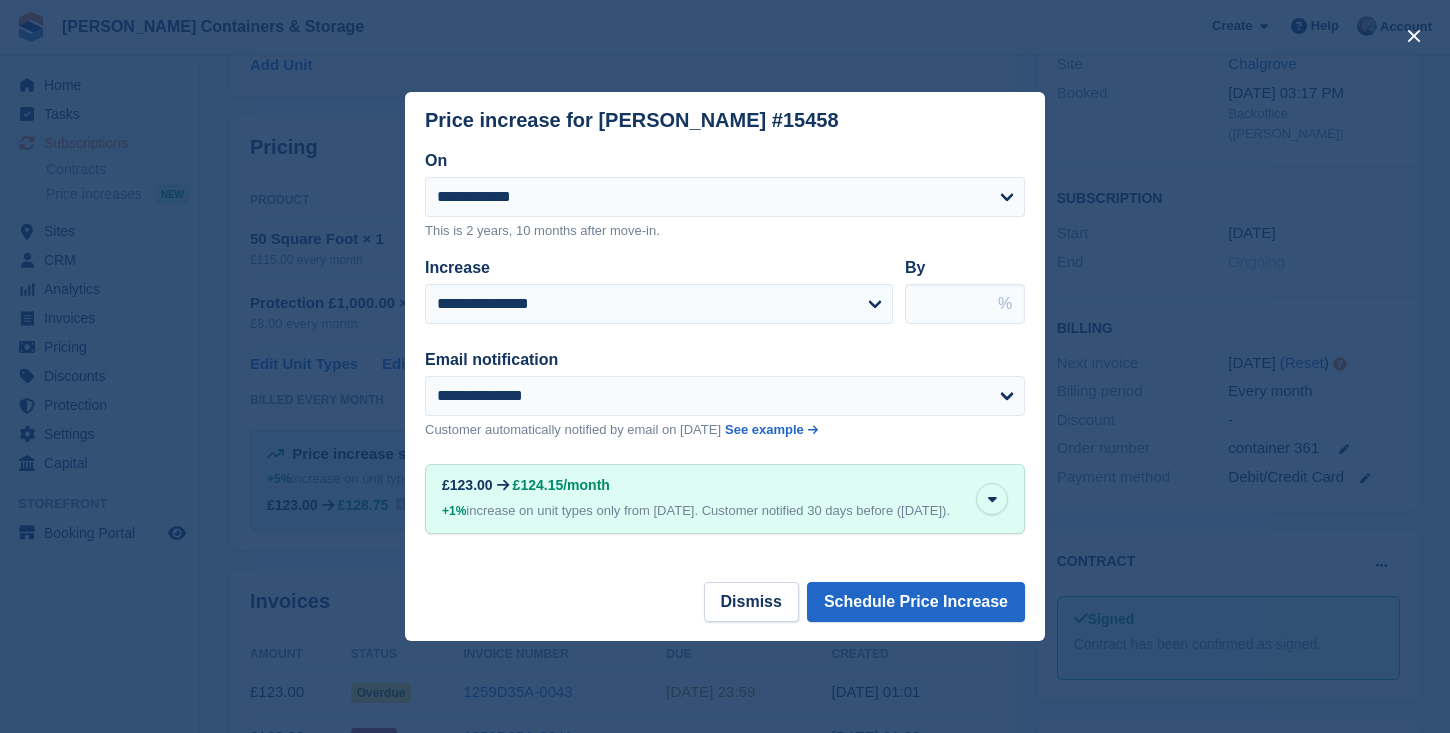 type on "**" 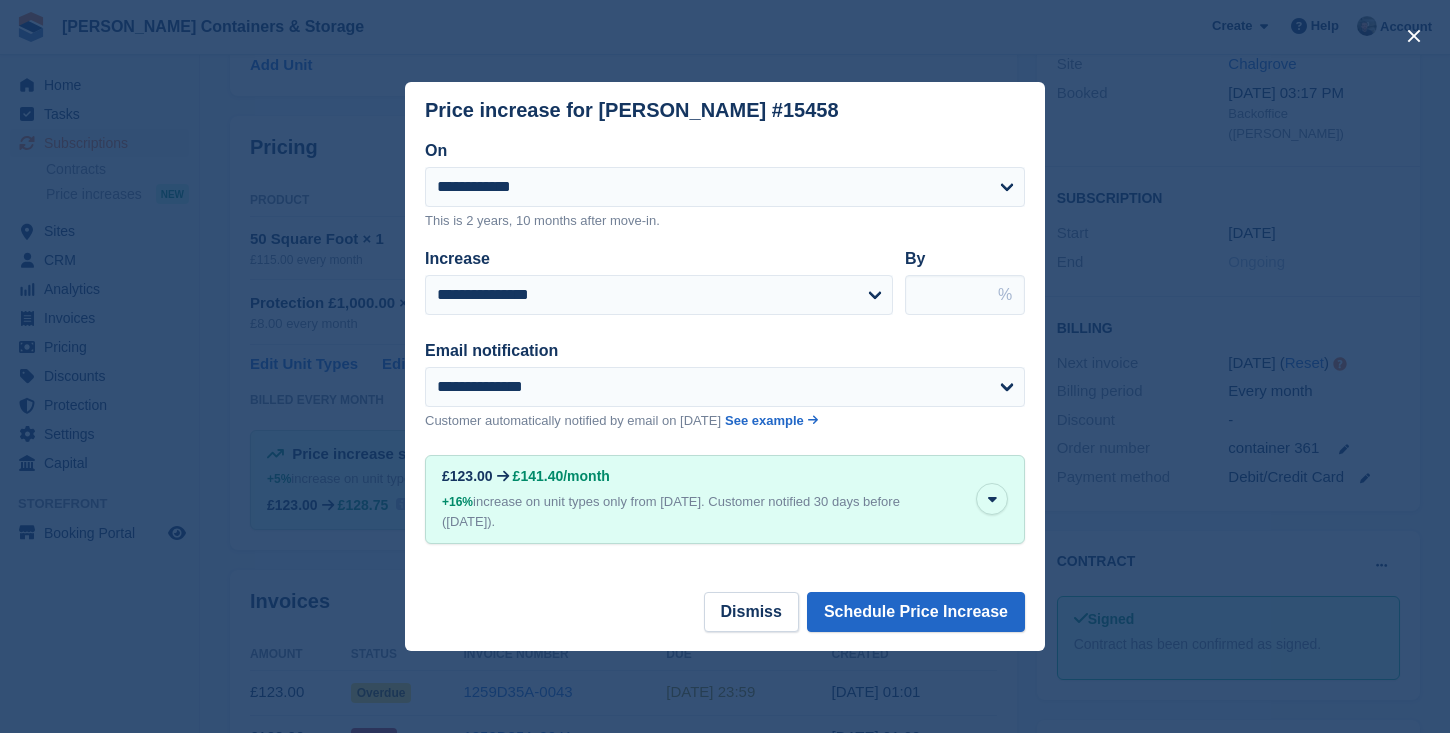 type on "****" 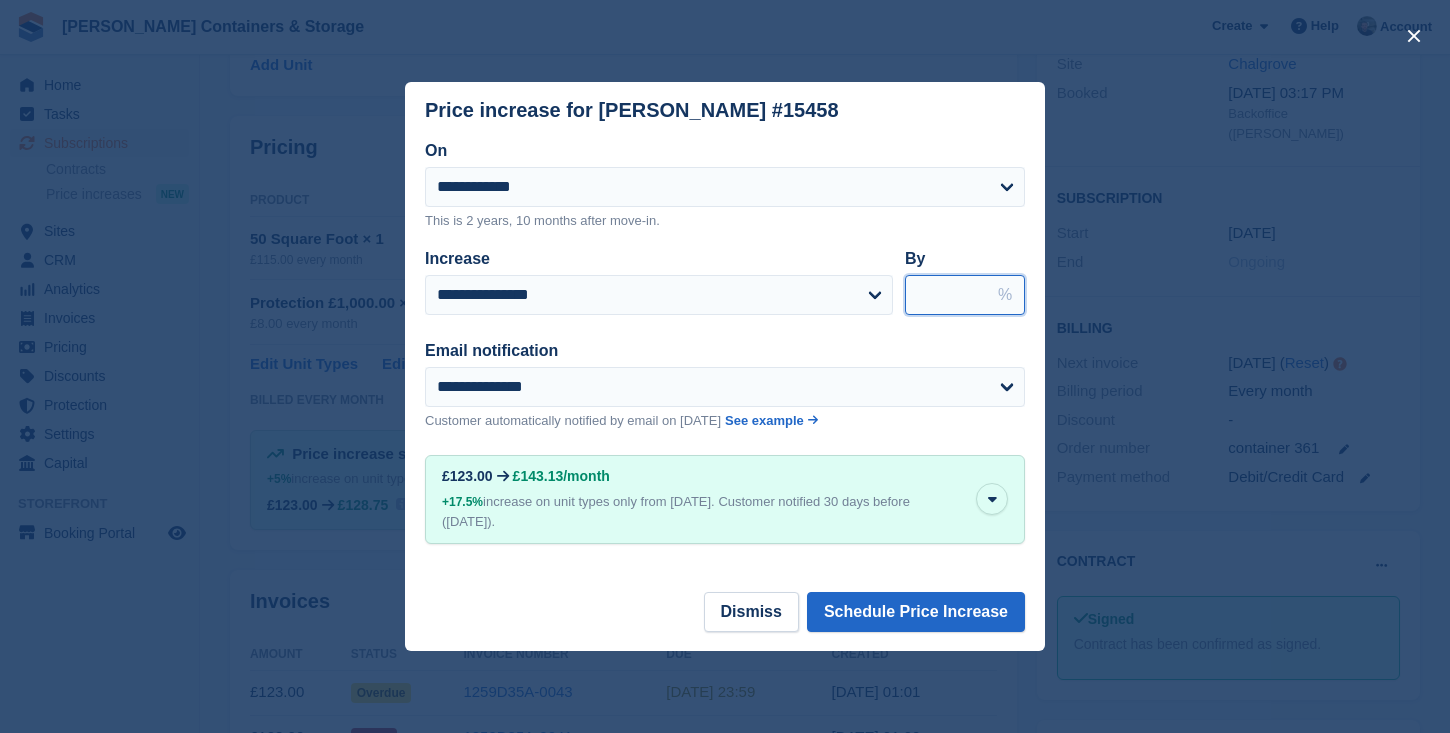 click on "****" at bounding box center [965, 295] 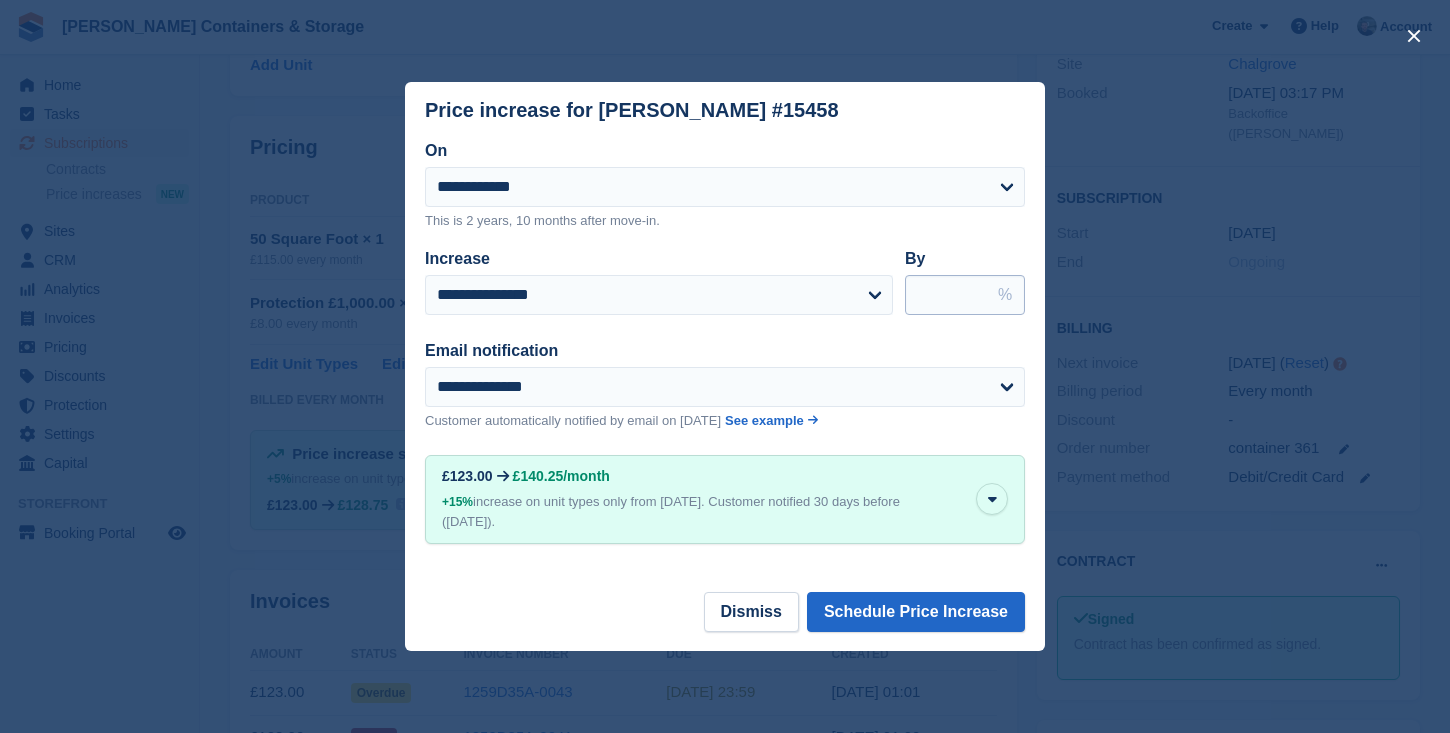 type on "**" 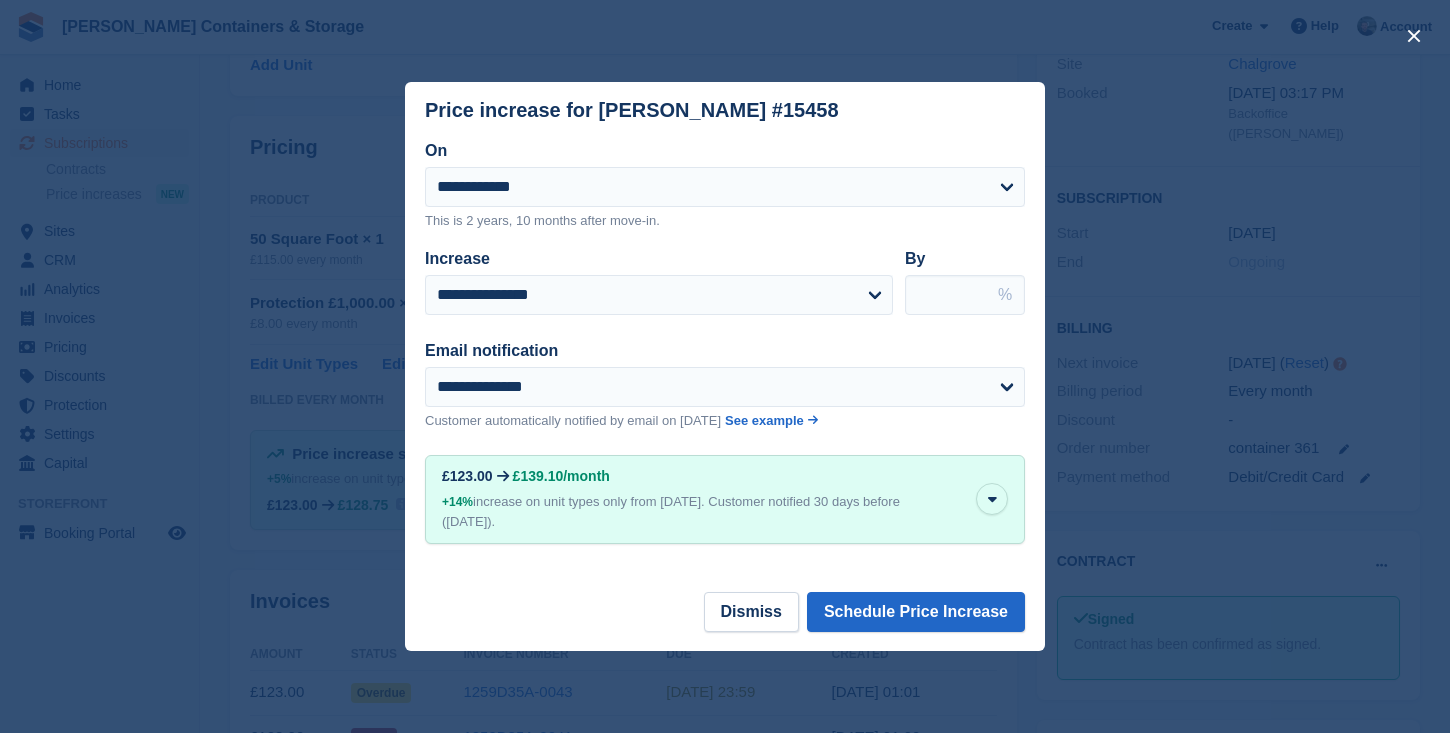 type on "*" 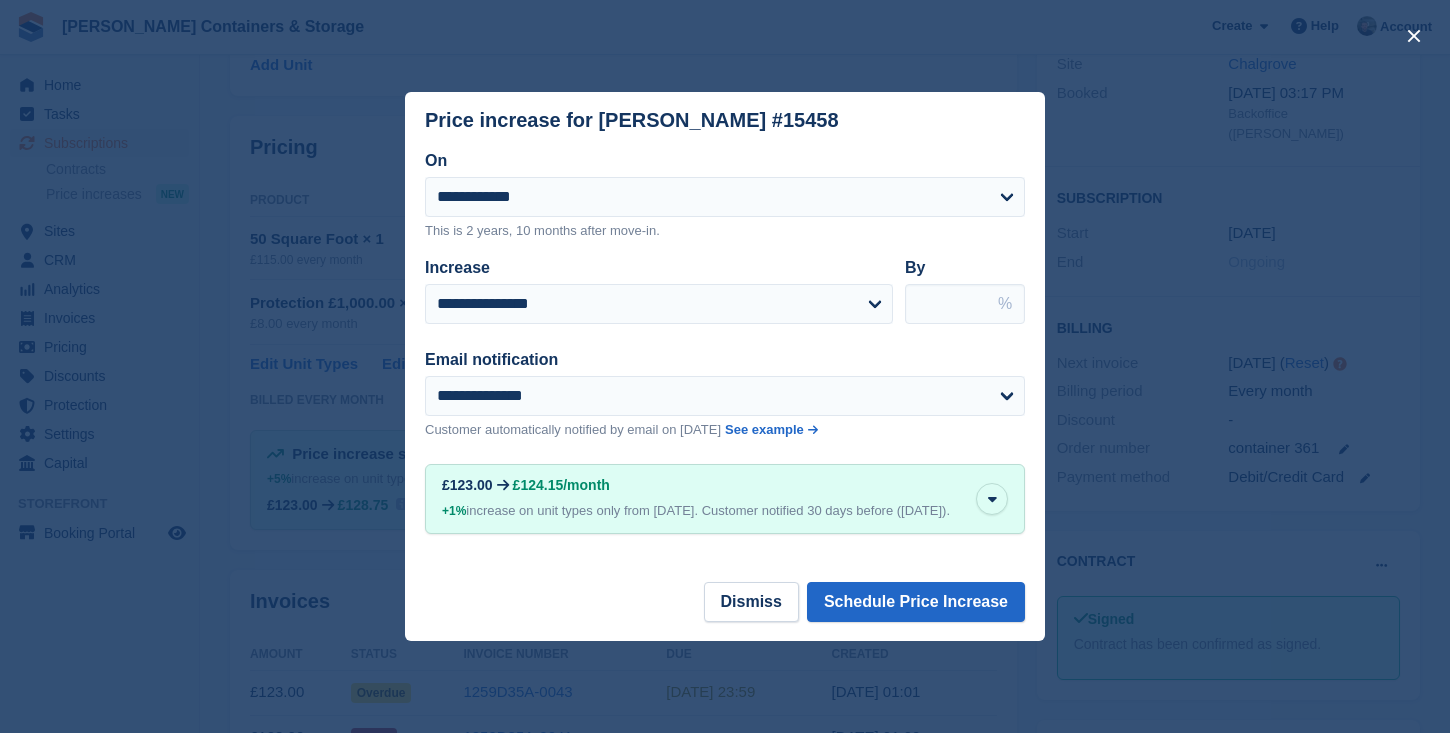 type on "*" 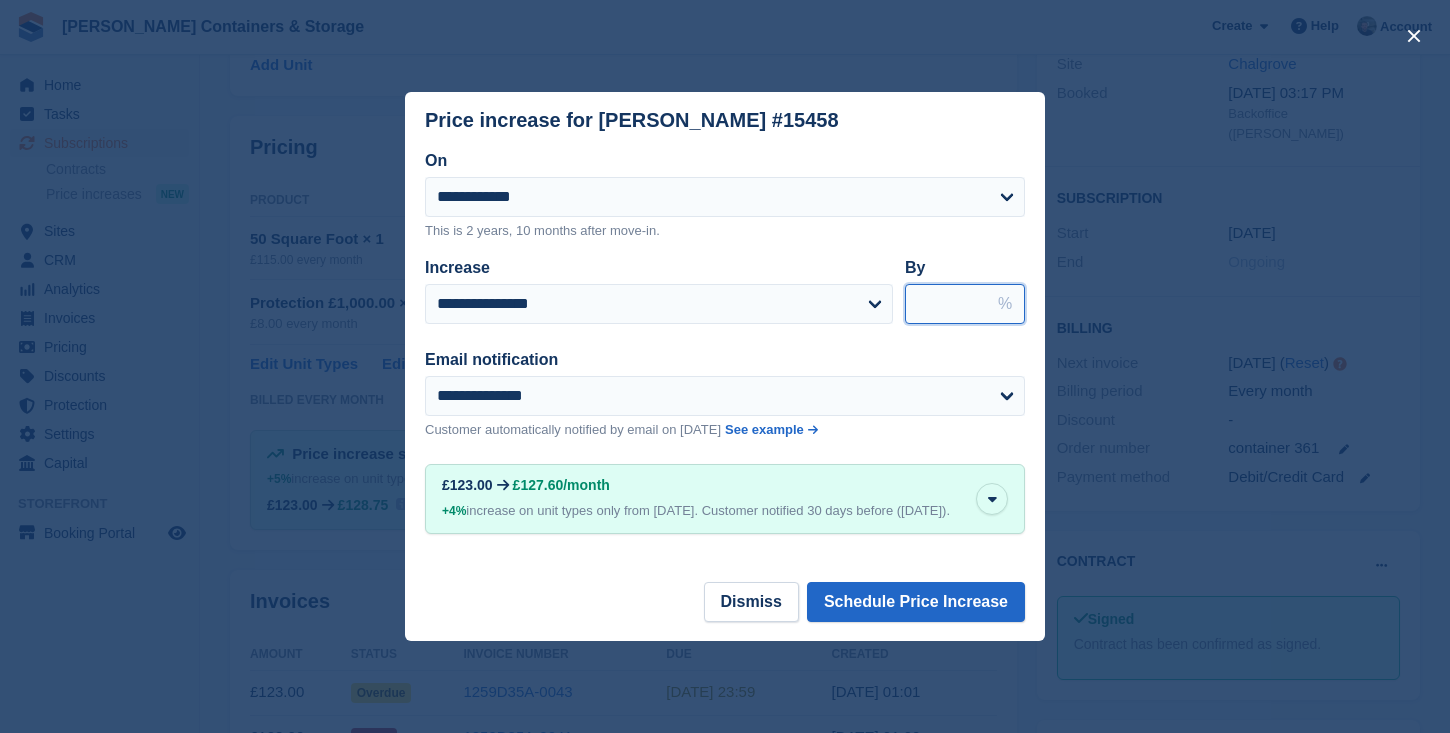 type on "**" 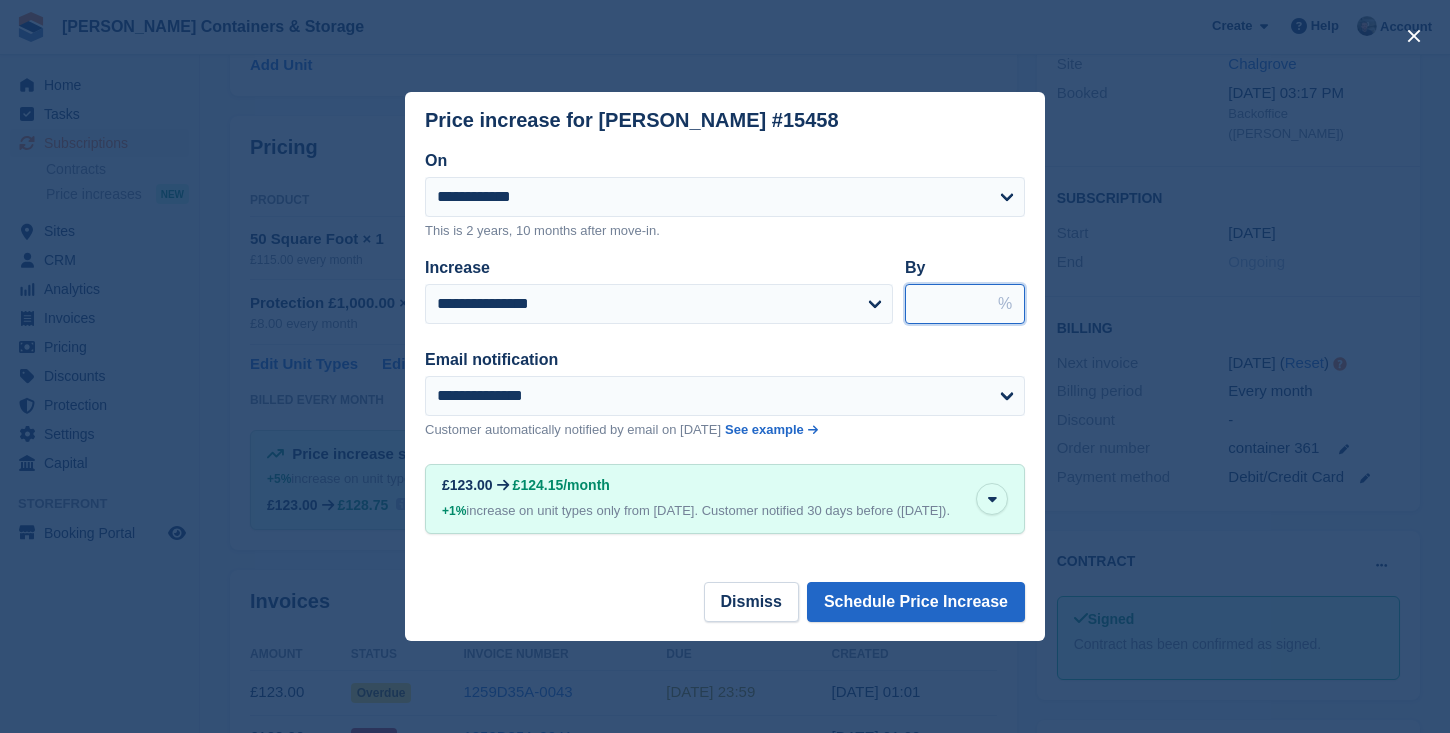 type on "**" 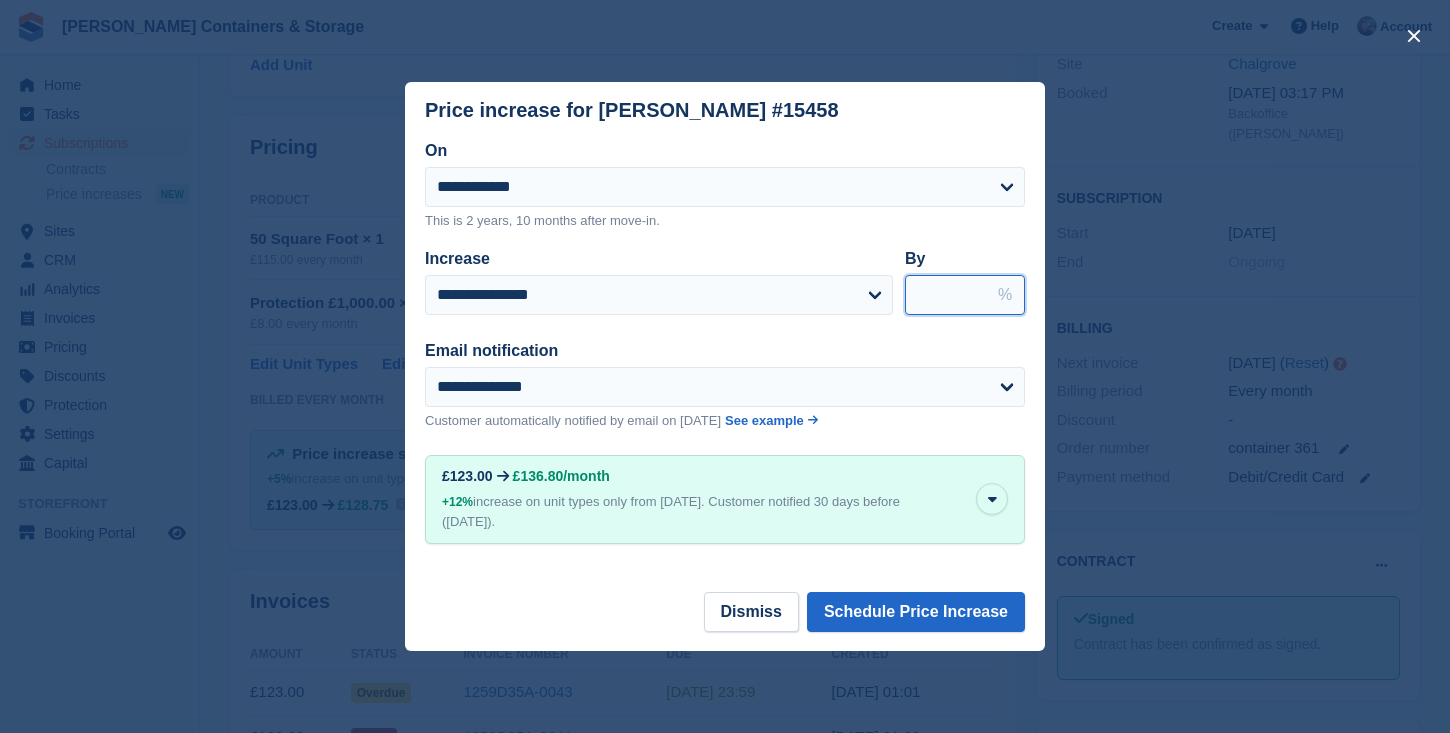 click on "*****" at bounding box center [965, 295] 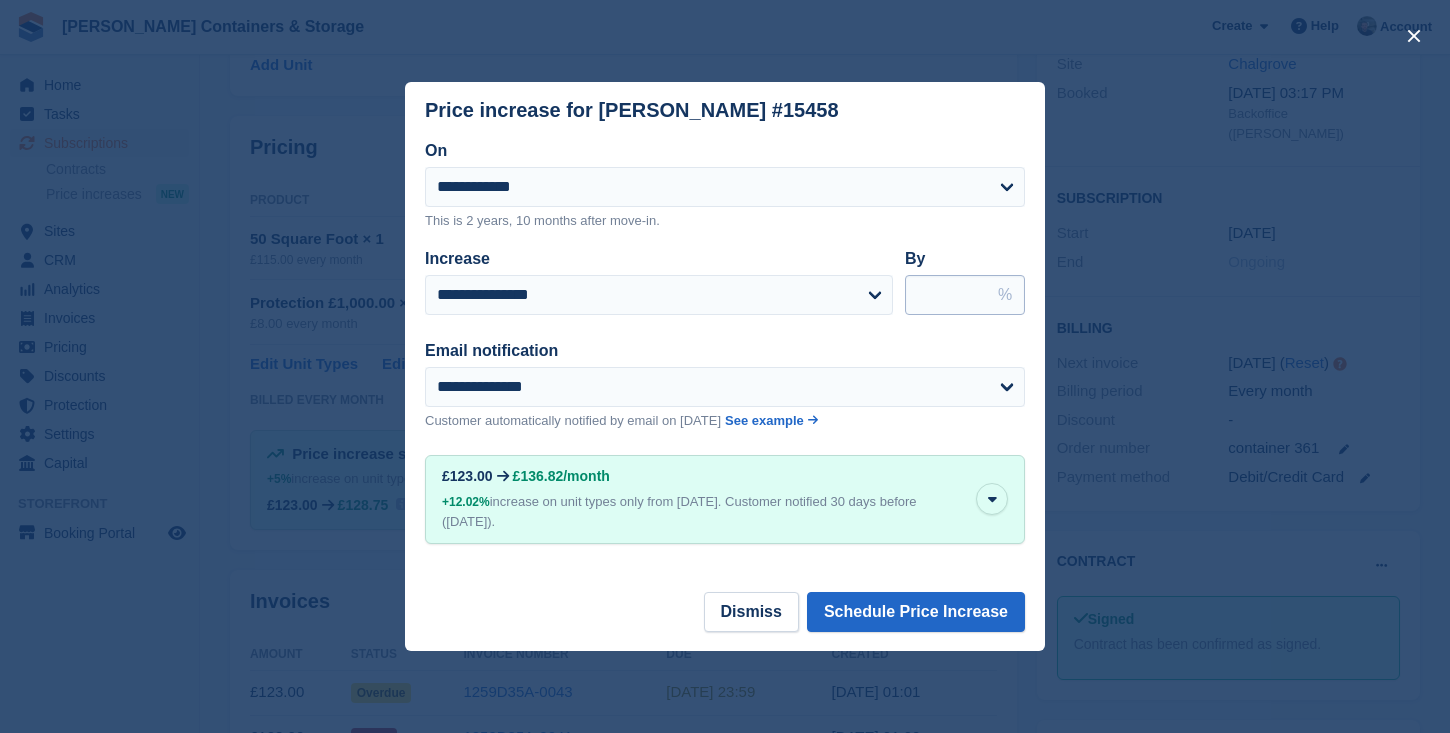 type on "*****" 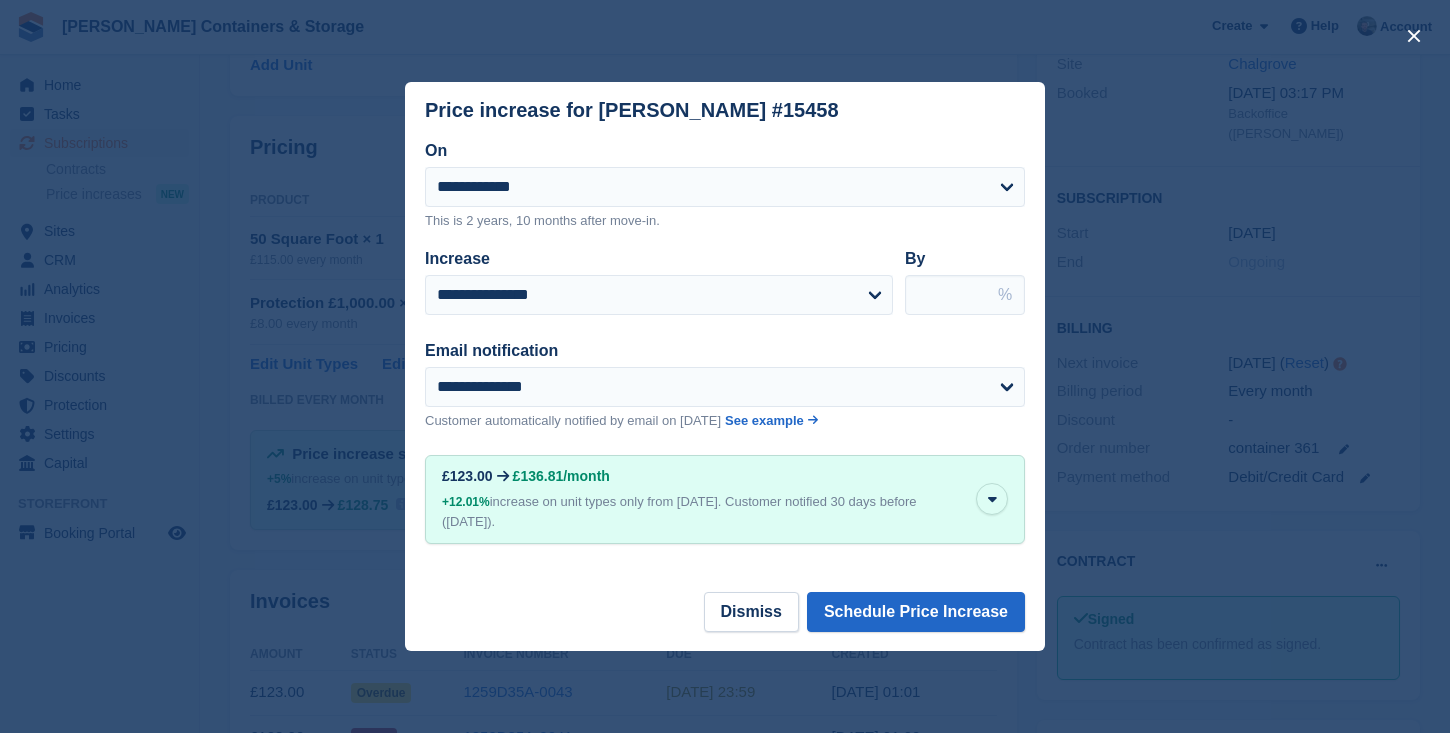 click on "**" at bounding box center (965, 295) 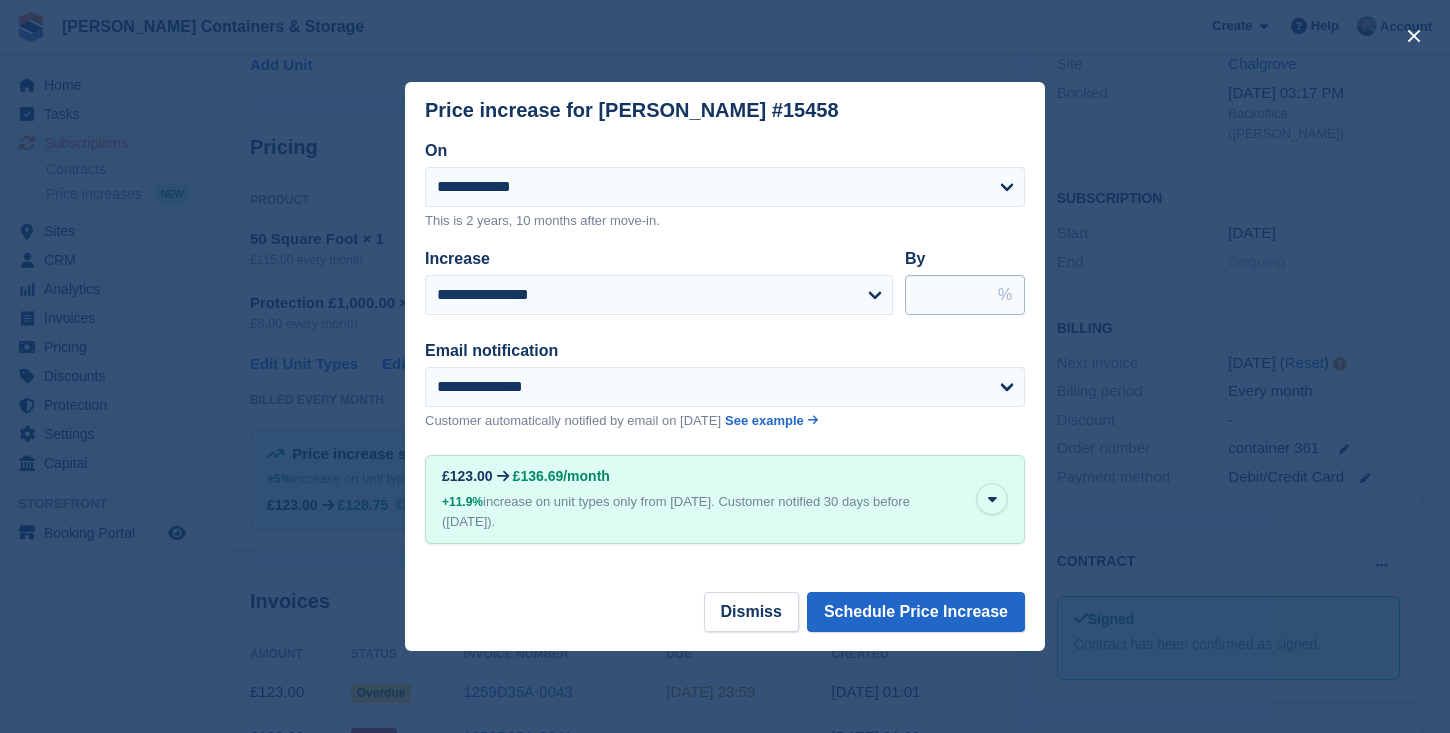 click on "****" at bounding box center [965, 295] 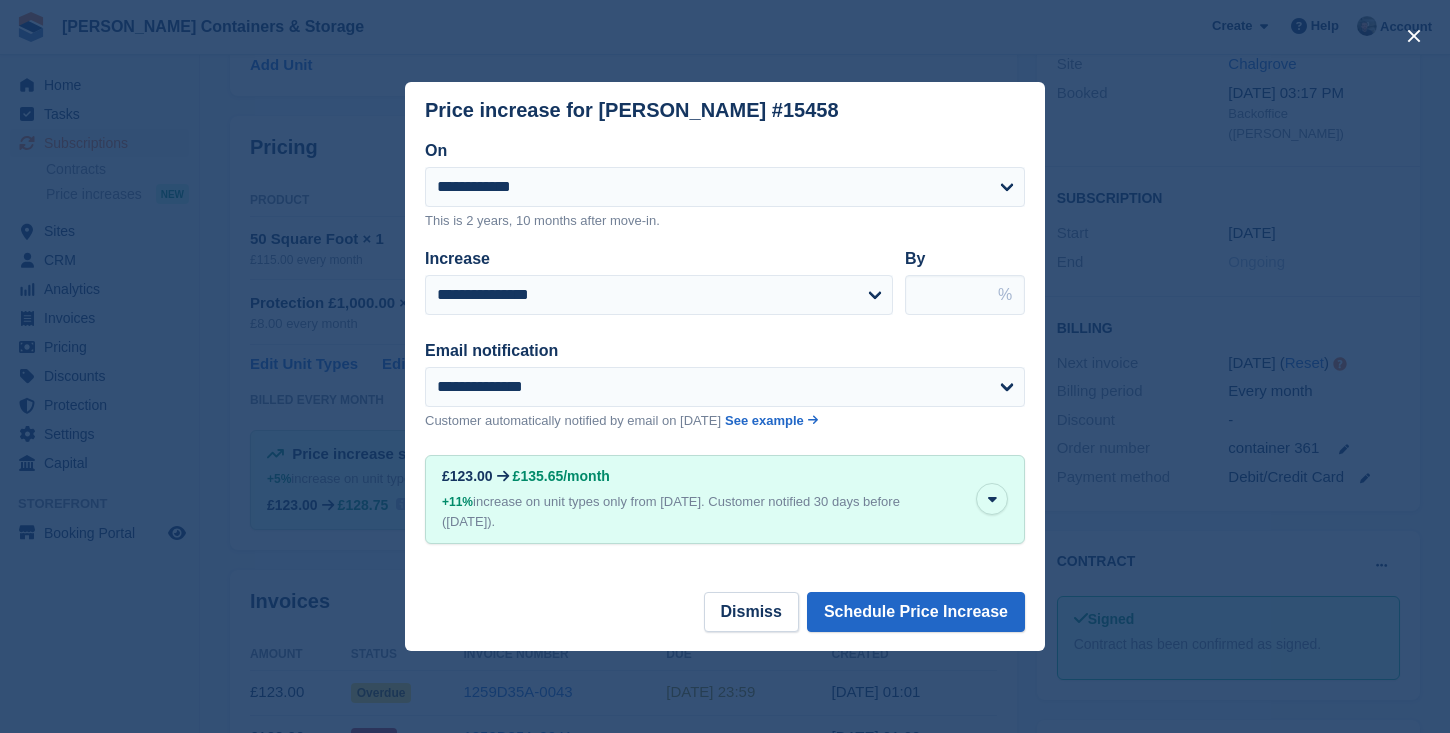 type on "**" 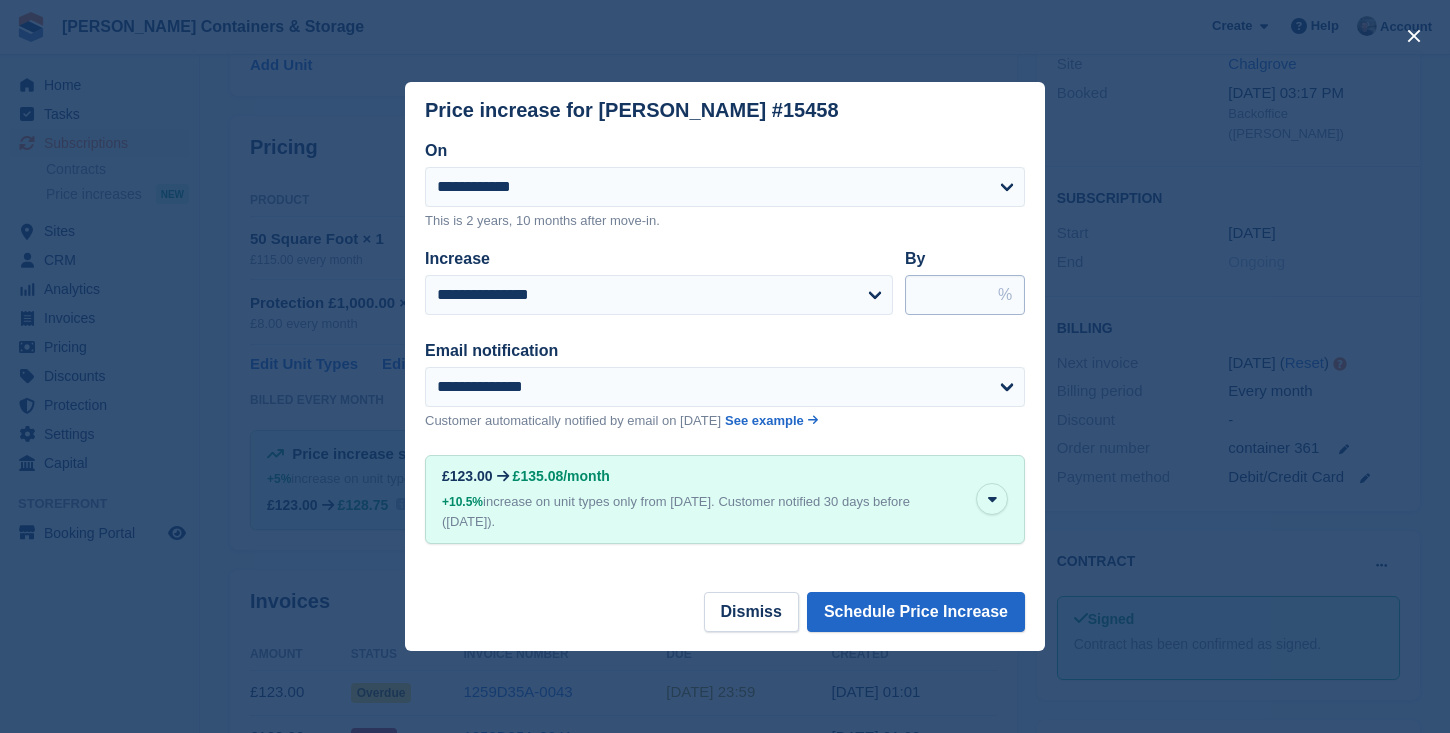 click on "*****" at bounding box center (965, 295) 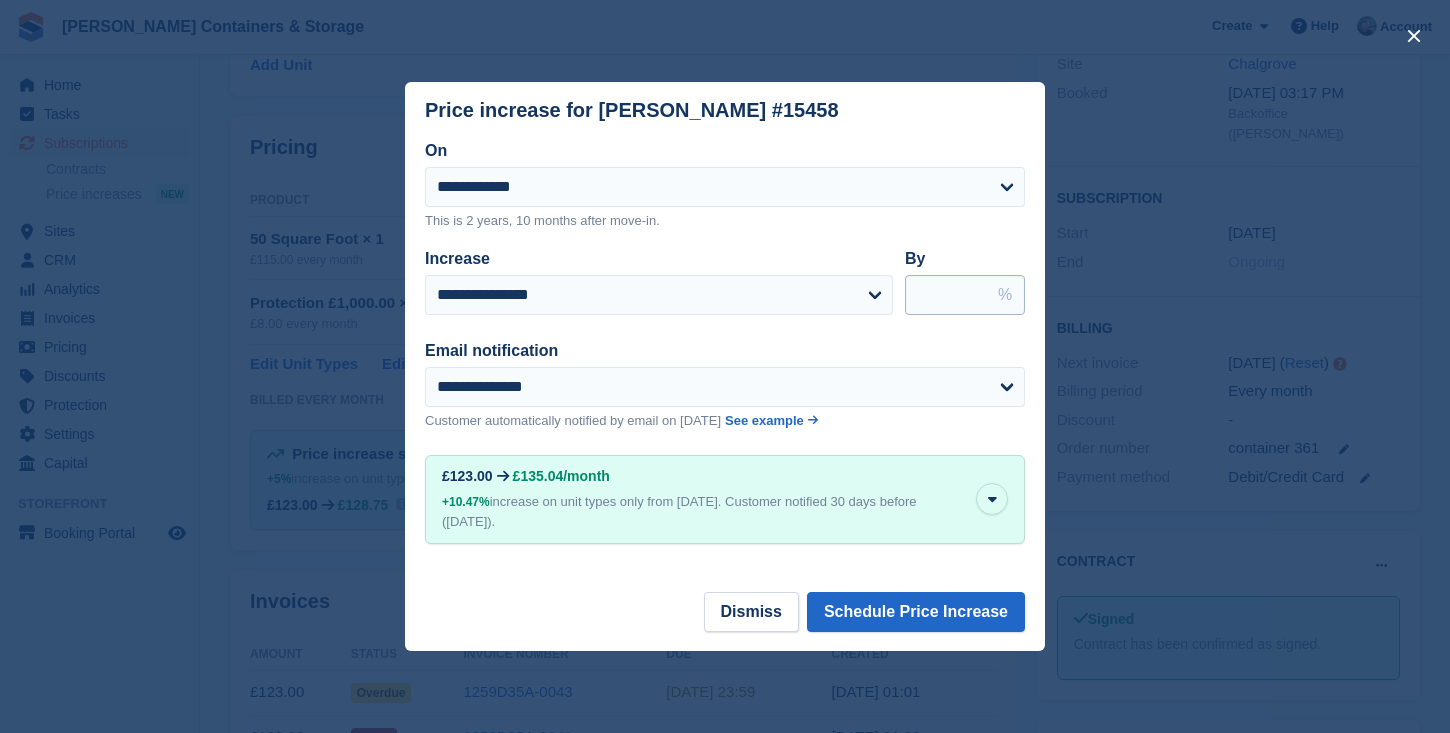 click on "*****" at bounding box center [965, 295] 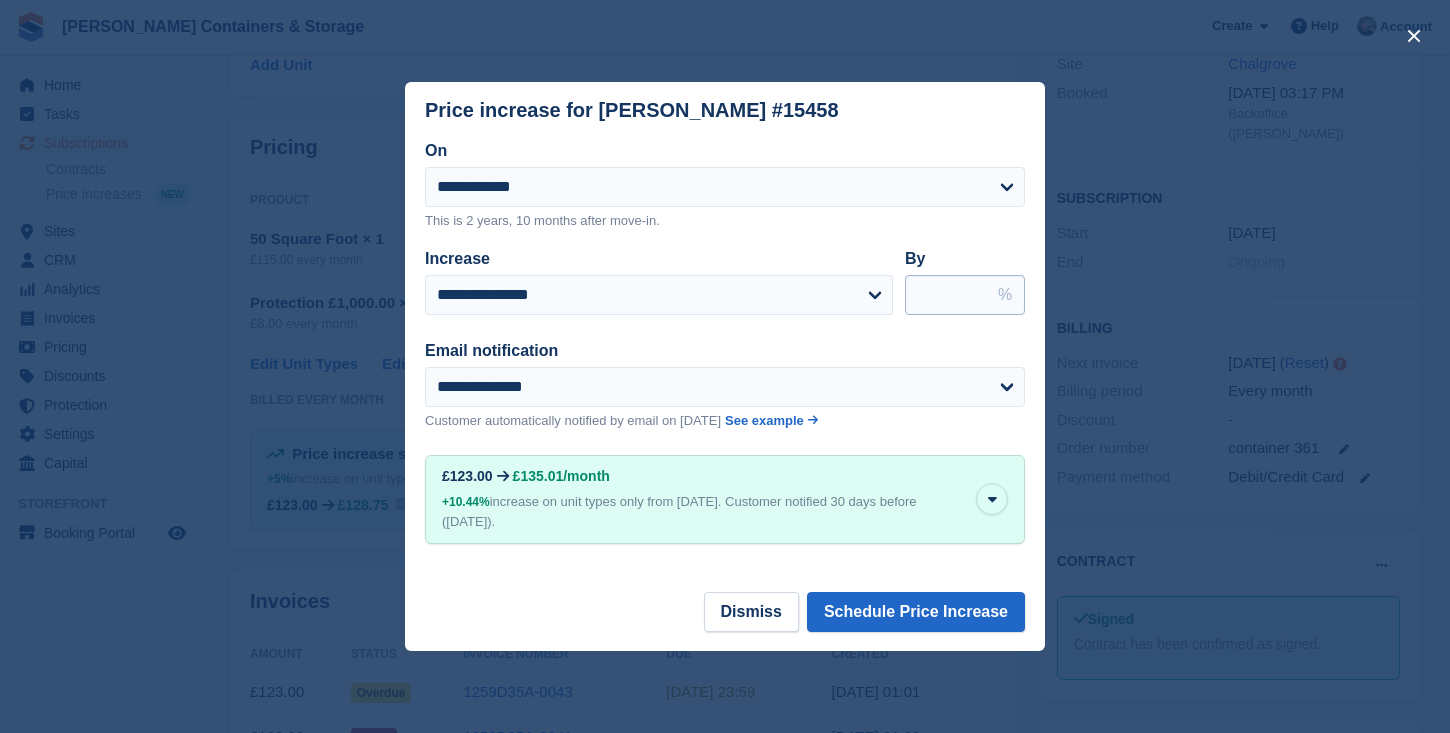 type on "*****" 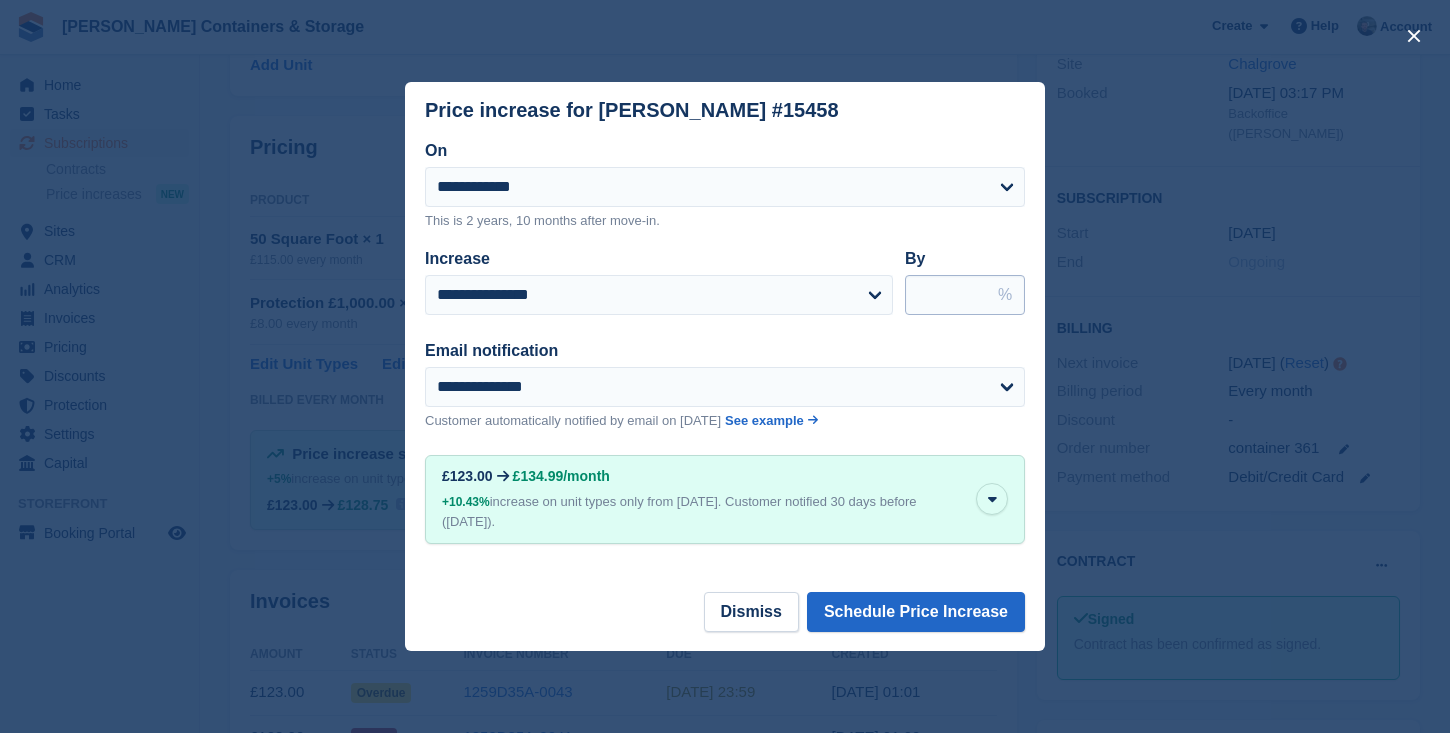 type on "*****" 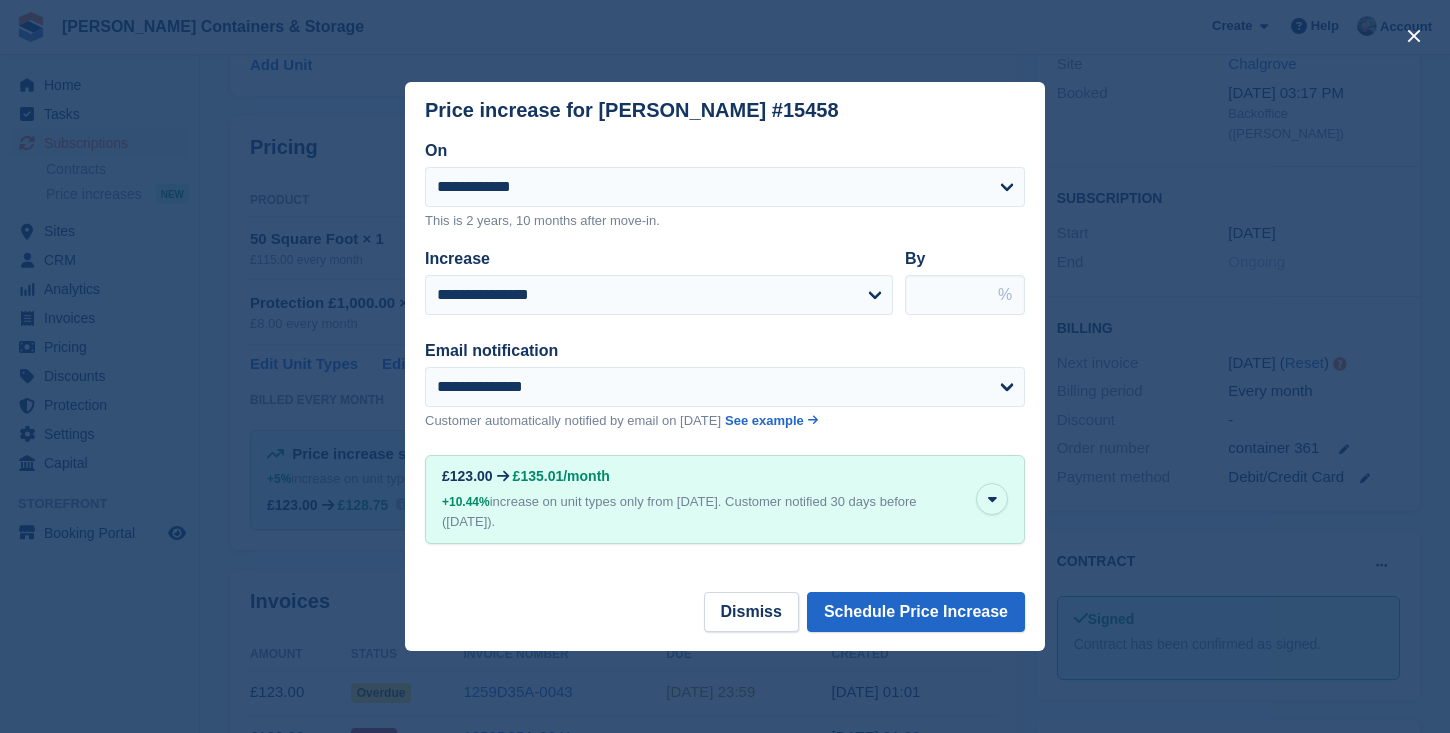 click on "*****" at bounding box center [965, 295] 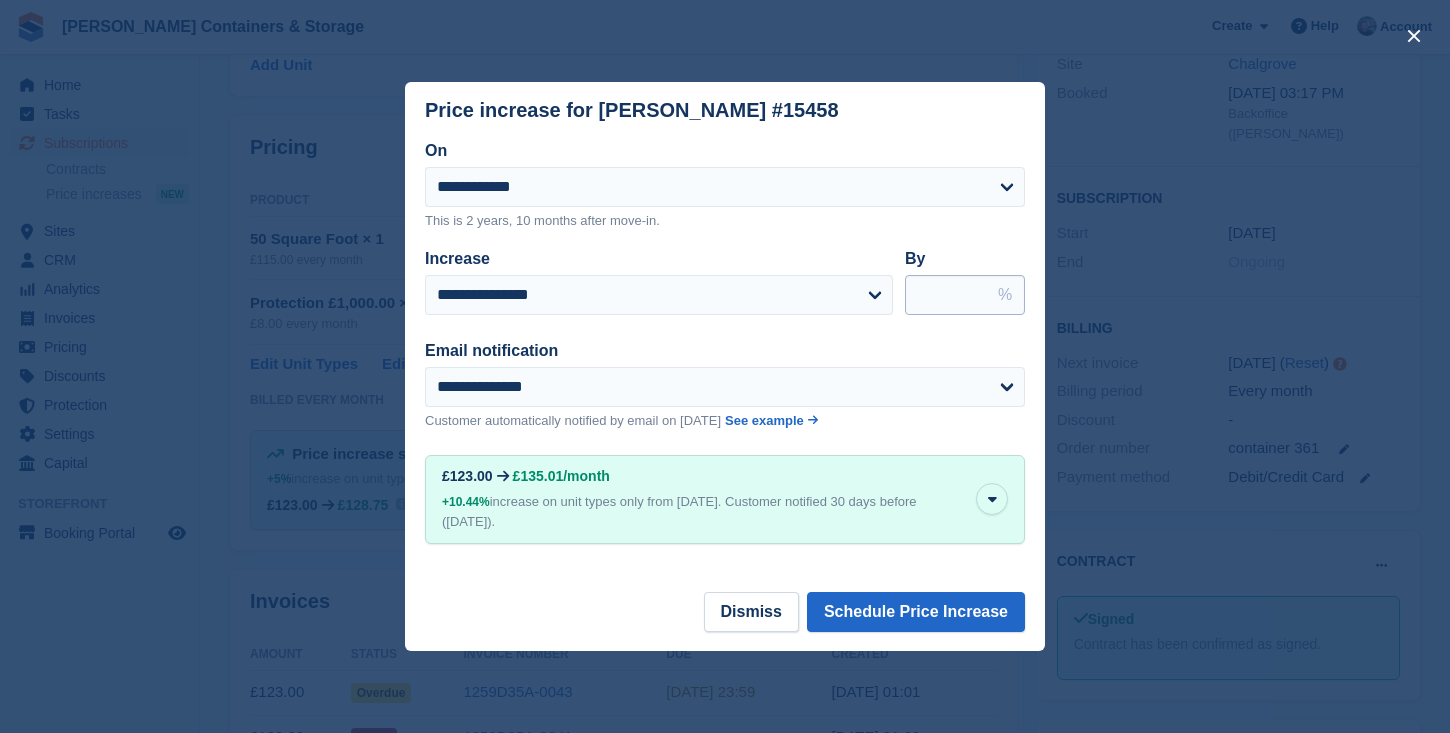 type on "*****" 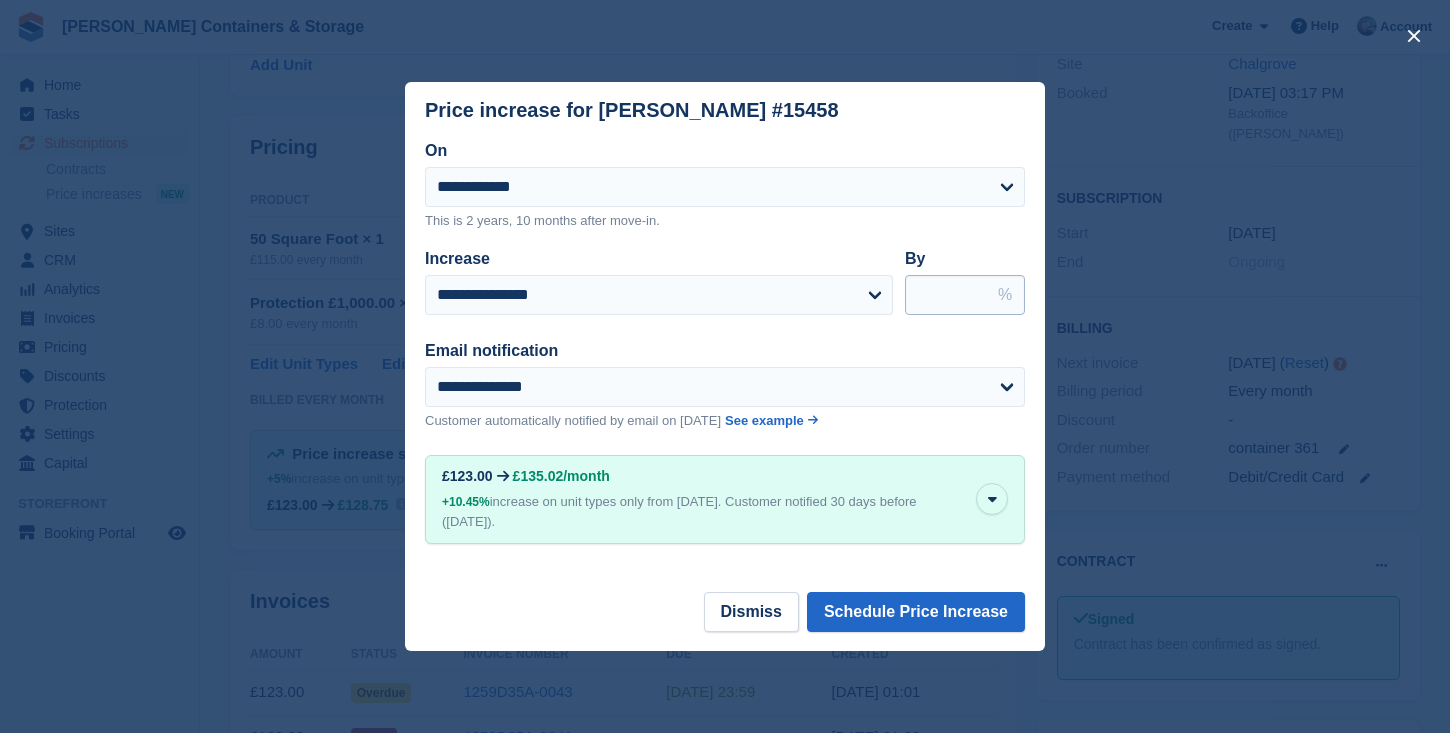 type on "*****" 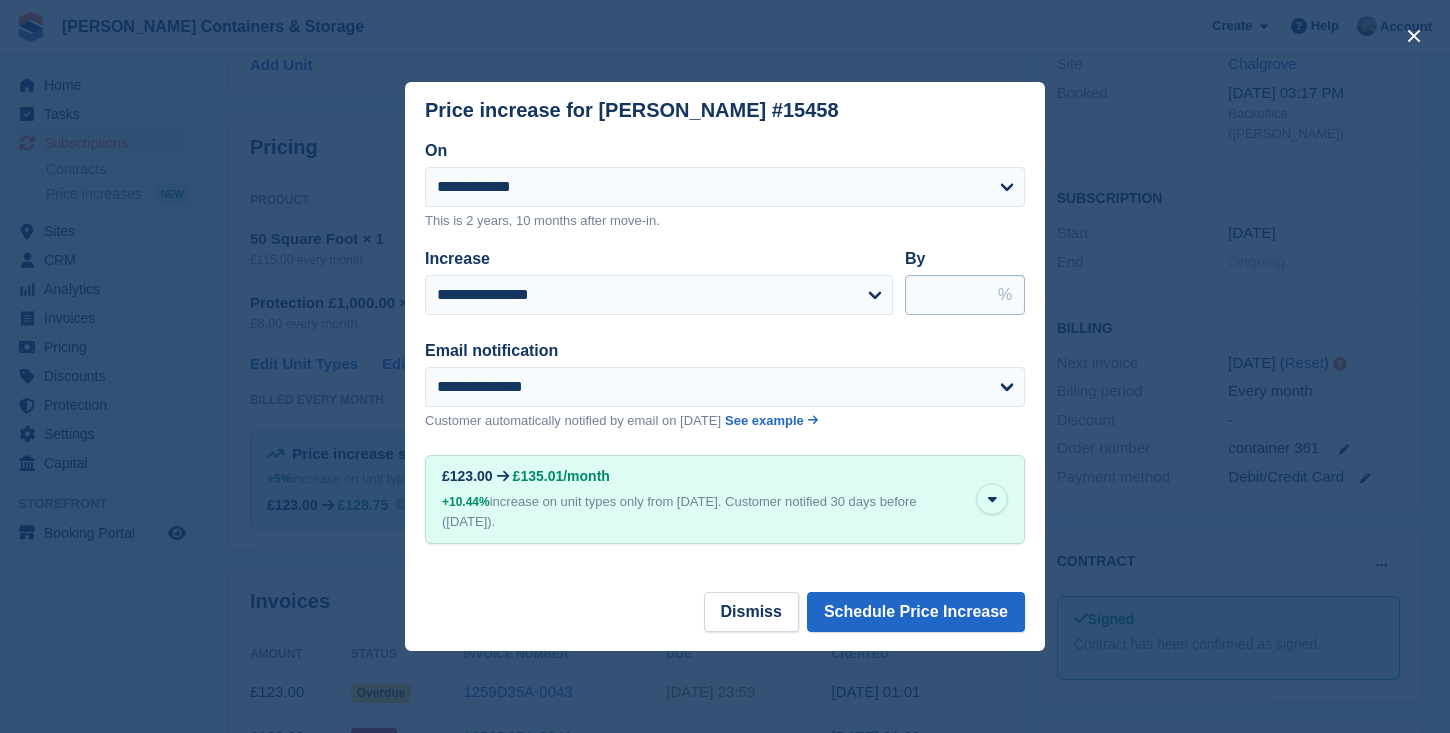 type on "*****" 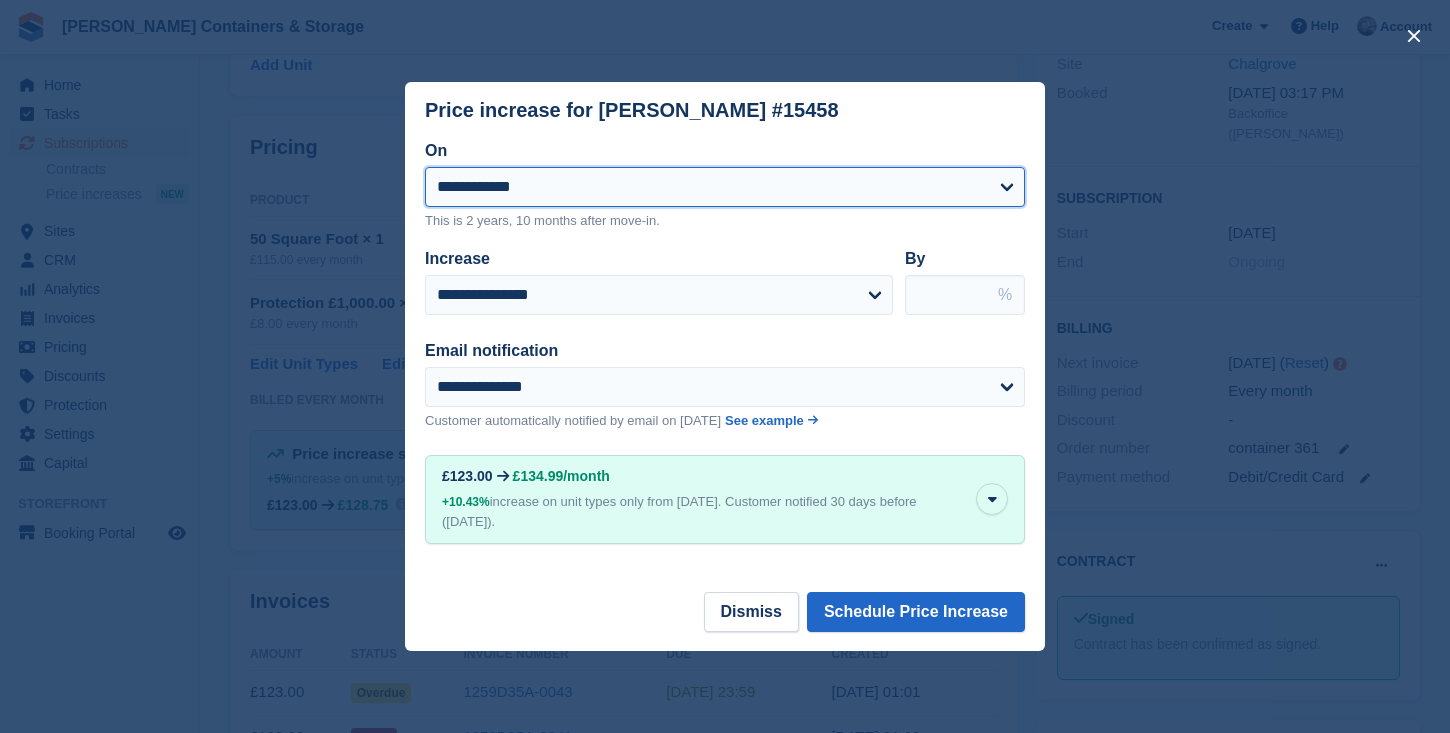 select on "**********" 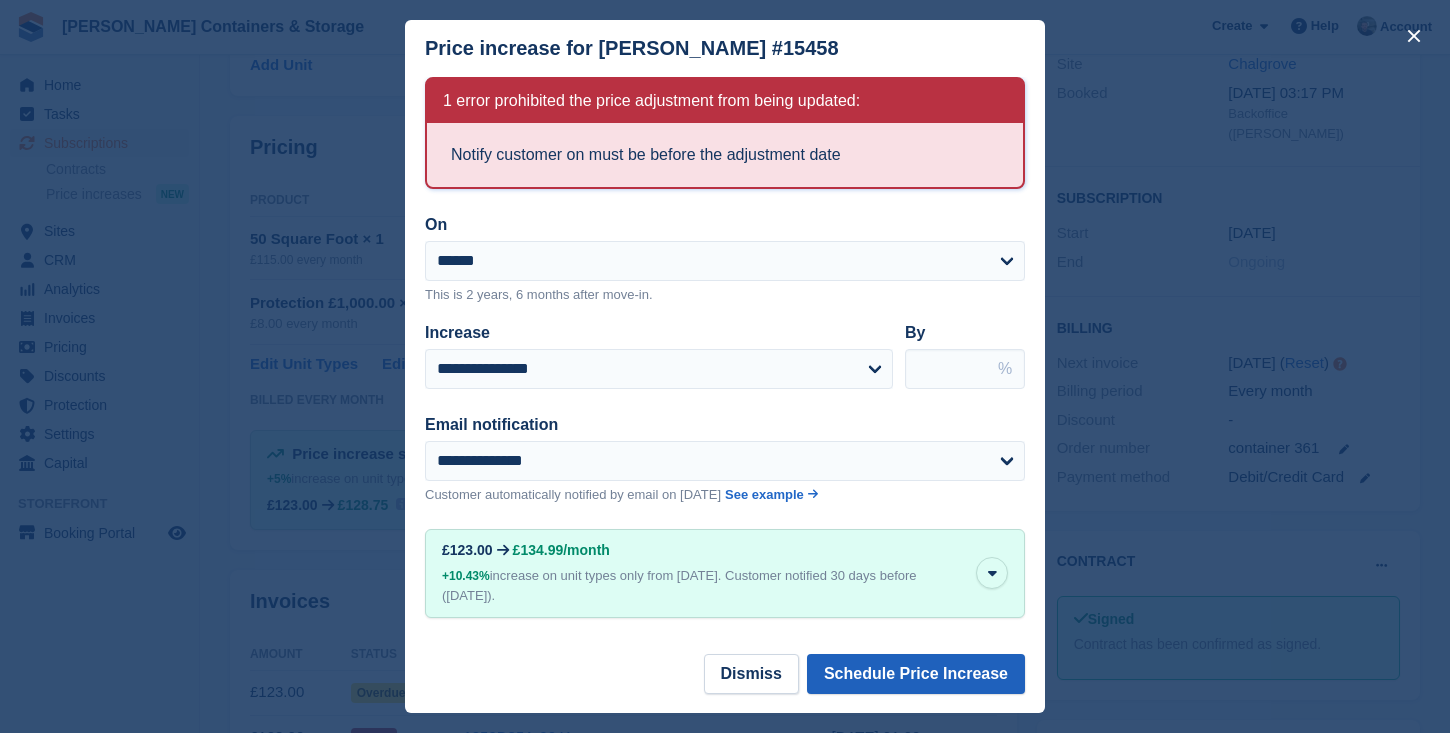 click on "Schedule Price Increase" at bounding box center [916, 674] 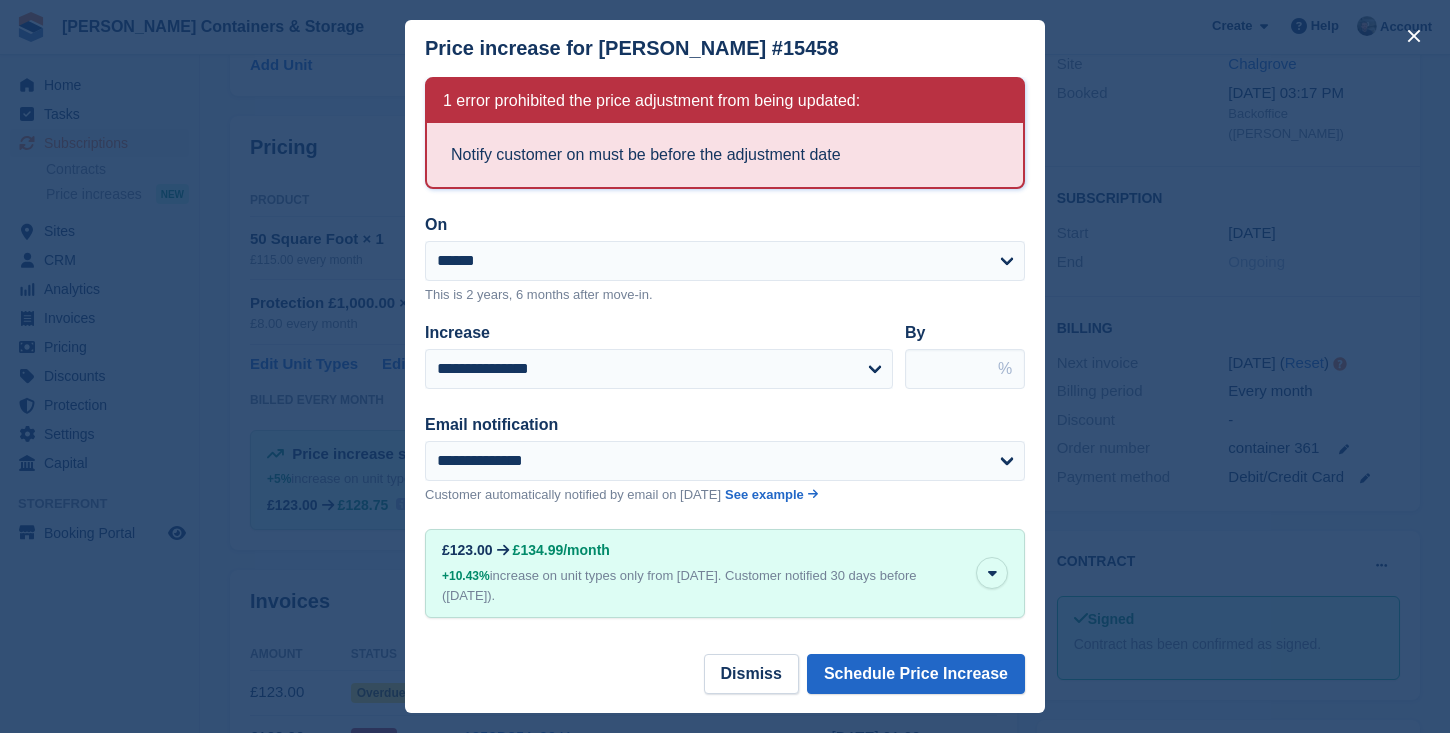 click on "**********" at bounding box center (725, 273) 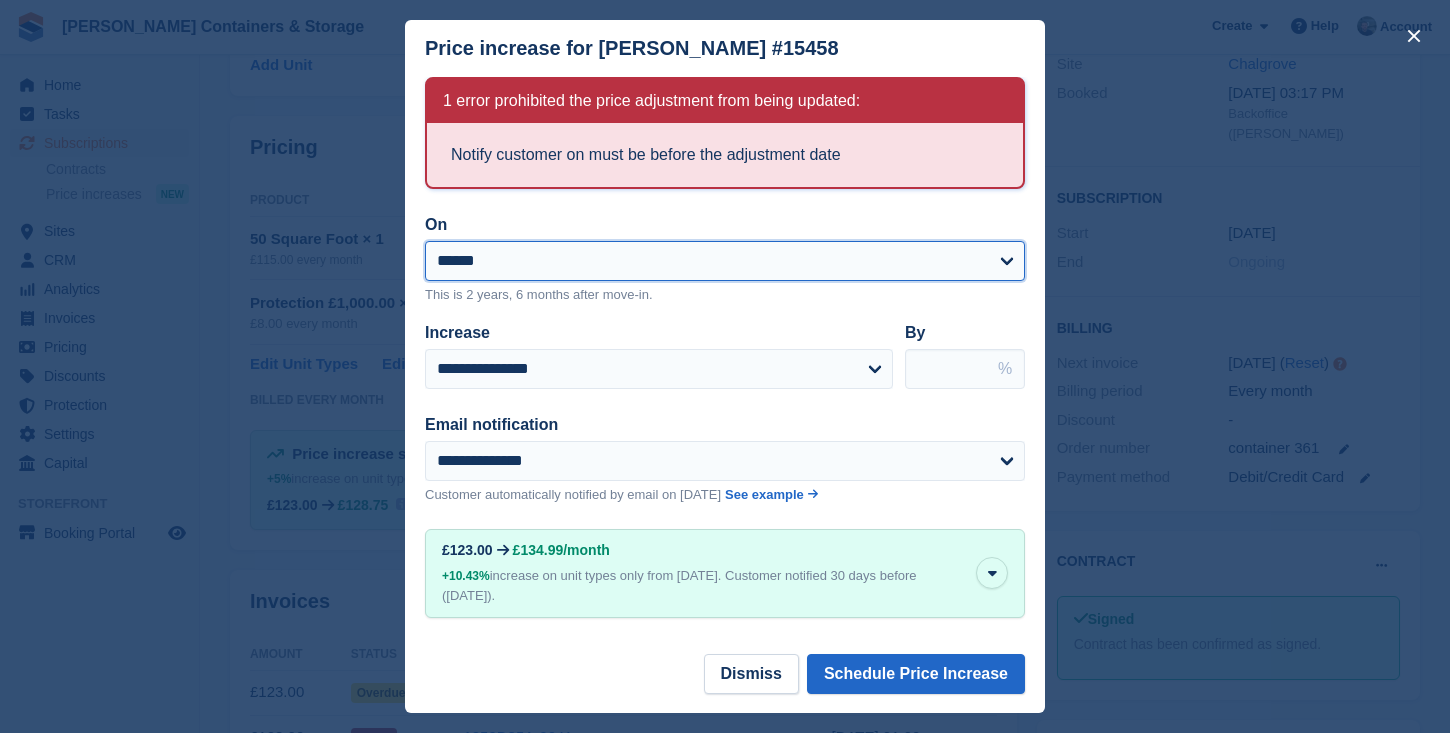select on "**********" 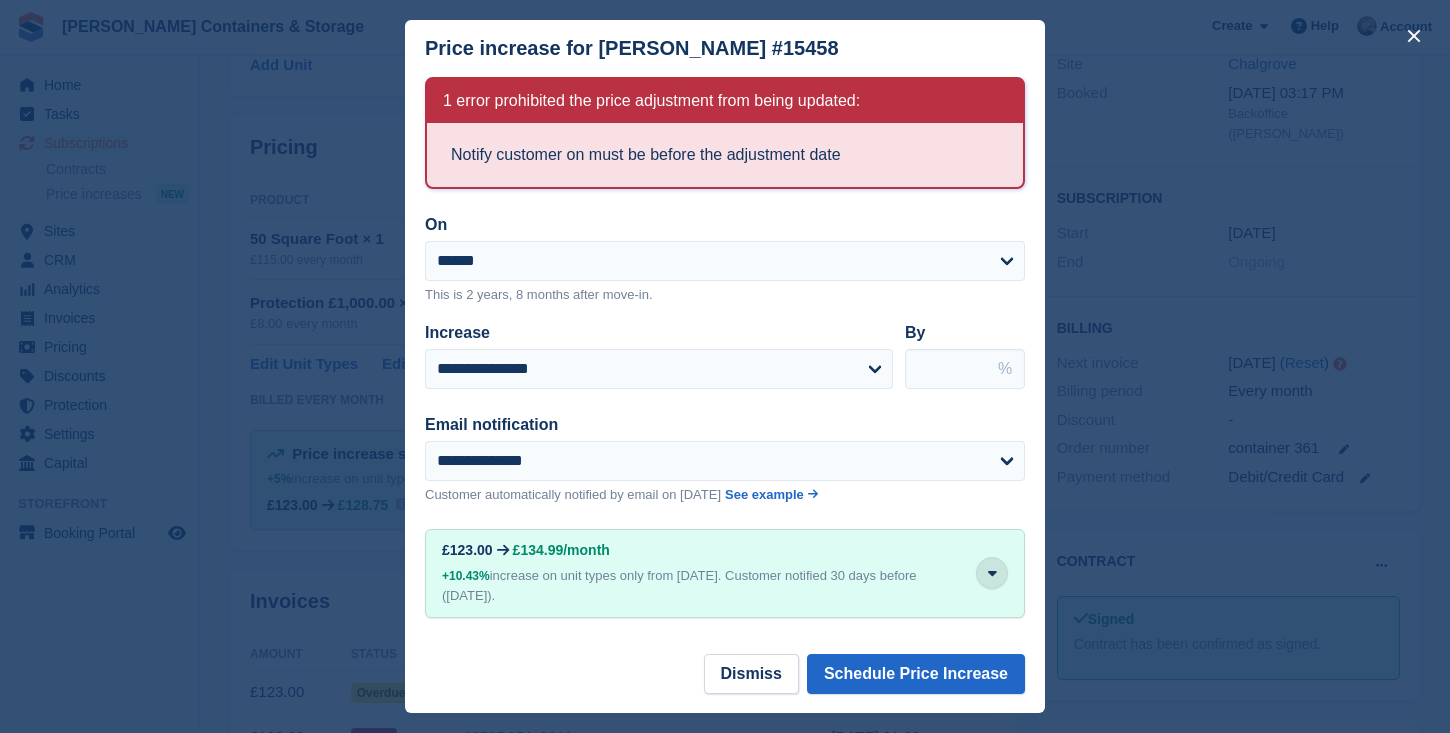 click at bounding box center [992, 573] 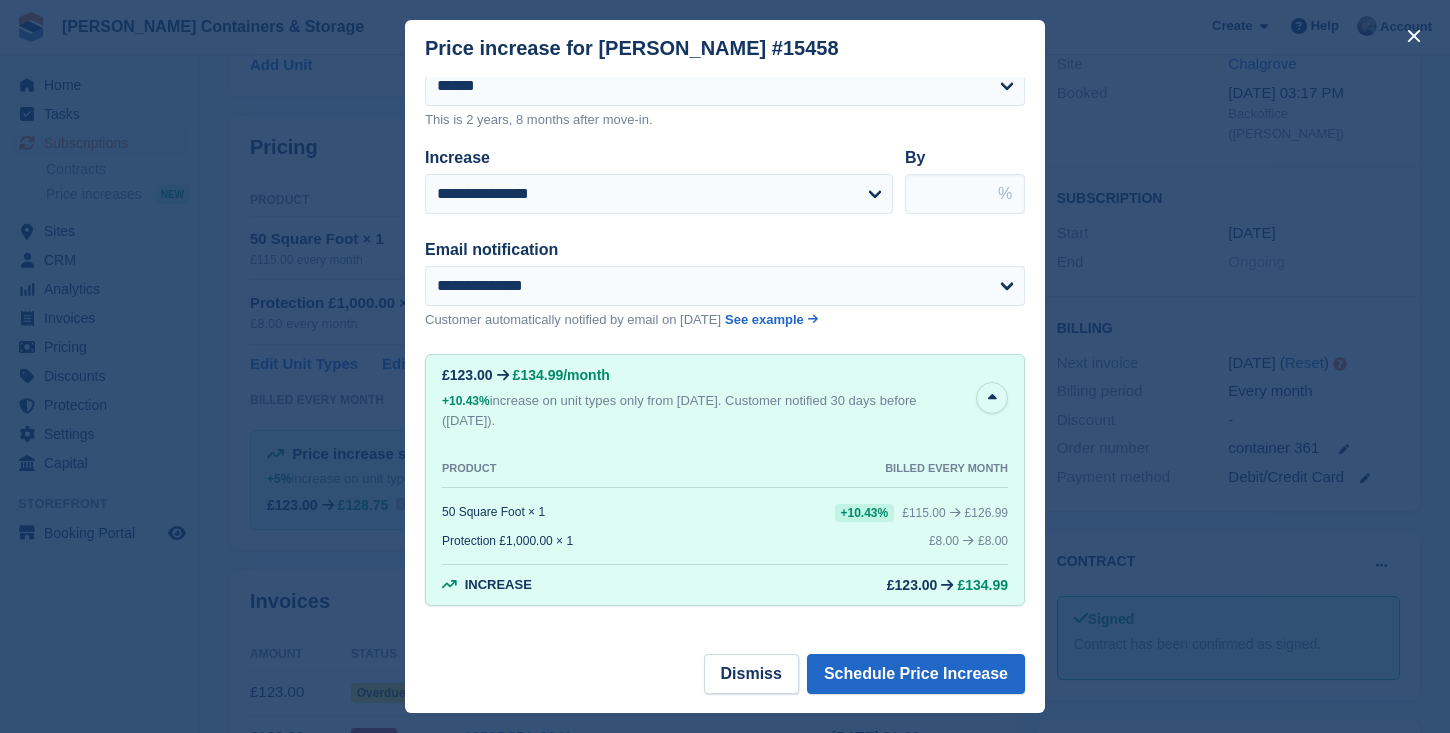 scroll, scrollTop: 174, scrollLeft: 0, axis: vertical 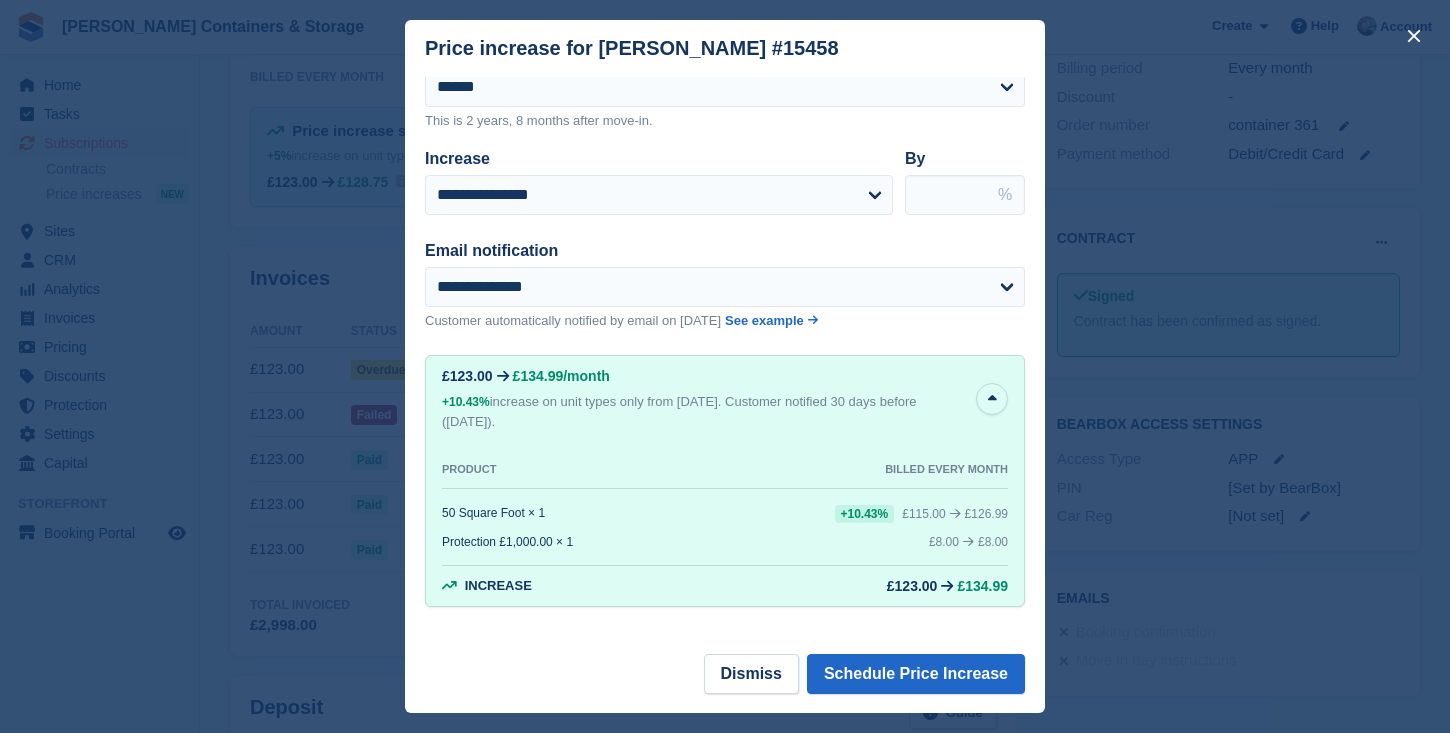 click on "**********" at bounding box center [725, 365] 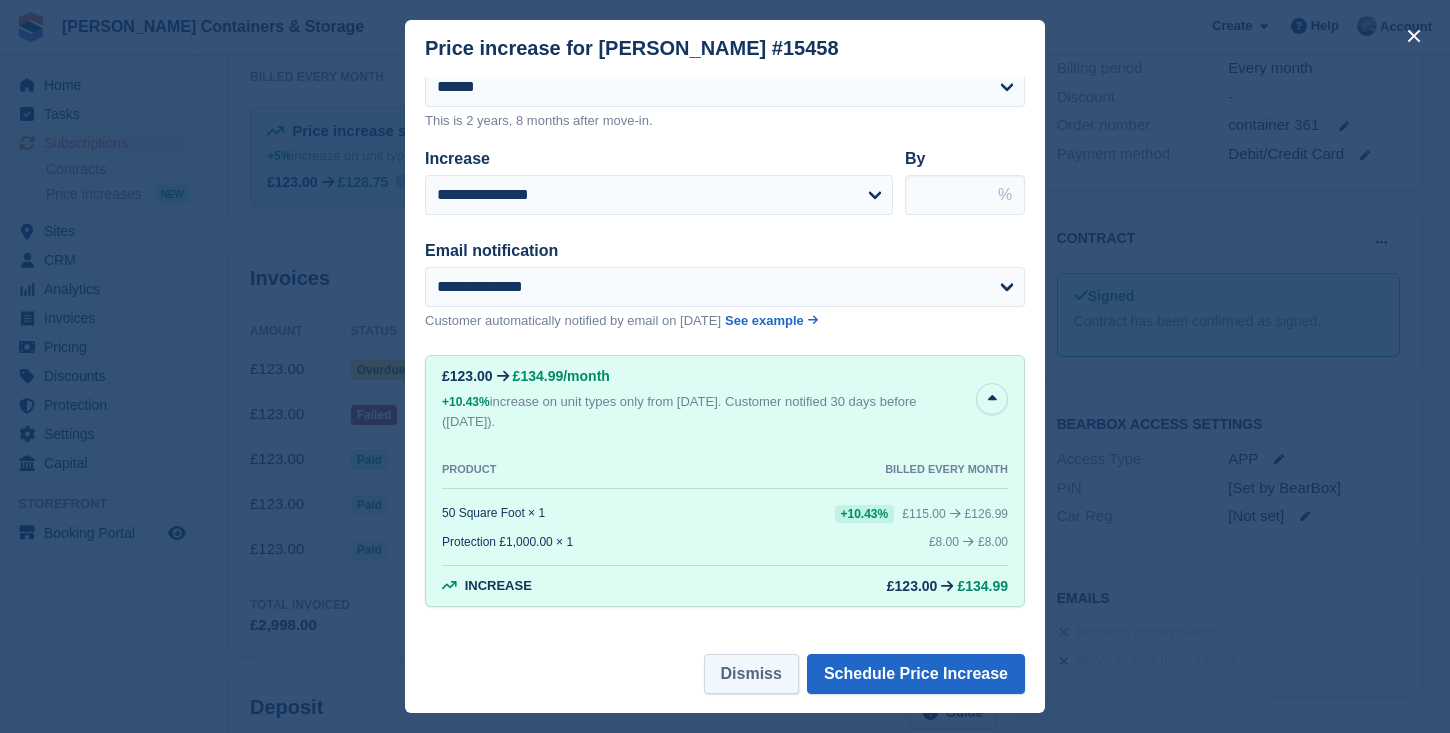 click on "Dismiss" at bounding box center [751, 674] 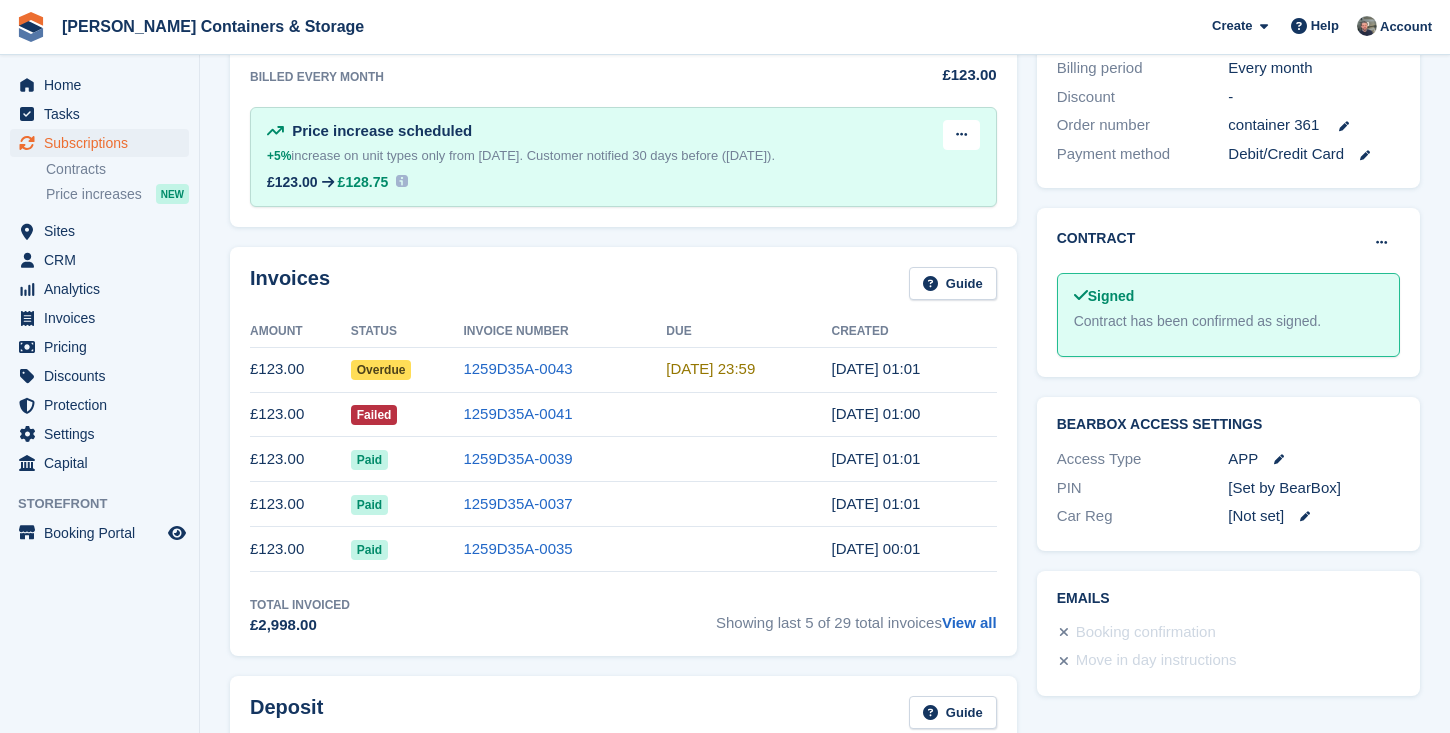 click on "Edit next increase
Delete next increase" at bounding box center (961, 161) 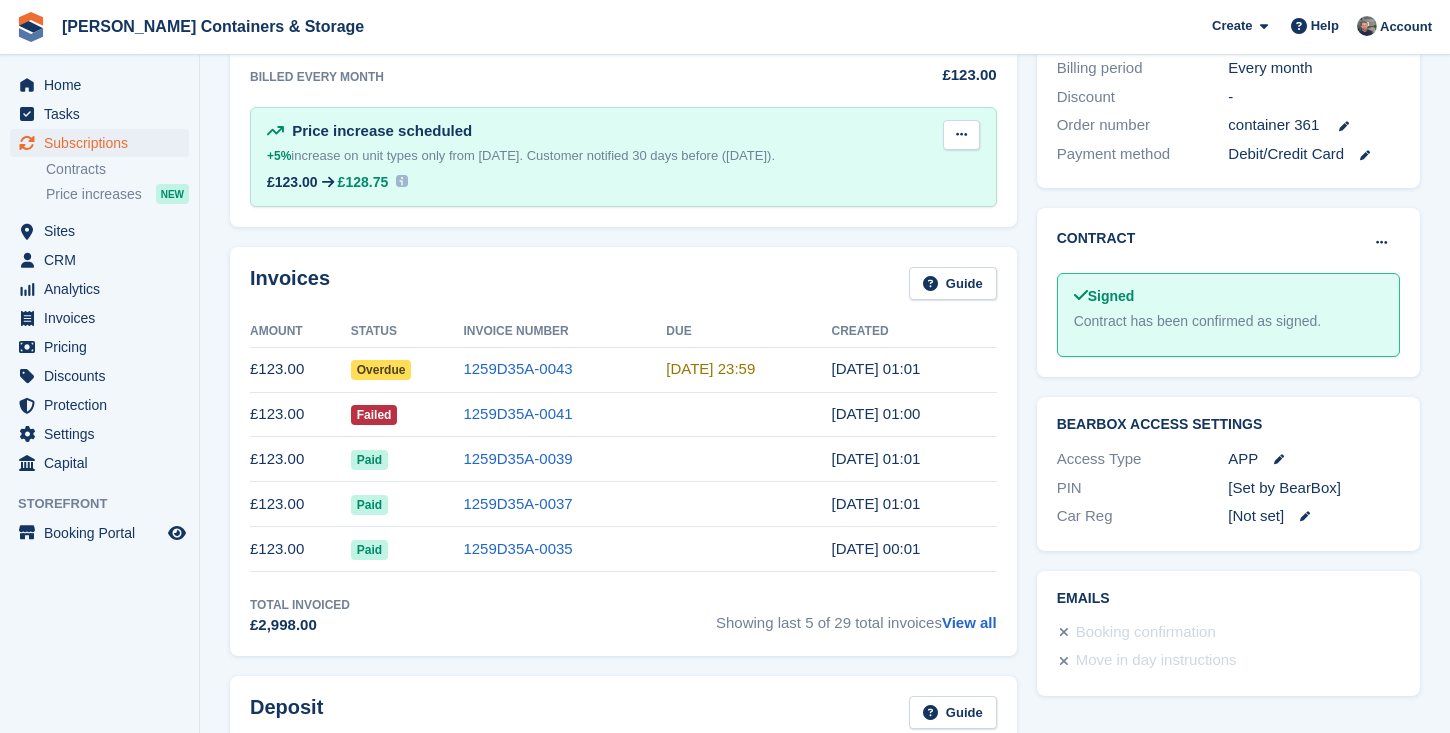 click at bounding box center (961, 135) 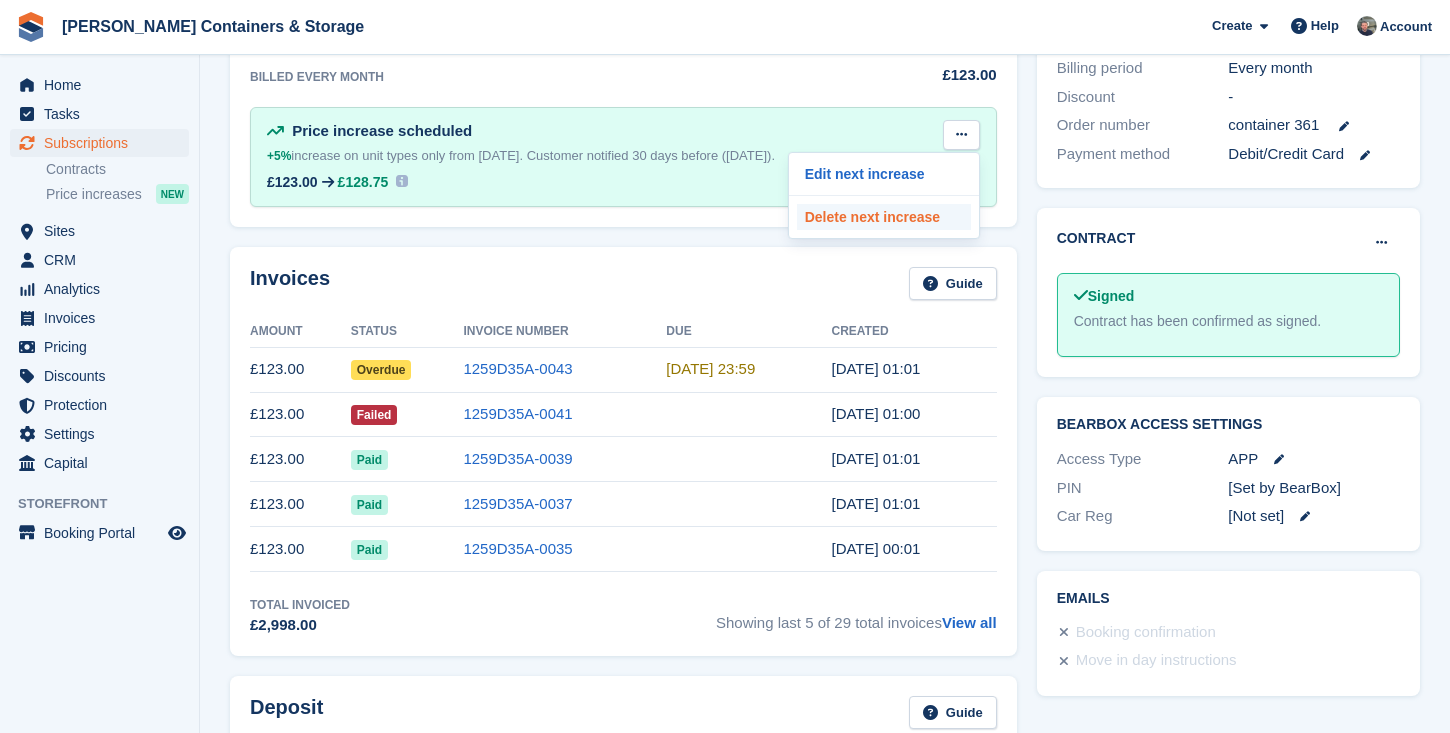 click on "Delete next increase" at bounding box center (884, 217) 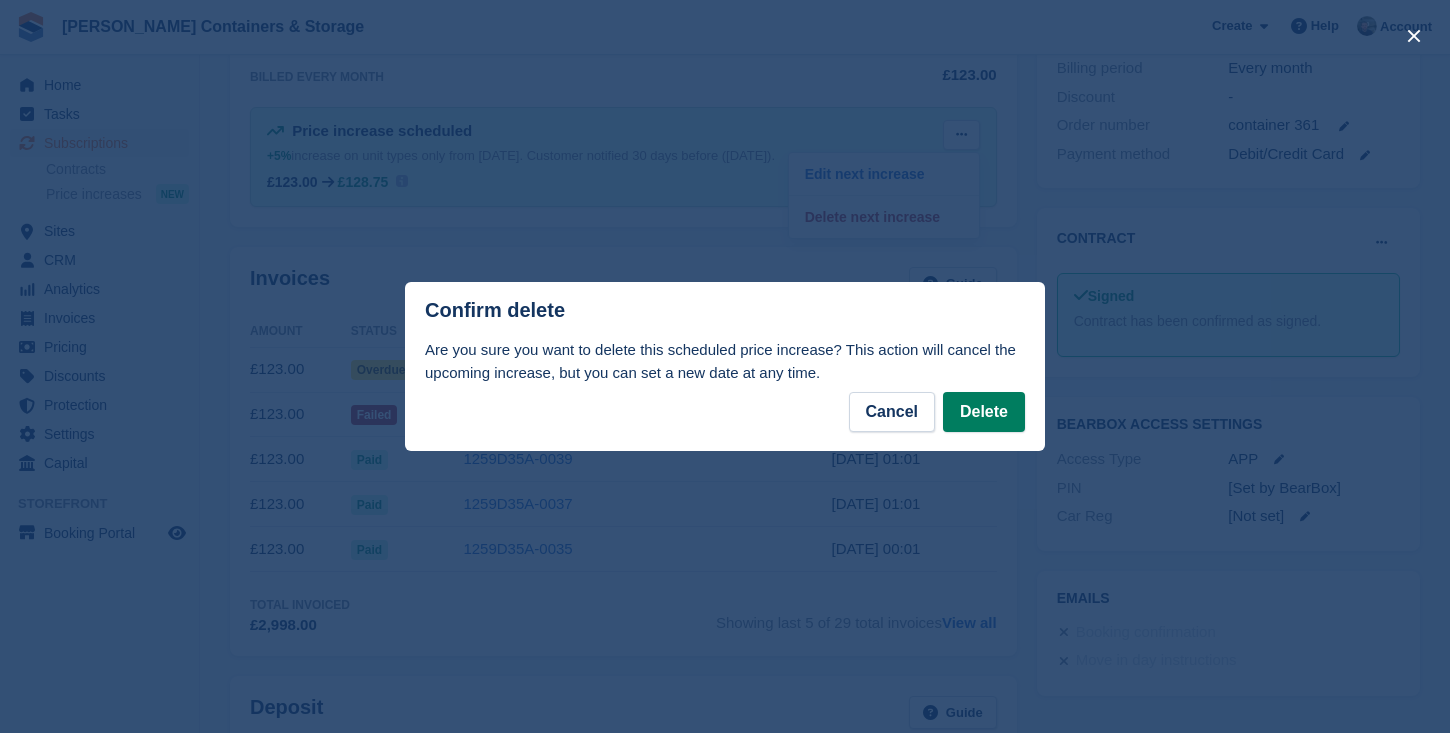 click on "Delete" at bounding box center (984, 412) 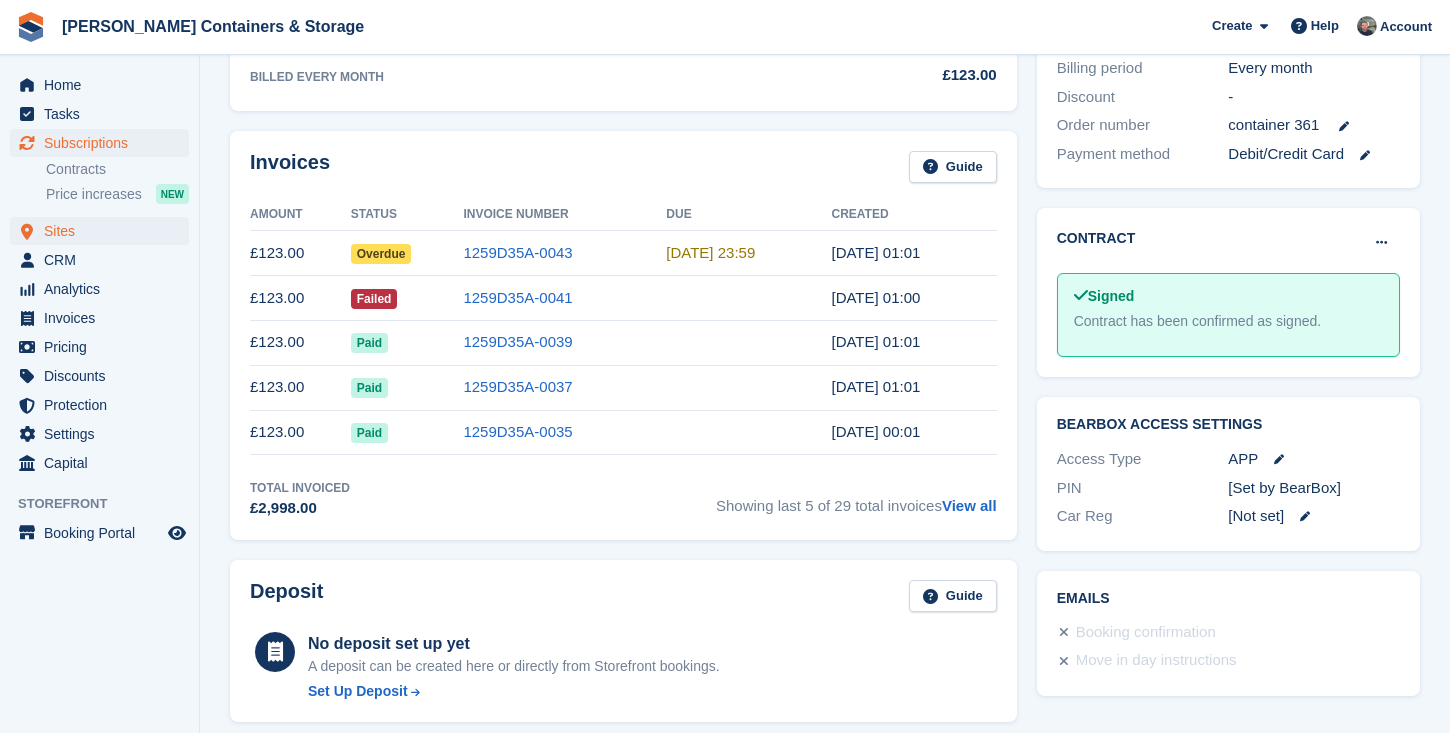 click on "Sites" at bounding box center (104, 231) 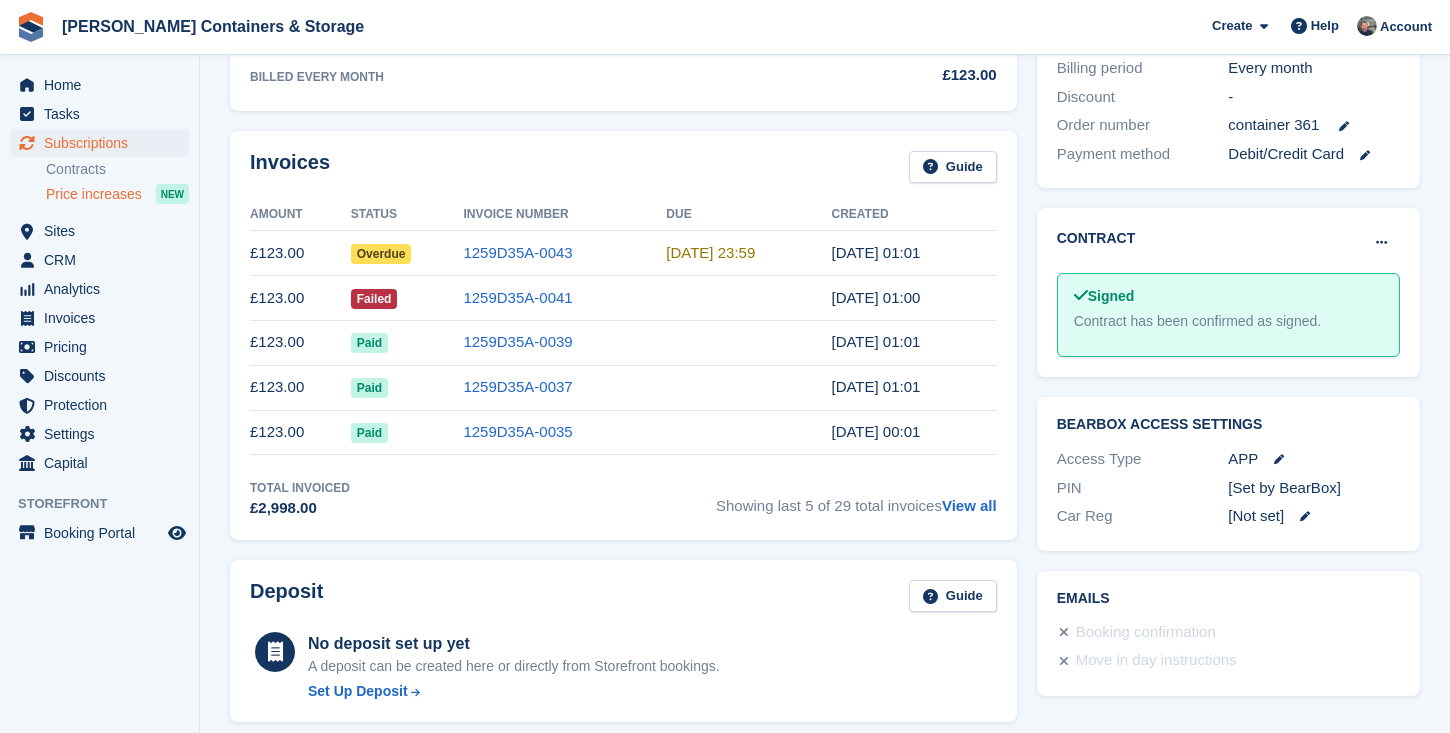 click on "Price increases" at bounding box center [94, 194] 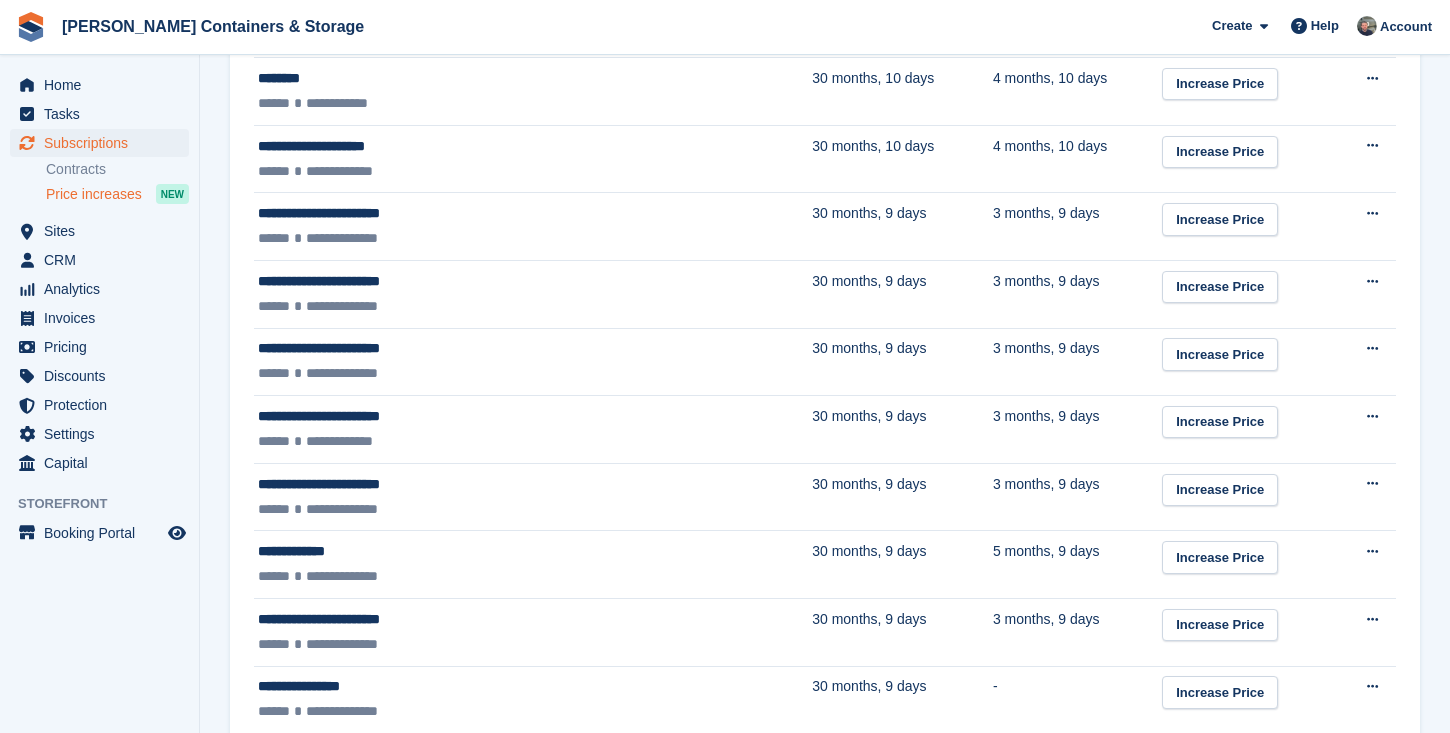 scroll, scrollTop: 0, scrollLeft: 0, axis: both 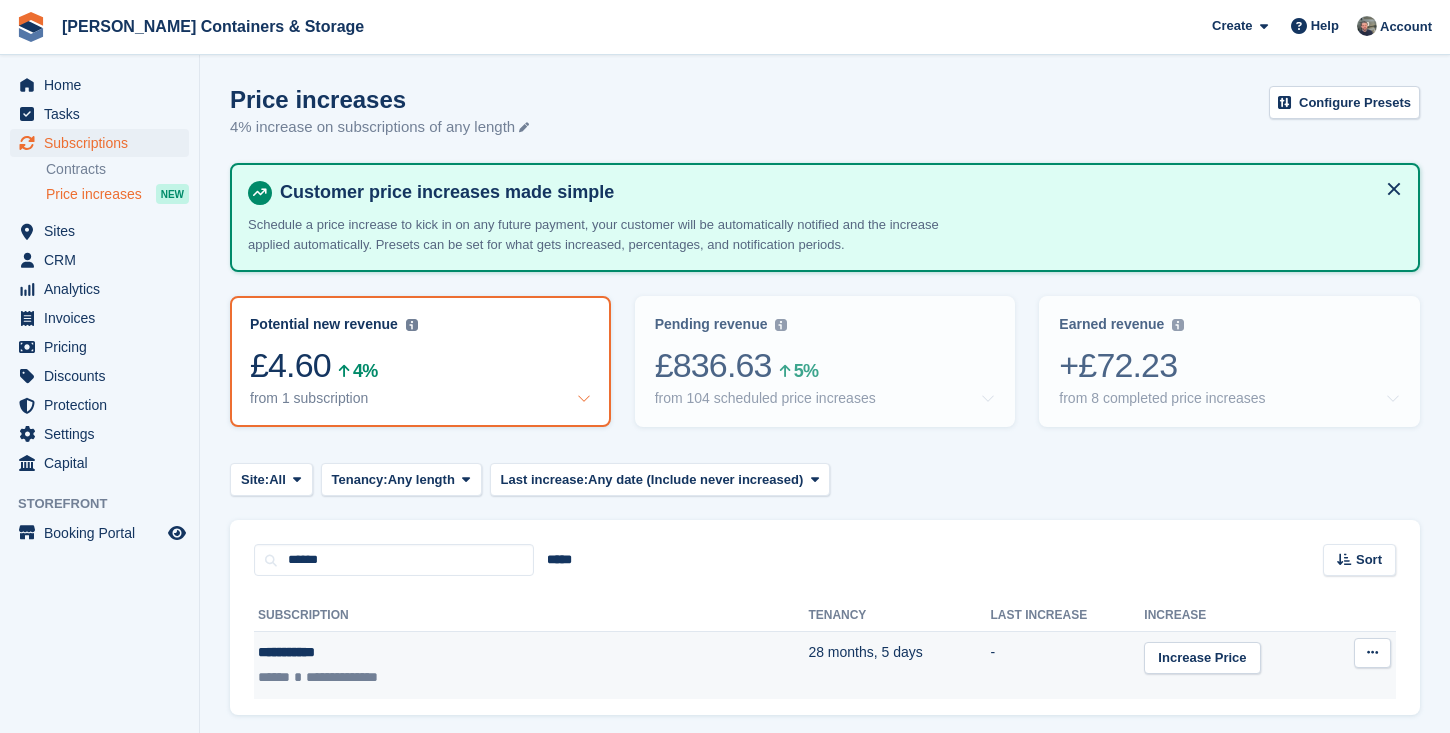 click on "Increase Price" at bounding box center [1236, 665] 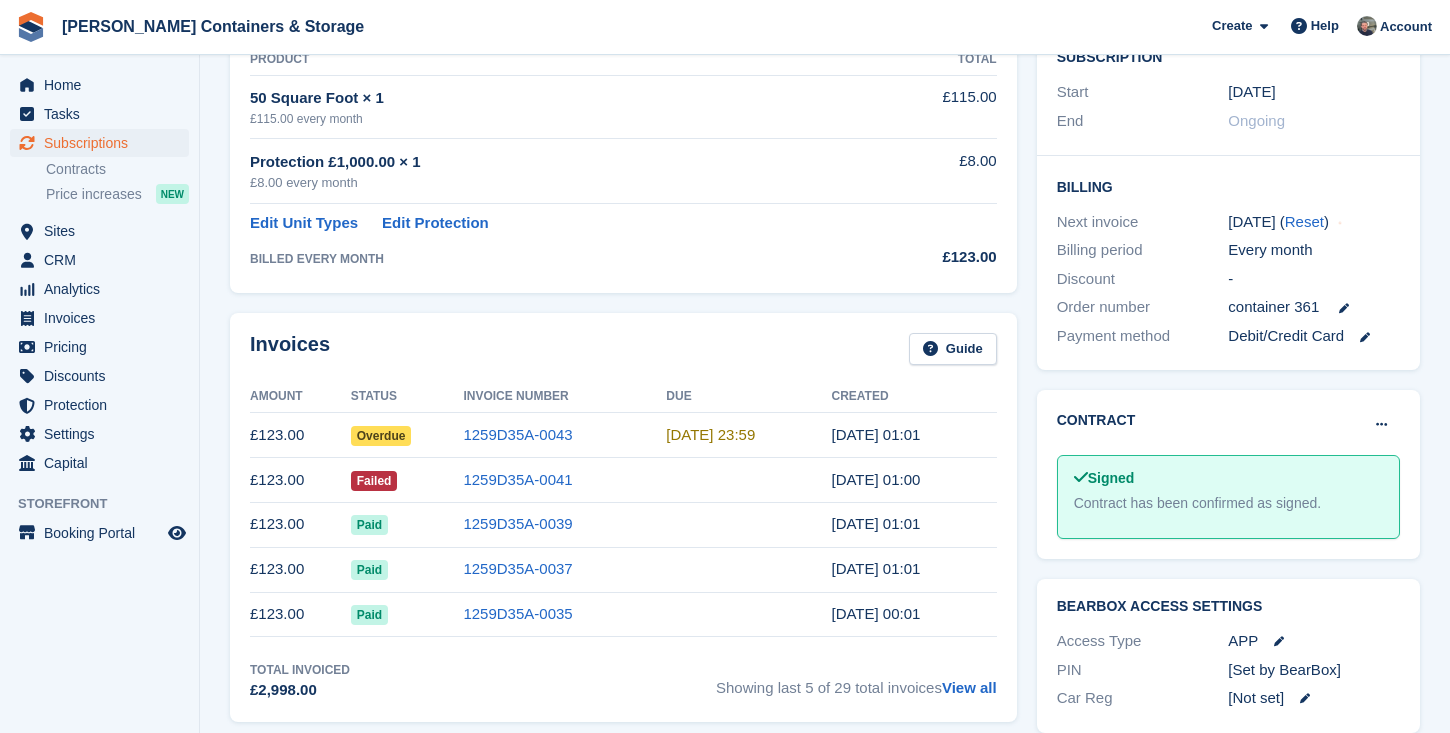 scroll, scrollTop: 560, scrollLeft: 0, axis: vertical 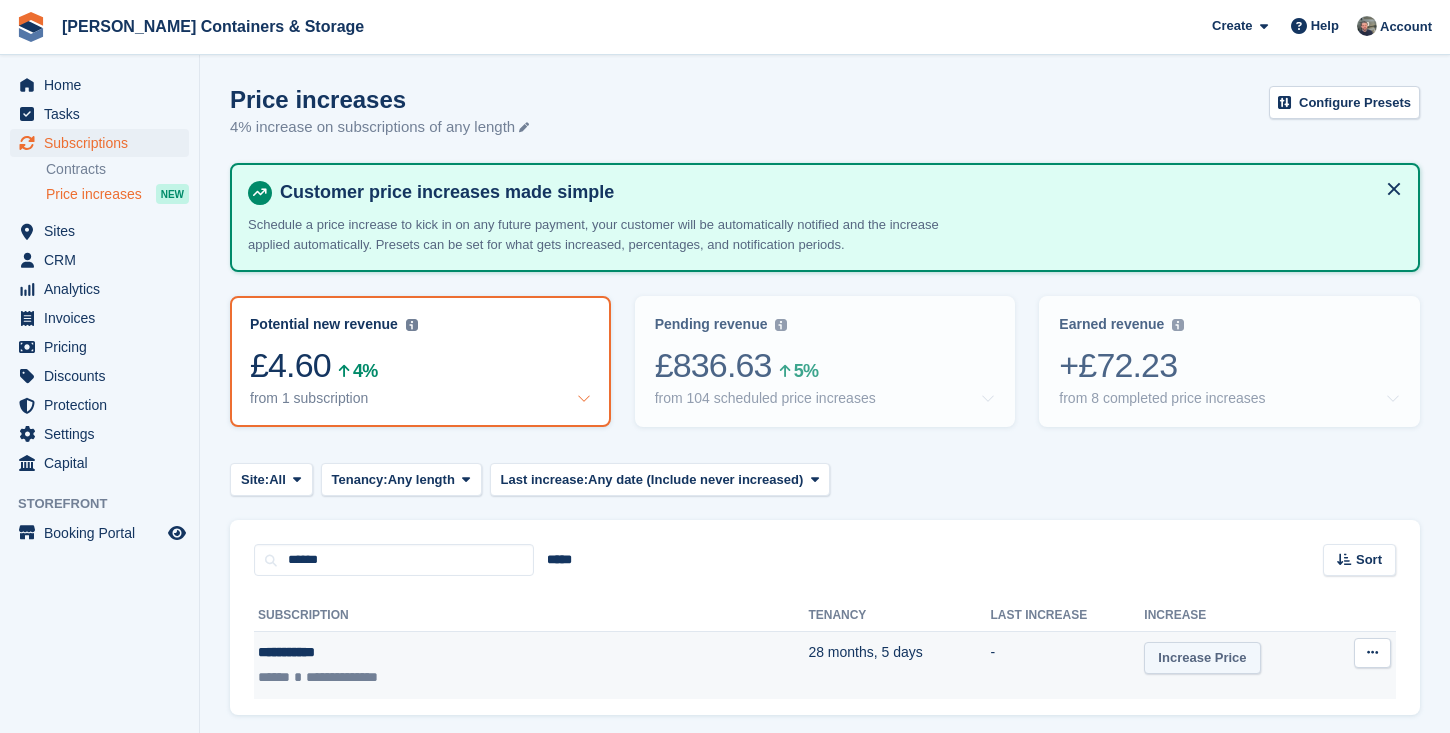 click on "Increase Price" at bounding box center (1202, 658) 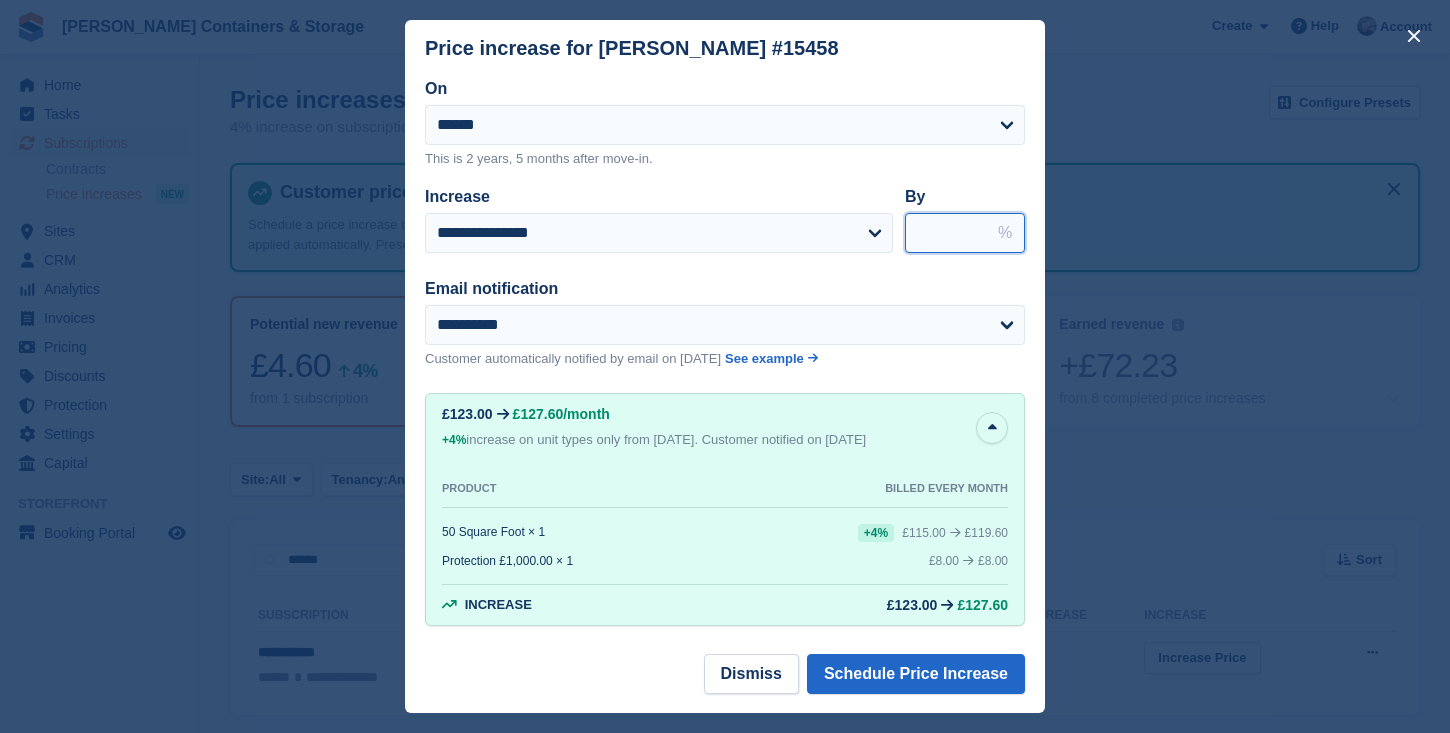 click on "***" at bounding box center (965, 233) 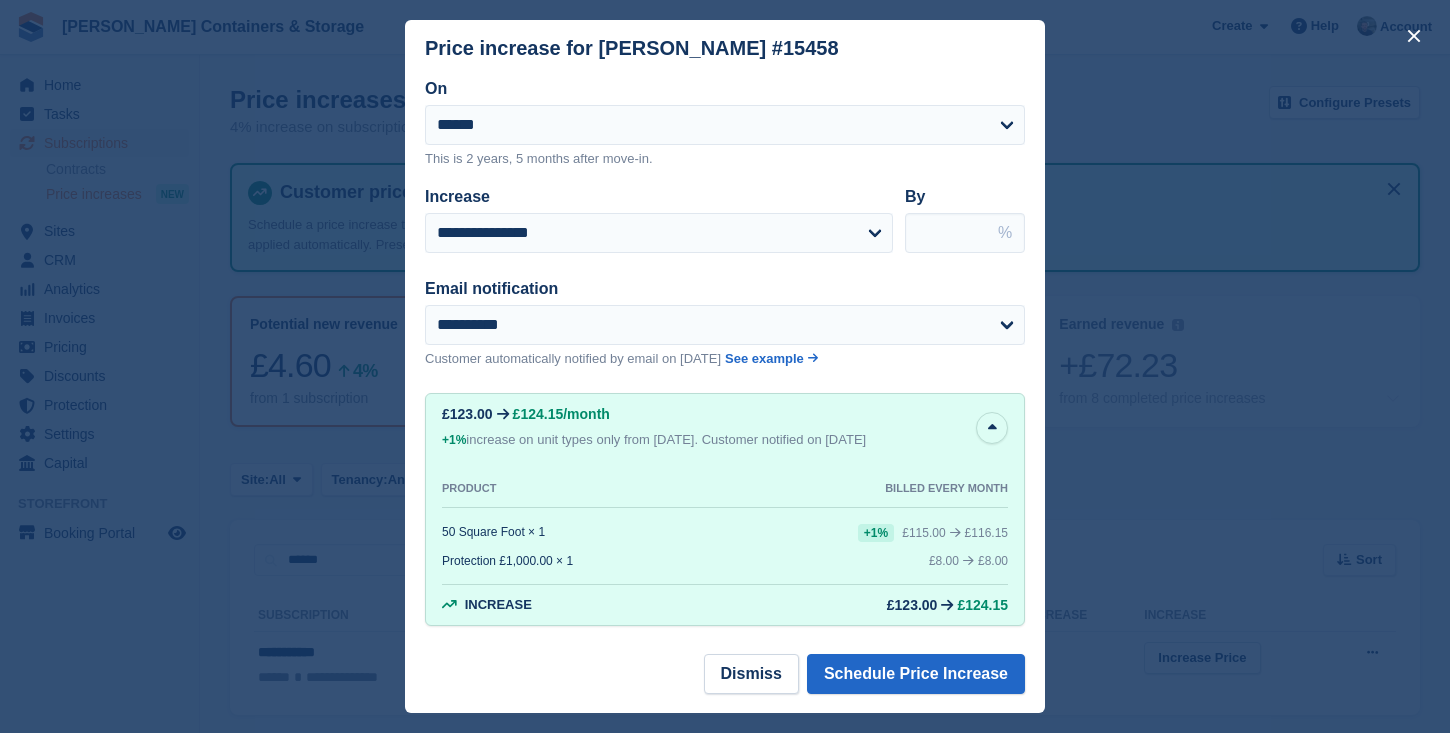 type on "****" 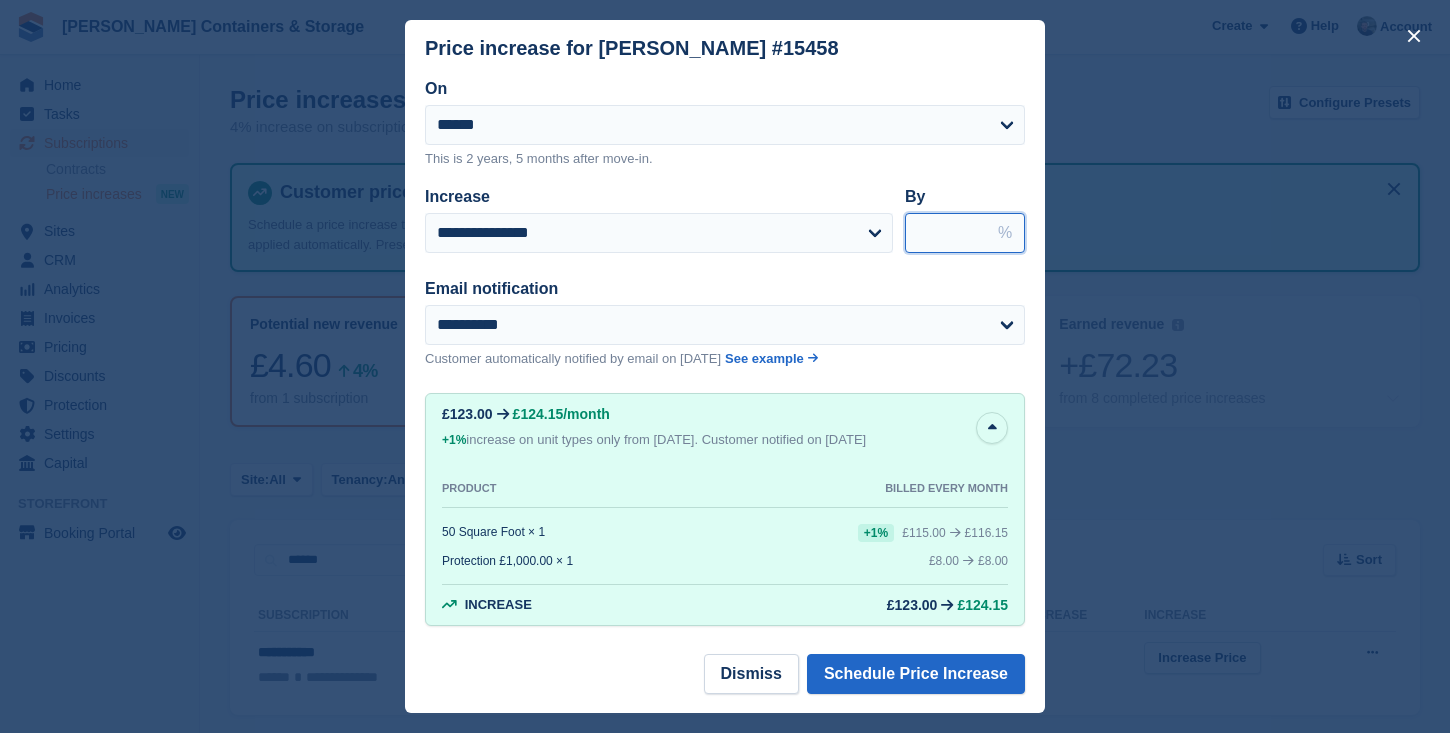 type on "*" 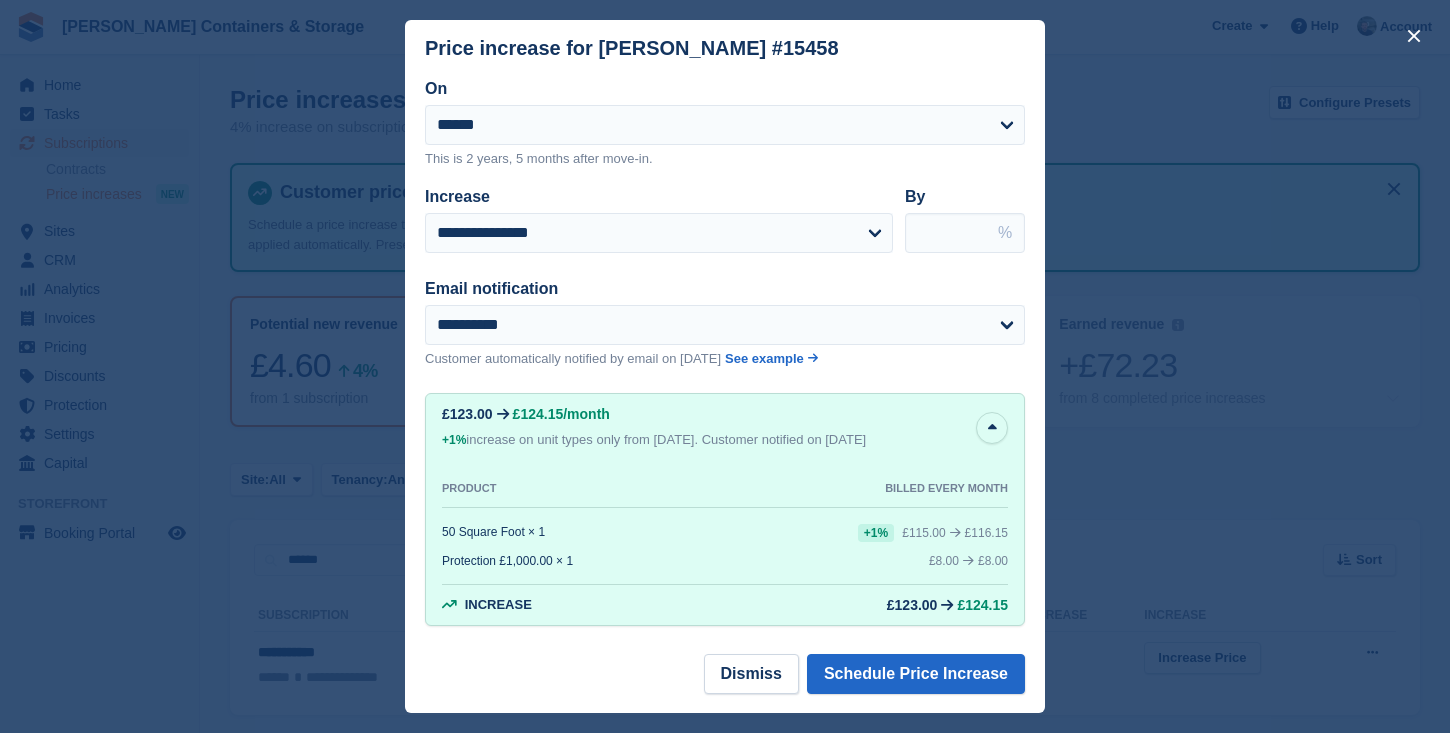 type on "****" 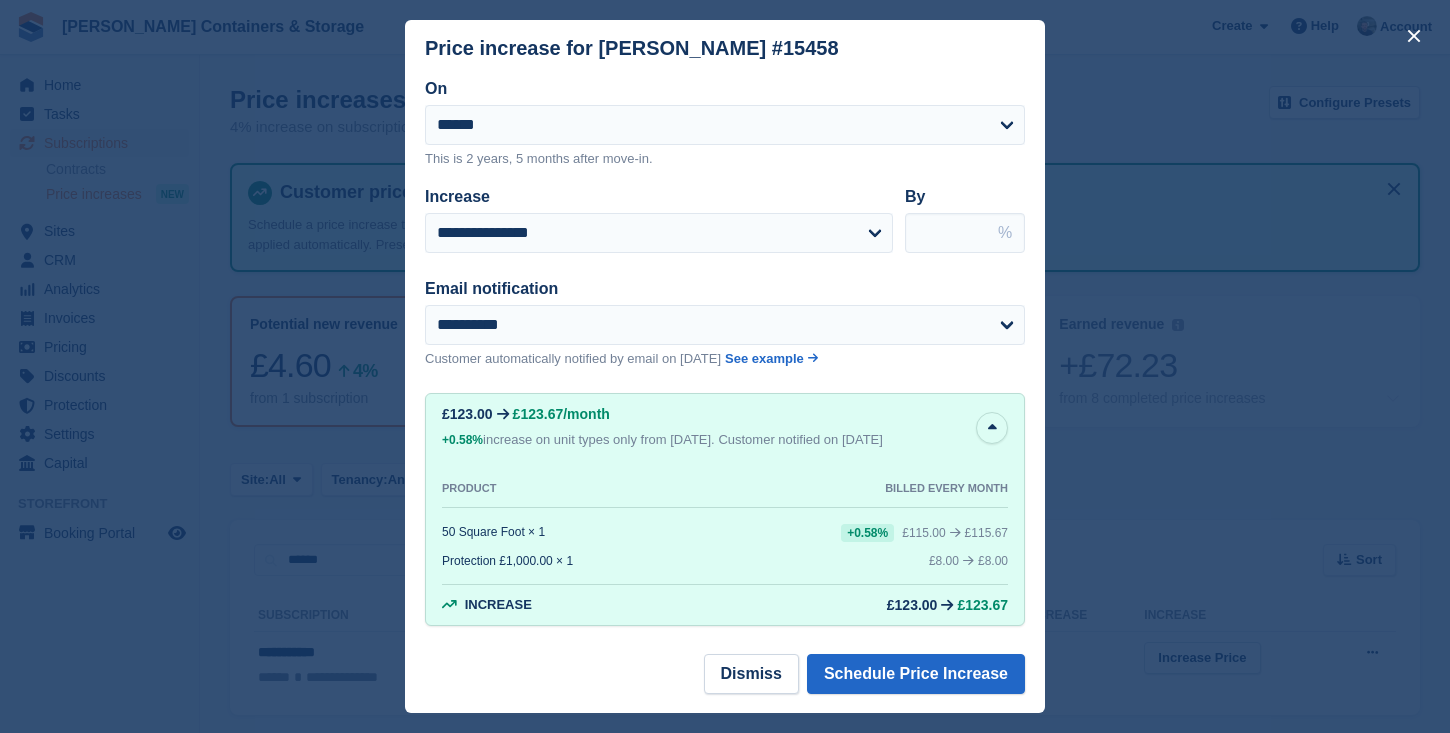 type on "**" 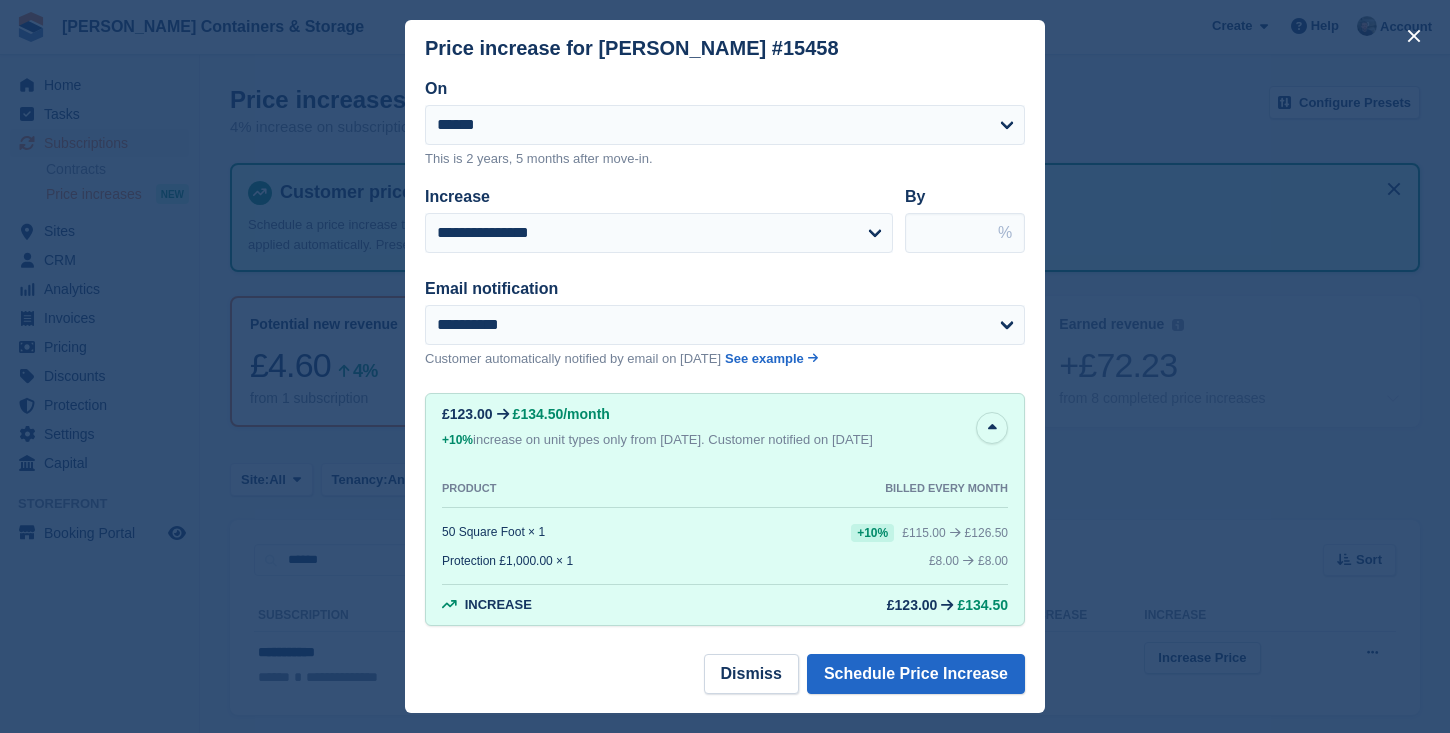 type on "**" 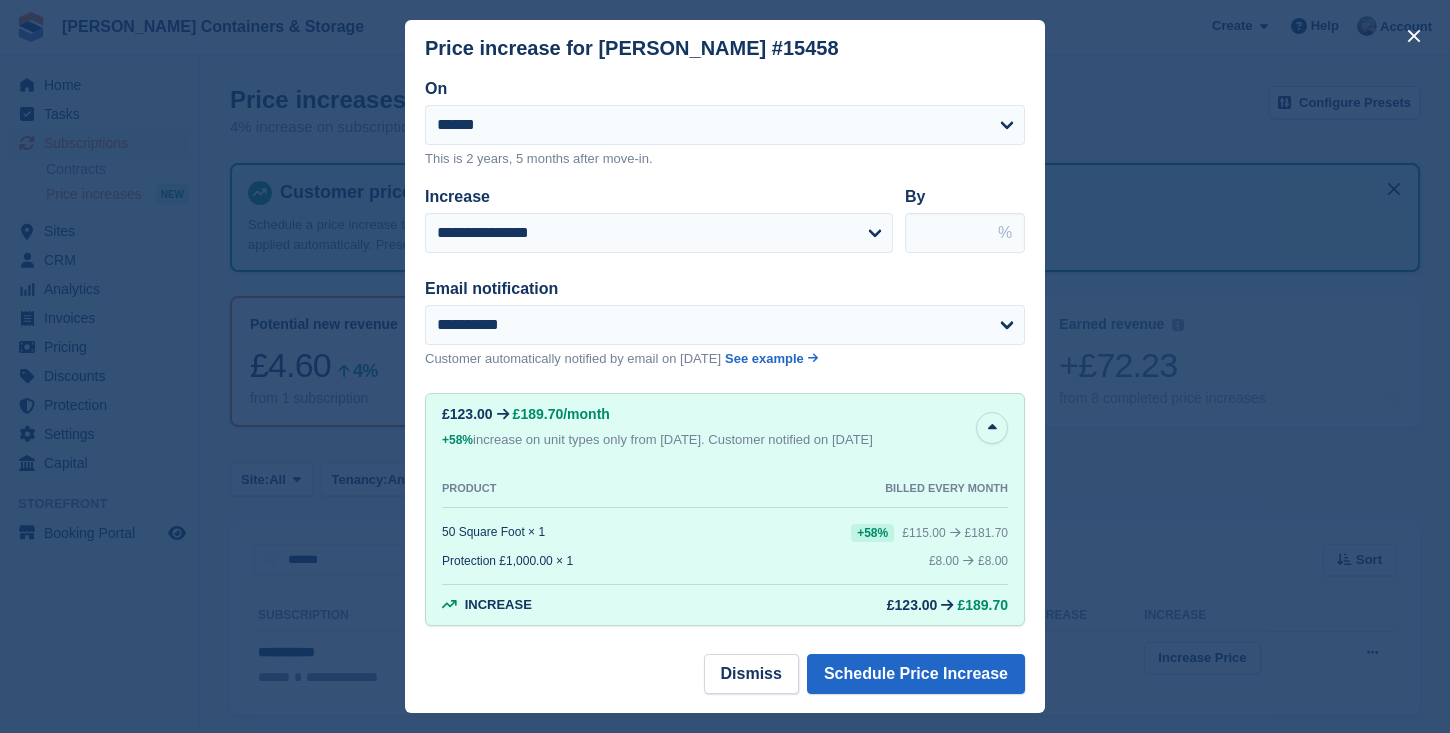 type on "**" 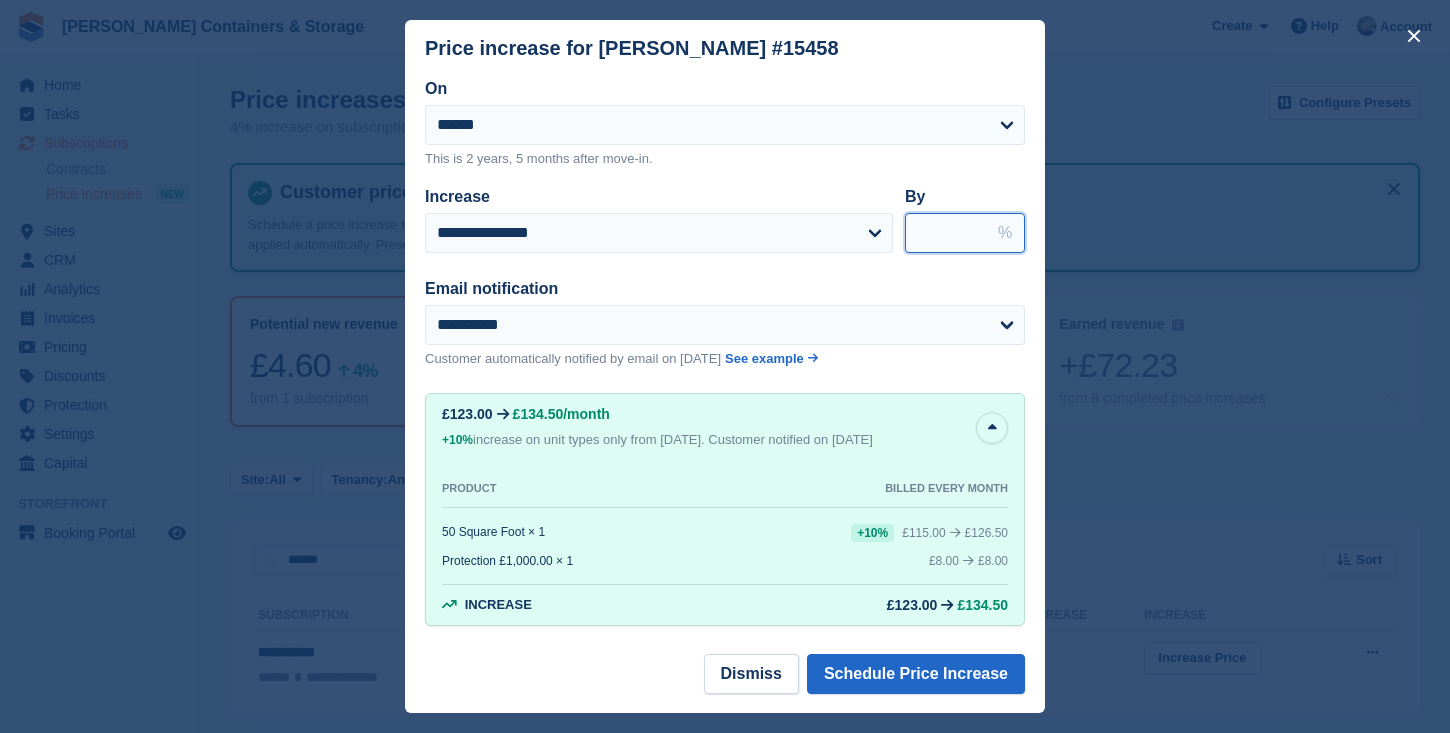 click on "****" at bounding box center (965, 233) 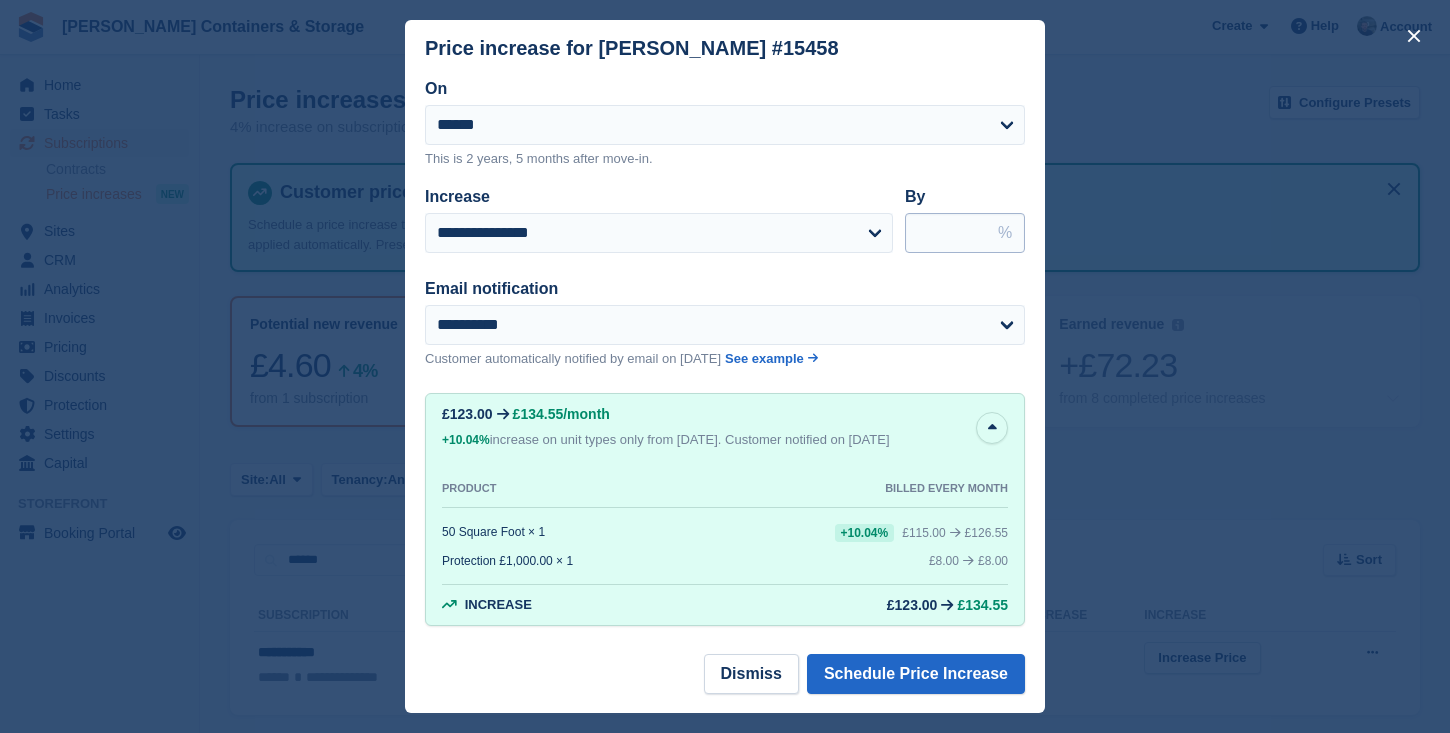 click on "*****" at bounding box center [965, 233] 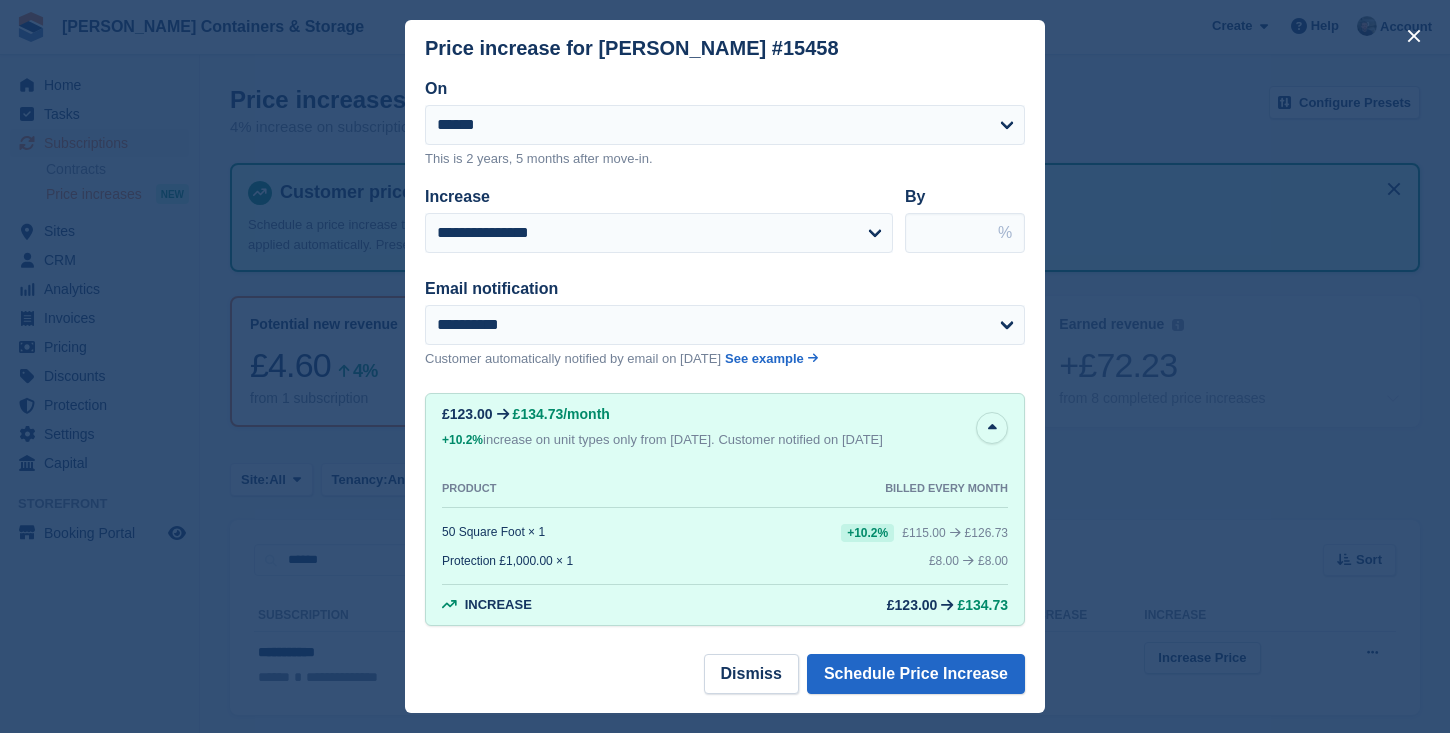 type on "*" 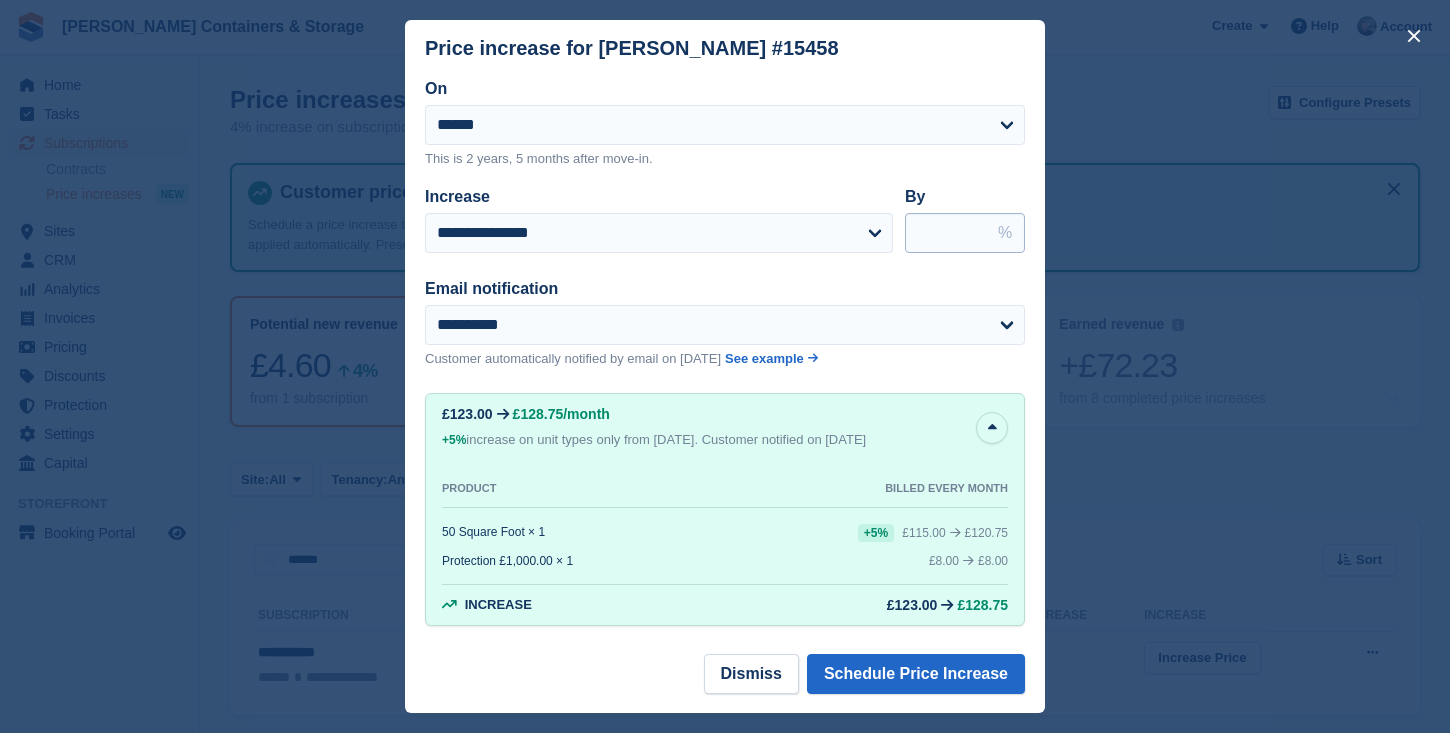 type on "****" 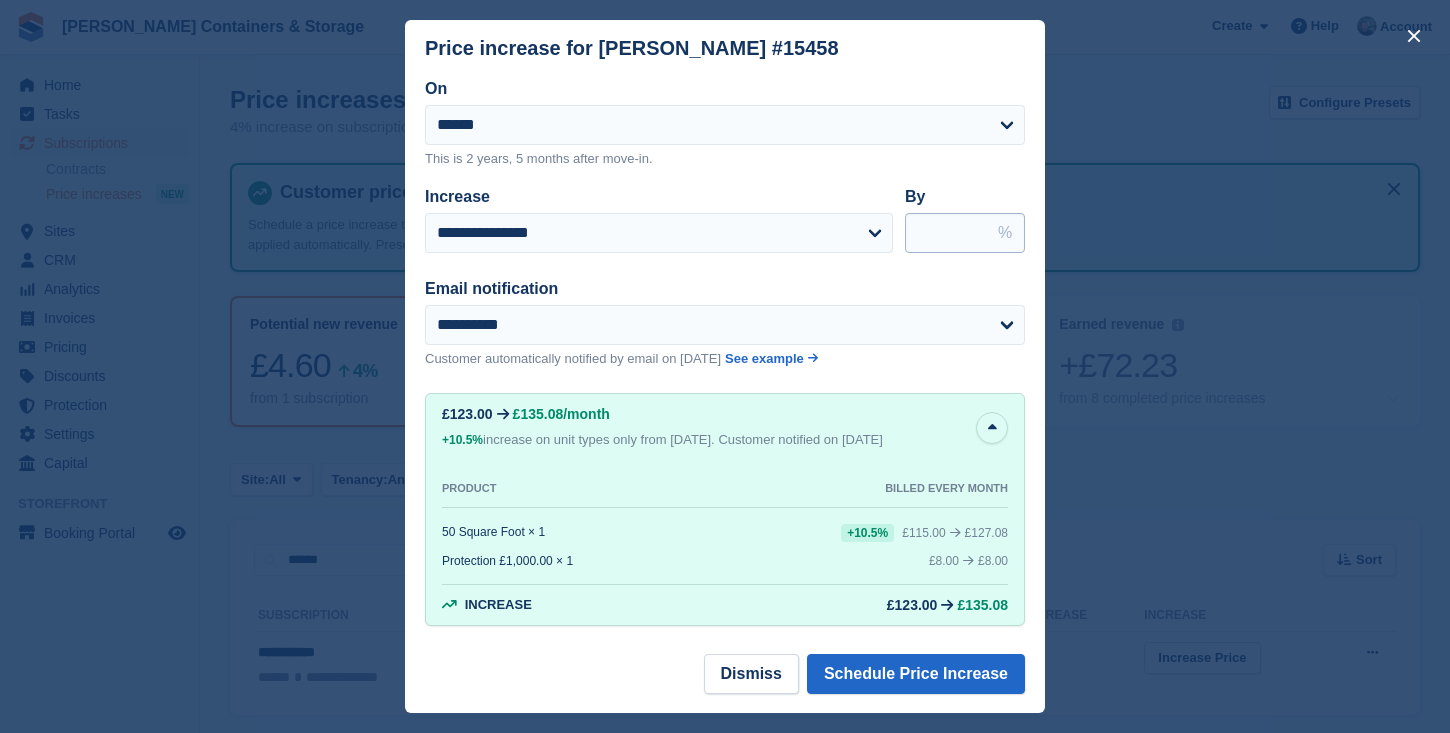 click on "*****" at bounding box center (965, 233) 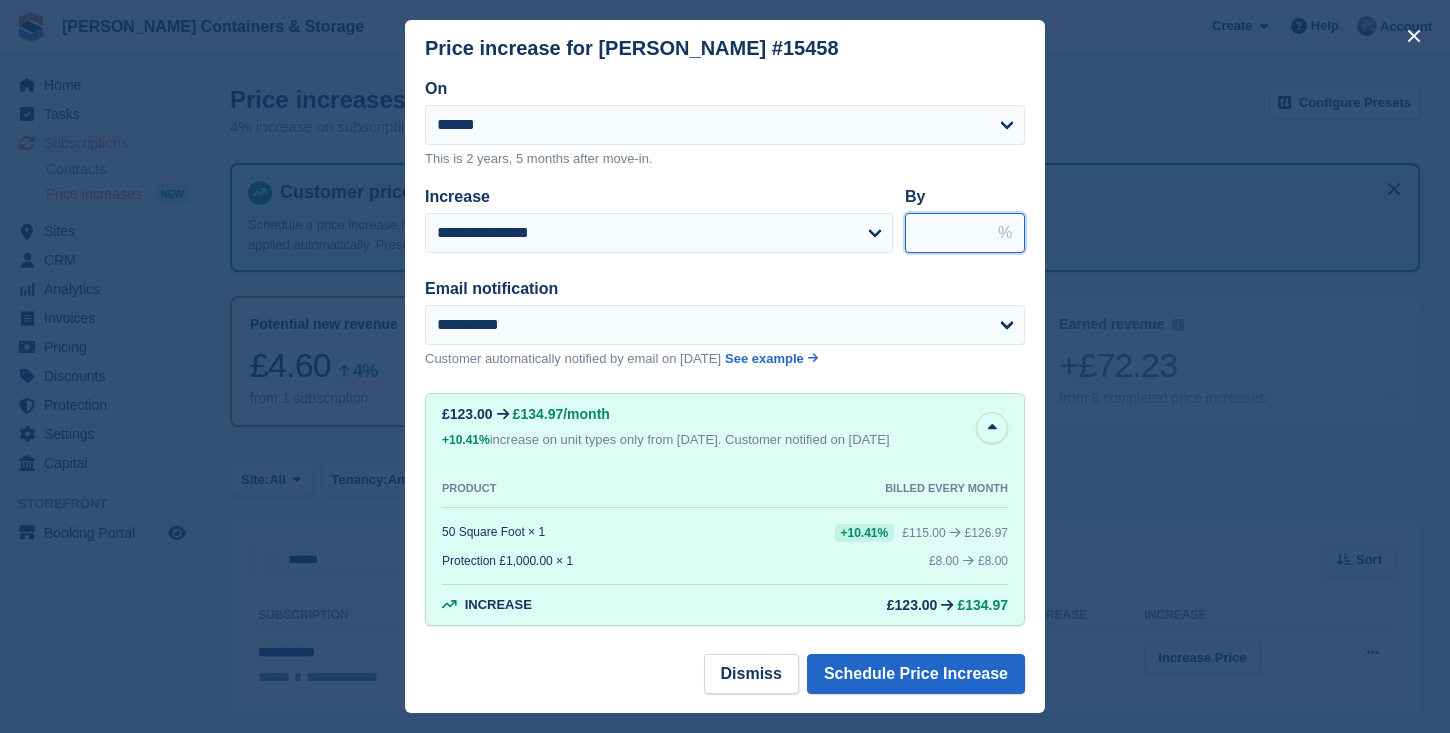 click on "*****" at bounding box center (965, 233) 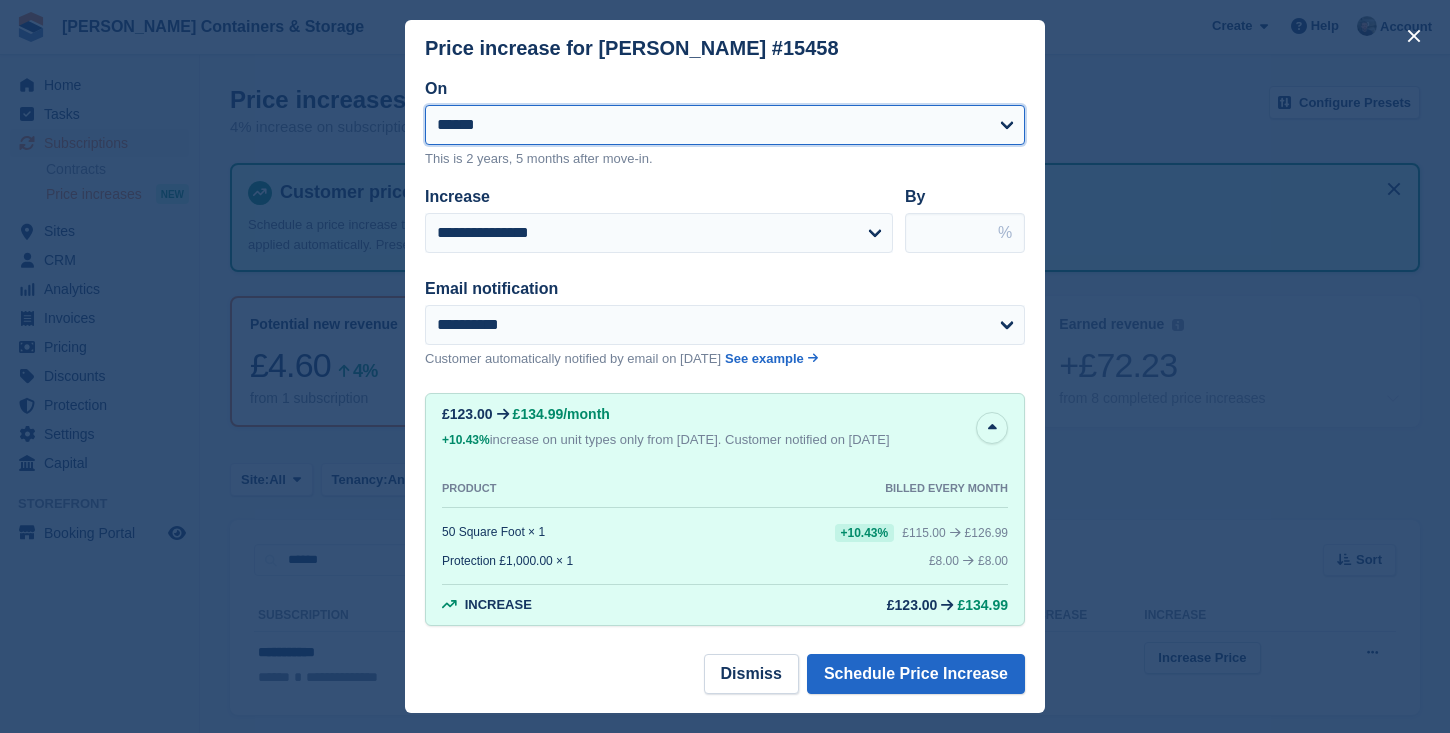 select on "**********" 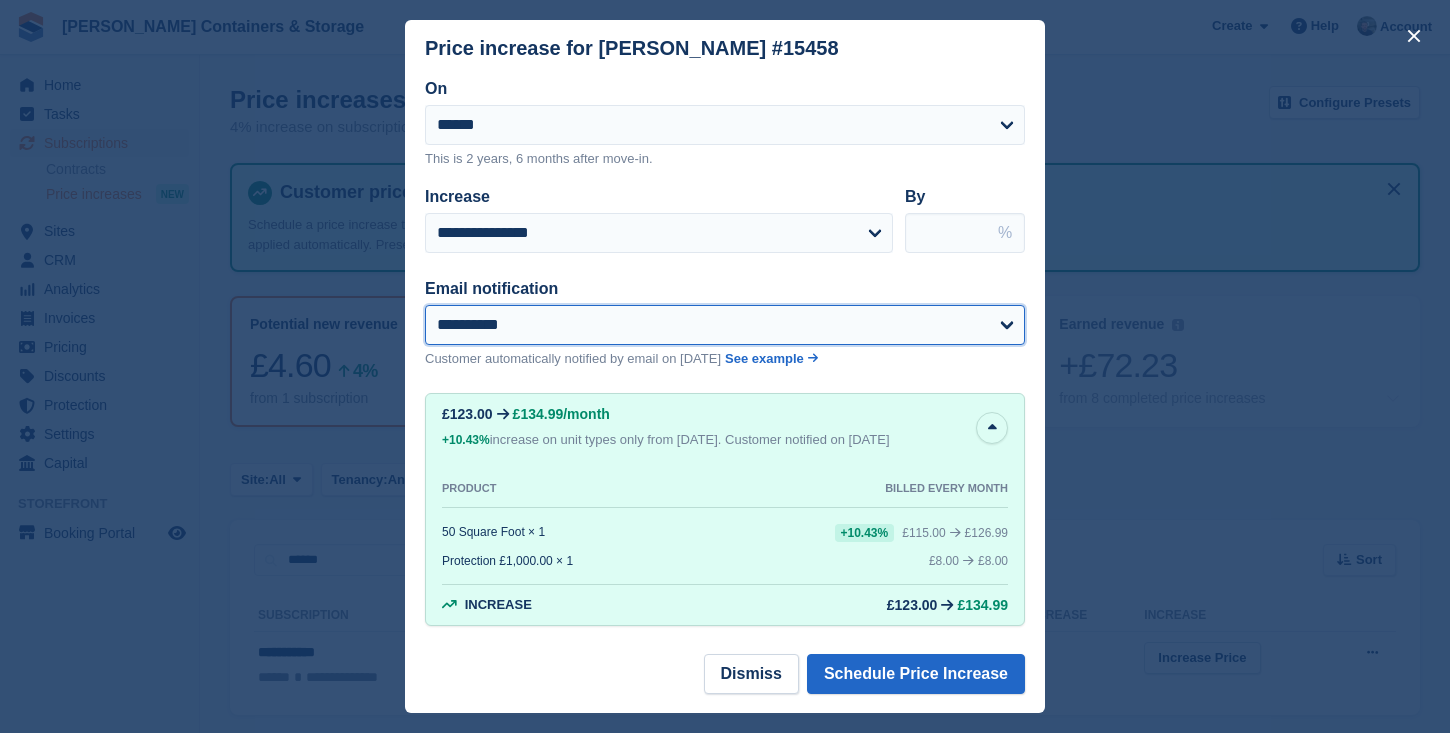 select on "**" 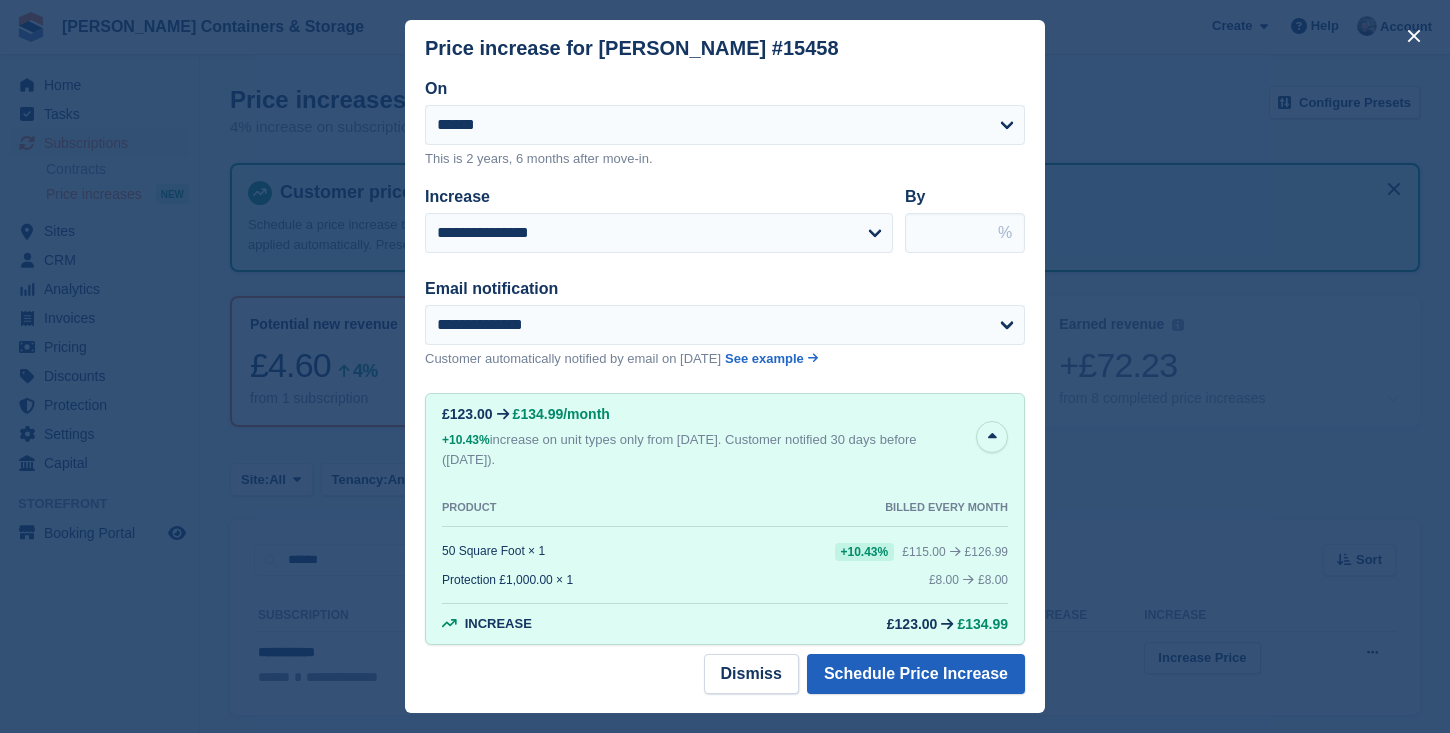 click on "Schedule Price Increase" at bounding box center (916, 674) 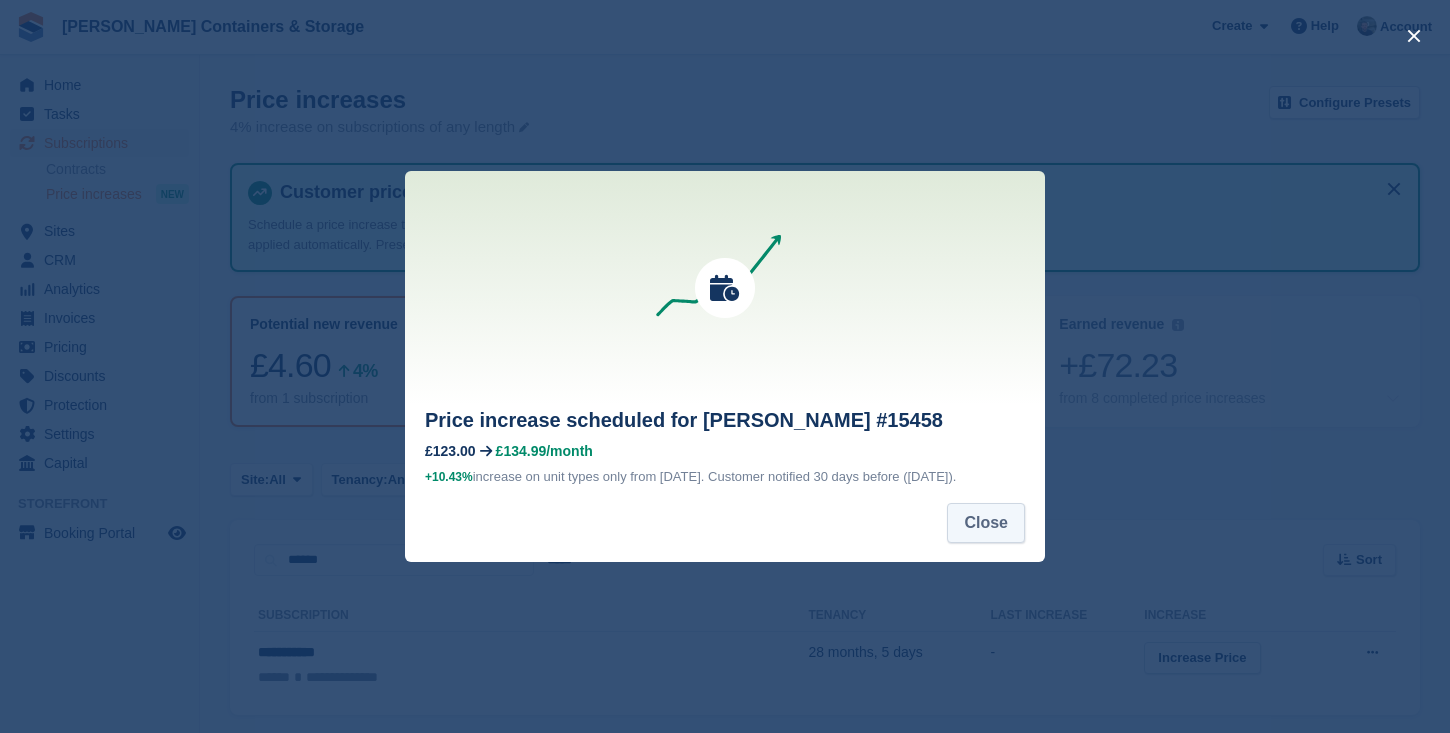 click on "Close" at bounding box center (986, 523) 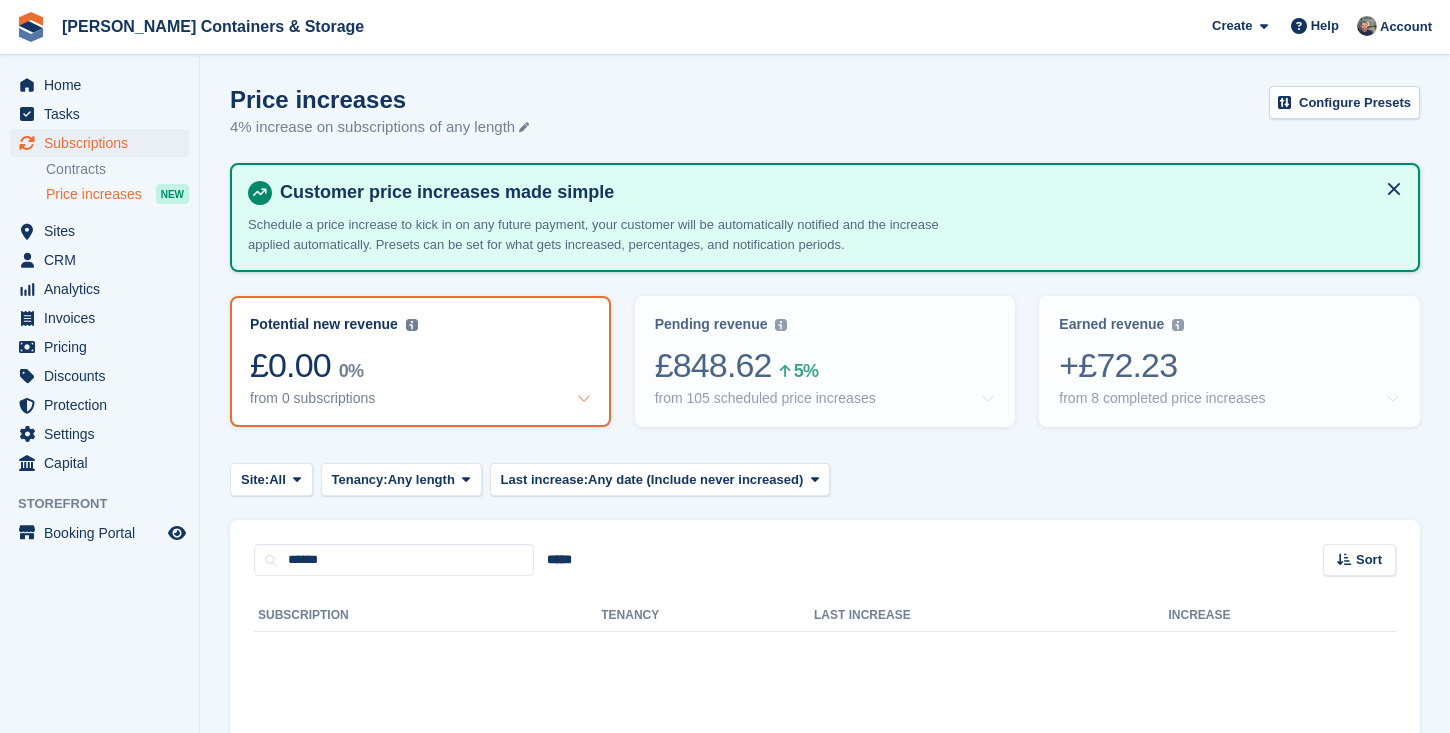 click on "Subscriptions" at bounding box center [104, 143] 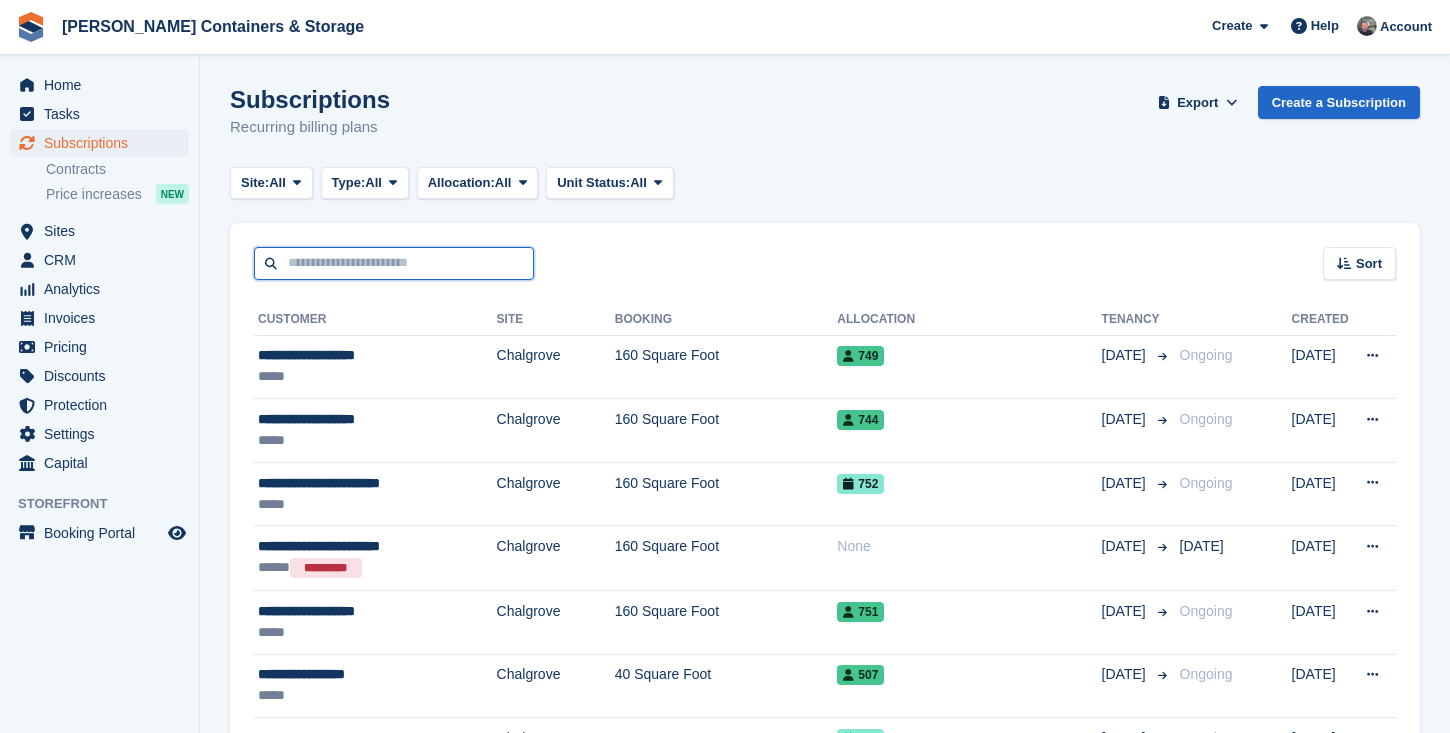 click at bounding box center (394, 263) 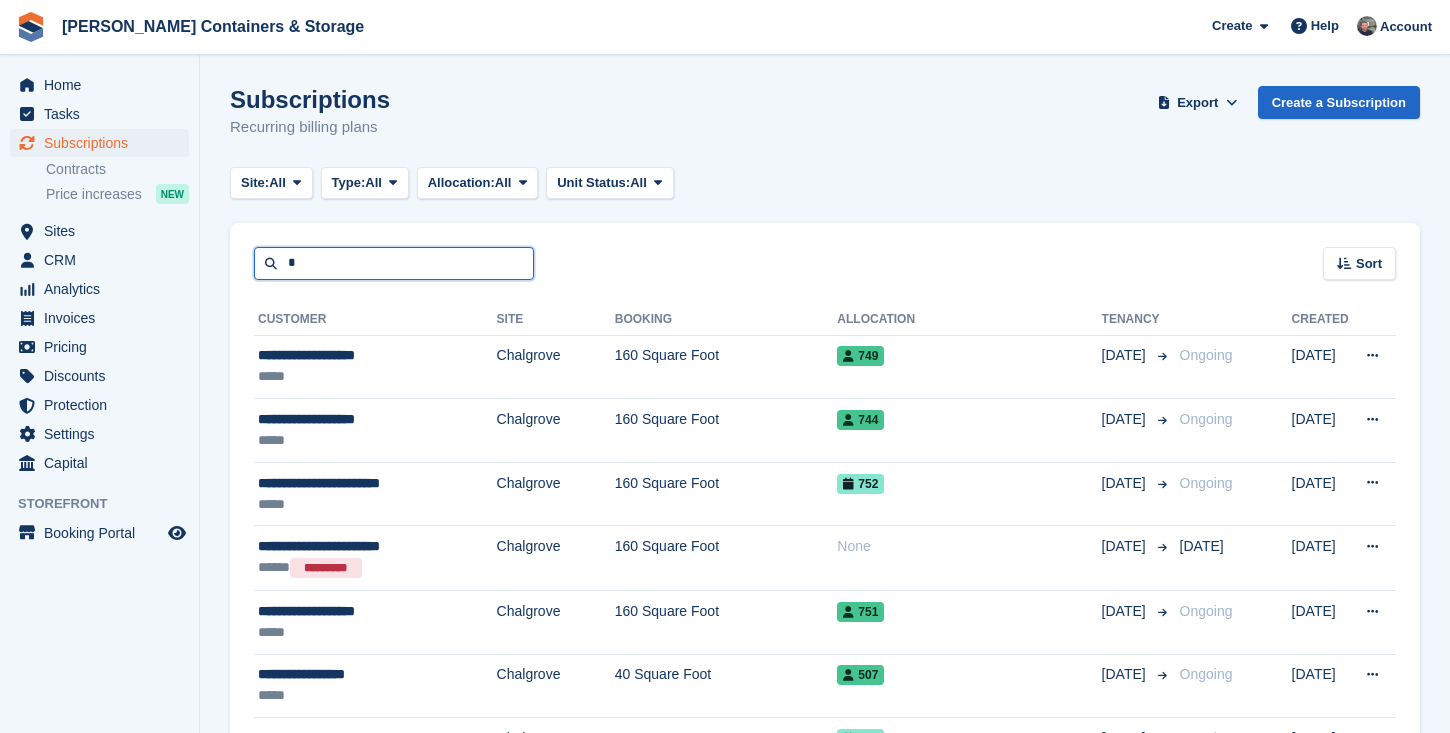 type 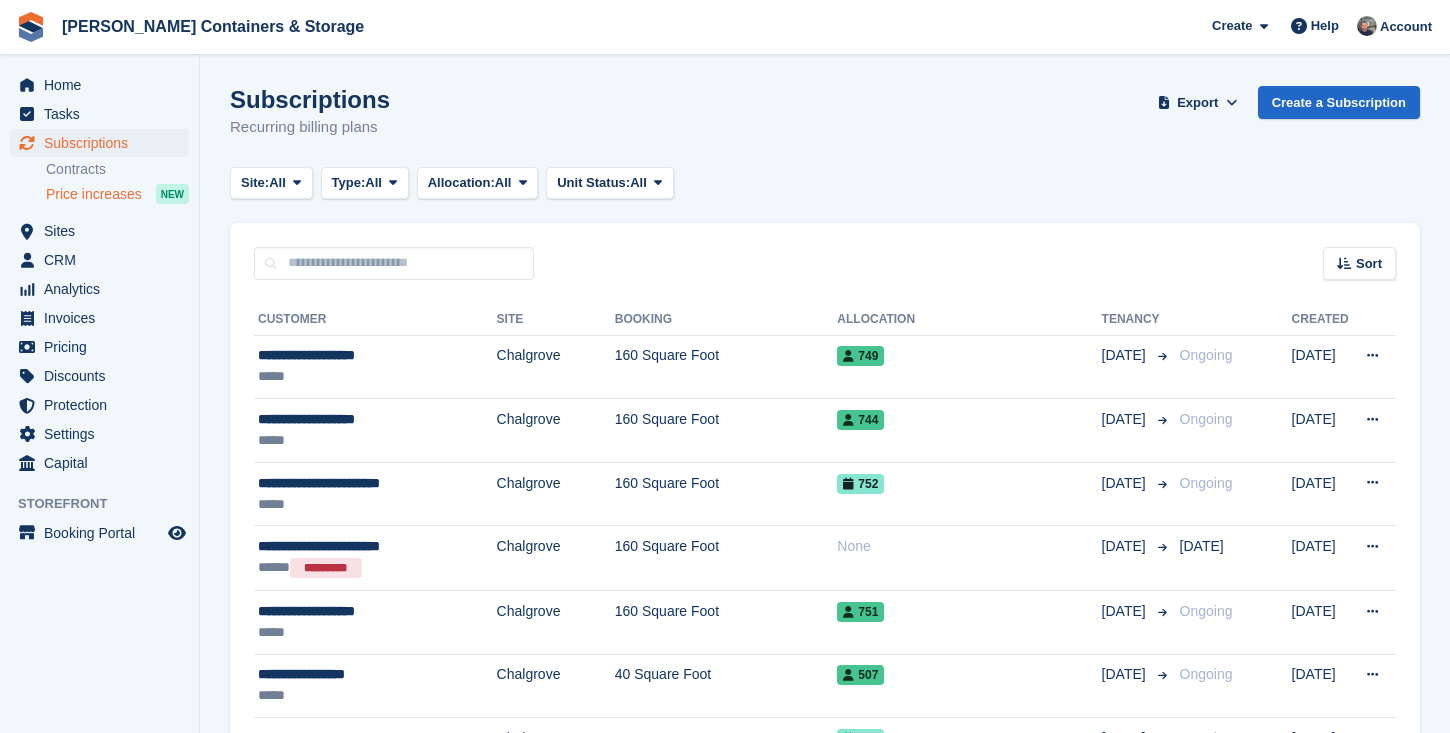 click on "Price increases" at bounding box center (94, 194) 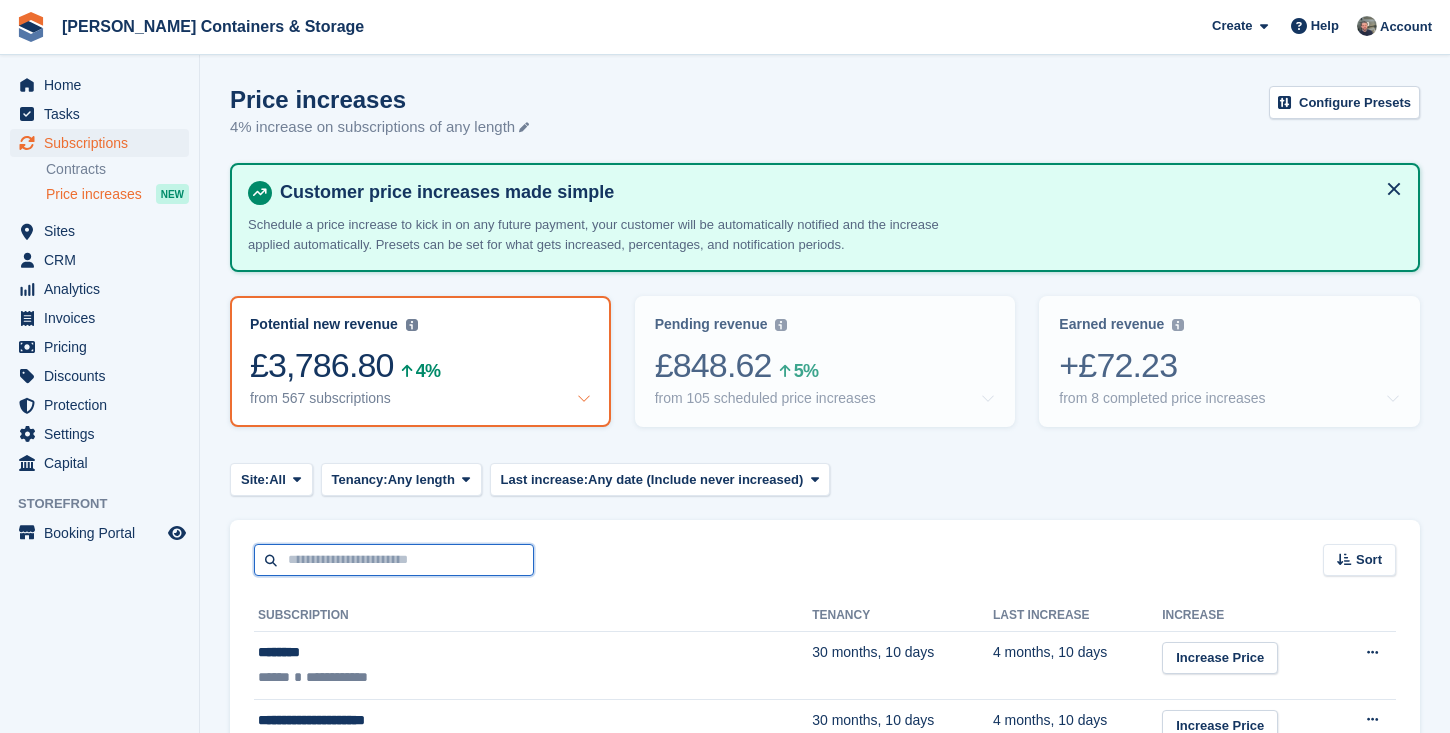 click at bounding box center (394, 560) 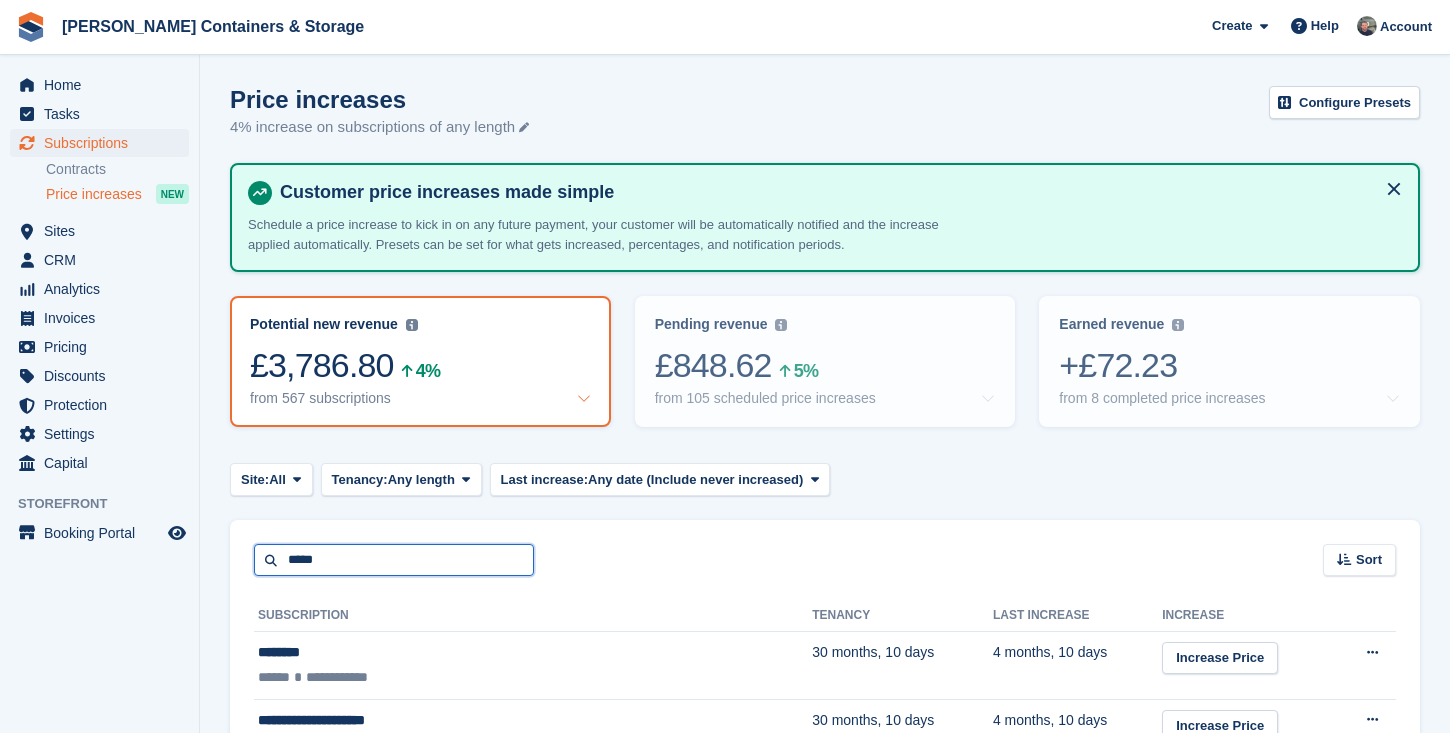 type on "*****" 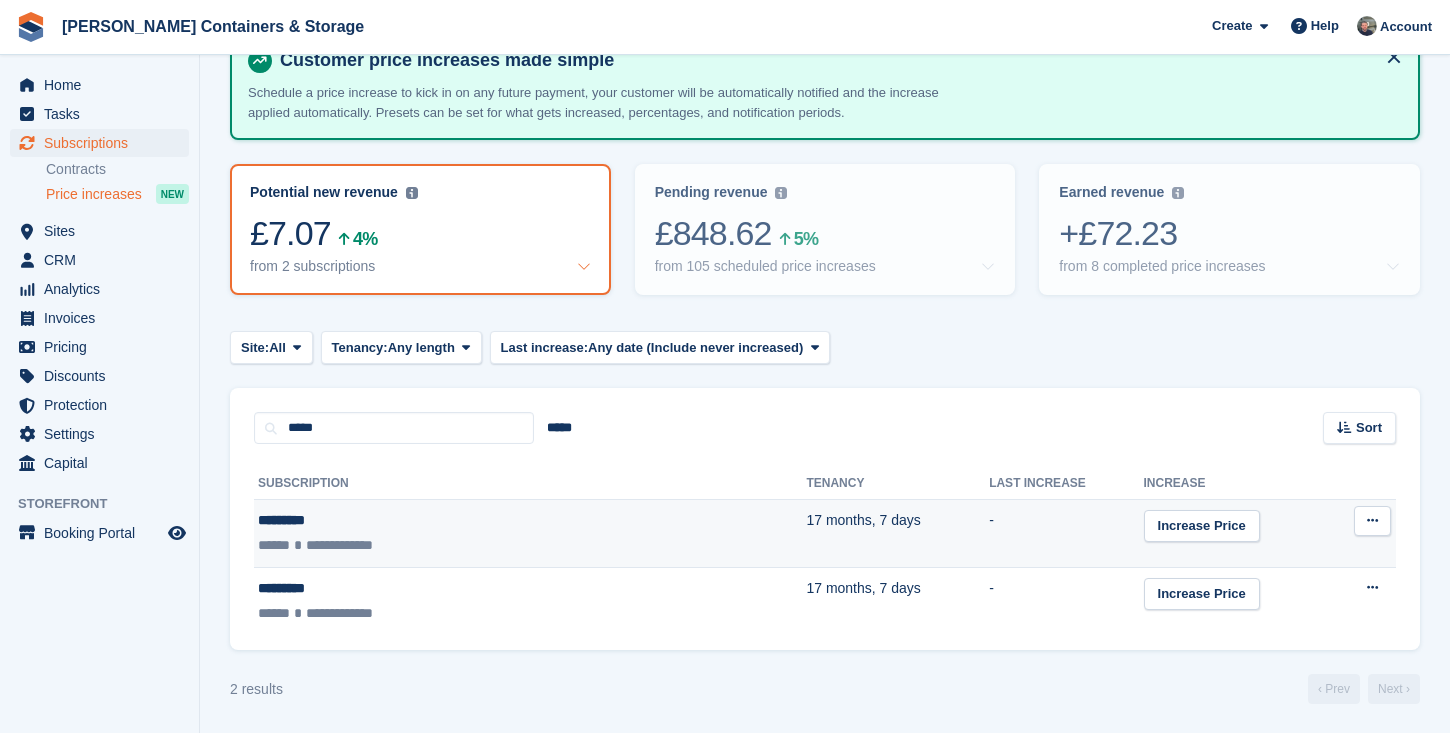 scroll, scrollTop: 131, scrollLeft: 0, axis: vertical 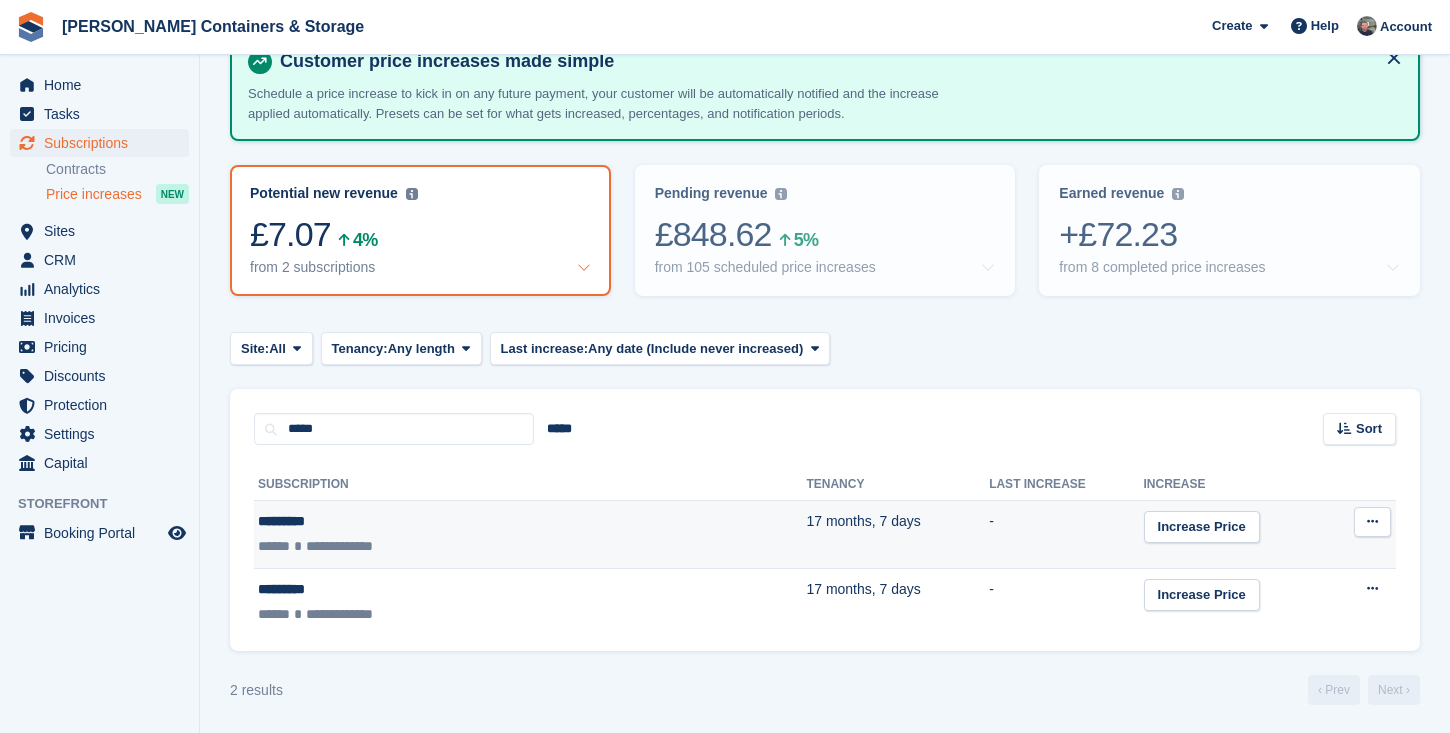click on "Increase Price" at bounding box center [1237, 535] 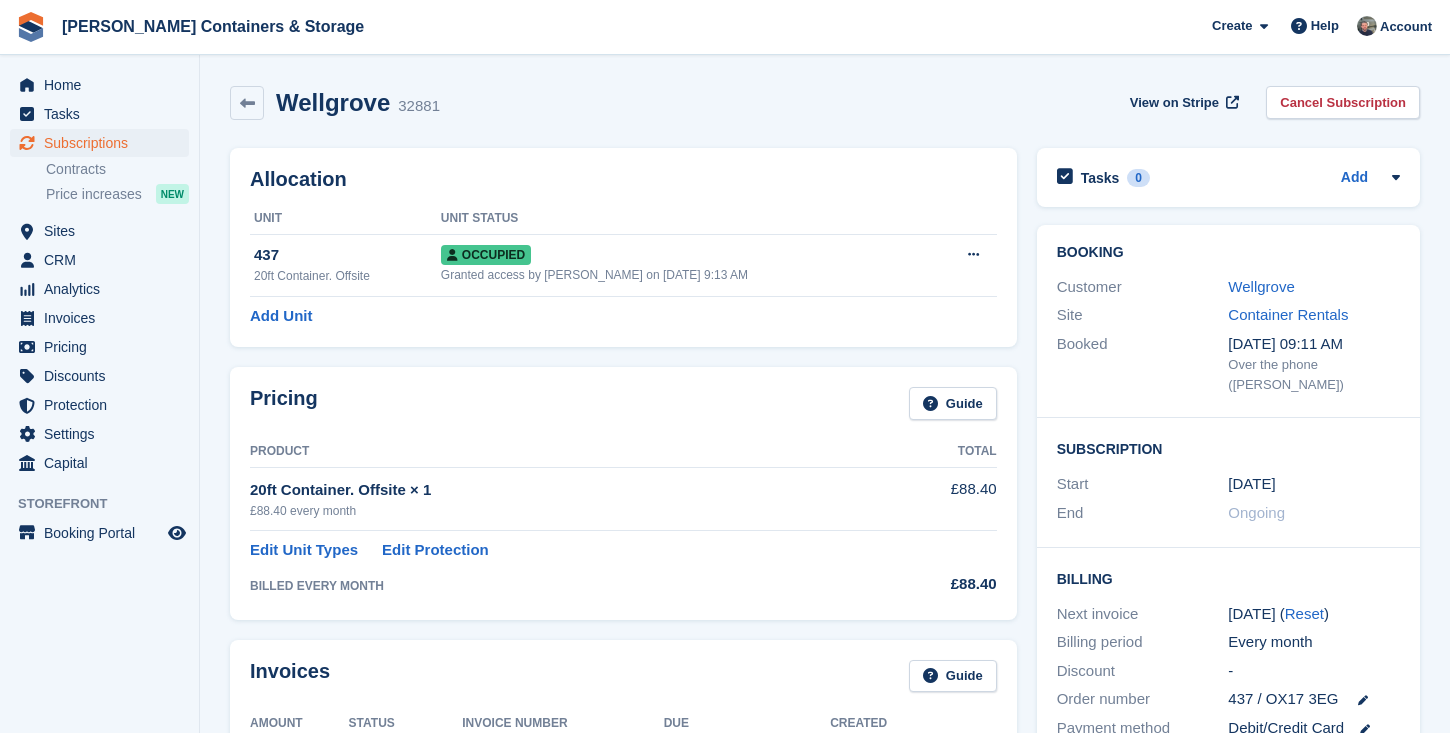 scroll, scrollTop: 0, scrollLeft: 0, axis: both 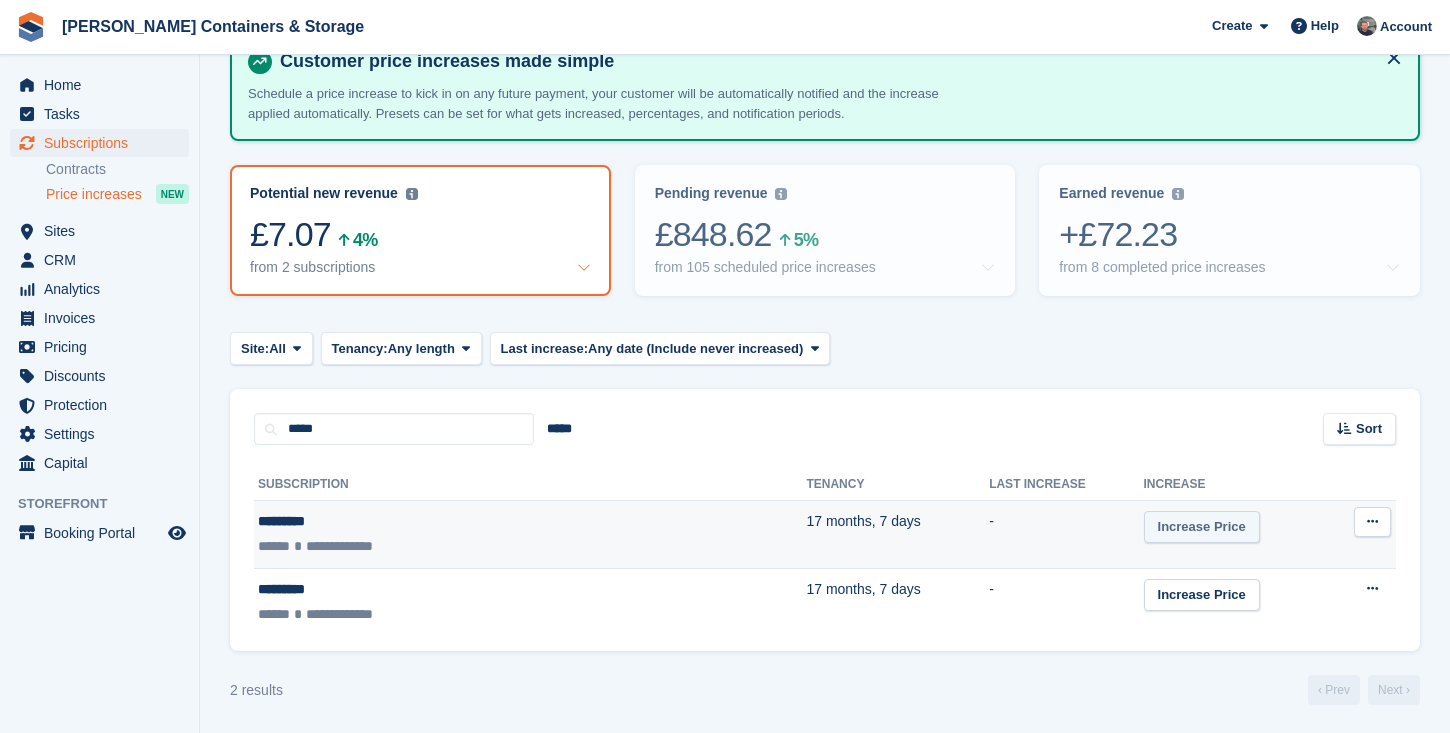 click on "Increase Price" at bounding box center [1202, 527] 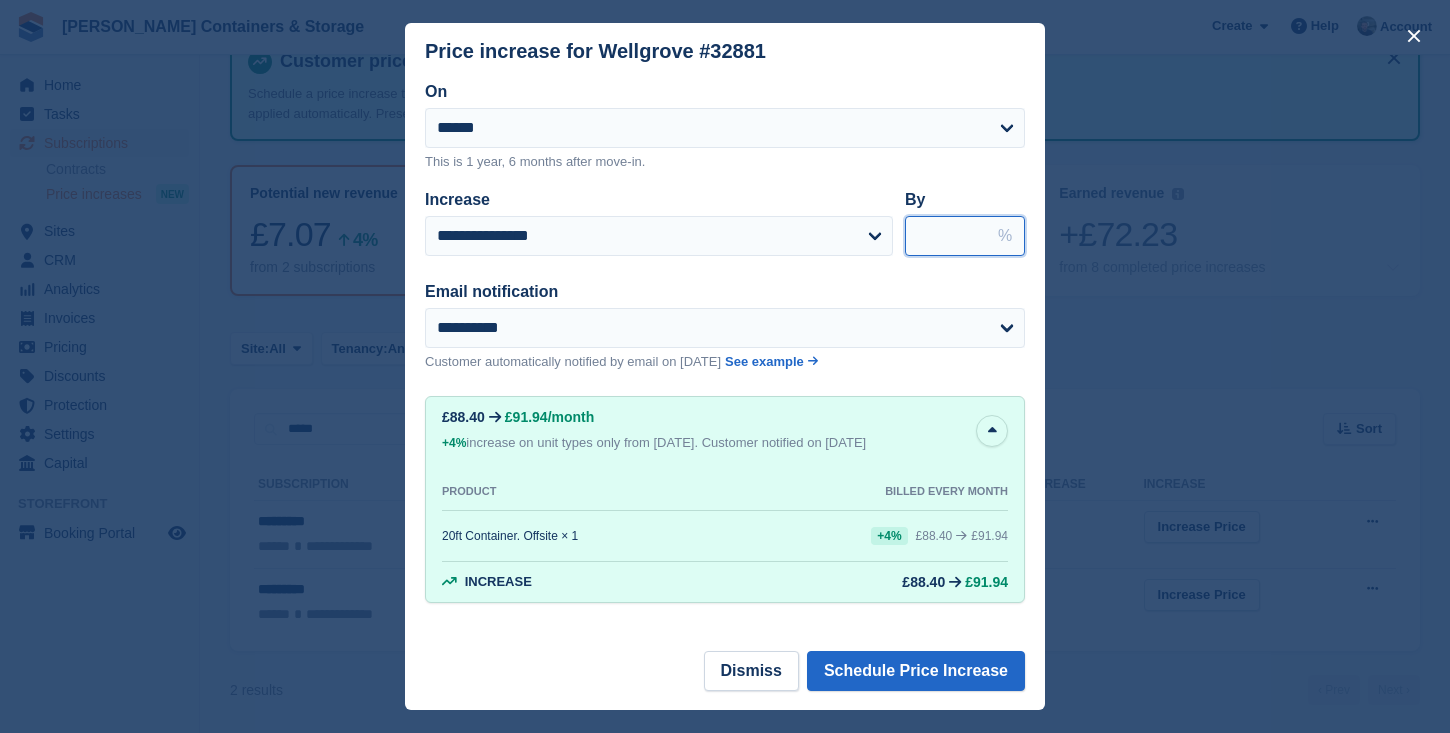 click on "***" at bounding box center (965, 236) 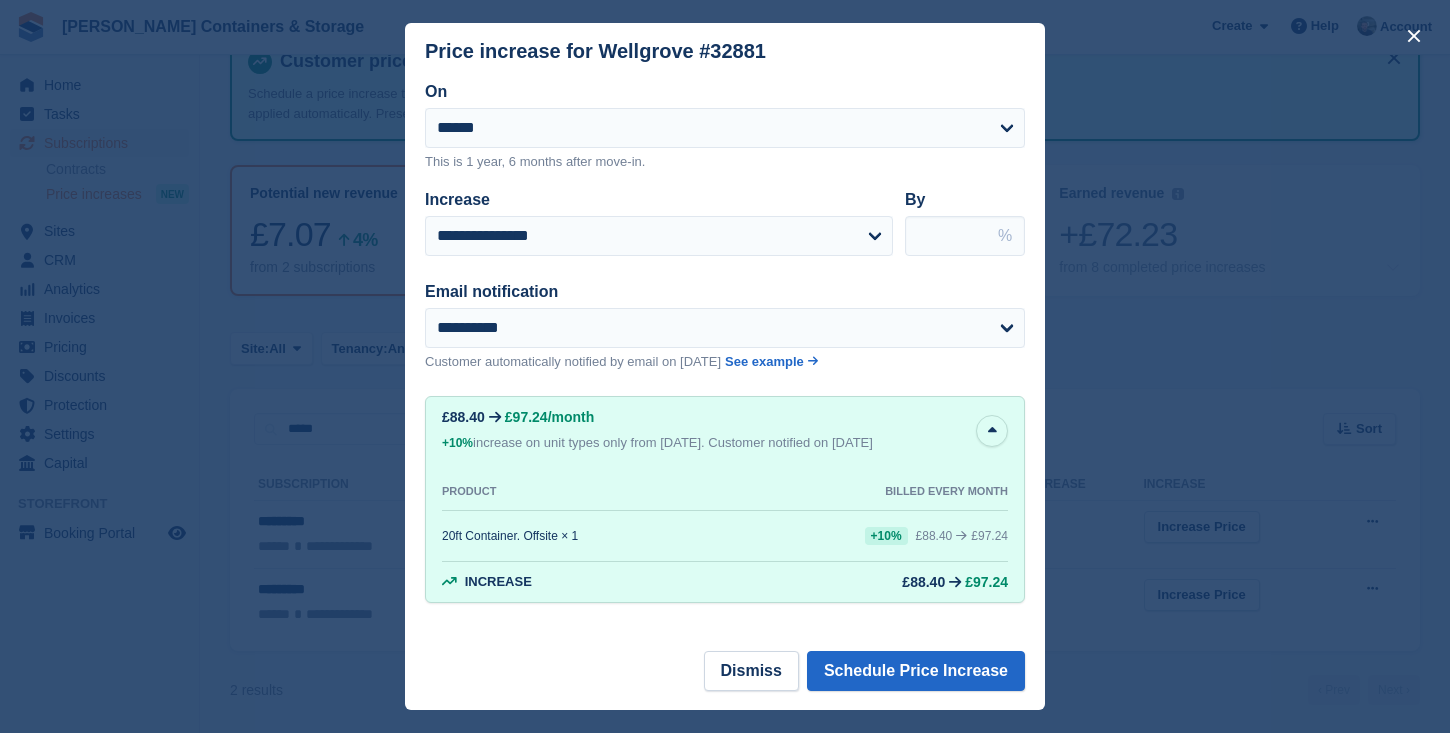 click on "Customer automatically notified by email on [DATE]" at bounding box center (573, 362) 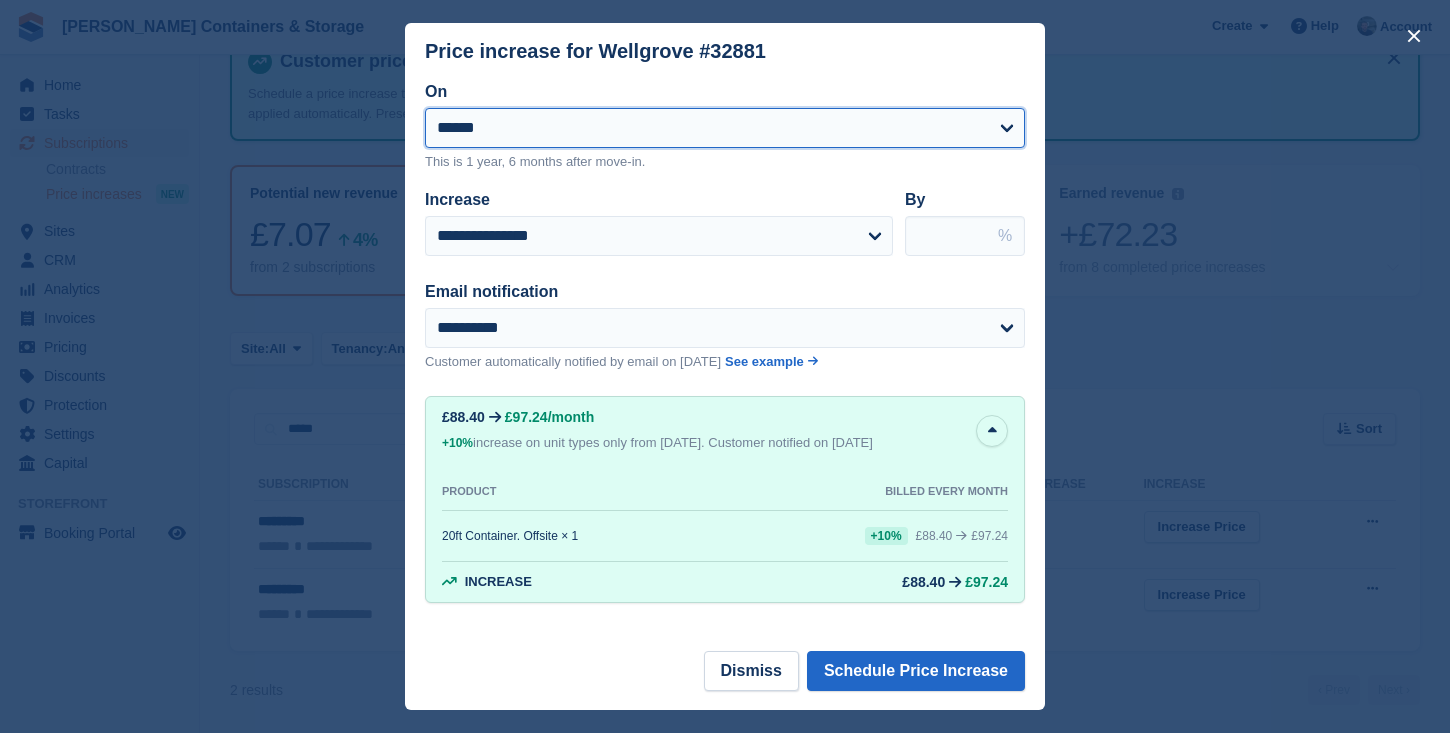 select on "**********" 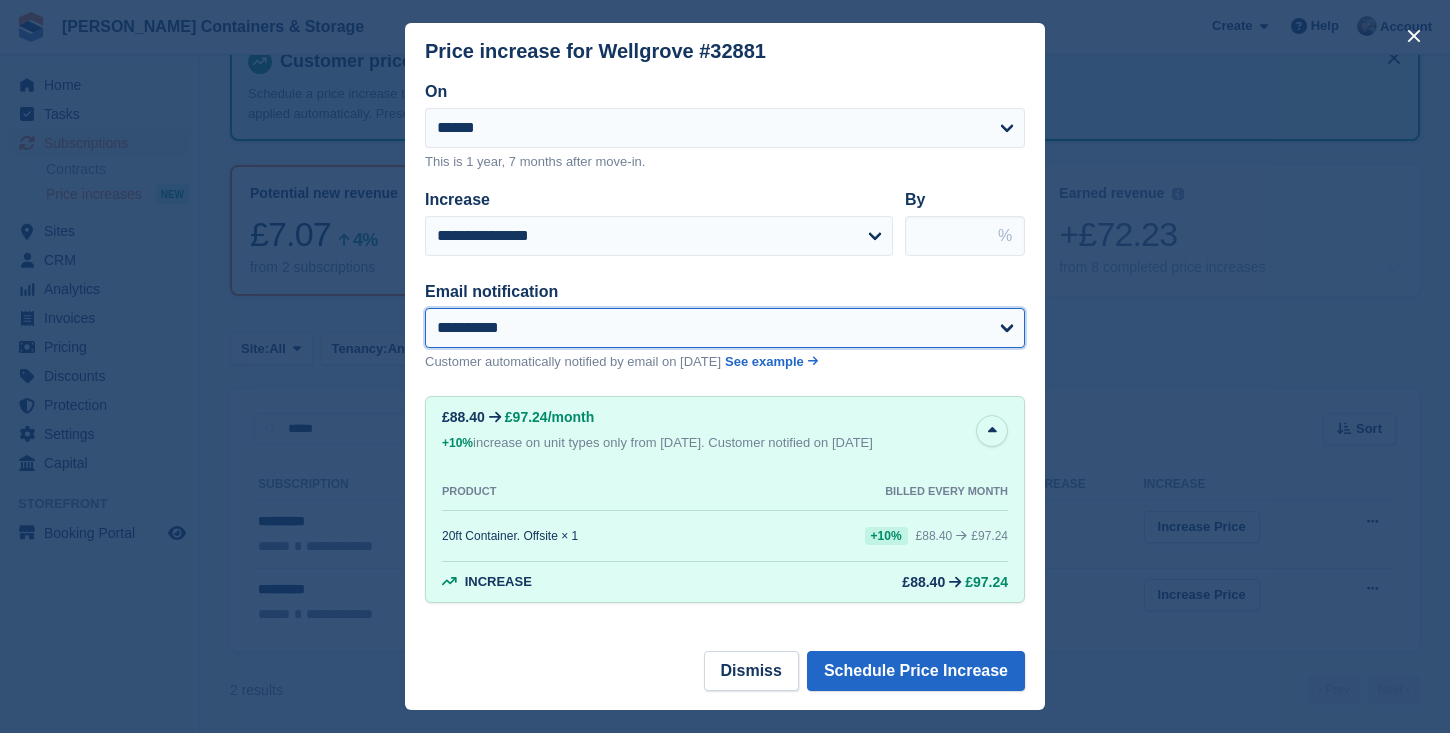 select on "**" 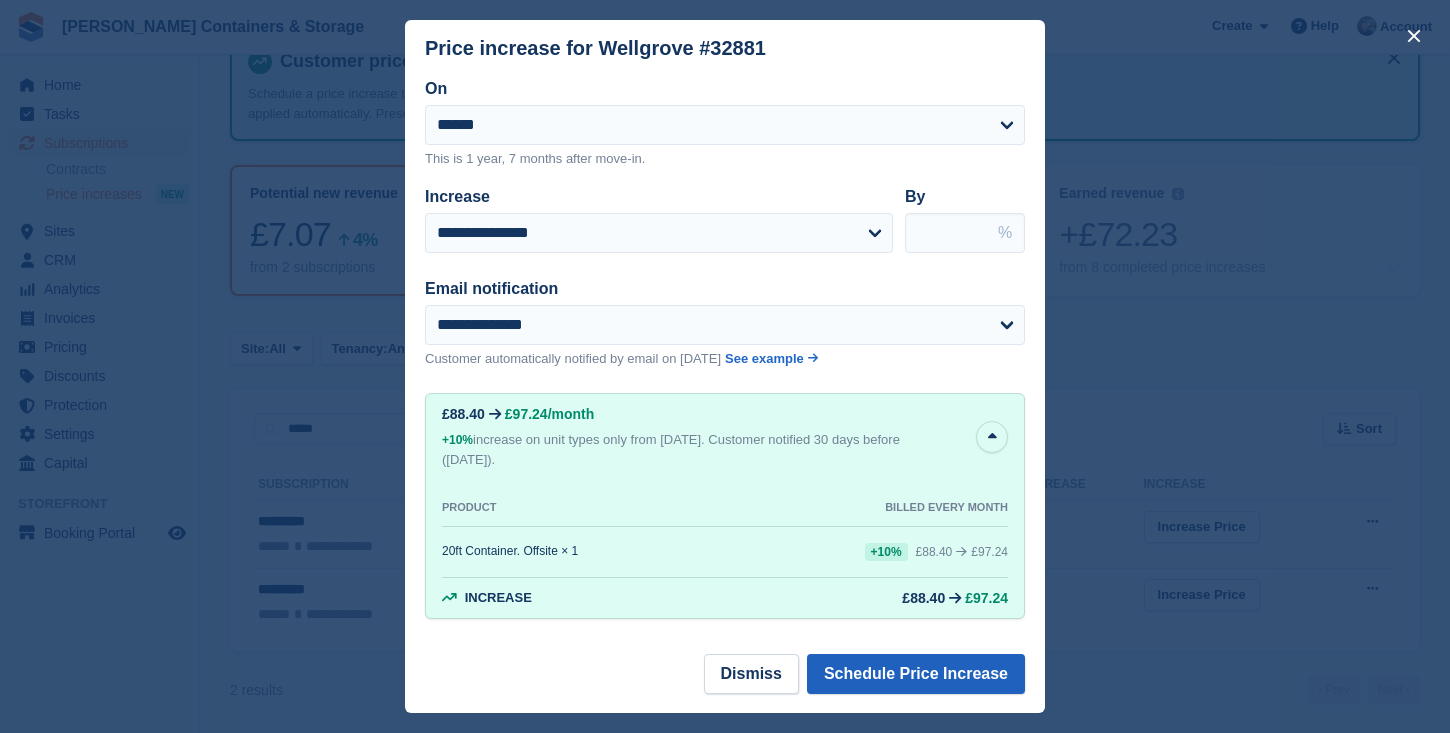 click on "Schedule Price Increase" at bounding box center [916, 674] 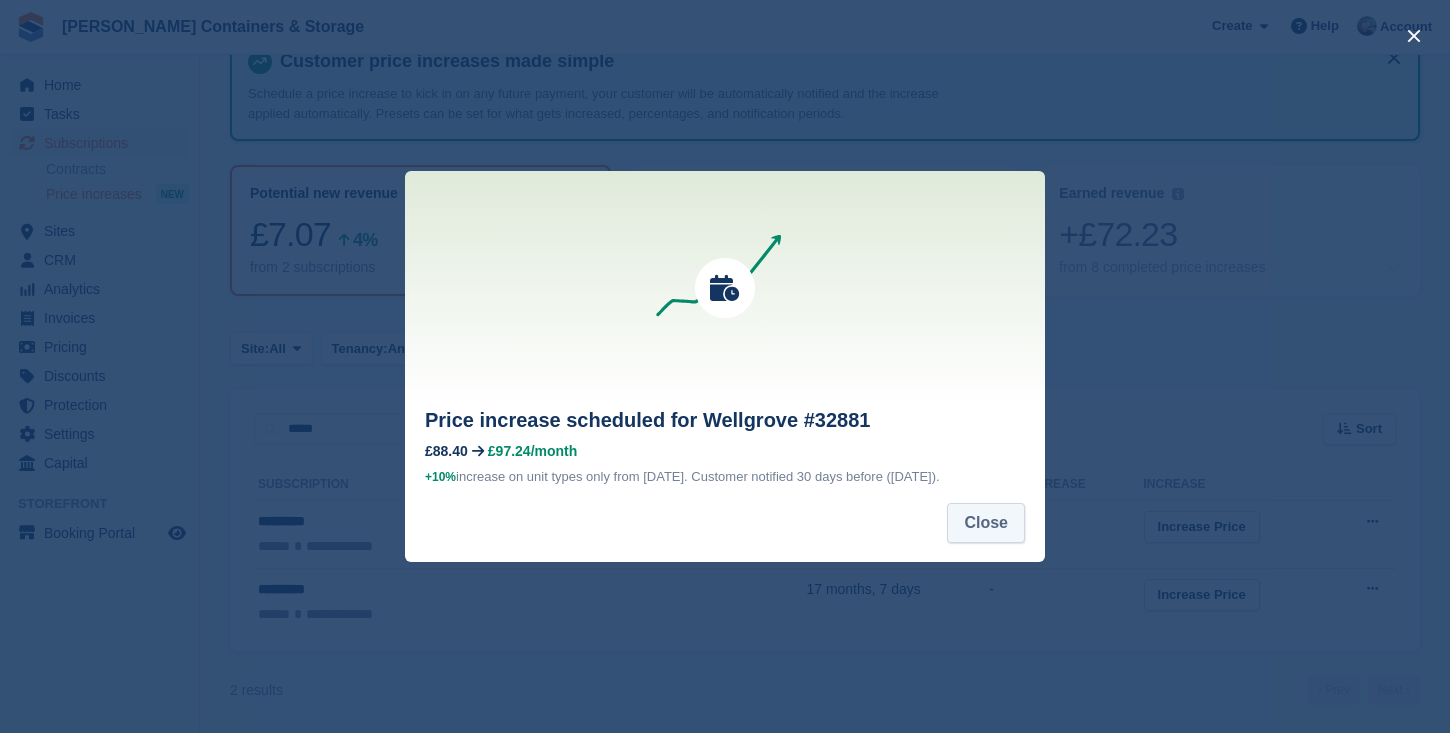 click on "Close" at bounding box center (986, 523) 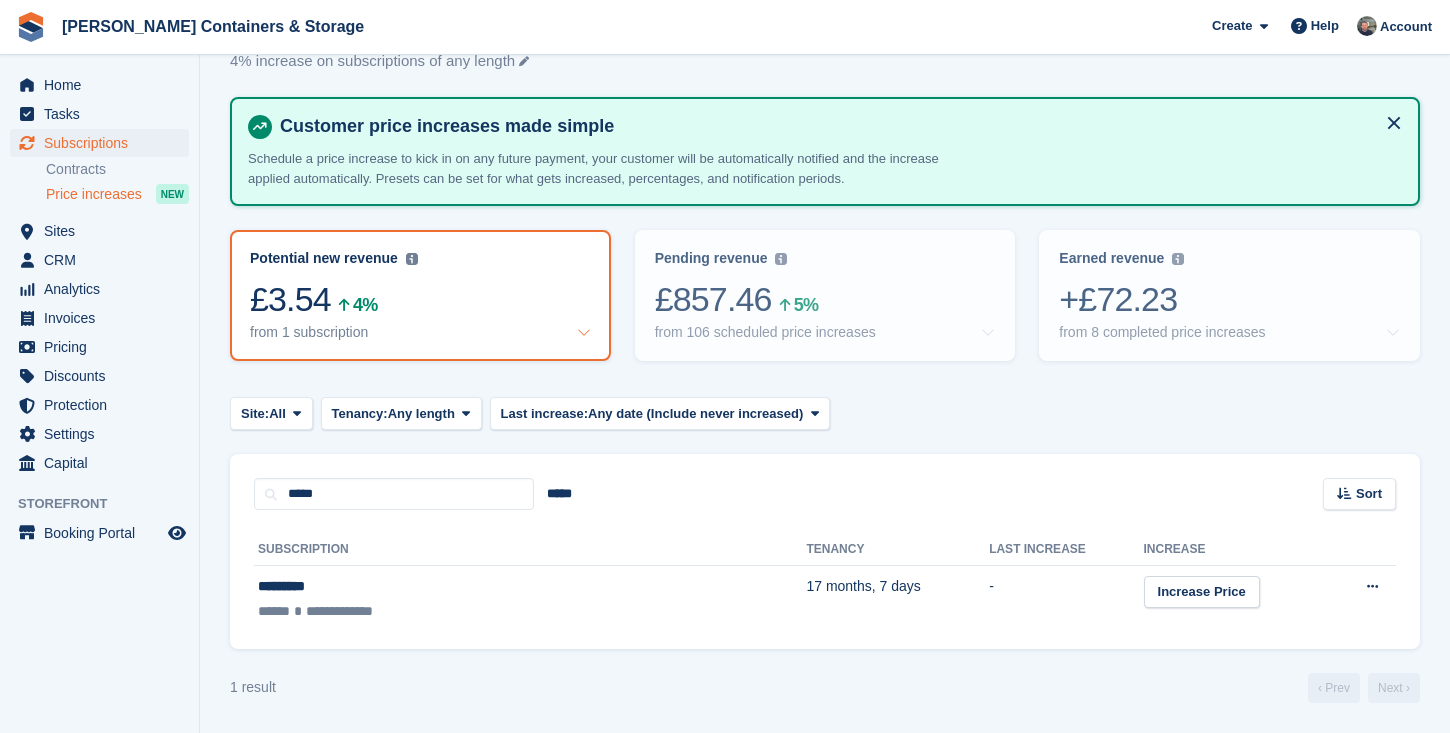 scroll, scrollTop: 64, scrollLeft: 0, axis: vertical 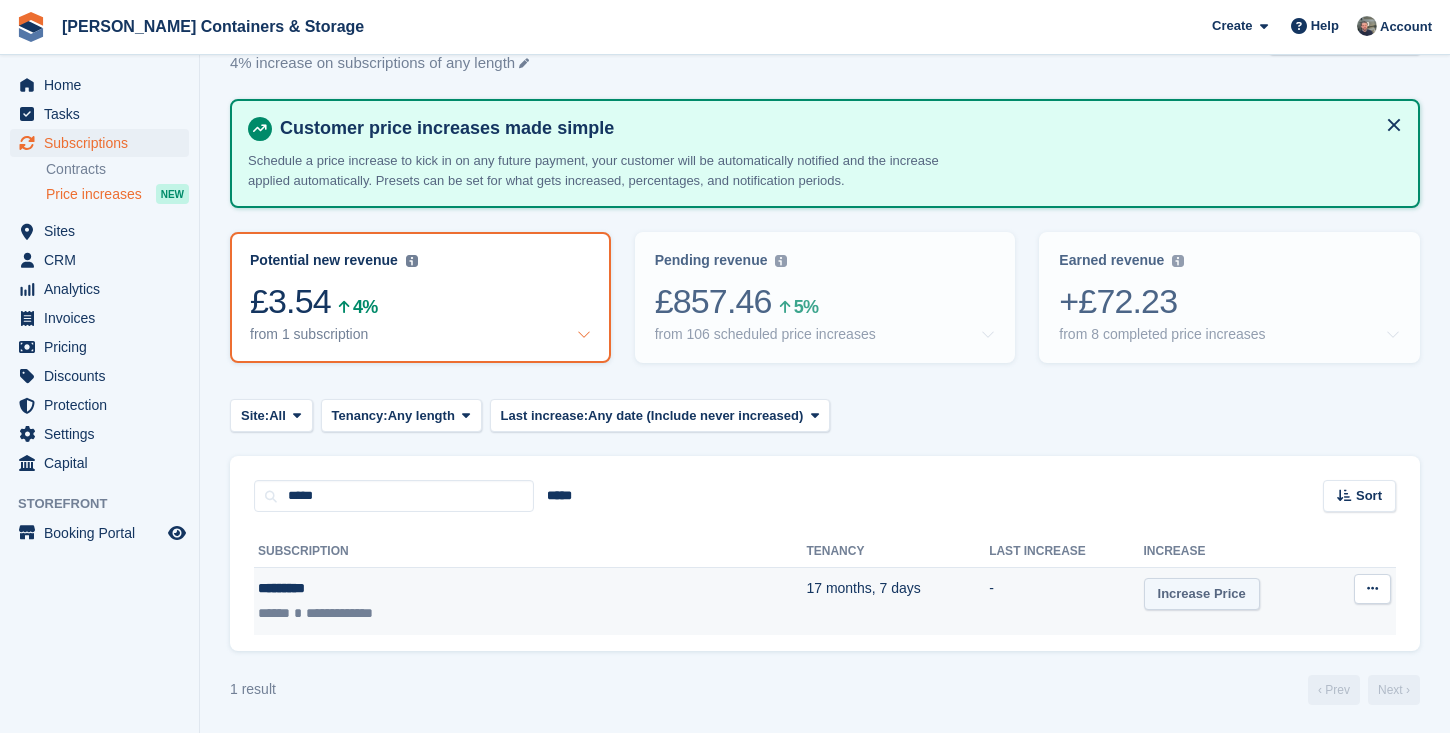 click on "Increase Price" at bounding box center [1202, 594] 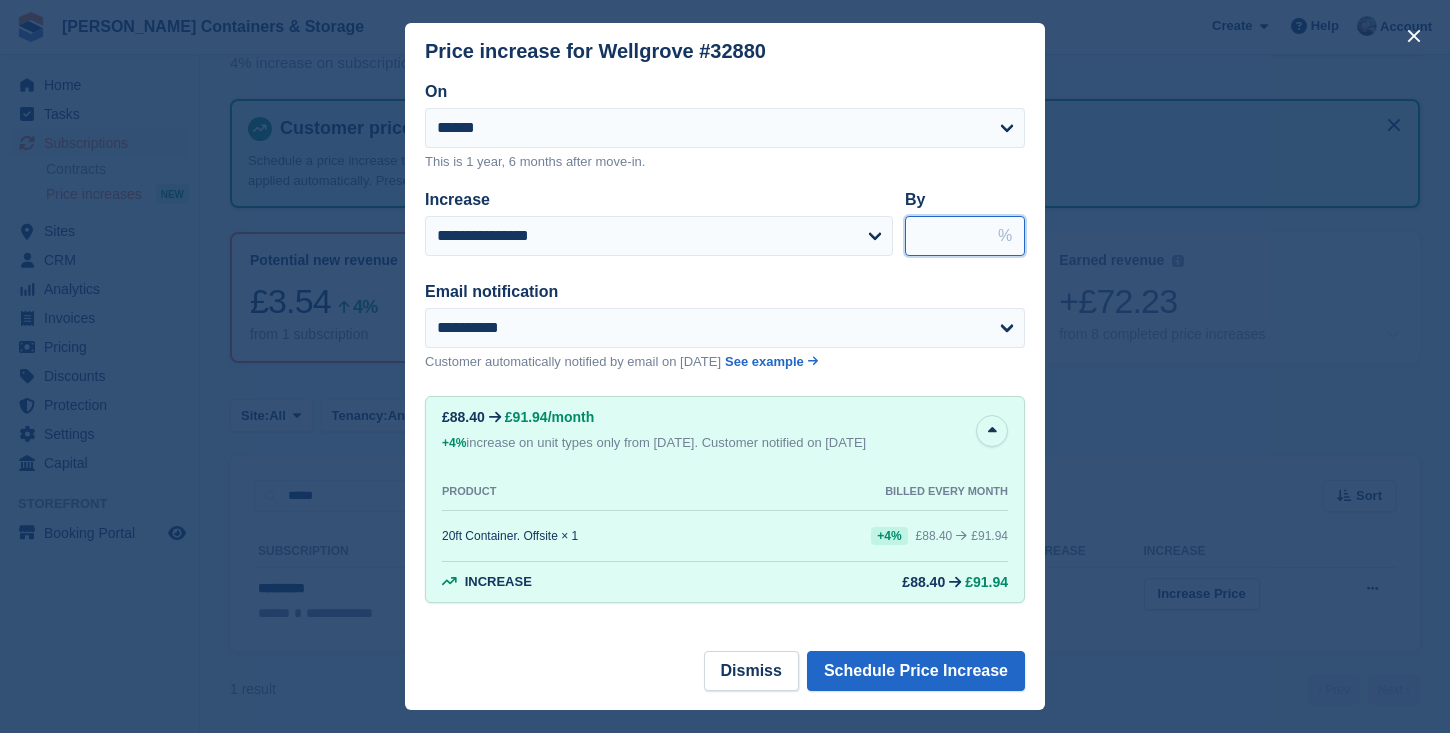 click on "***" at bounding box center (965, 236) 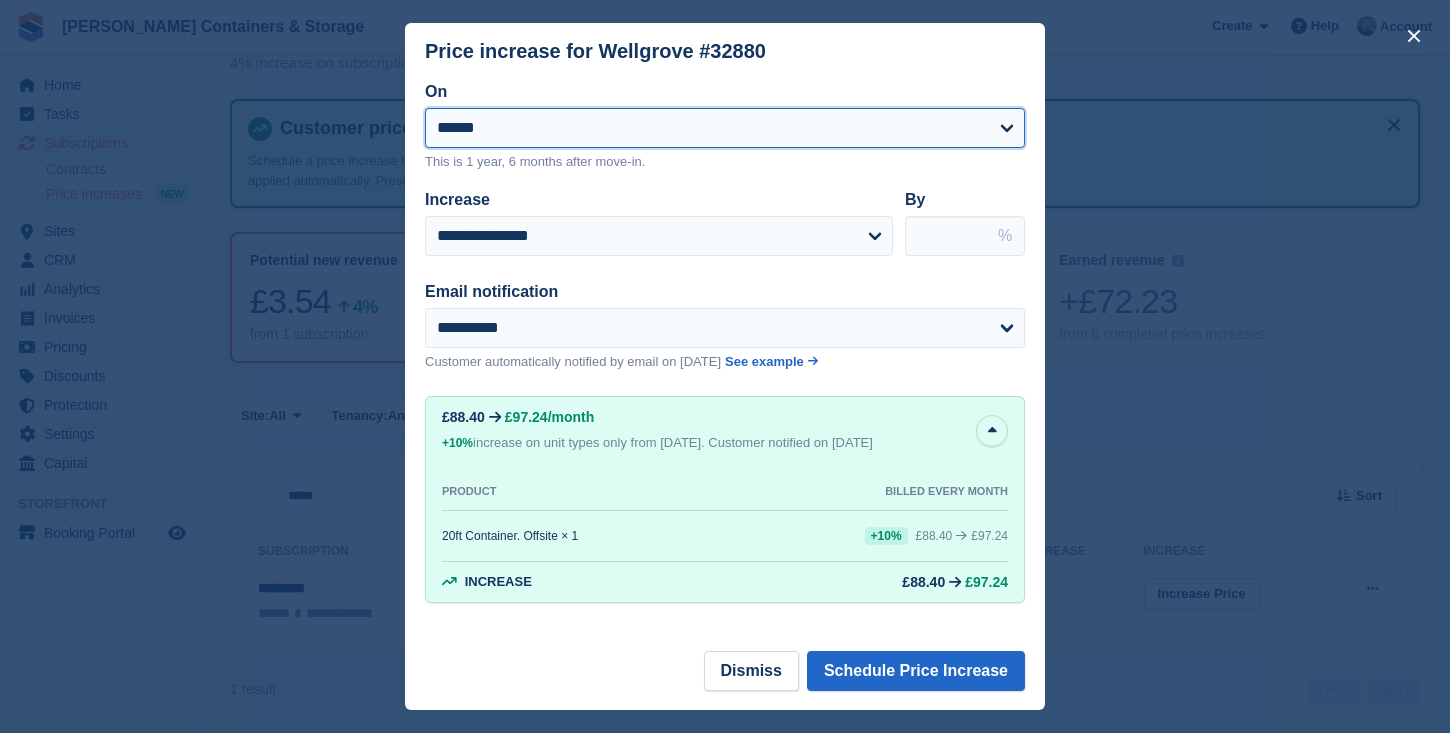 select on "**********" 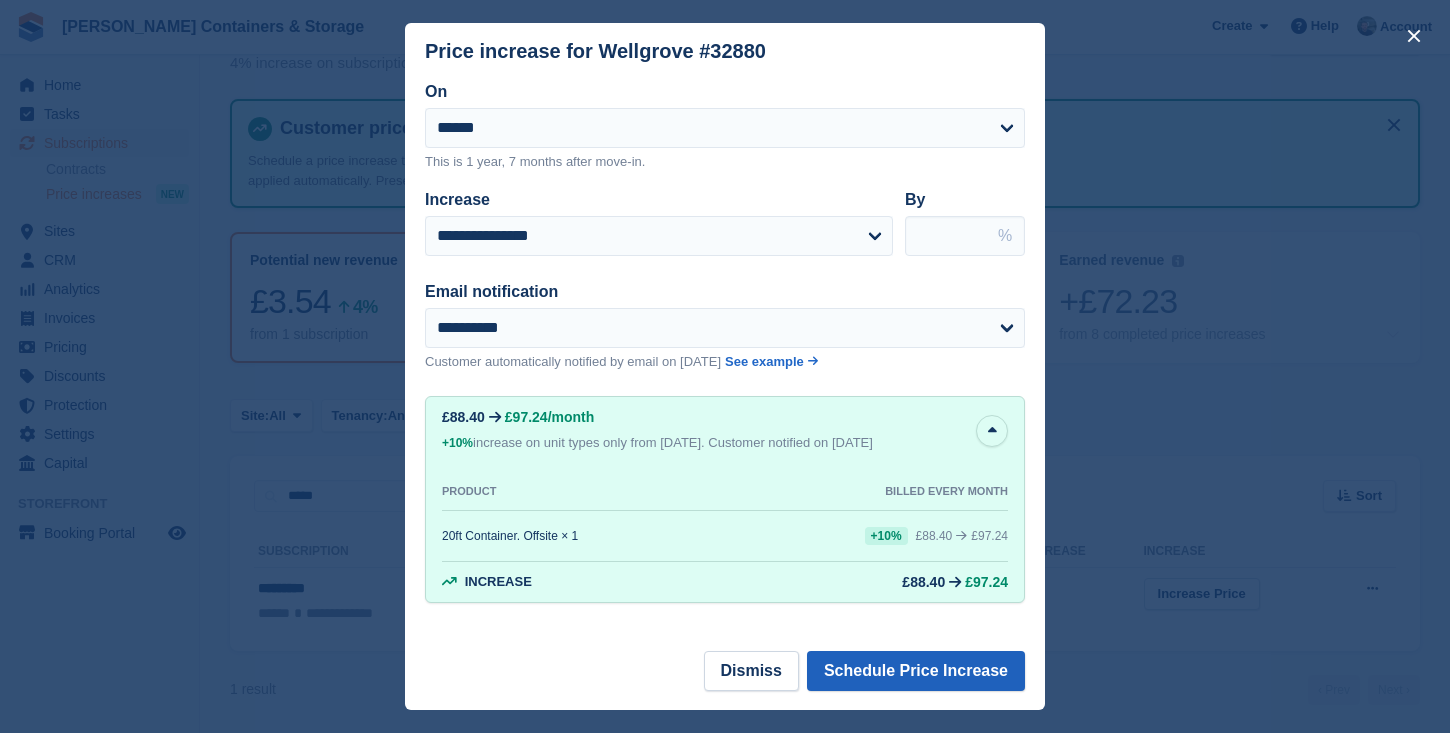 click on "Schedule Price Increase" at bounding box center [916, 671] 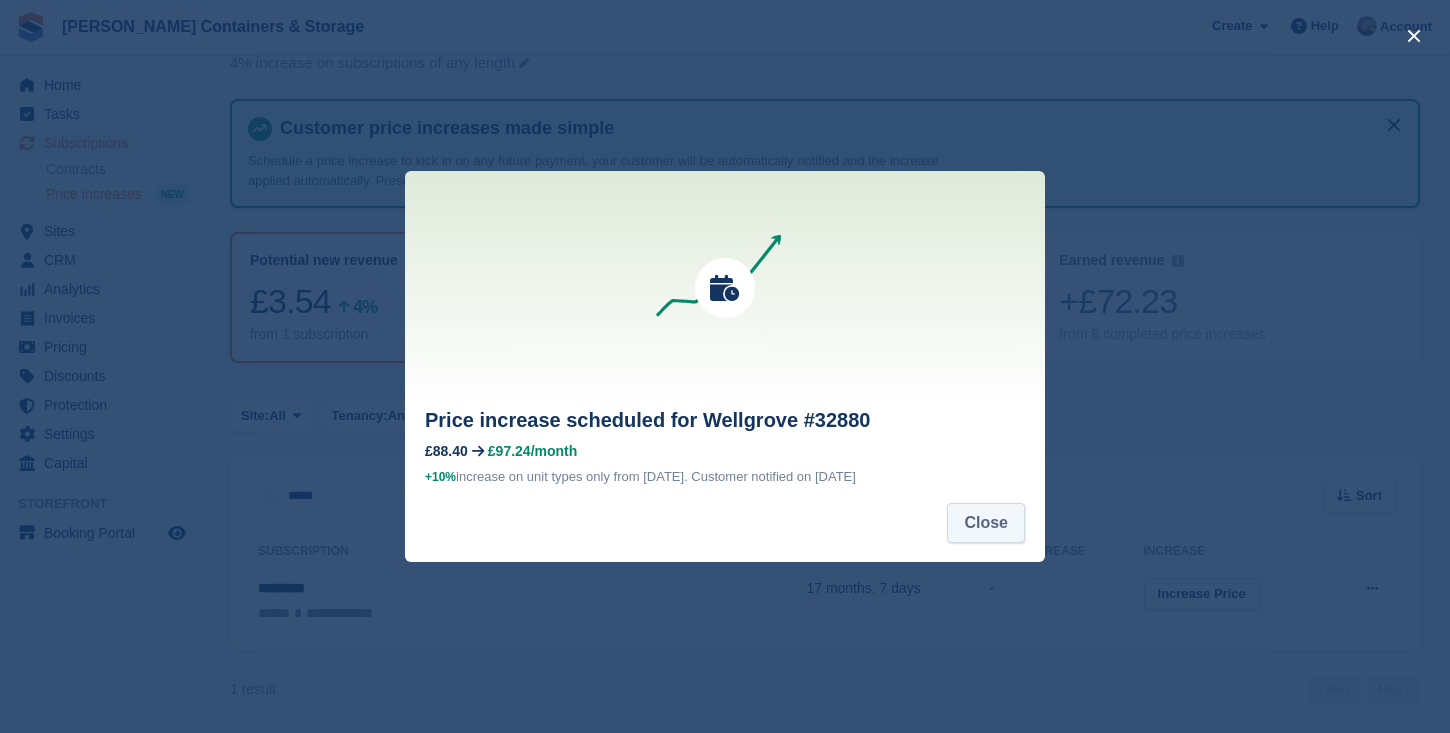click on "Close" at bounding box center (986, 523) 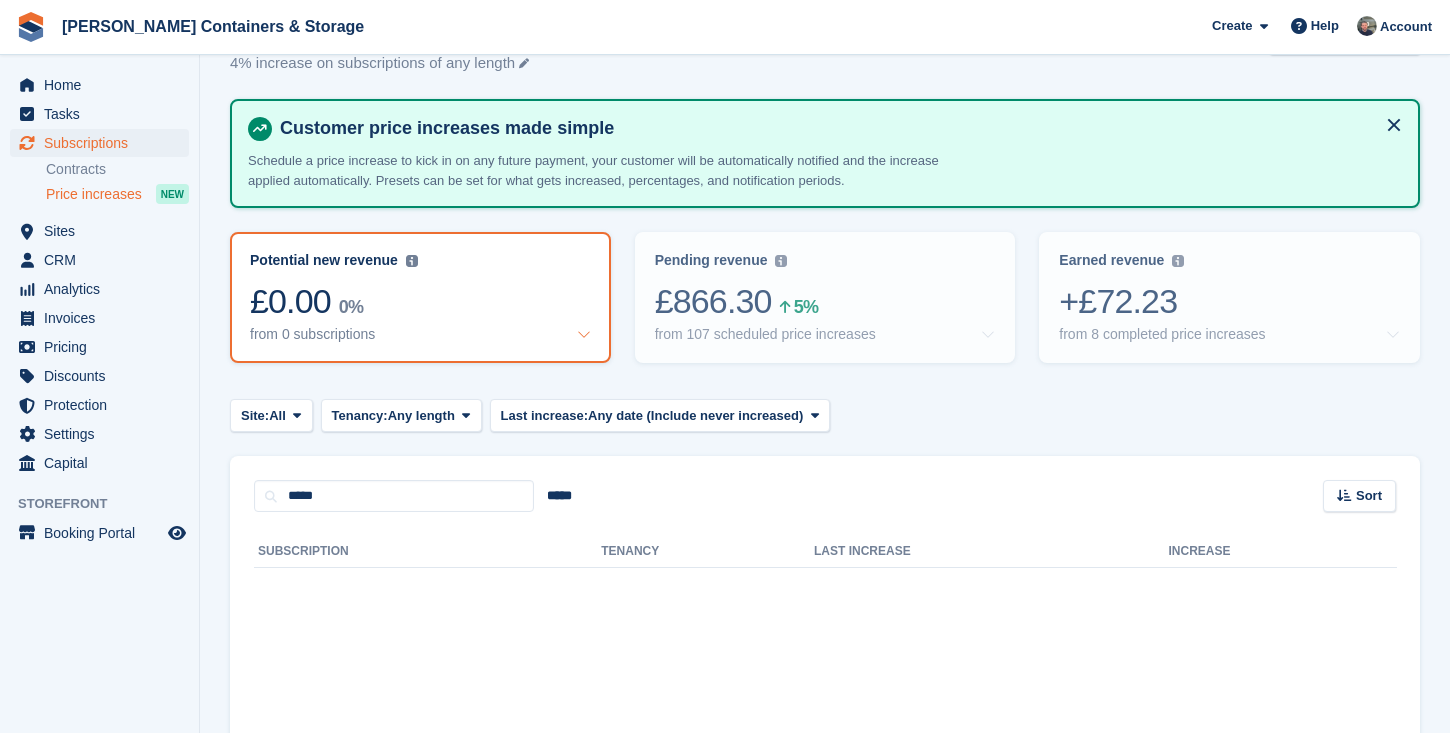 click on "Contracts
Price increases
NEW" at bounding box center [122, 182] 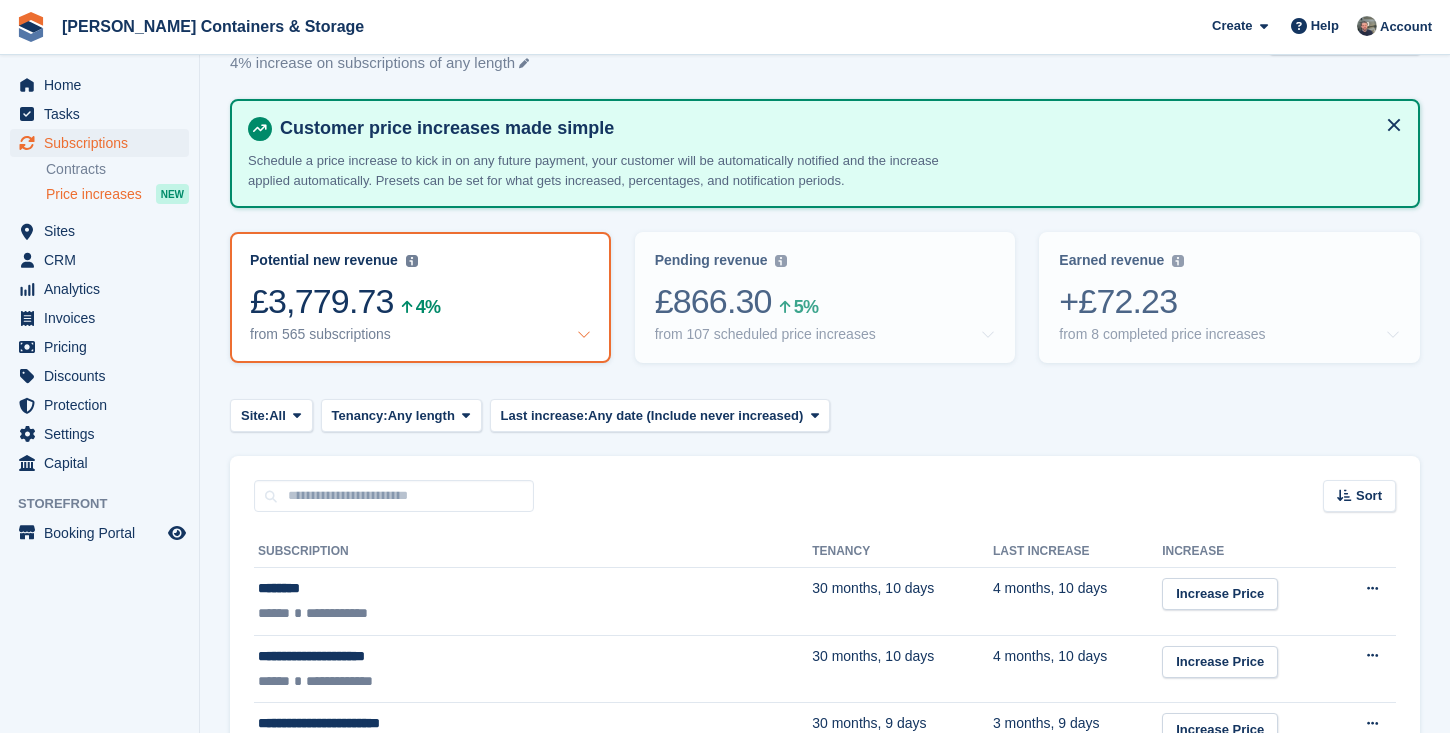 scroll, scrollTop: 0, scrollLeft: 0, axis: both 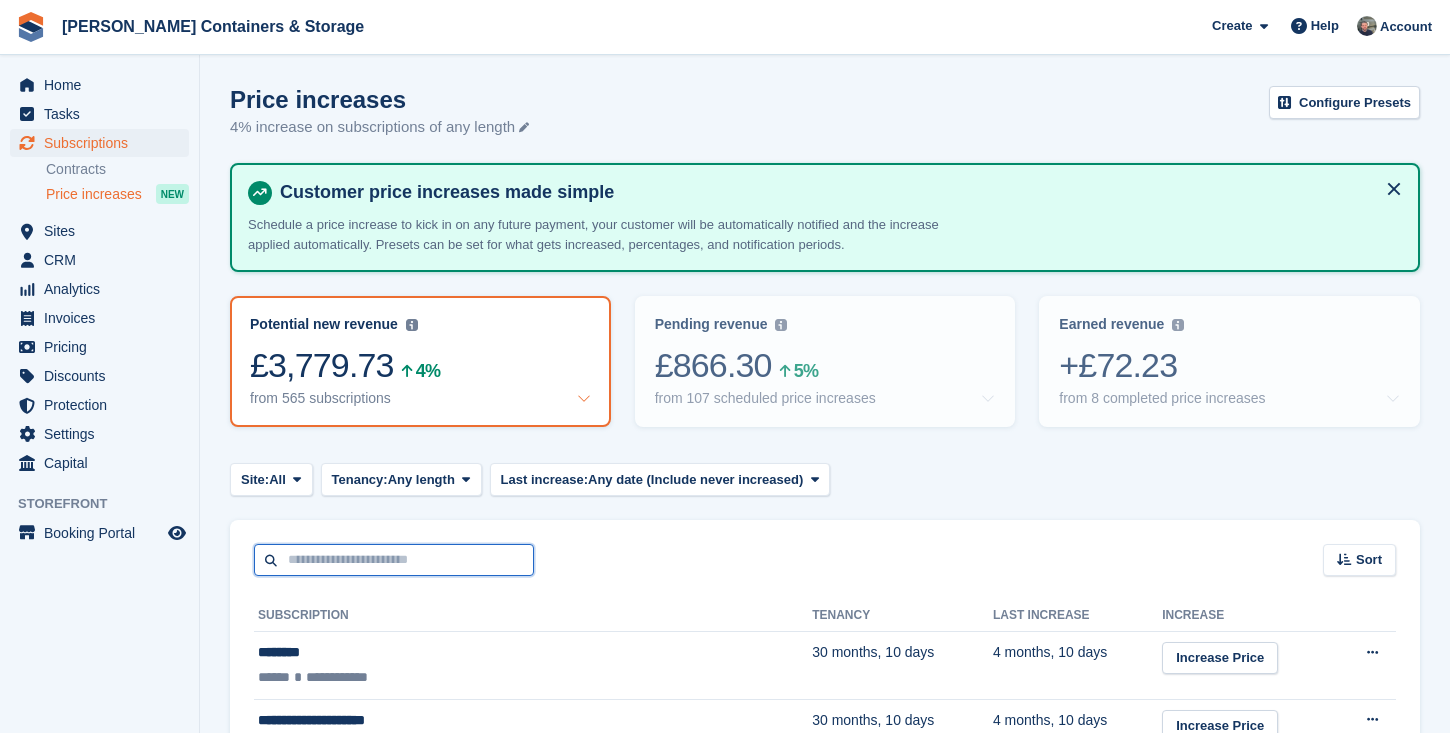click at bounding box center (394, 560) 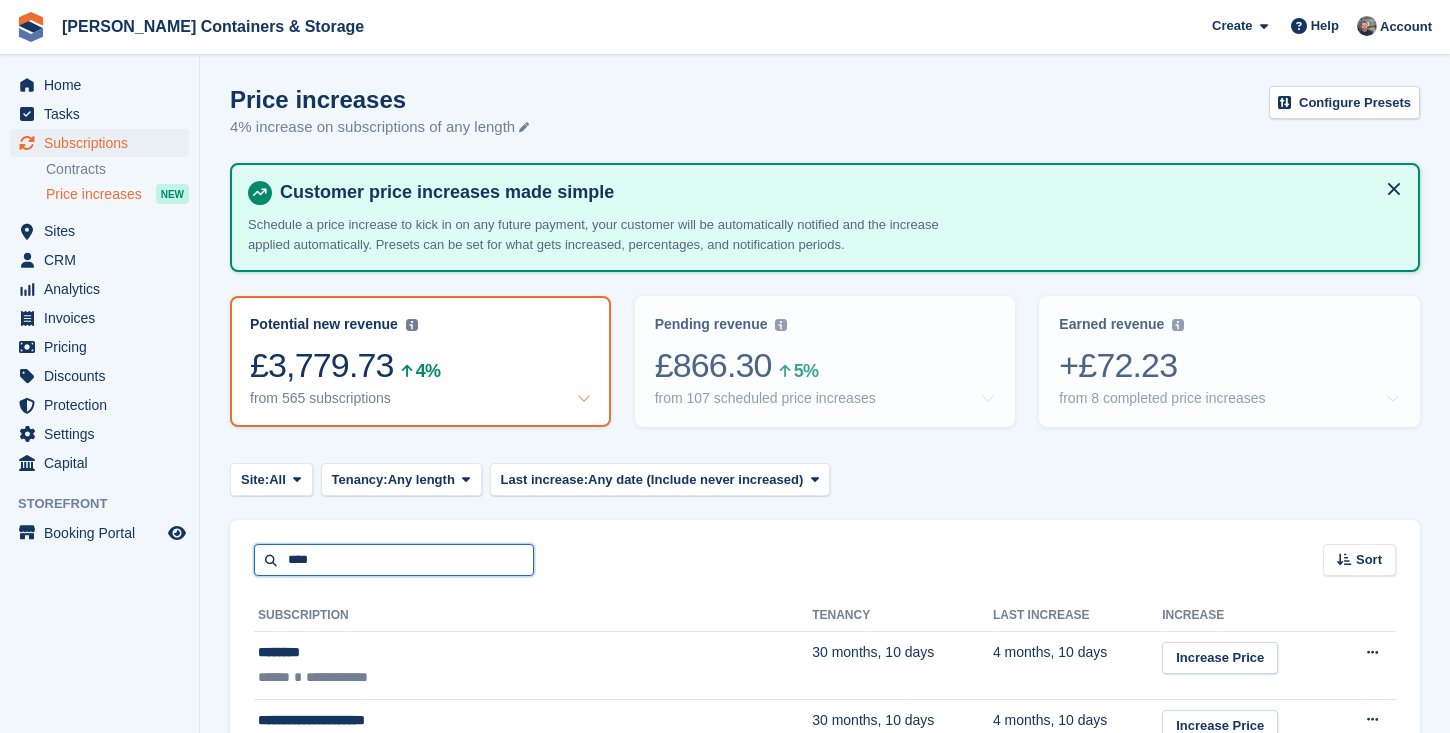 type on "****" 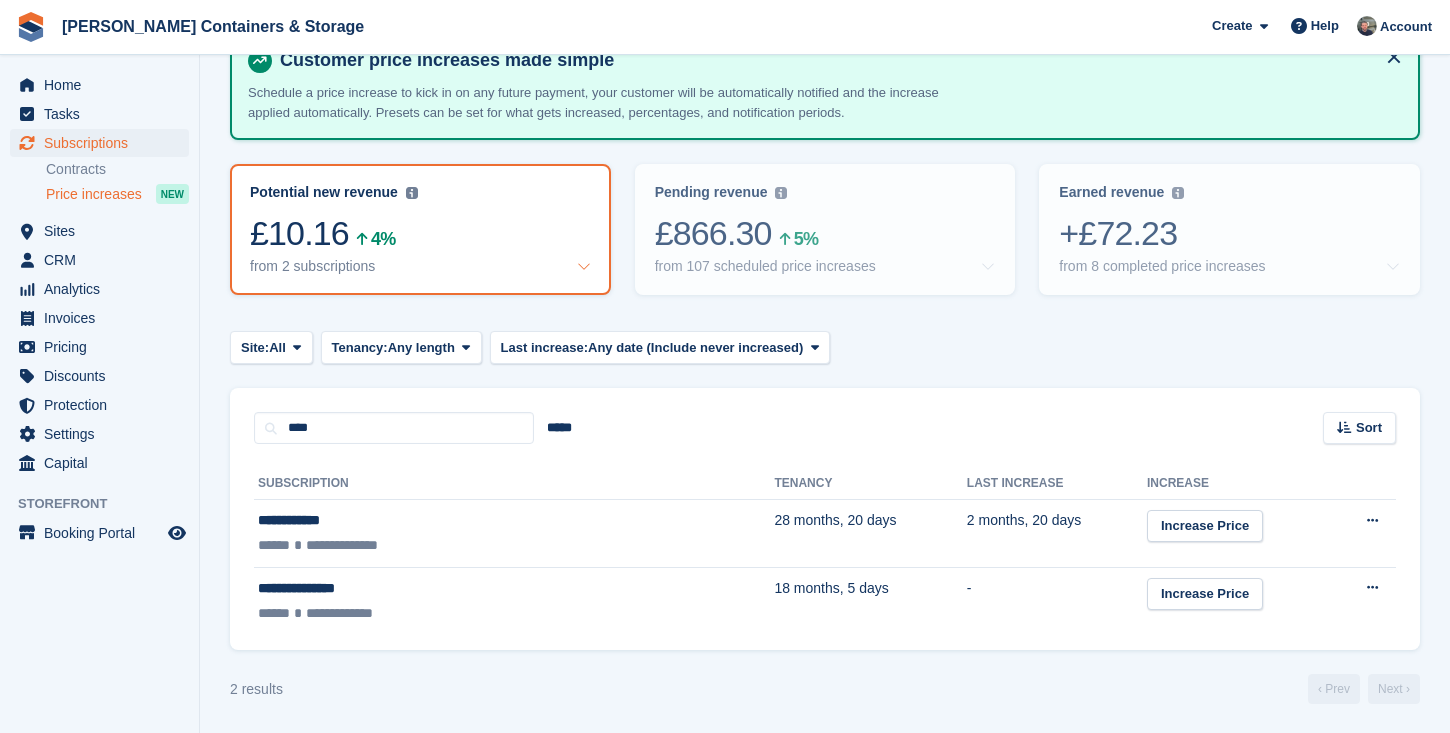 scroll, scrollTop: 131, scrollLeft: 0, axis: vertical 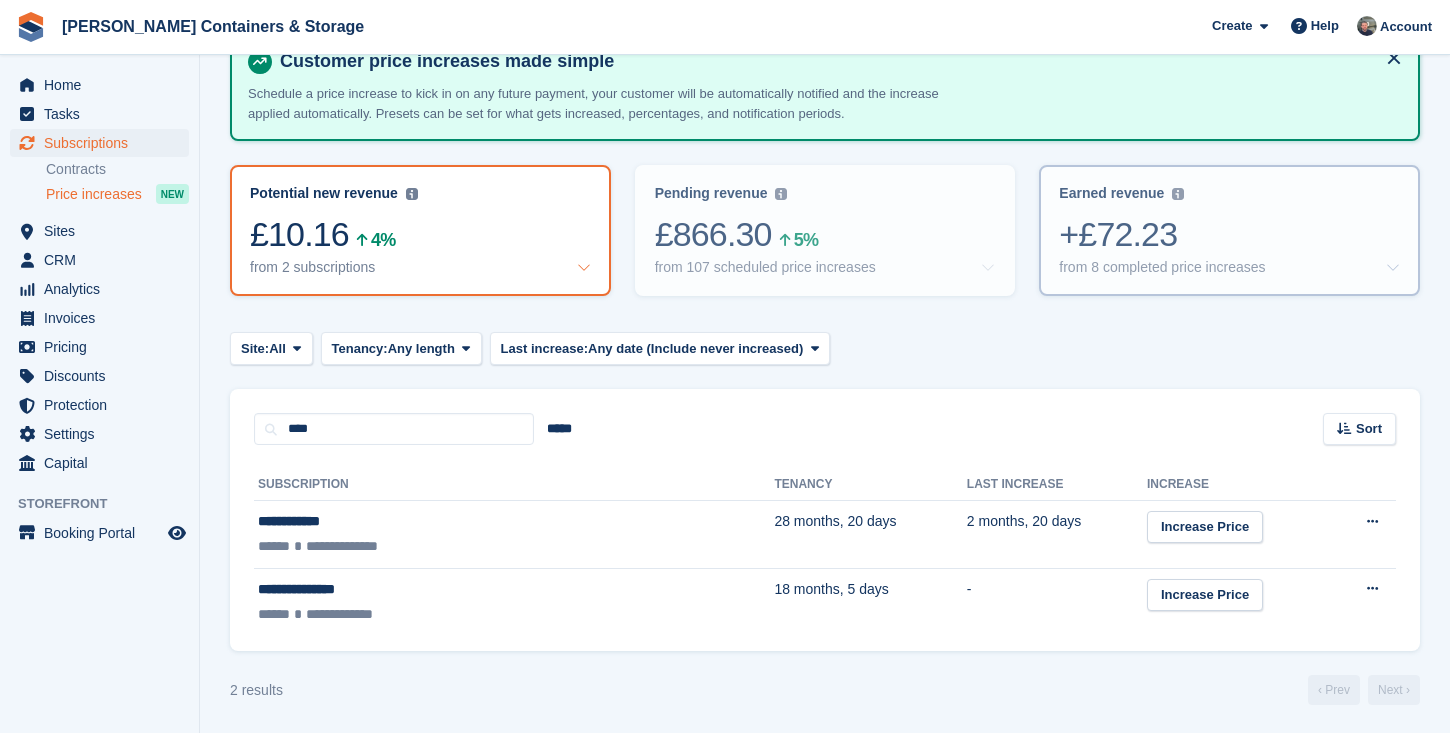 click on "from 8 completed price increases" at bounding box center (1162, 267) 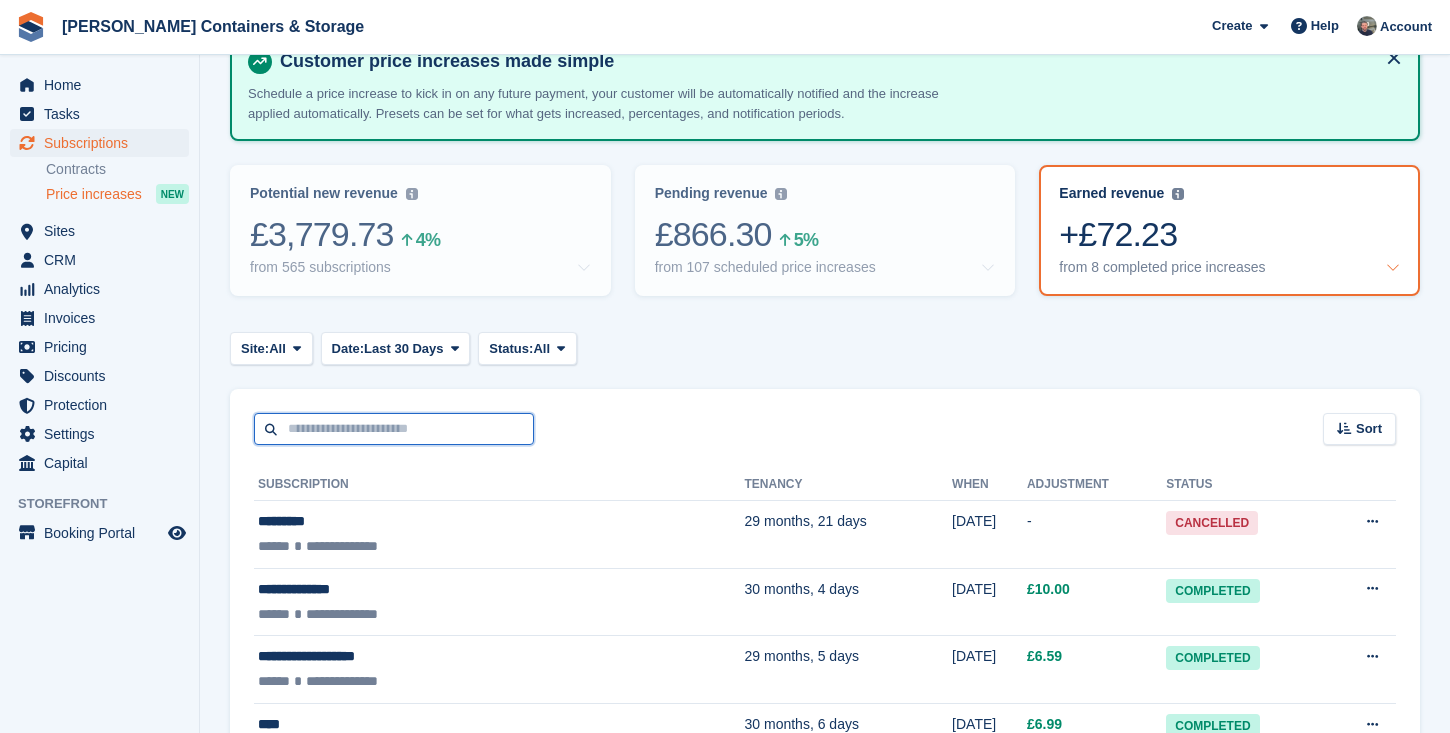 click at bounding box center [394, 429] 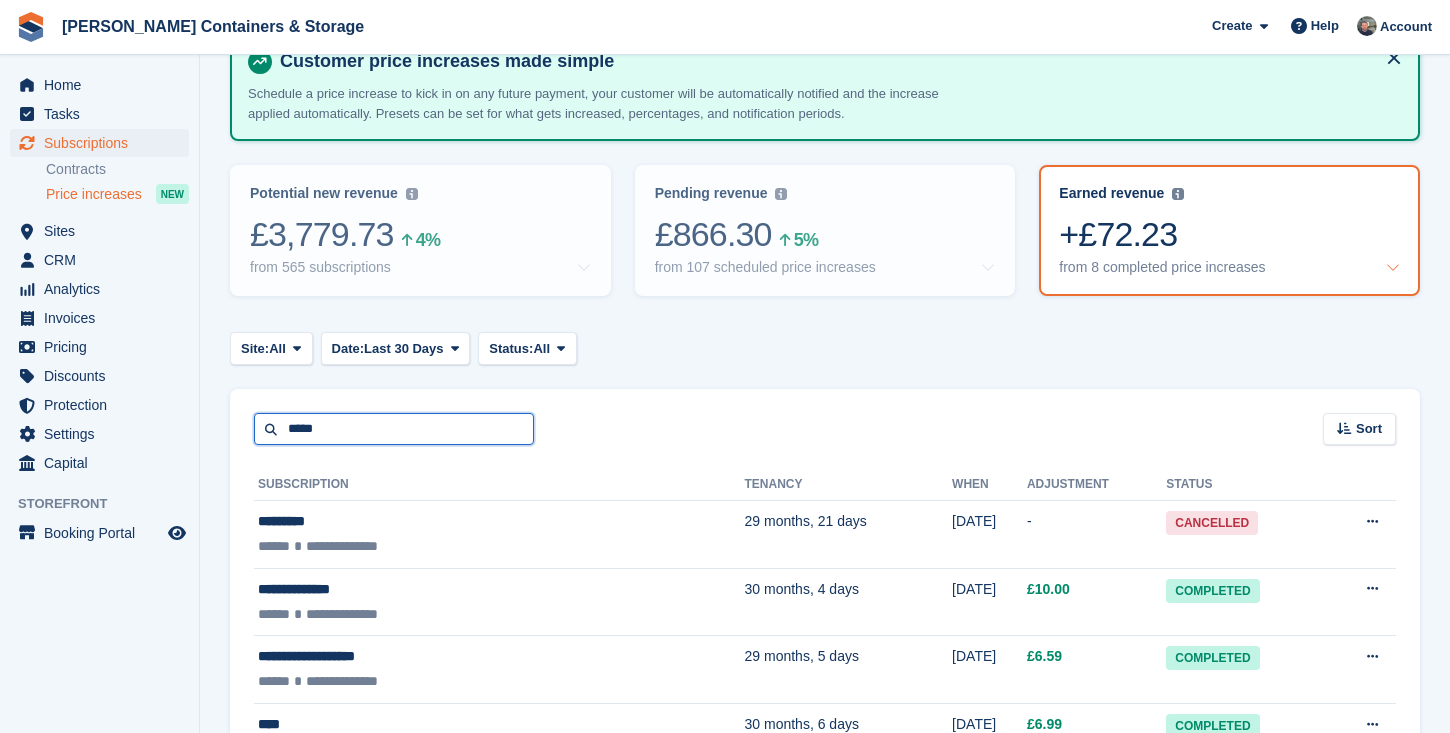 type on "*****" 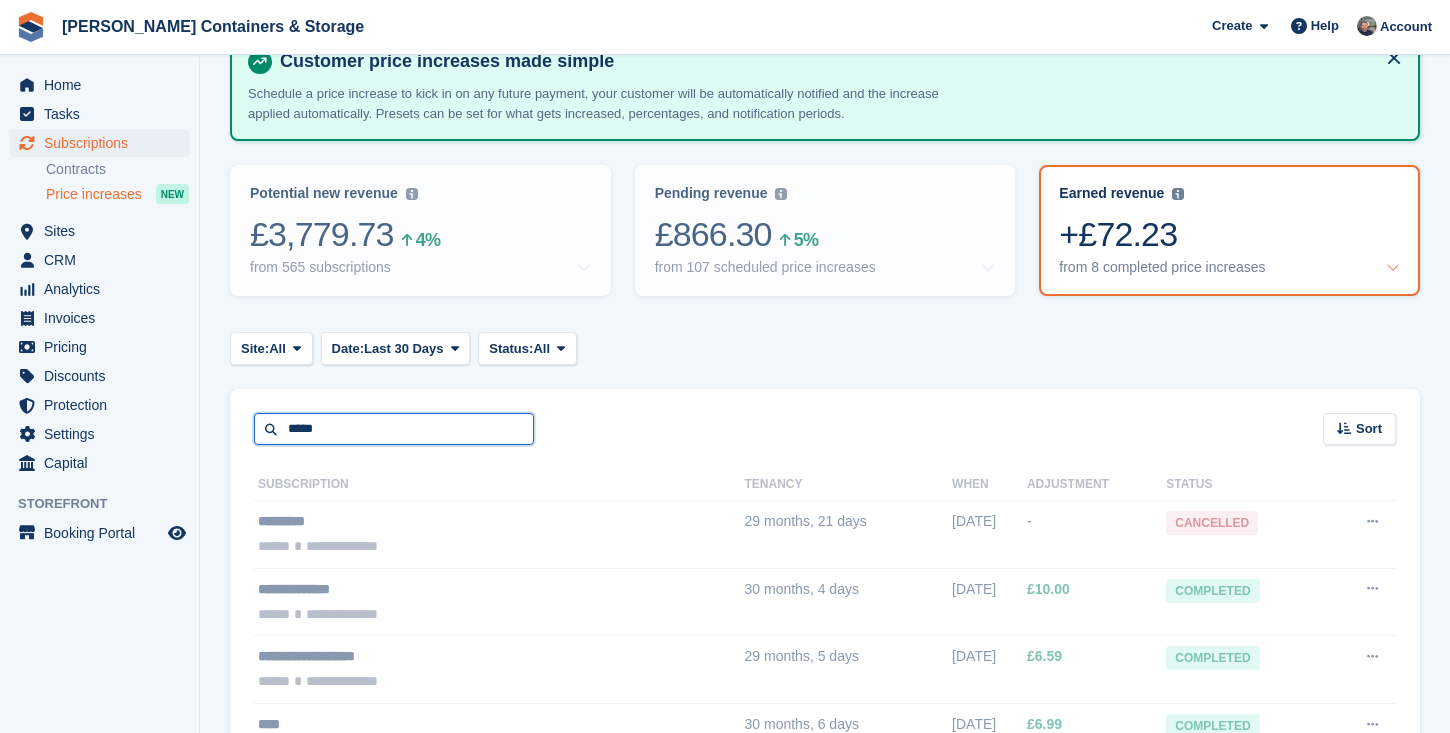scroll, scrollTop: 0, scrollLeft: 0, axis: both 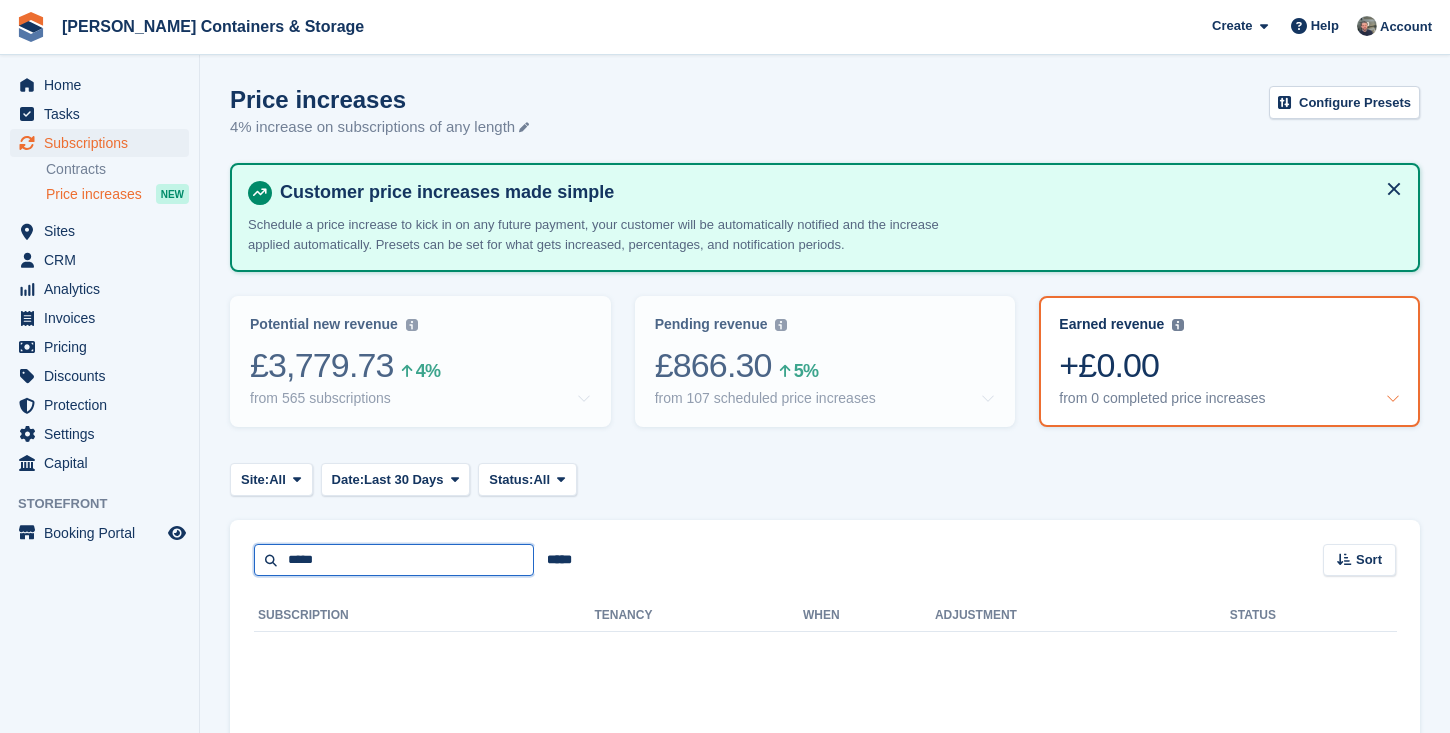 click on "*****" at bounding box center [394, 560] 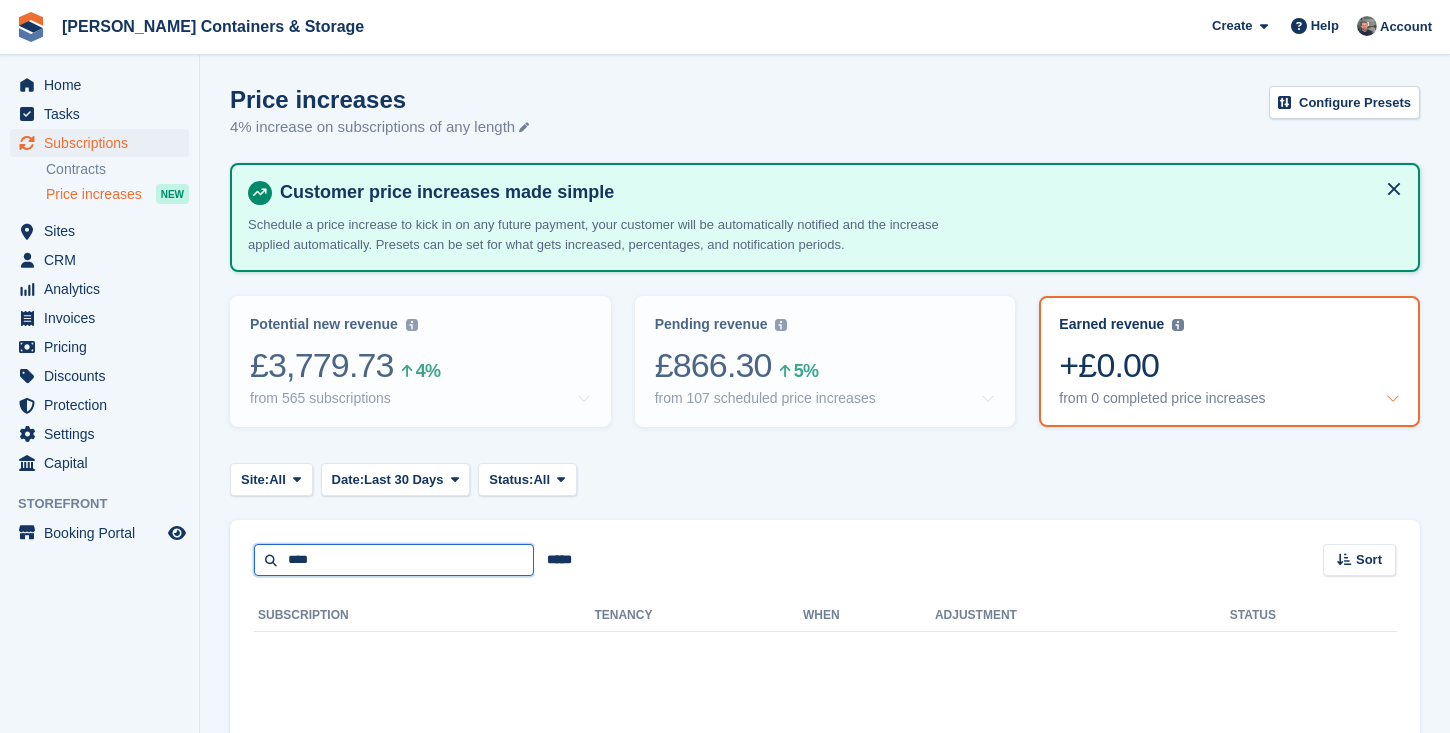 type on "****" 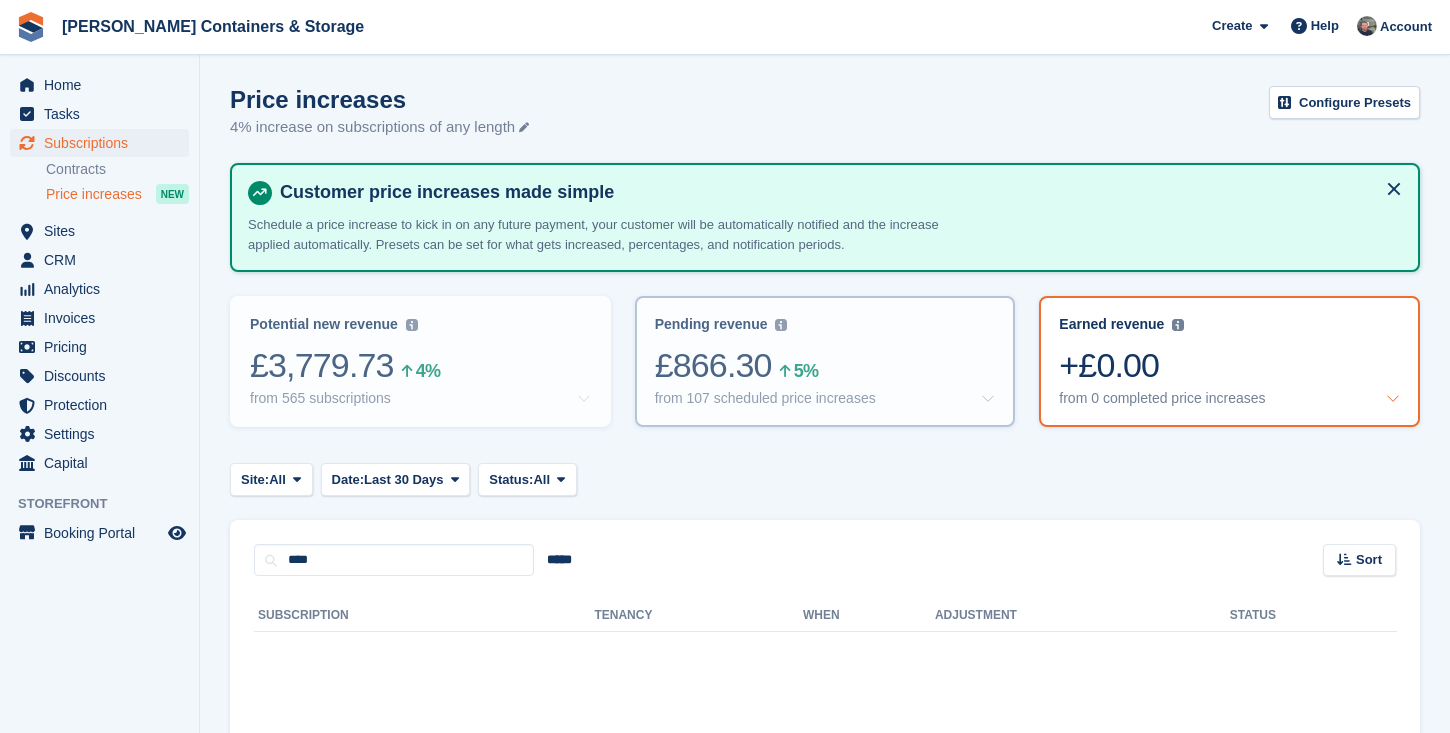 click on "£866.30
5%" at bounding box center (825, 365) 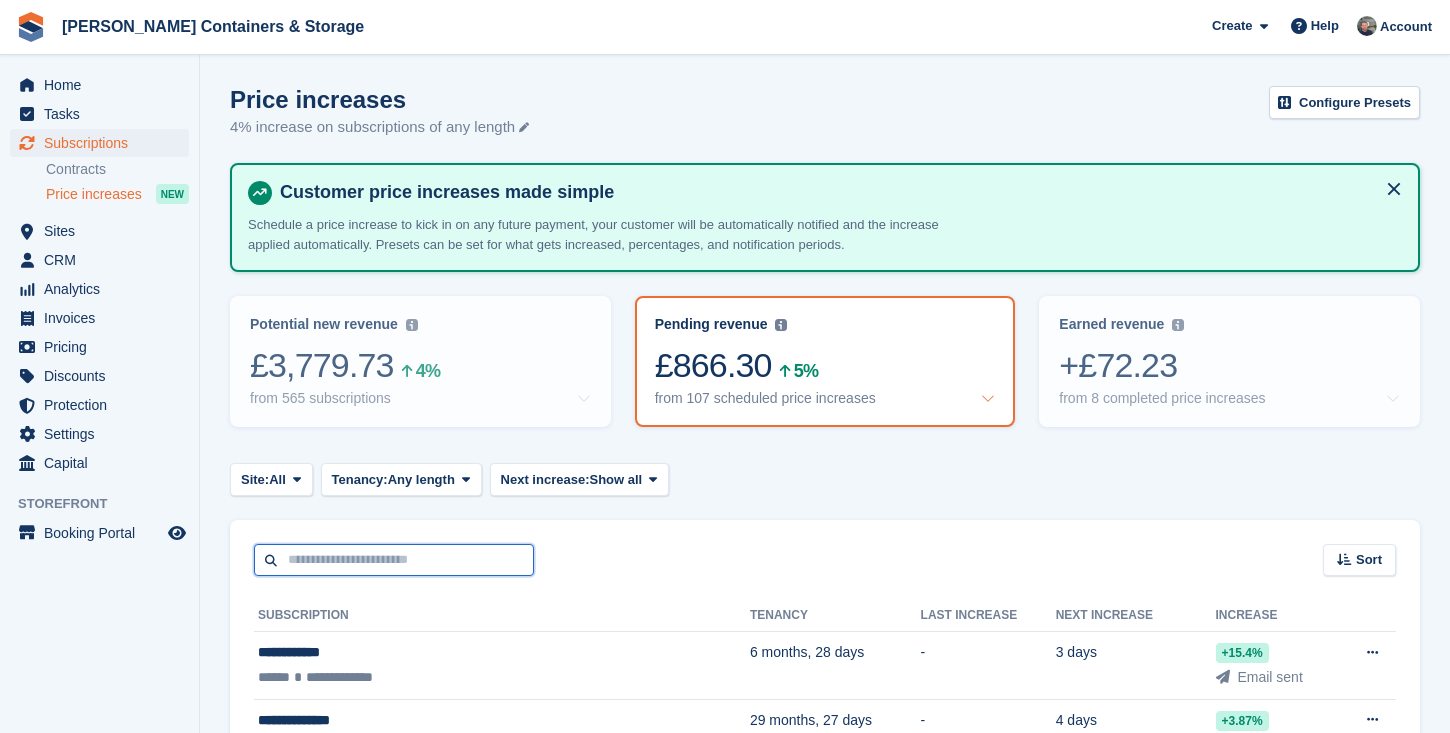 click at bounding box center (394, 560) 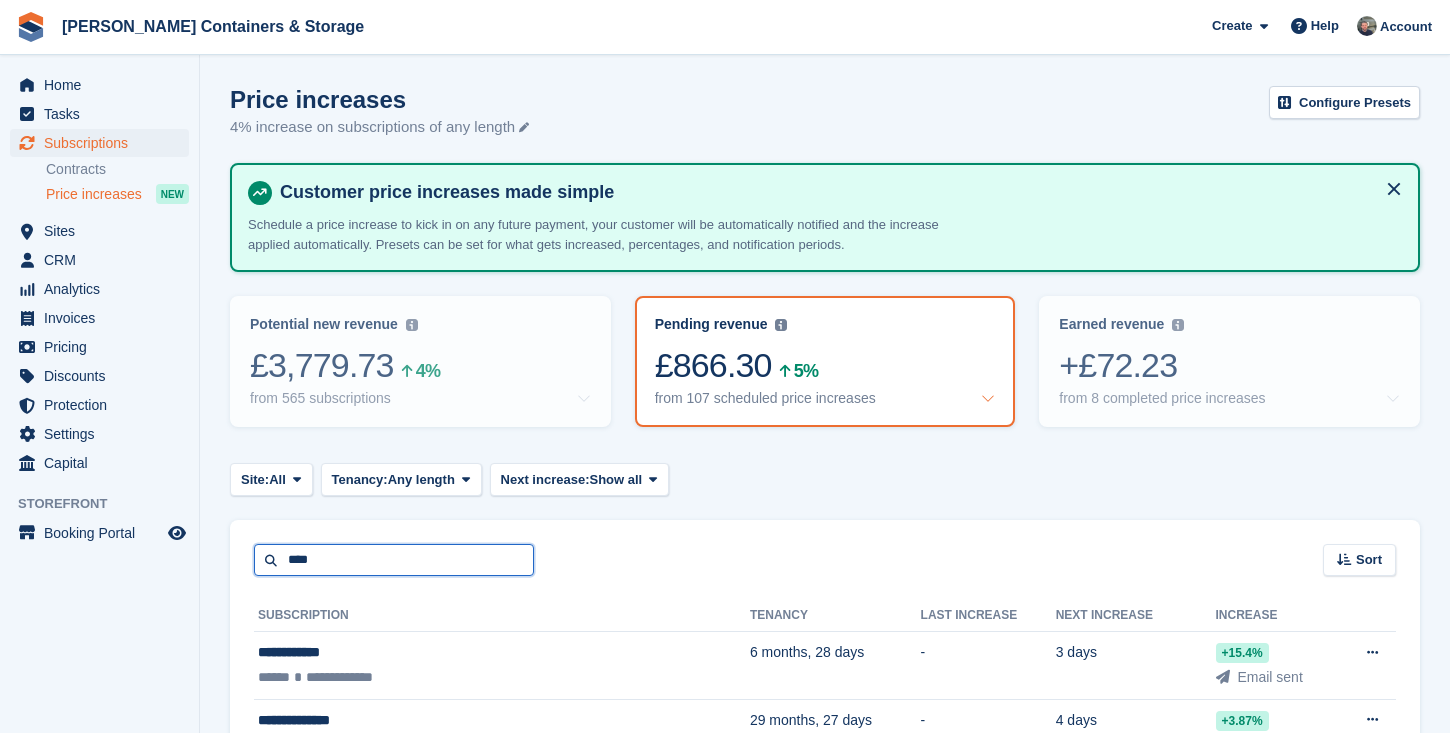 type on "****" 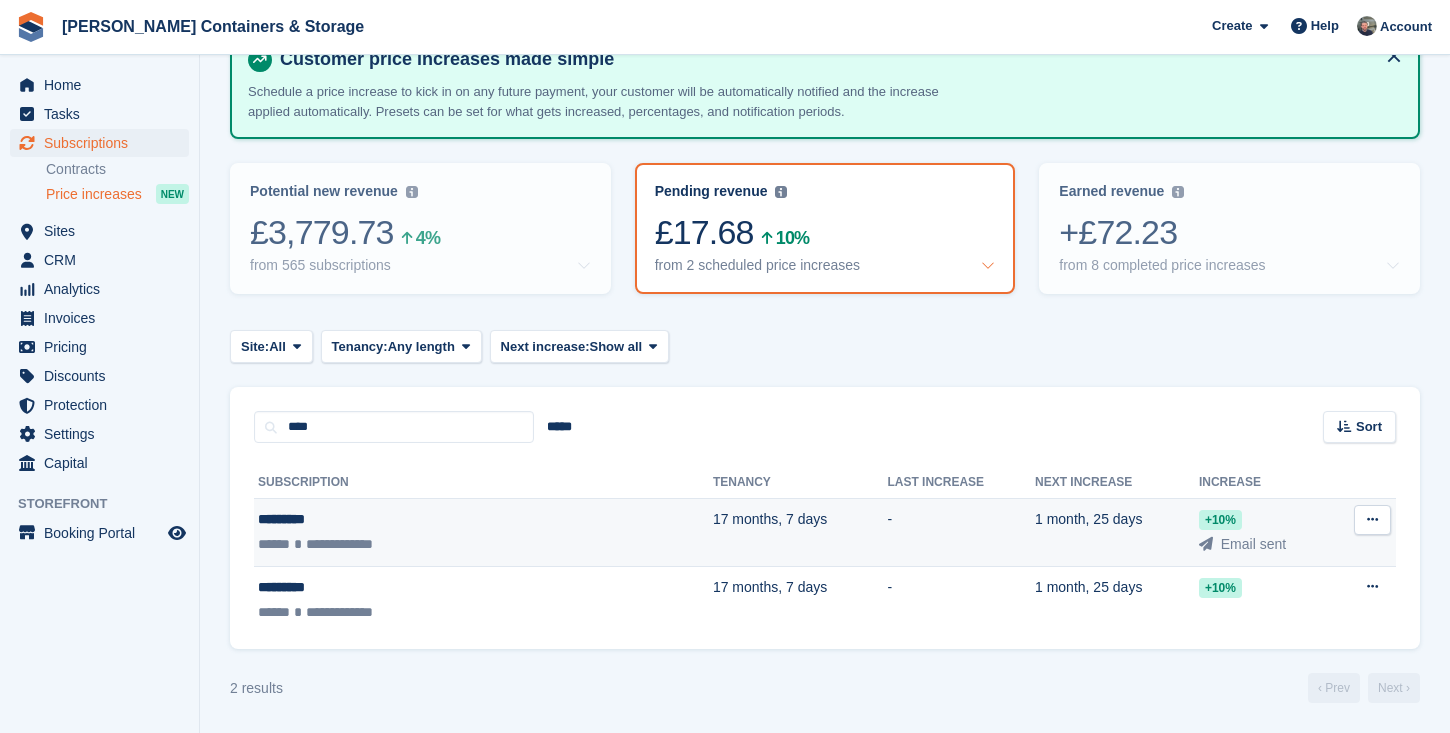 scroll, scrollTop: 132, scrollLeft: 0, axis: vertical 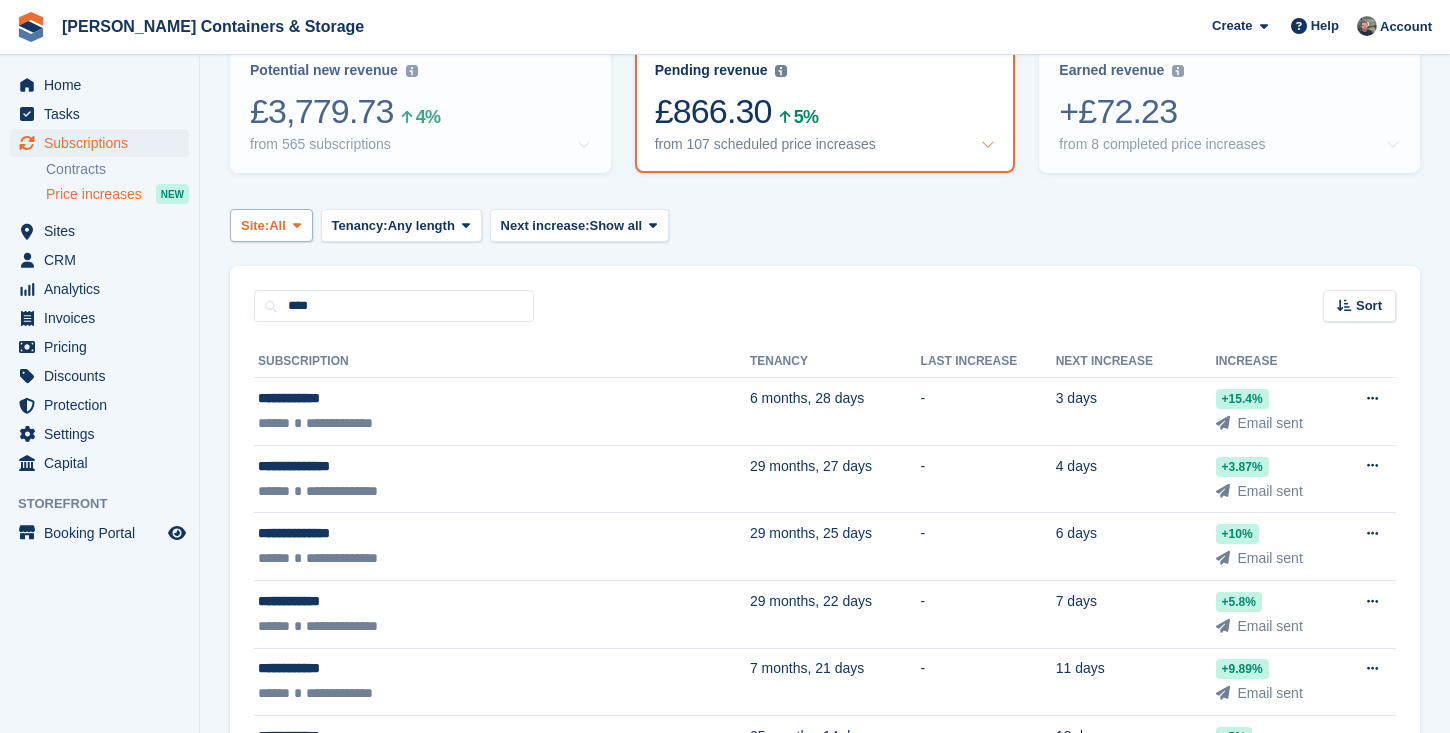 click on "All" at bounding box center (277, 226) 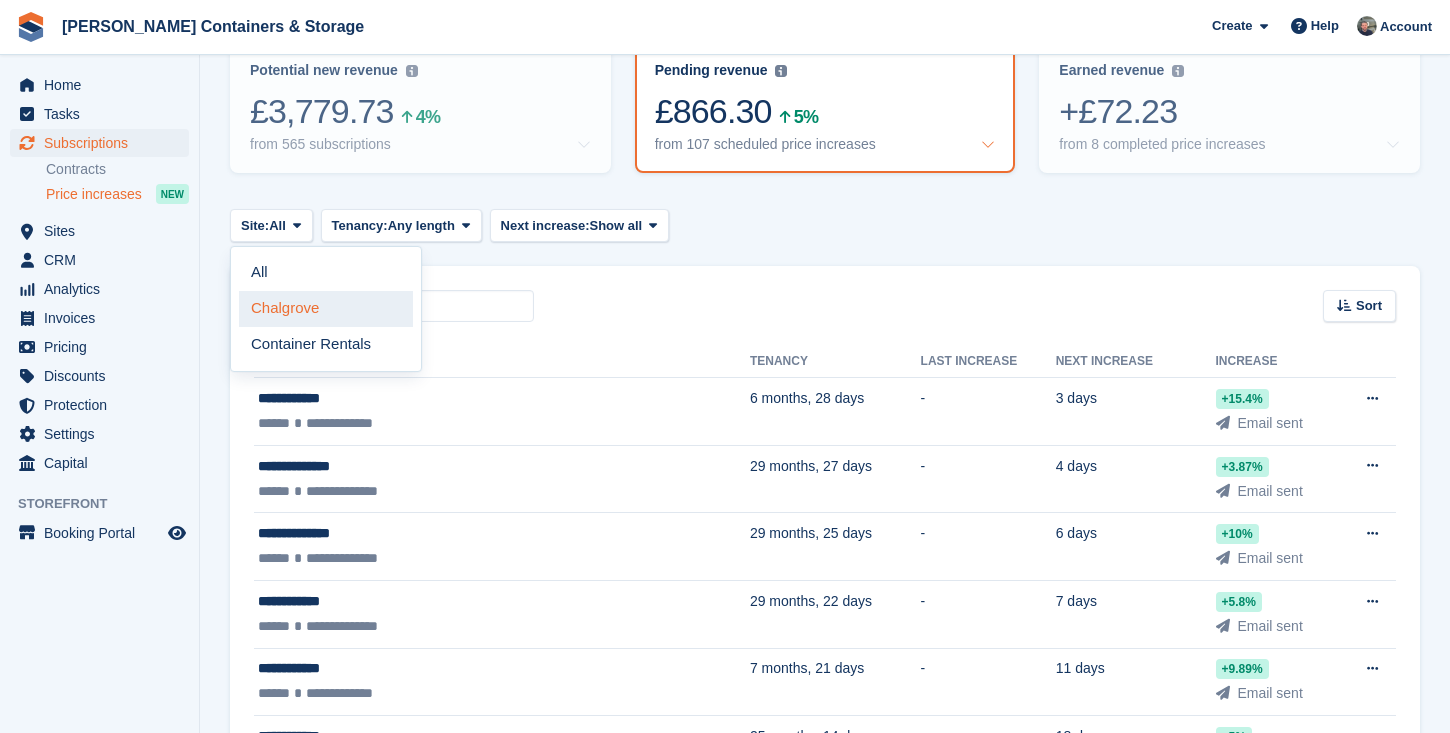 click on "Chalgrove" at bounding box center (326, 309) 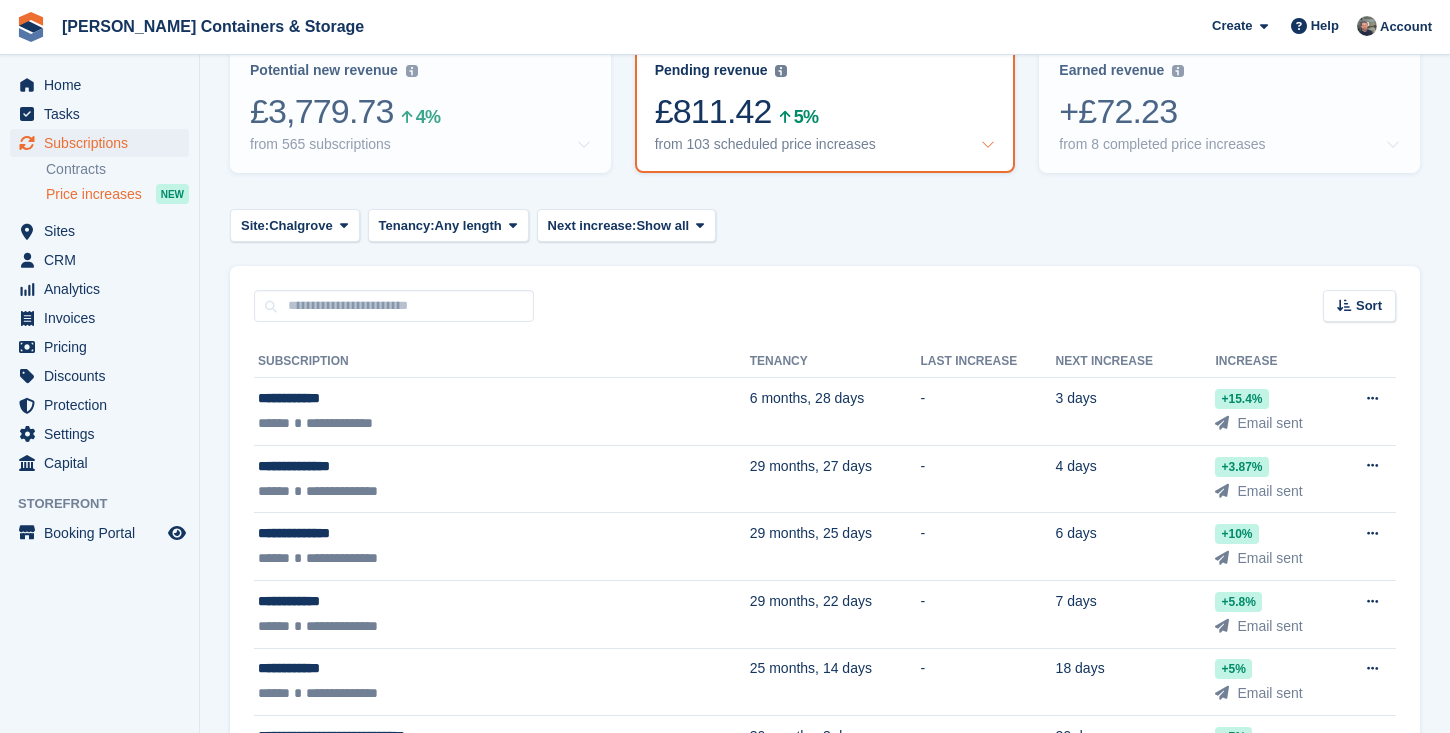 click on "Any length" at bounding box center (468, 226) 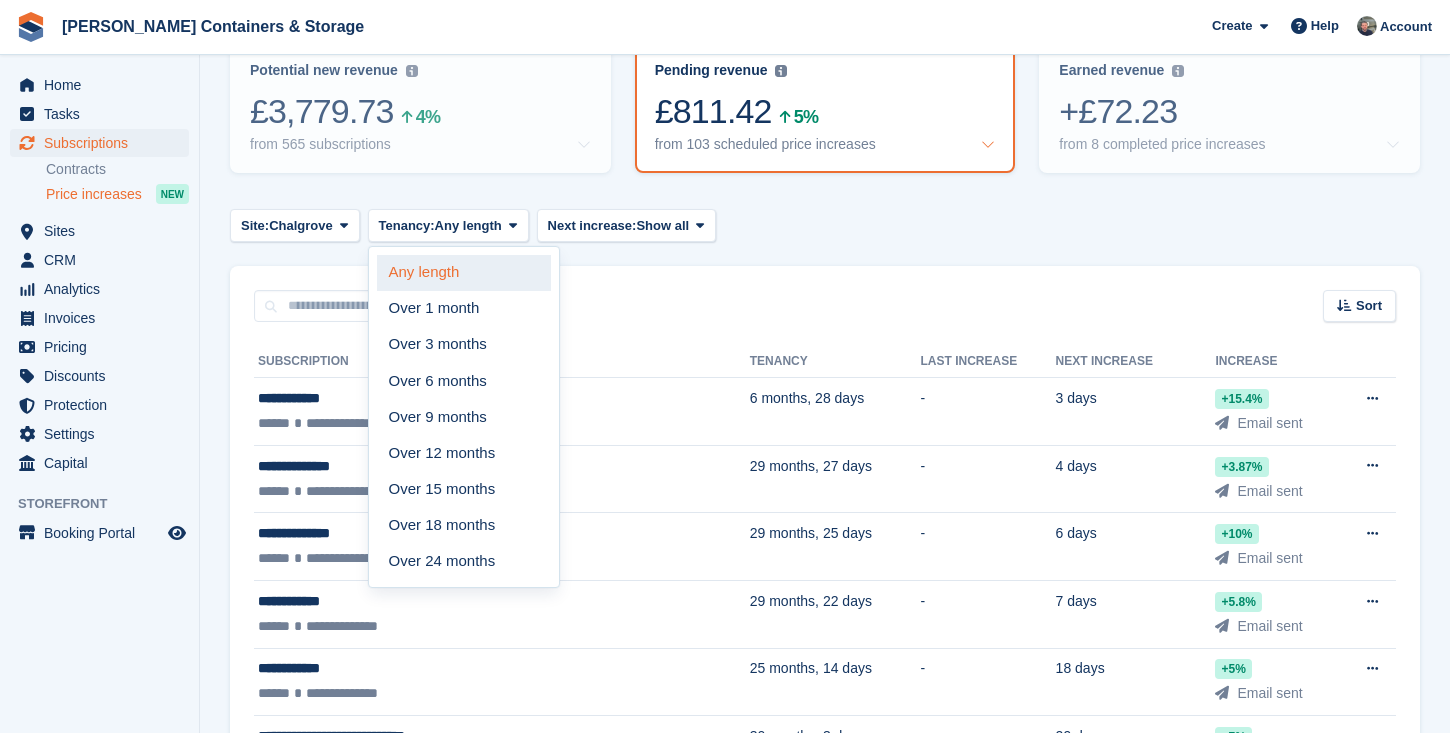 click on "Any length" at bounding box center [464, 273] 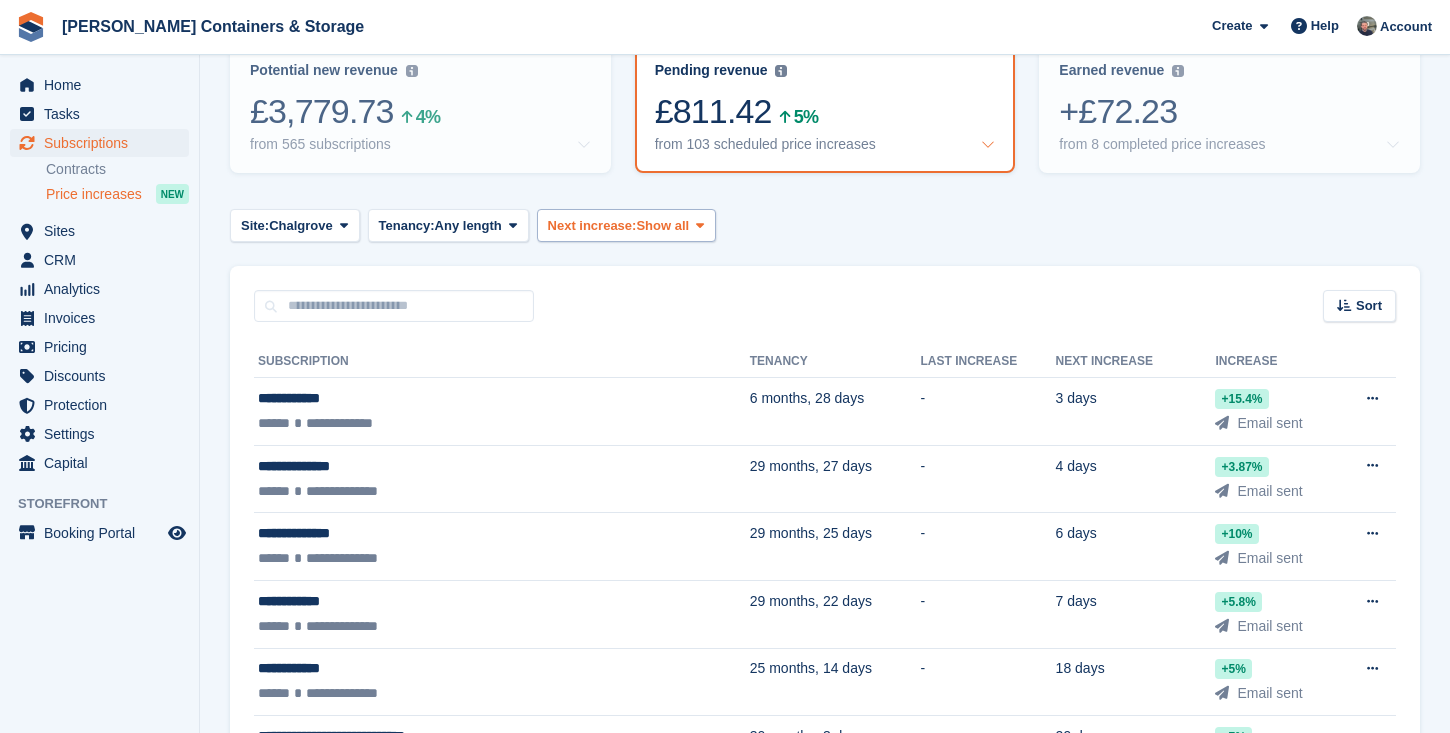 click on "Next increase:" at bounding box center [592, 226] 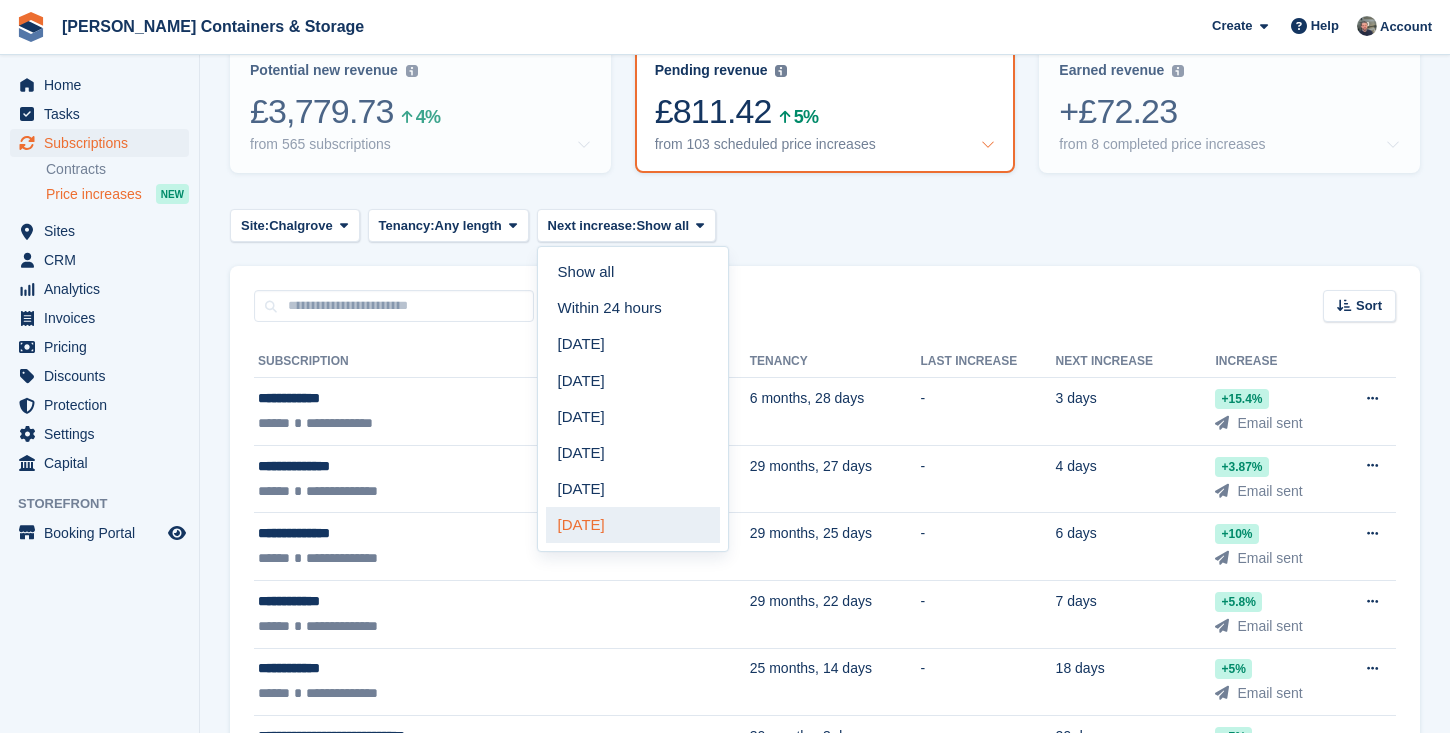 click on "Within 12 months" at bounding box center [633, 525] 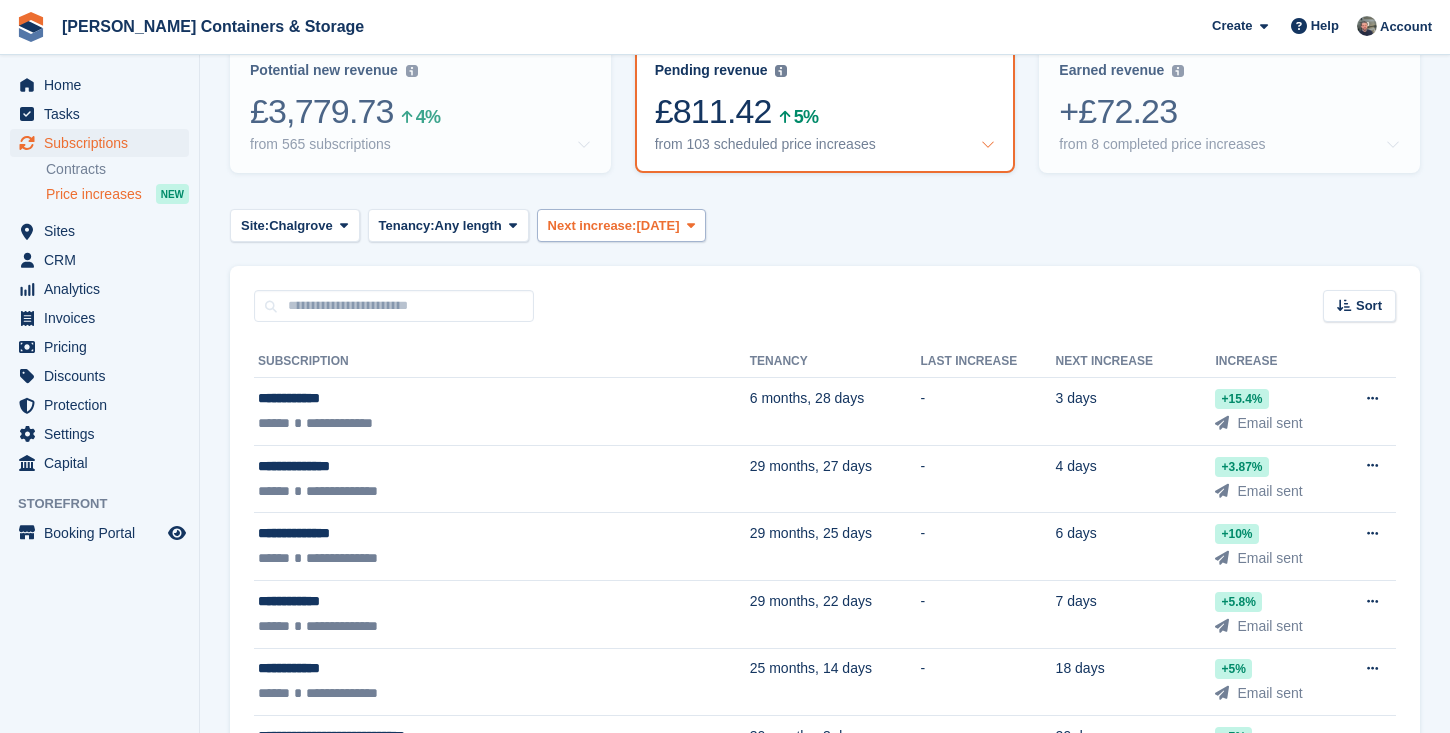 click on "Next increase:" at bounding box center [592, 226] 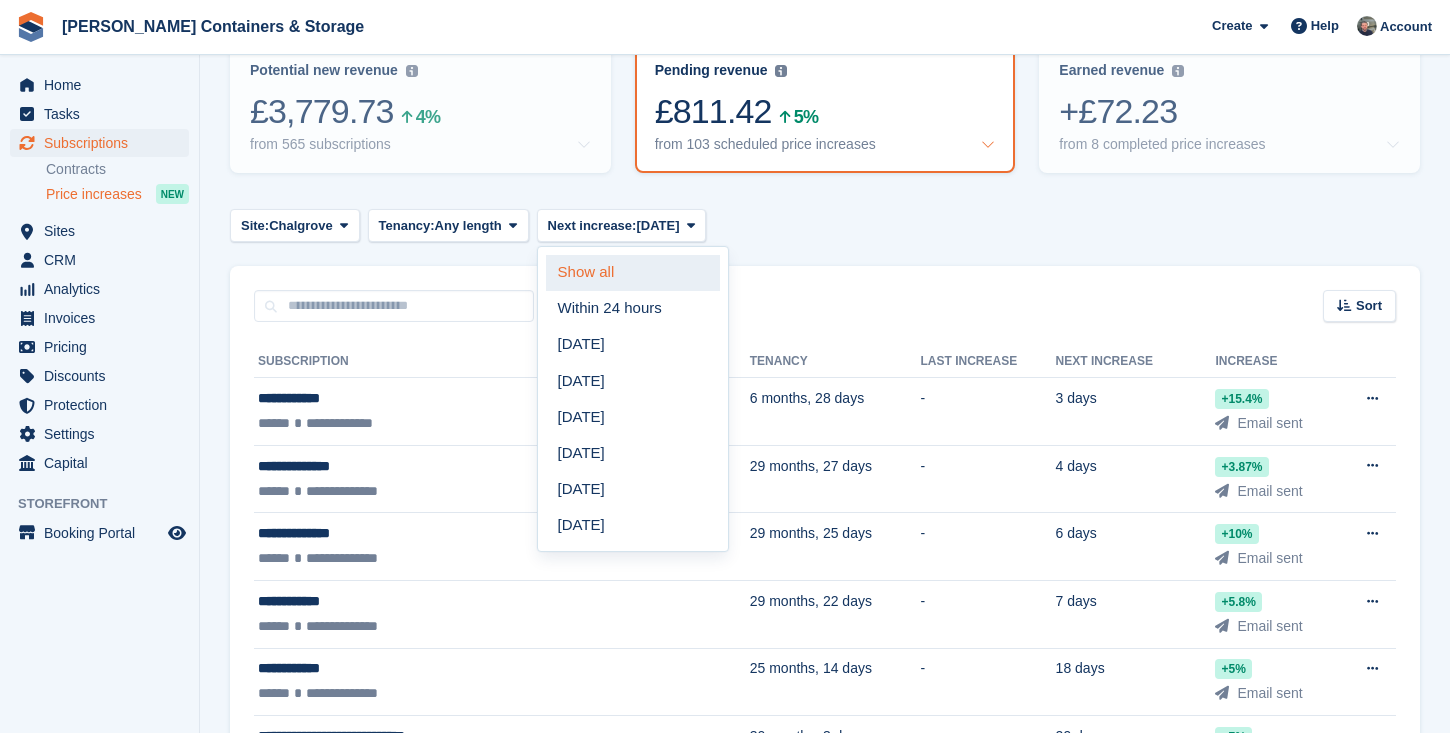click on "Show all" at bounding box center [633, 273] 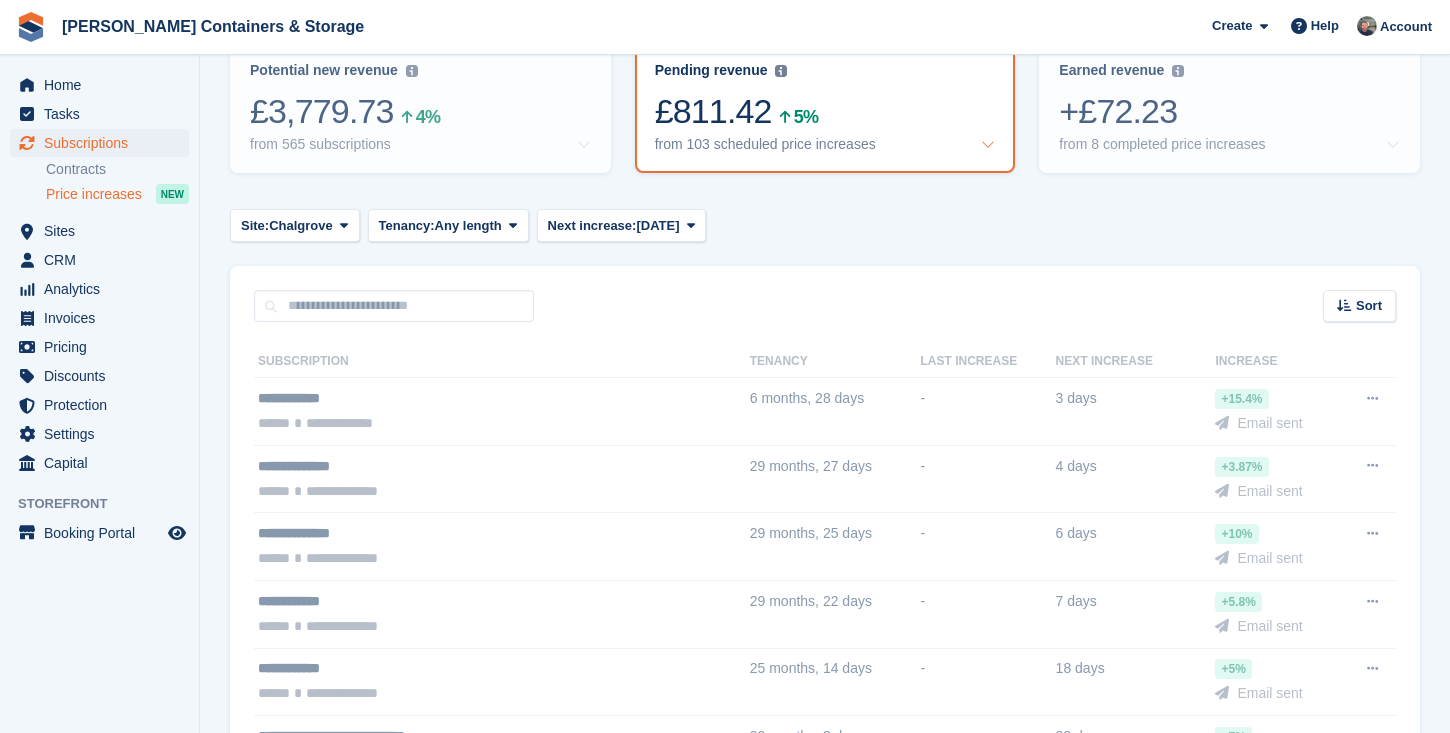 click at bounding box center (955, 2097) 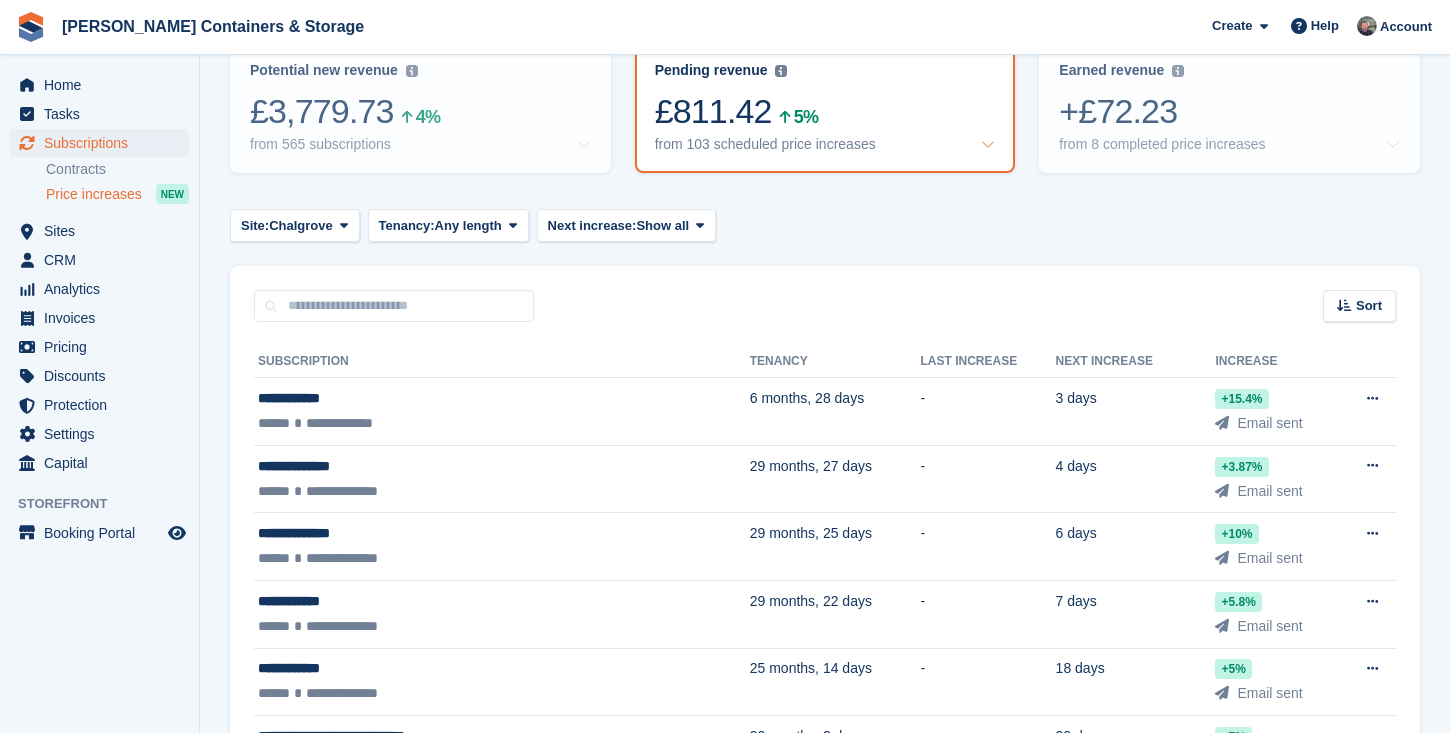 click on "Tenancy:
Any length" at bounding box center (448, 225) 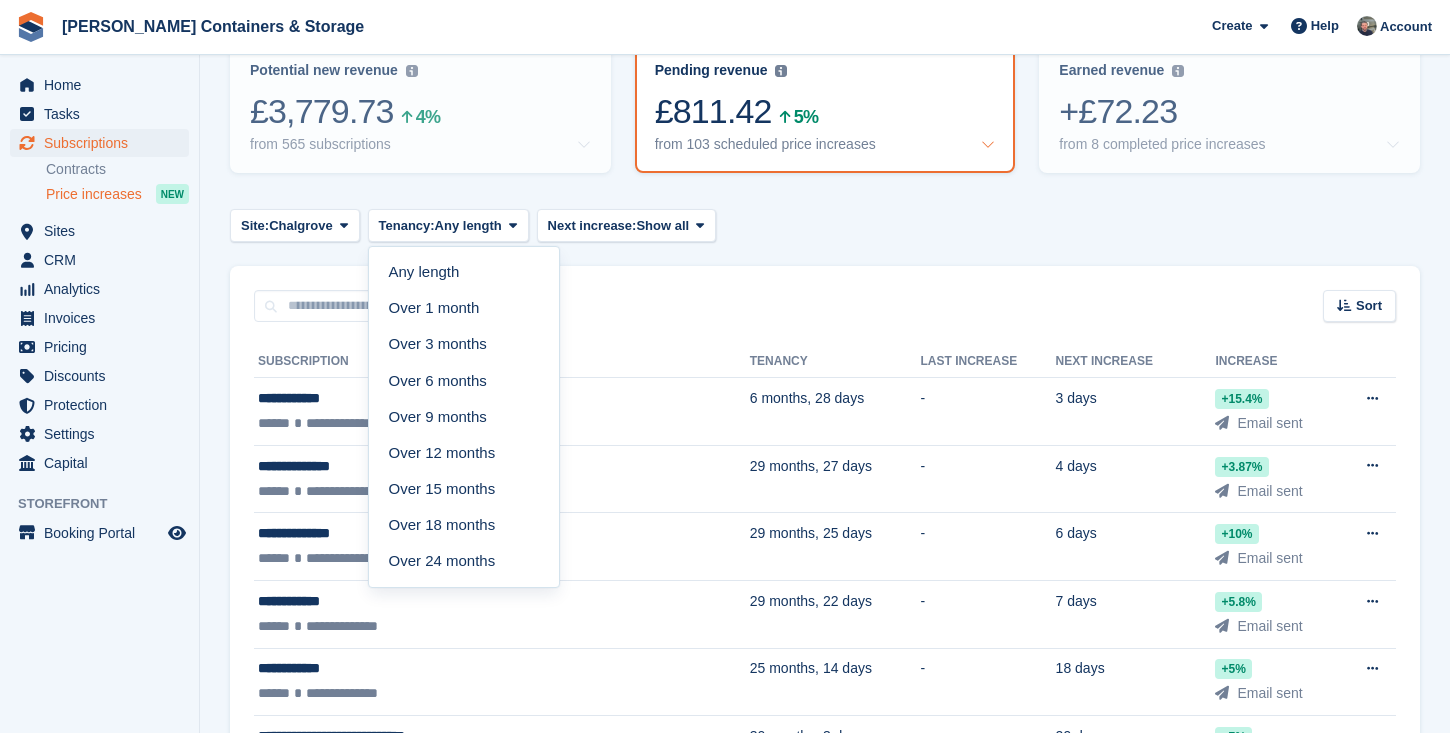 click on "Site:
Chalgrove
All
Chalgrove
Container Rentals
Tenancy:
Any length
Any length
Over 1 month
Over 3 months
Over 6 months
Over 9 months
Over 12 months
Over 15 months
Over 18 months
Over 24 months
Next increase:
Show all
Show all
Within 24 hours
Within 7 days
Within 2 weeks
Within 4 weeks
Within 3 months
Within 6 months
Within 12 months" at bounding box center [825, 225] 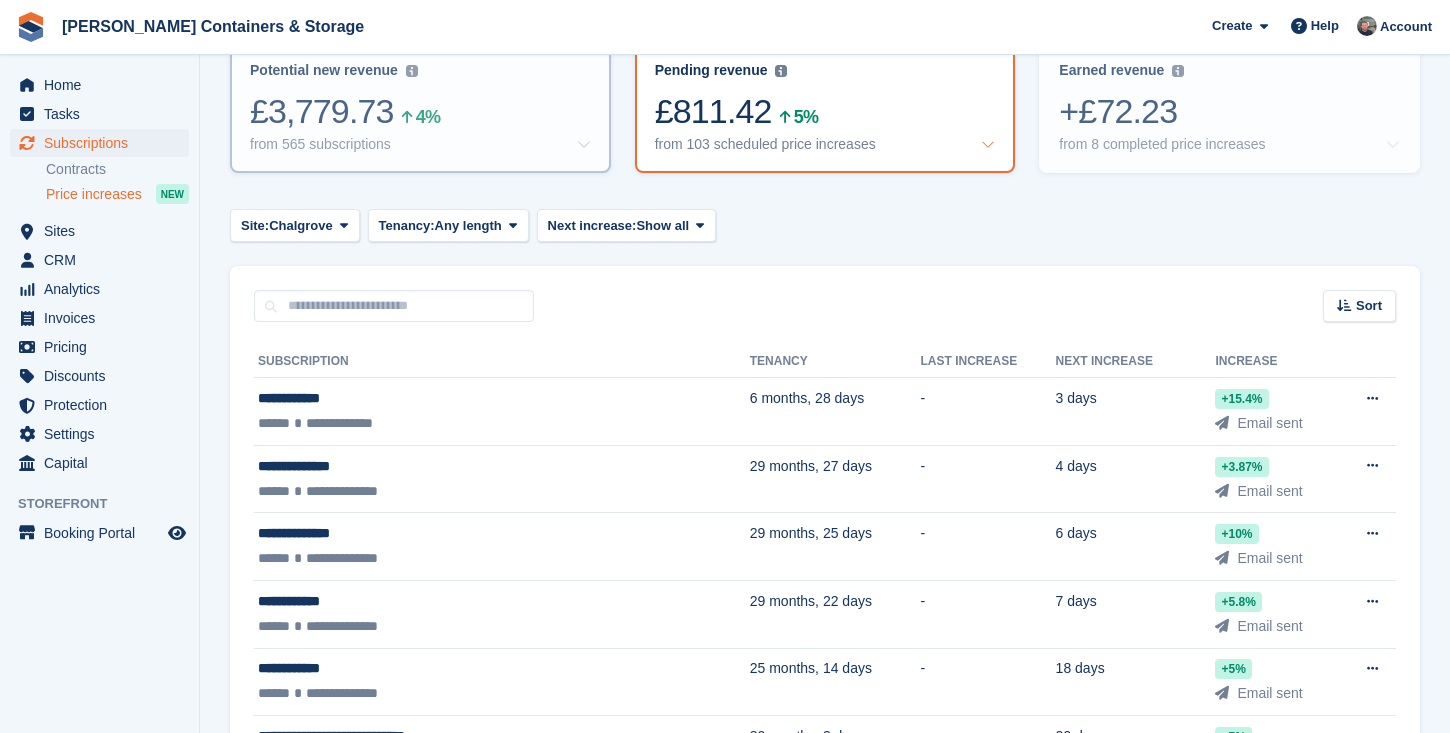 click on "£3,779.73
4%" at bounding box center [420, 111] 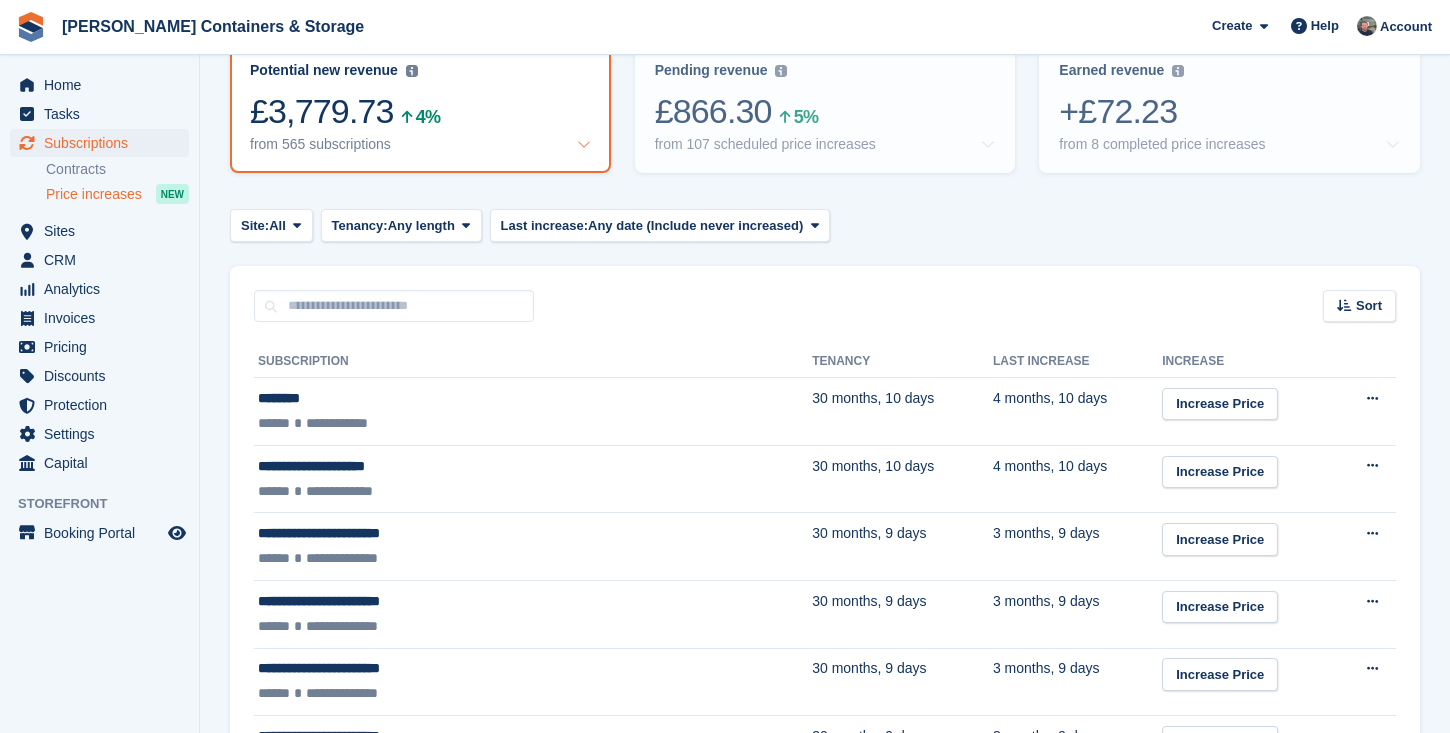 click on "Price increases
4% increase on subscriptions of any length
Configure Presets
Customer price increases made simple
Schedule a price increase to kick in on any future payment, your customer will be automatically notified and the increase applied automatically. Presets can be set for what gets increased, percentages, and notification periods.
Potential new revenue
Potential recurring revenue based on  4% increase  on all tenants with an active subscription  any length  applied to Unit Types only.
£3,779.73
4%
from 565 subscriptions" at bounding box center (825, 1829) 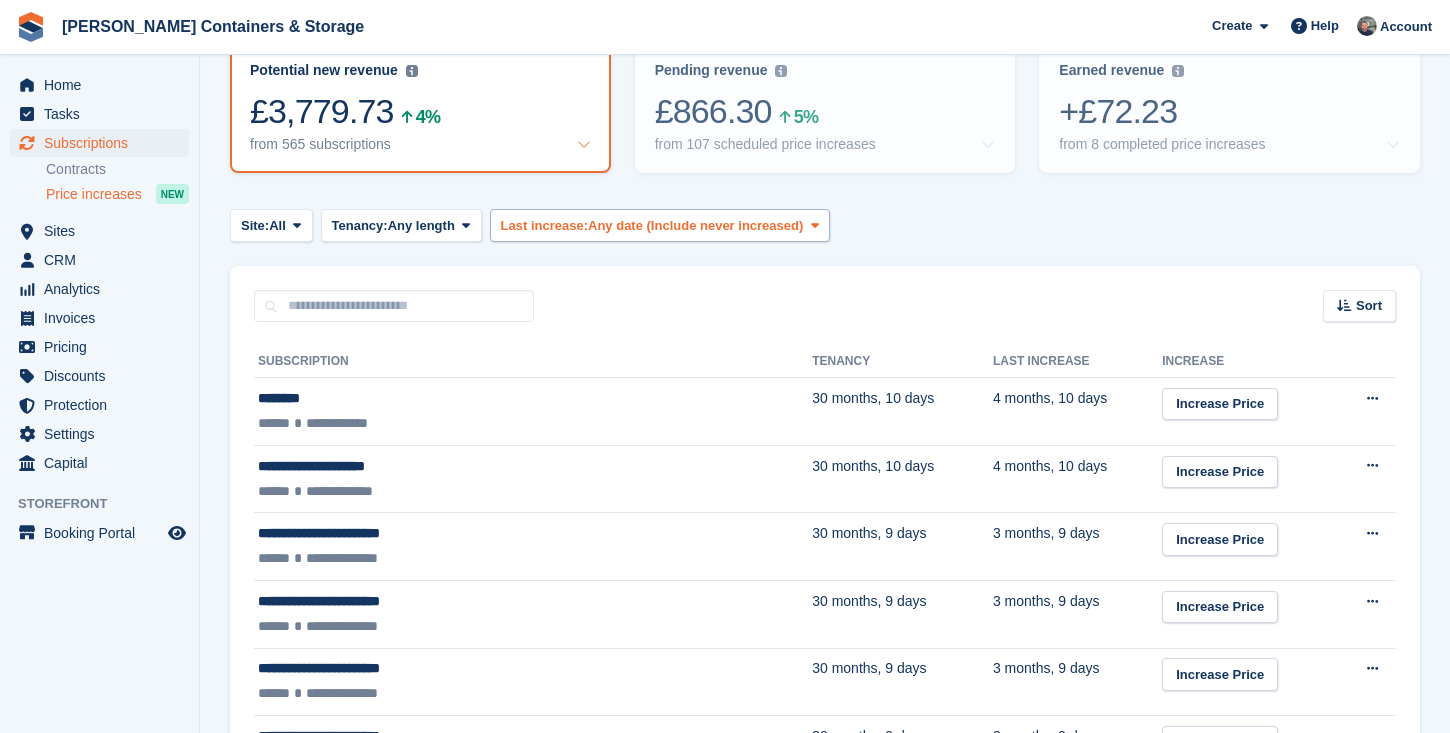 click on "Any date (Include never increased)" at bounding box center [695, 226] 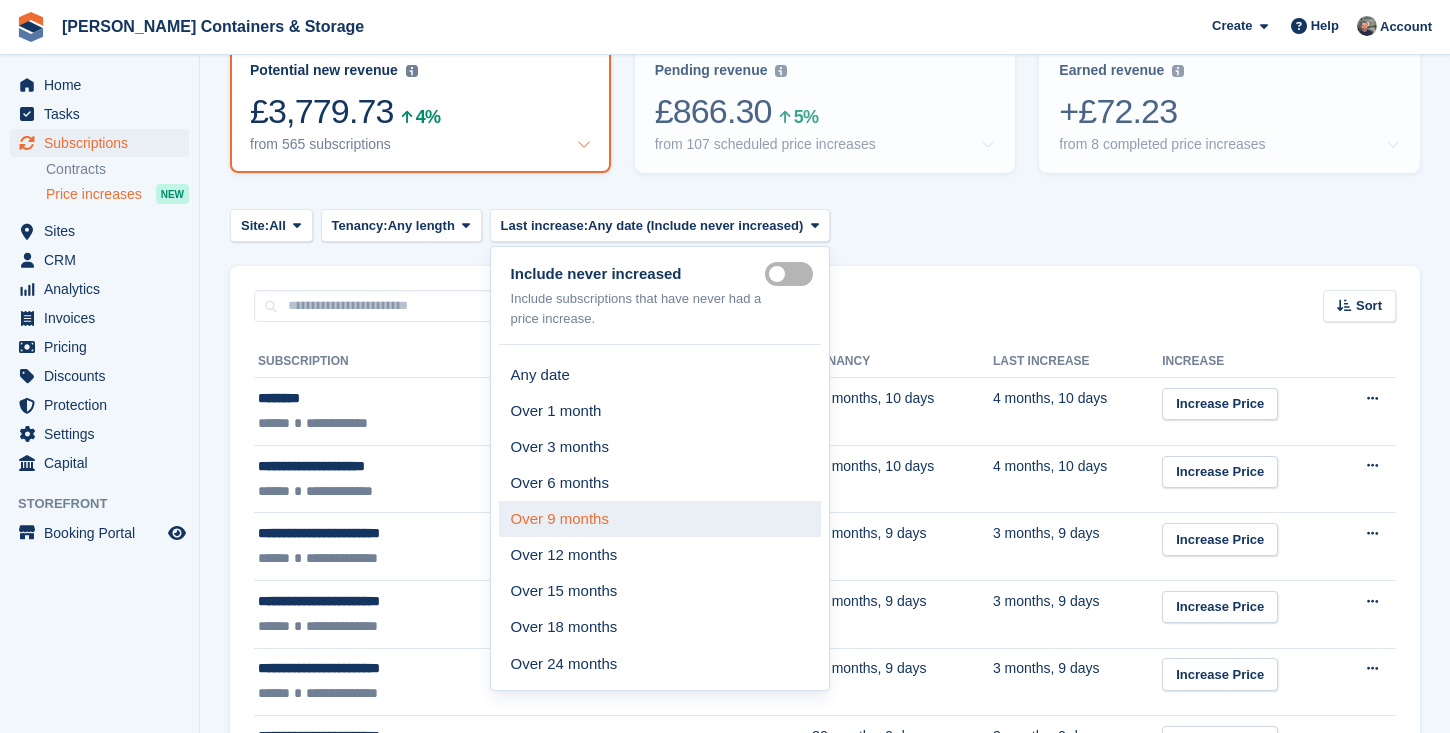 click on "Over 9 months" at bounding box center [660, 519] 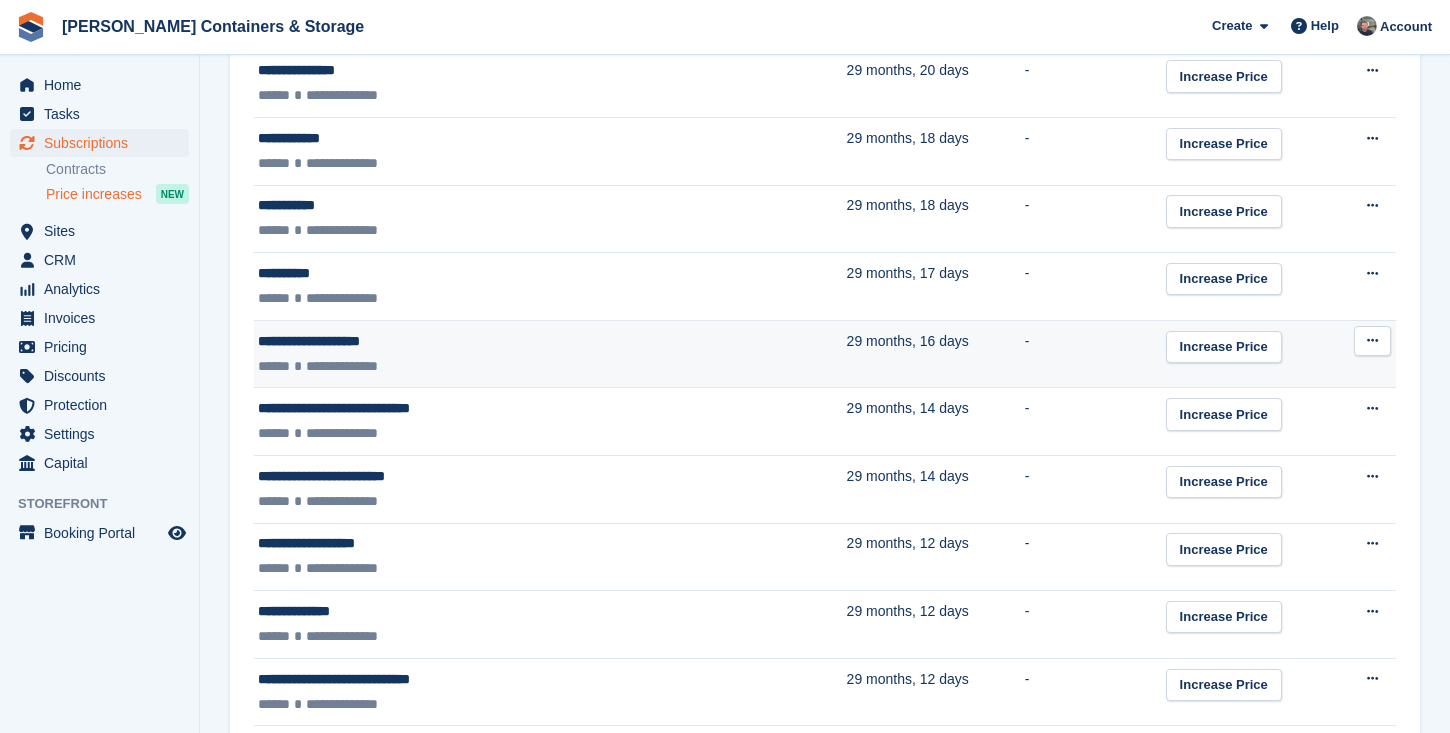 scroll, scrollTop: 2543, scrollLeft: 0, axis: vertical 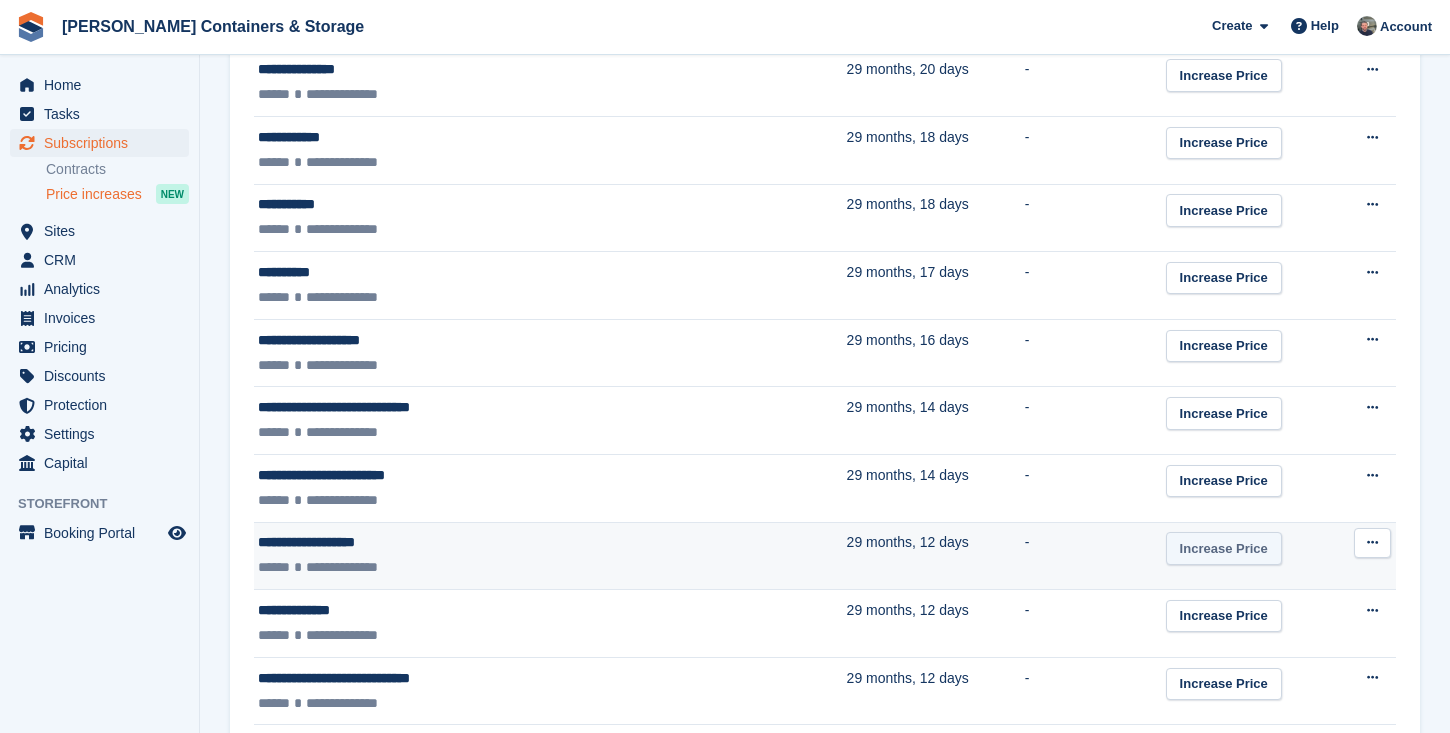 click on "Increase Price" at bounding box center [1224, 548] 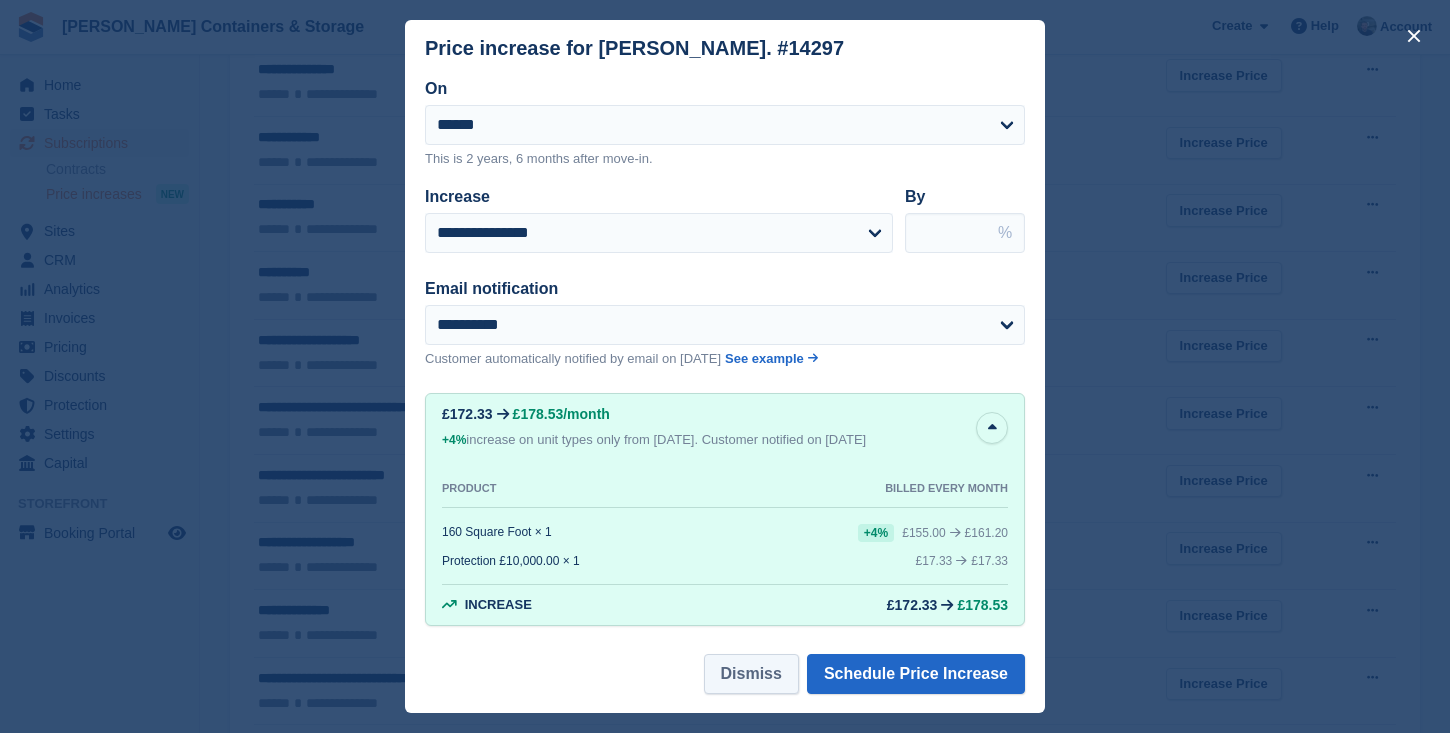 click on "Dismiss" at bounding box center [751, 674] 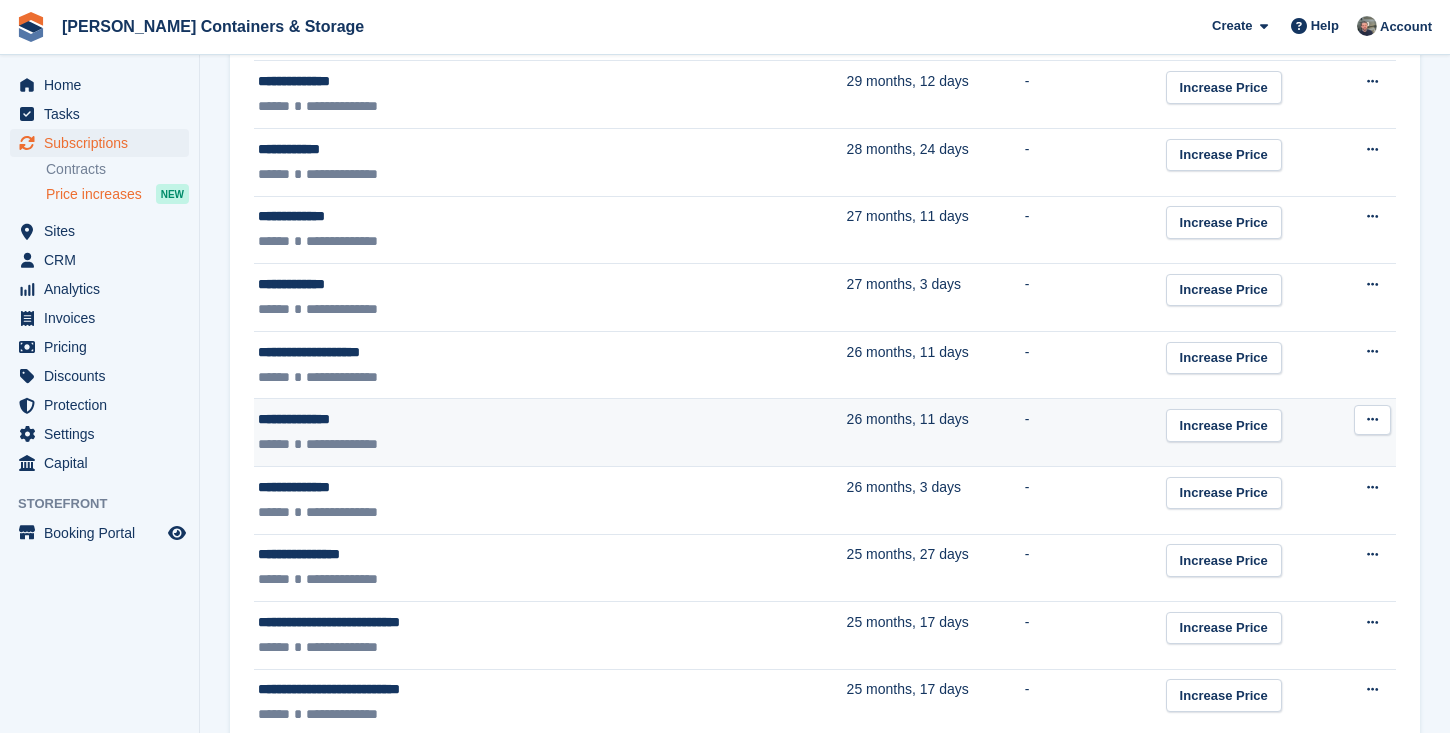 scroll, scrollTop: 3208, scrollLeft: 0, axis: vertical 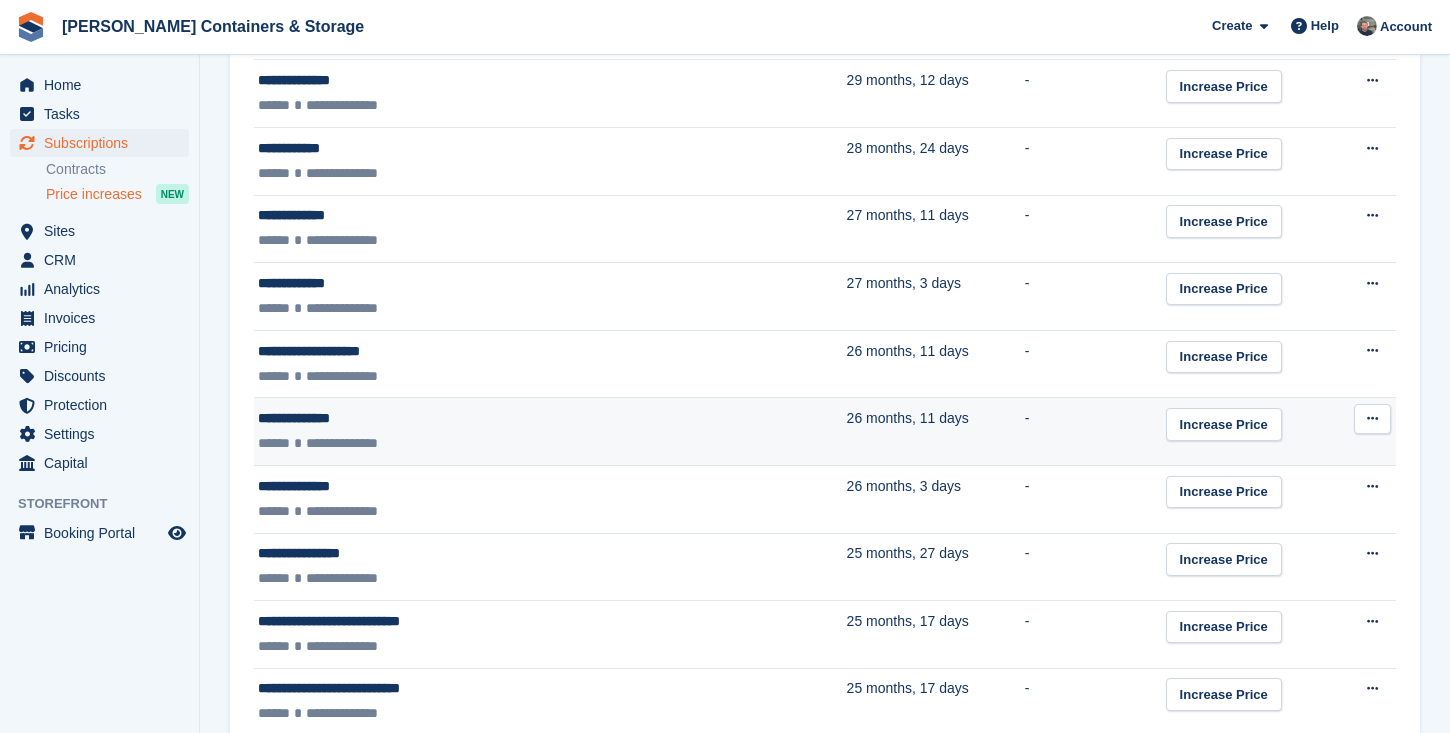 click on "**********" at bounding box center [550, 432] 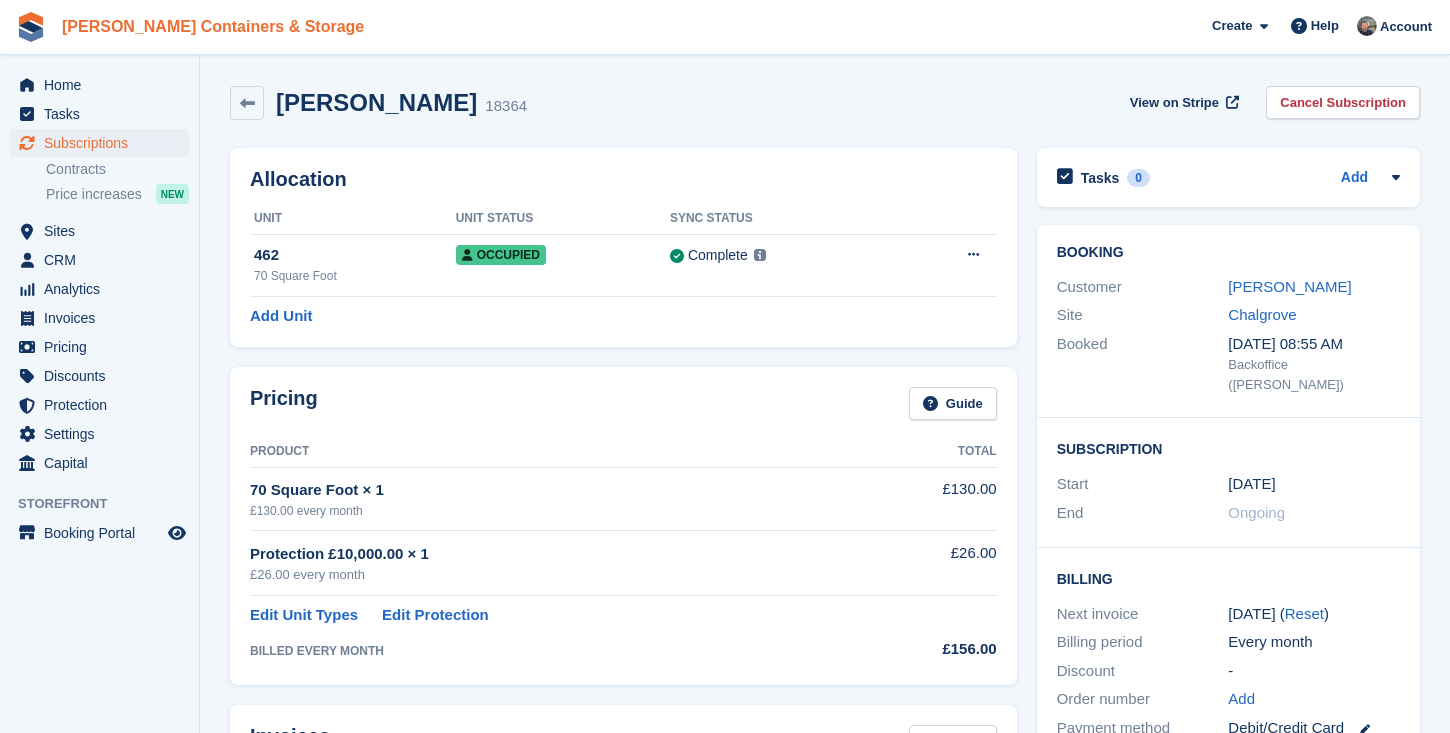 scroll, scrollTop: 0, scrollLeft: 0, axis: both 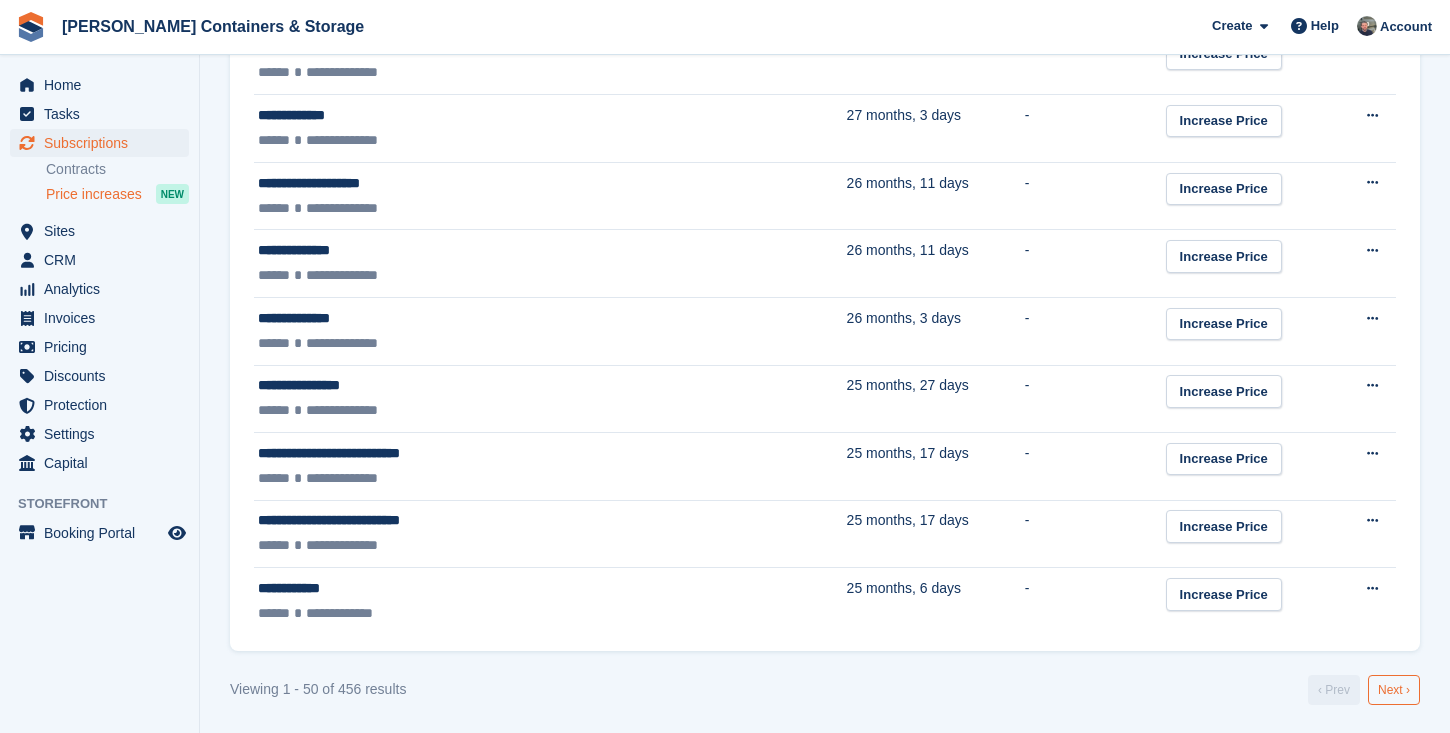 click on "Next ›" at bounding box center [1394, 690] 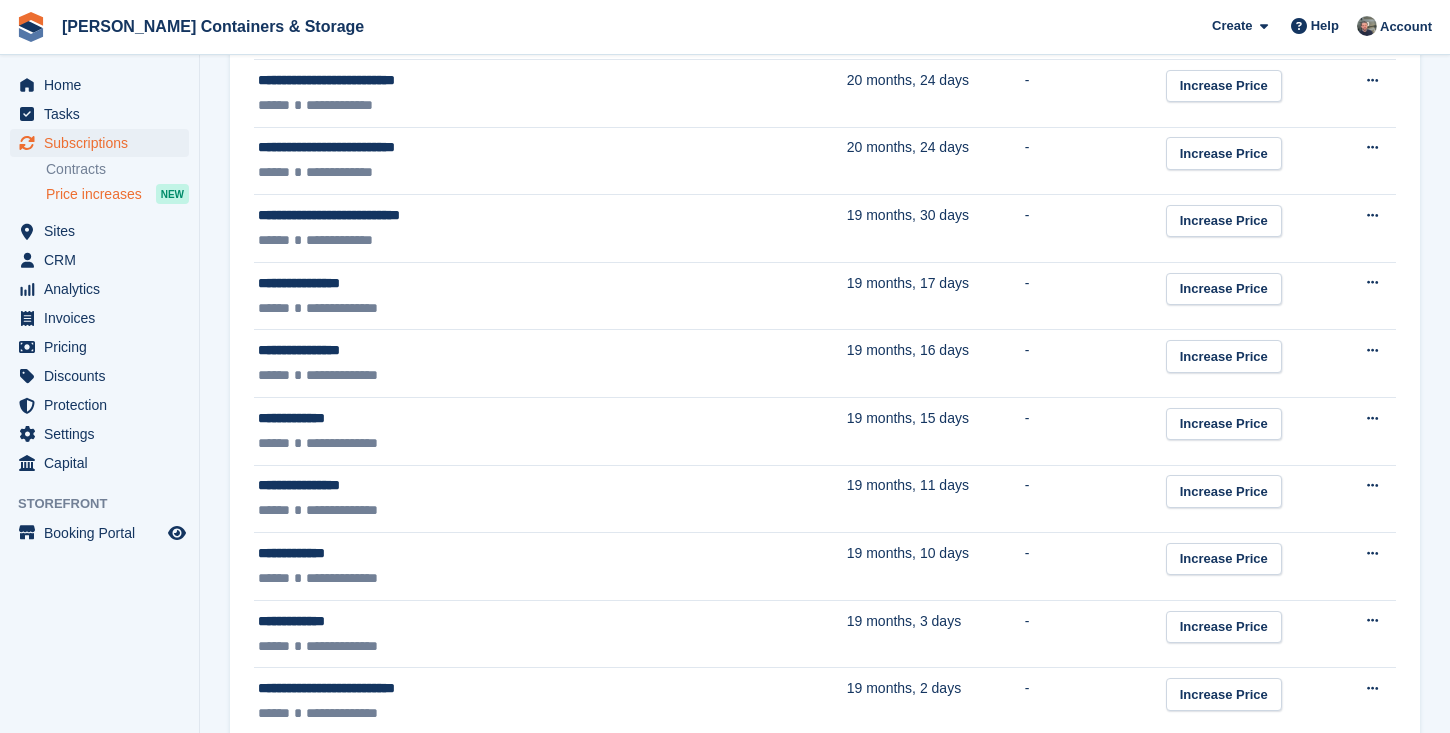 scroll, scrollTop: 2715, scrollLeft: 0, axis: vertical 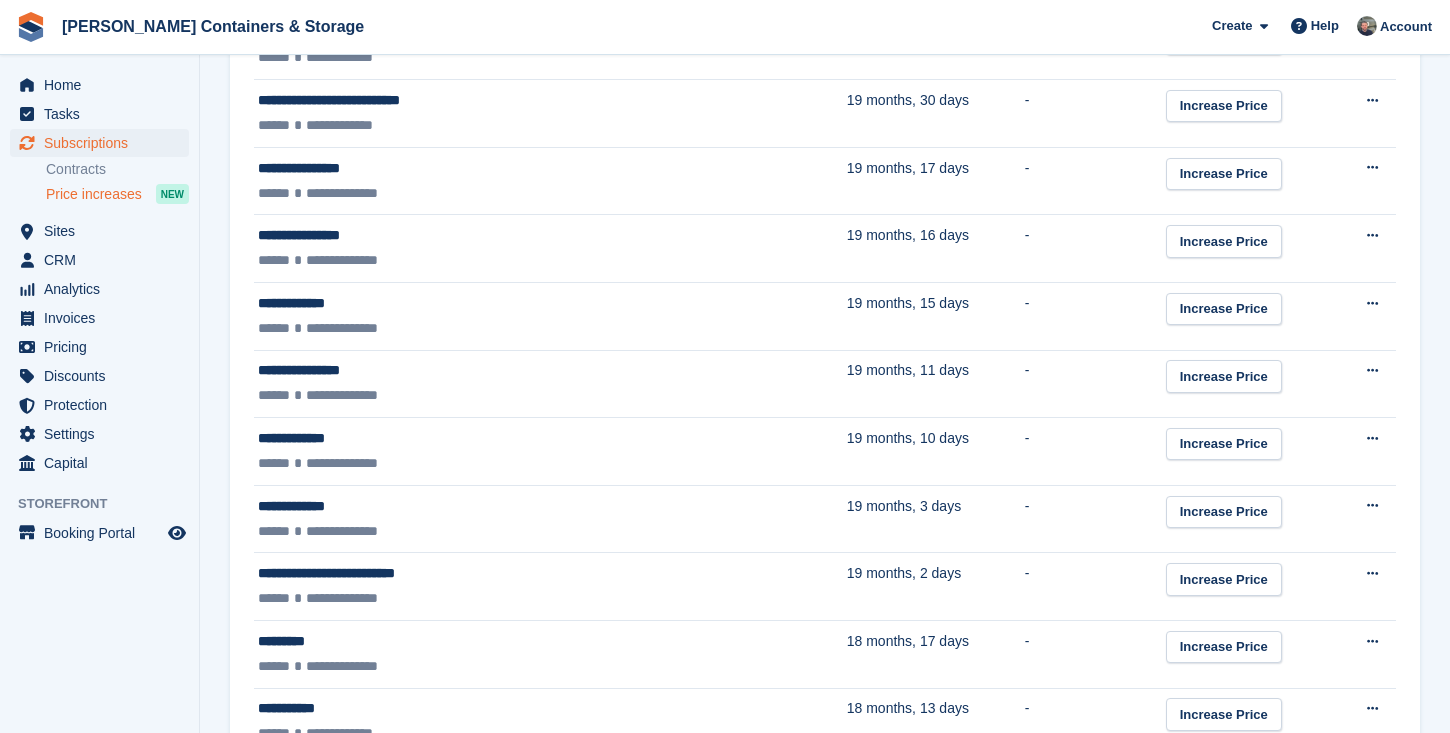 click on "Home
Tasks
Subscriptions
Subscriptions
Subscriptions
Contracts
Price increases
NEW
Contracts
Price increases
NEW
Sites
Sites
Sites
Chalgrove
Container Rentals" at bounding box center [99, 371] 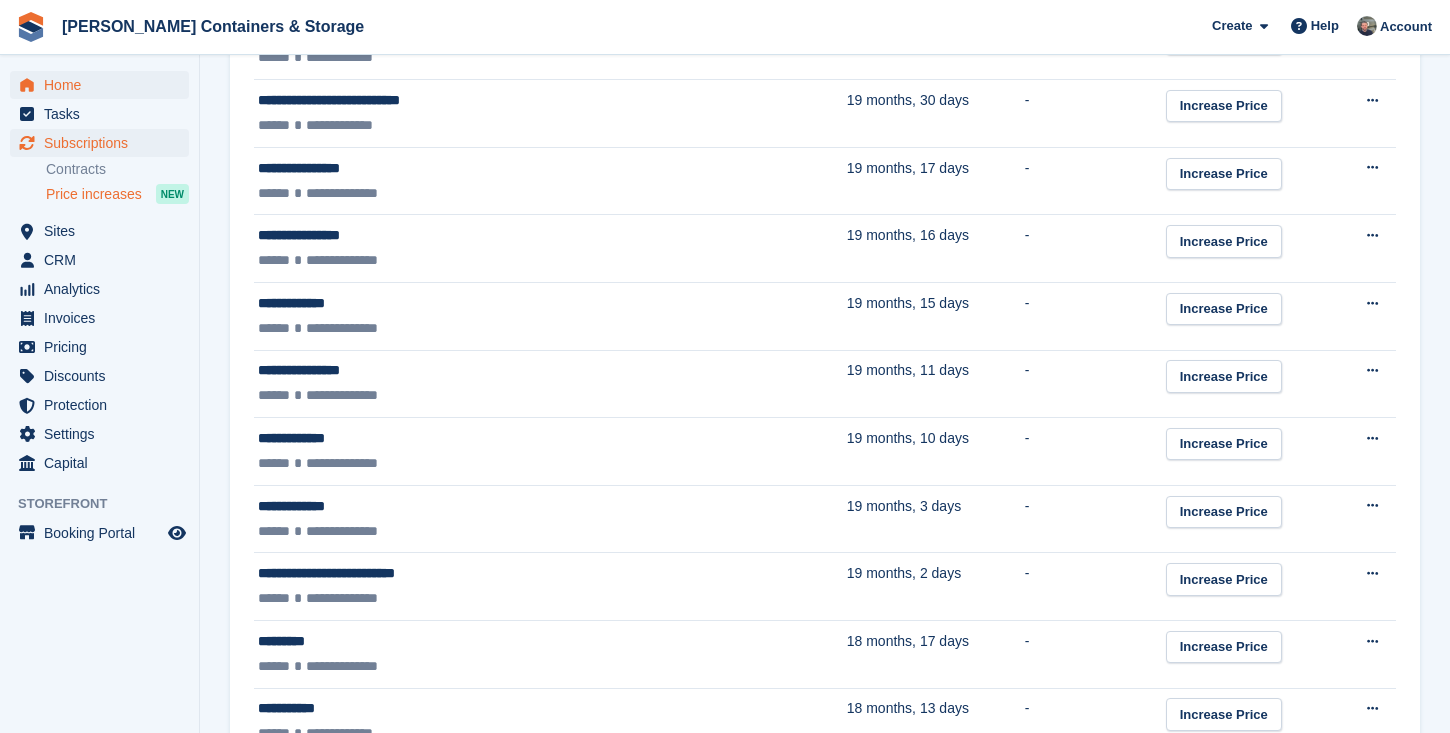 click on "Home" at bounding box center [104, 85] 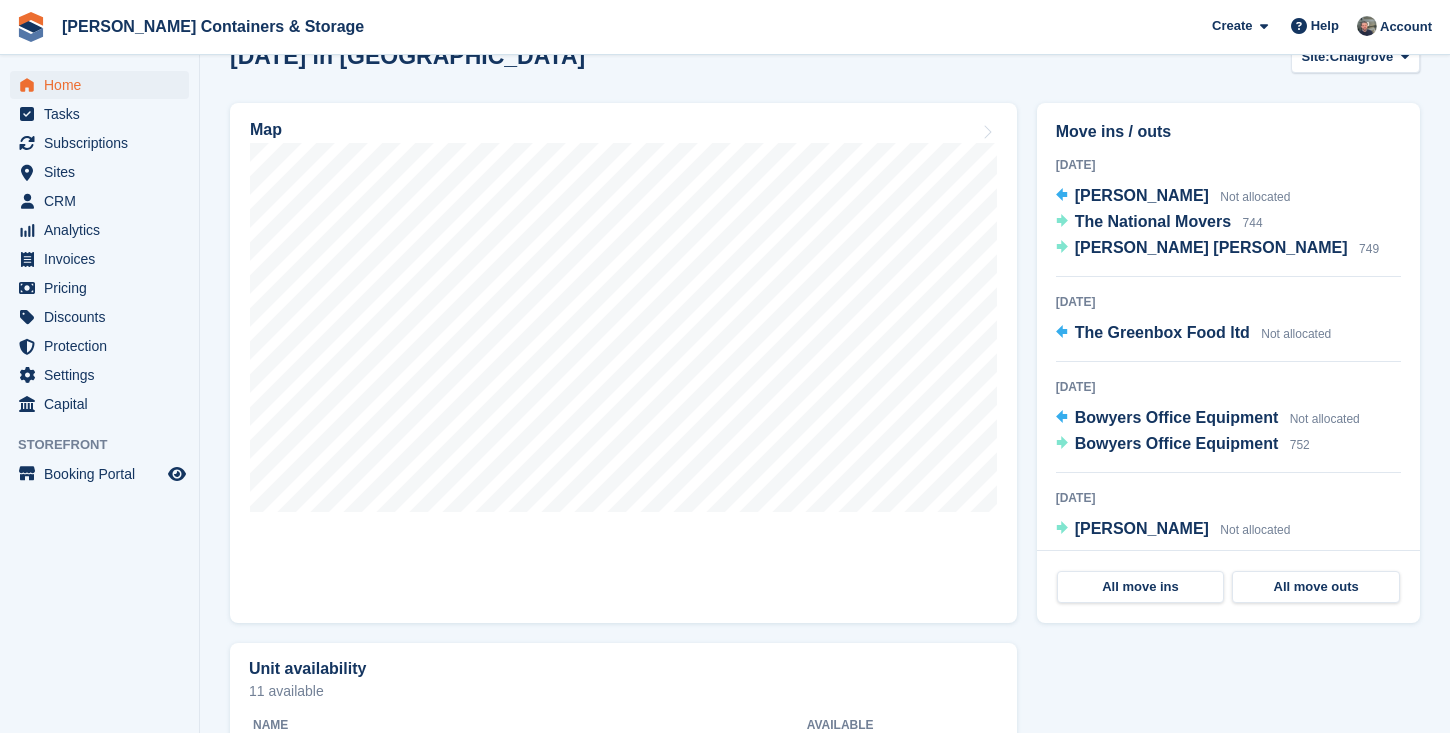 scroll, scrollTop: 614, scrollLeft: 0, axis: vertical 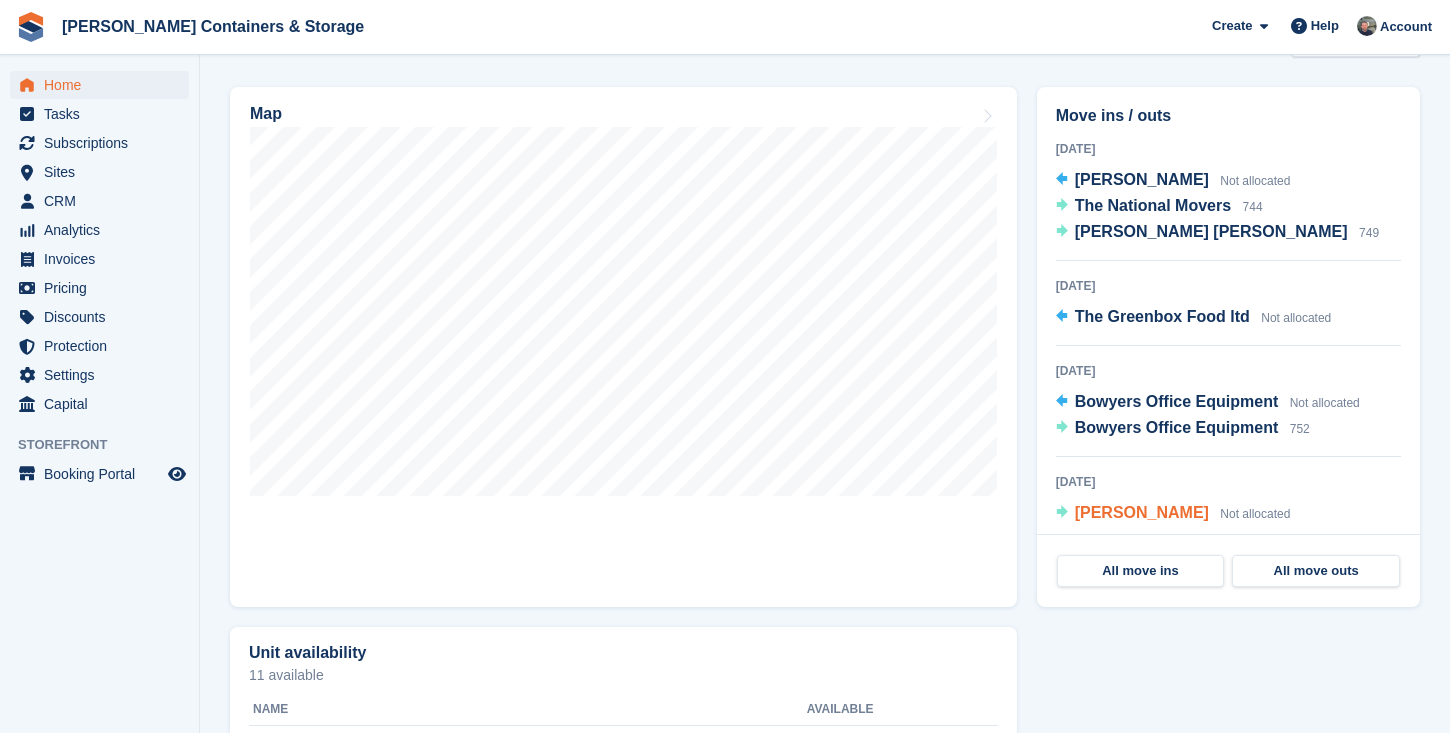 click on "[PERSON_NAME]" at bounding box center (1142, 512) 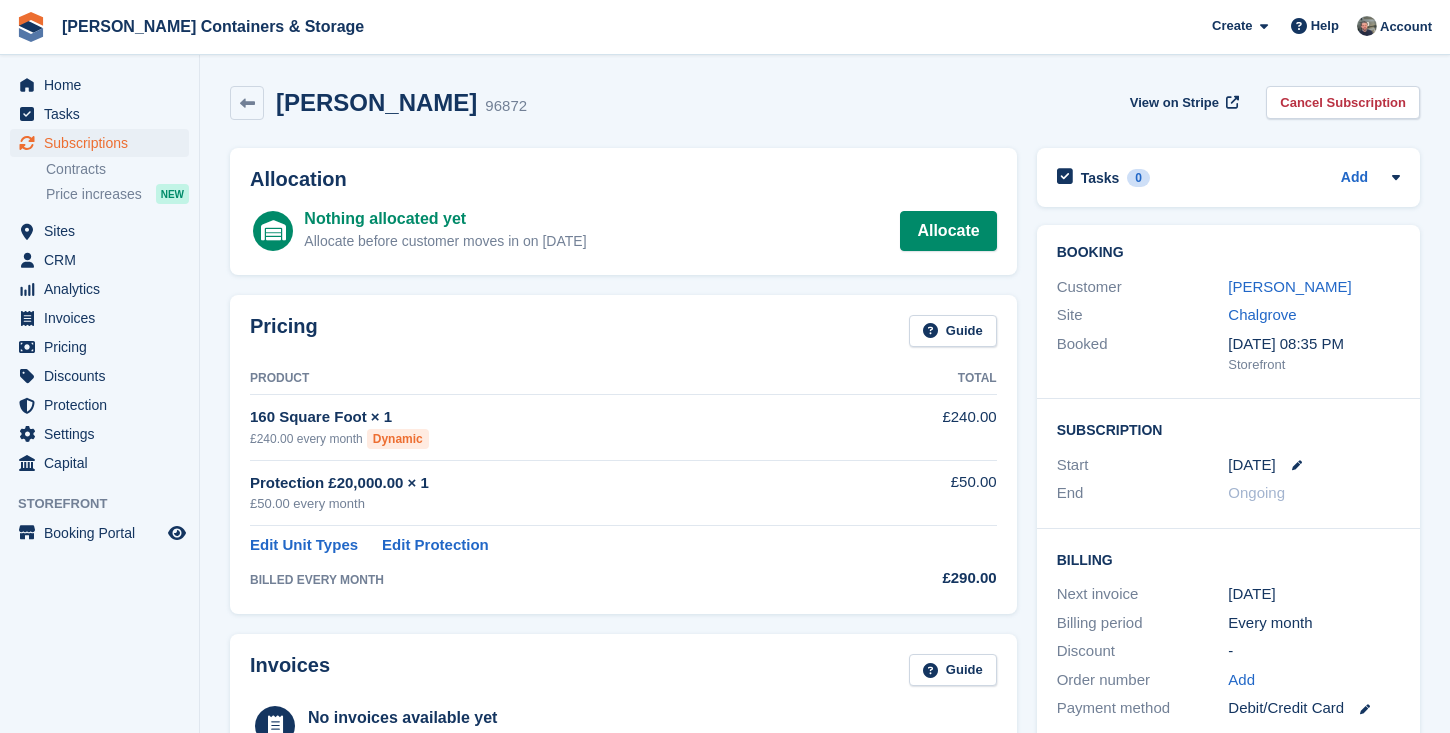 scroll, scrollTop: 0, scrollLeft: 0, axis: both 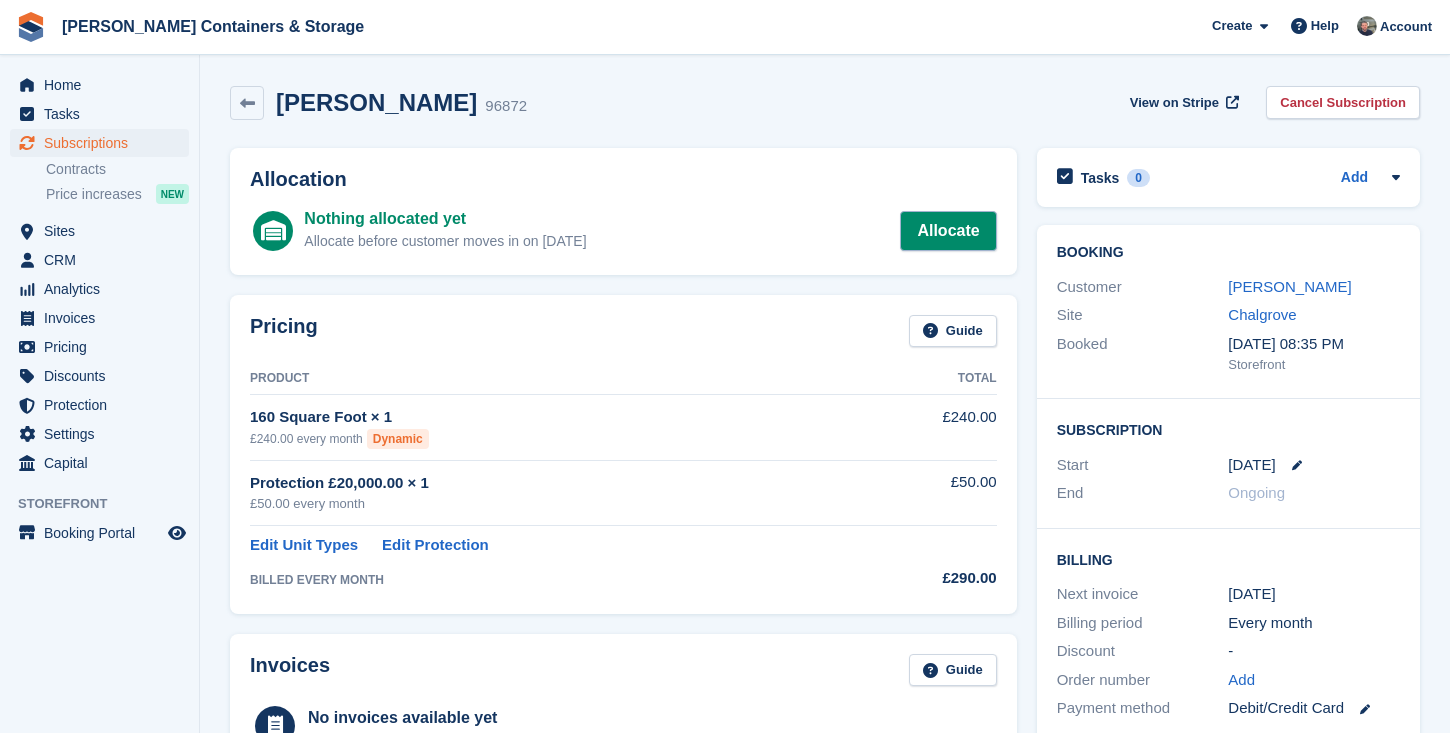 click on "Allocate" at bounding box center (948, 231) 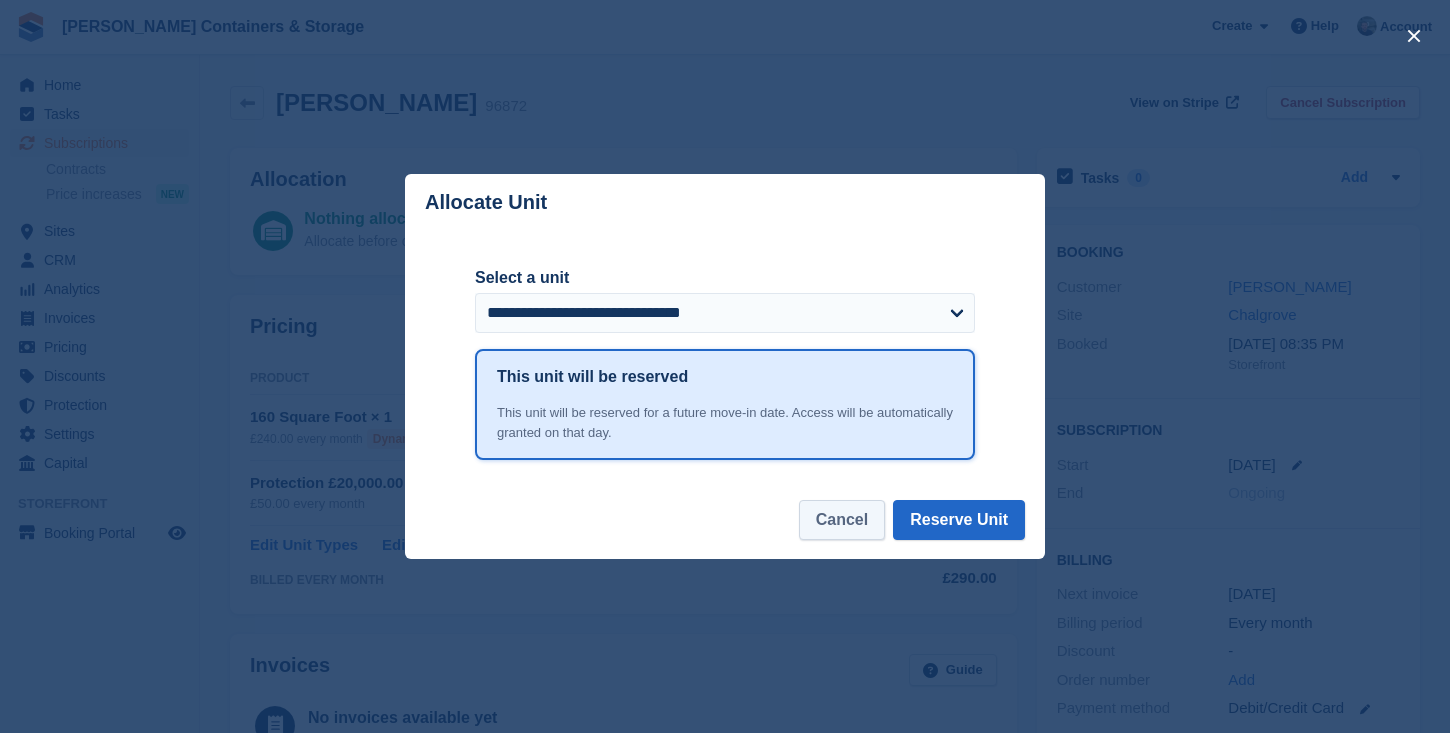 click on "Cancel" at bounding box center (842, 520) 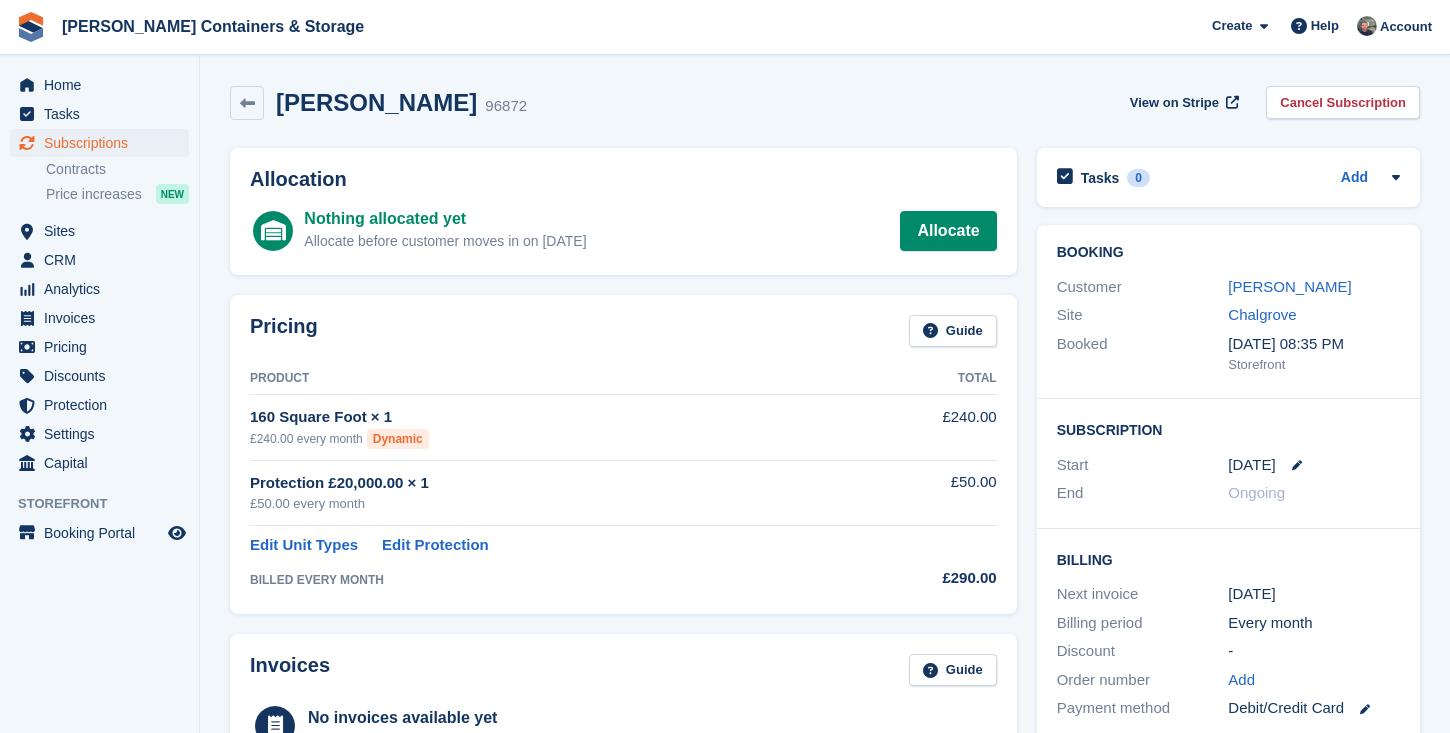 click on "Subscriptions" at bounding box center [104, 143] 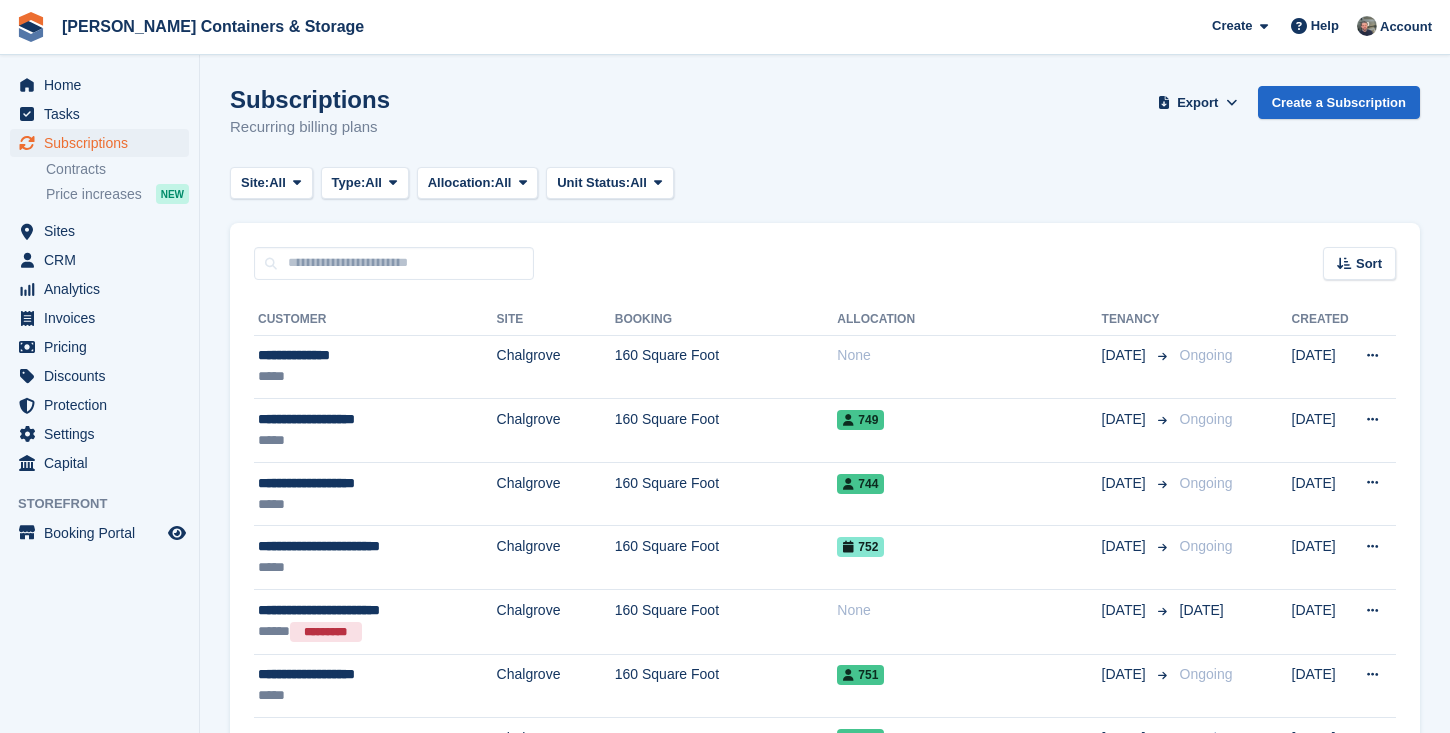 click on "Home
Tasks
Subscriptions
Subscriptions
Subscriptions
Contracts
Price increases
NEW
Contracts
Price increases
NEW
Sites
Sites
Sites
Chalgrove
Container Rentals" at bounding box center [99, 270] 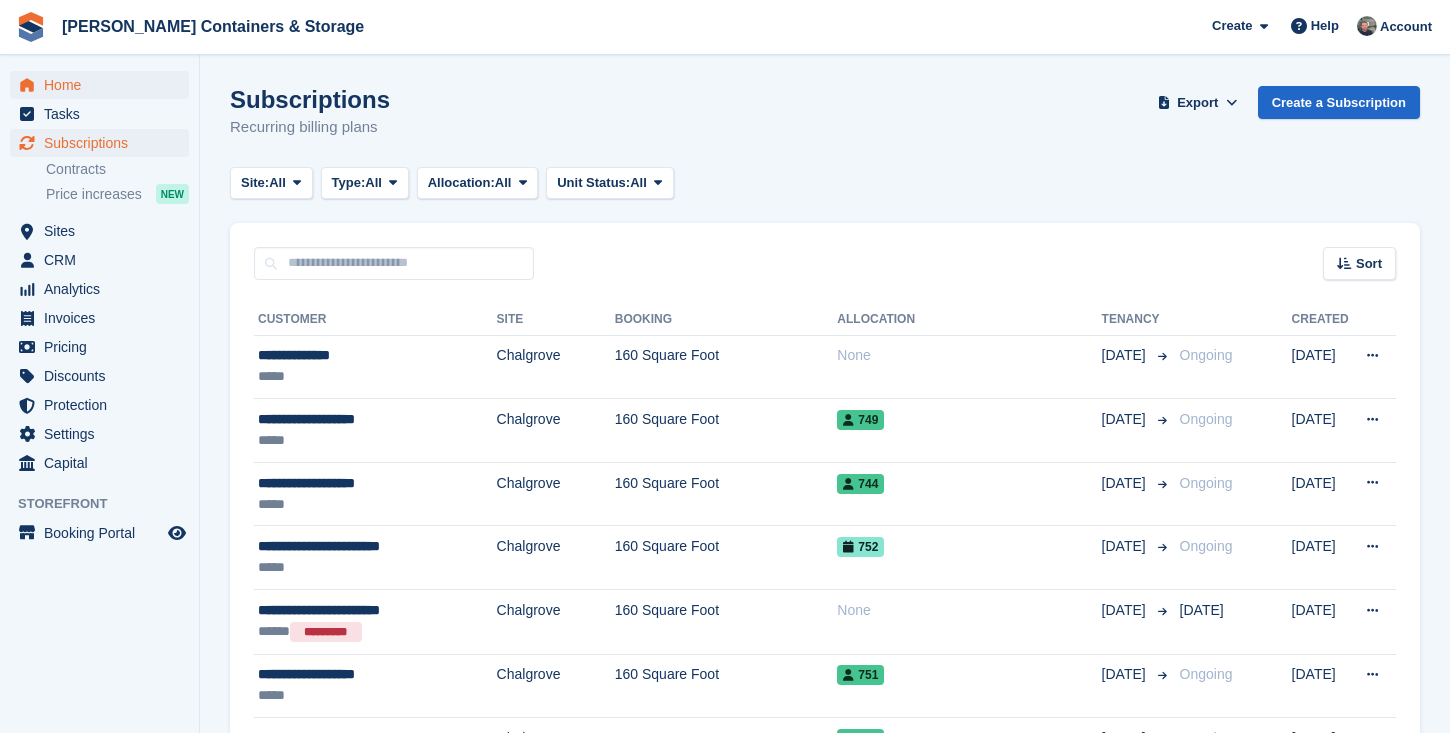 click on "Home" at bounding box center (104, 85) 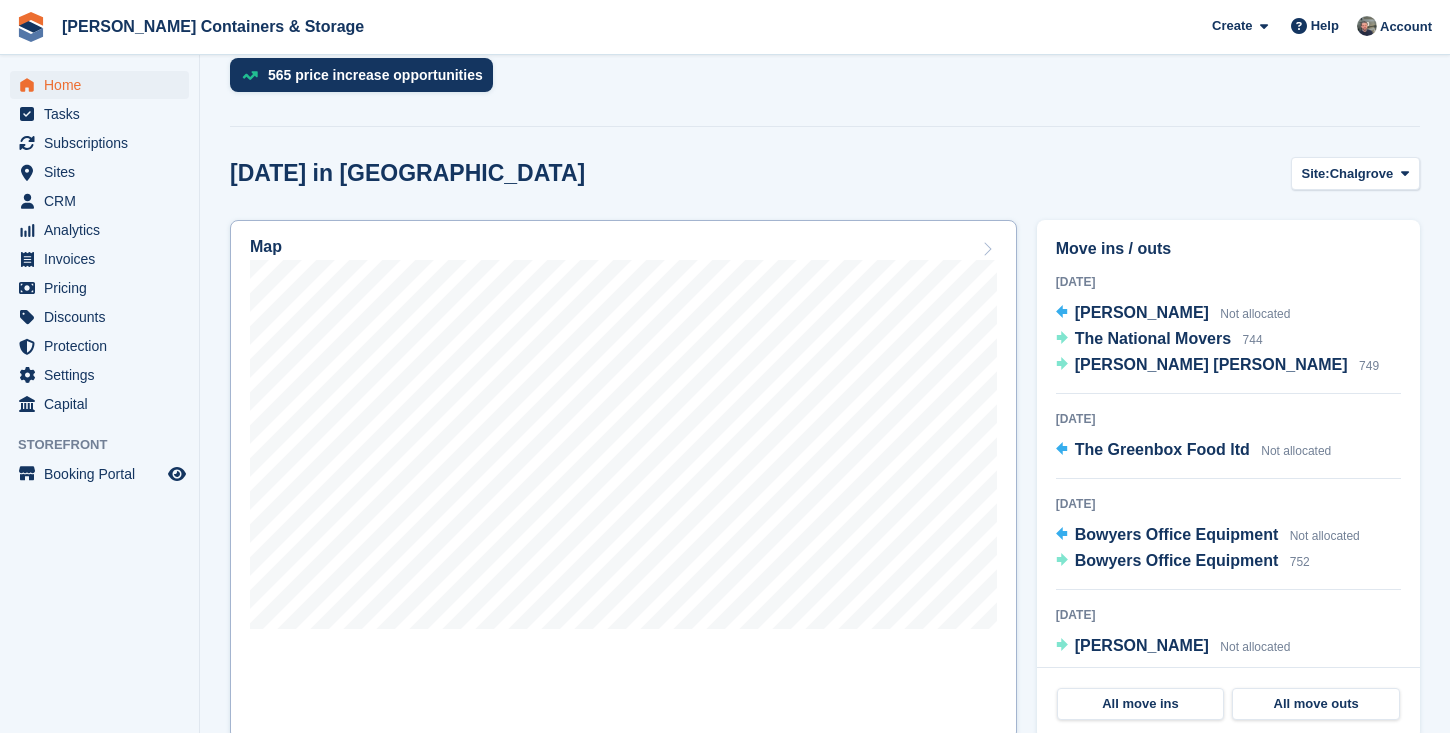 scroll, scrollTop: 526, scrollLeft: 0, axis: vertical 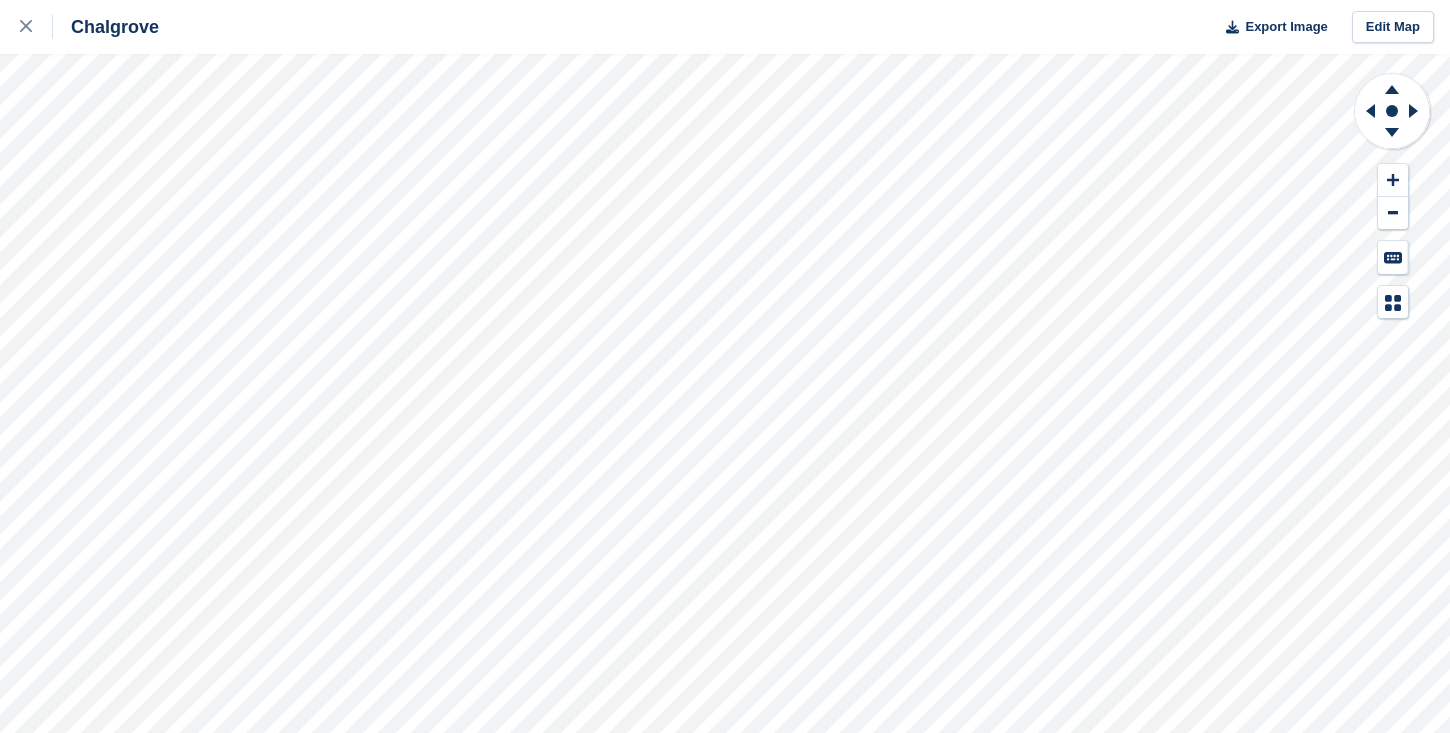 click at bounding box center (1393, 196) 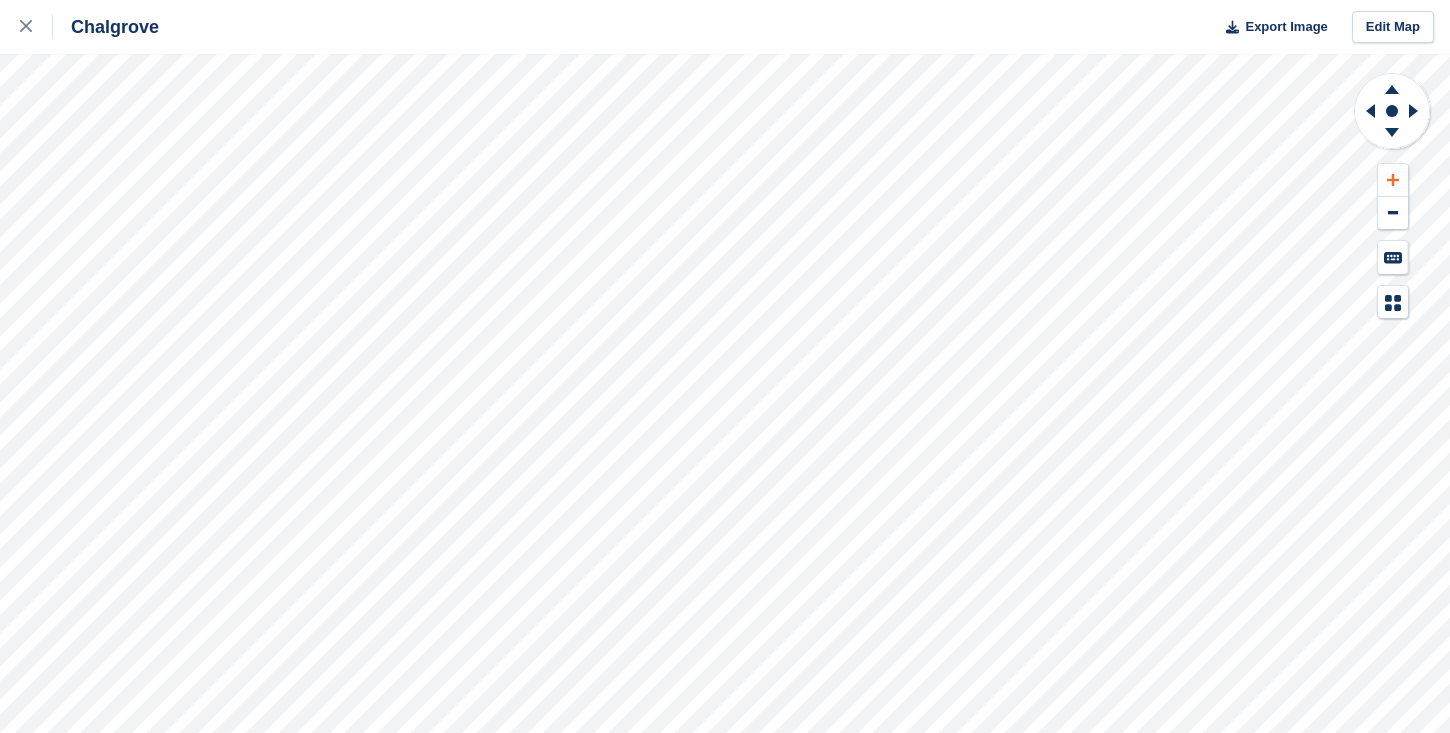 click 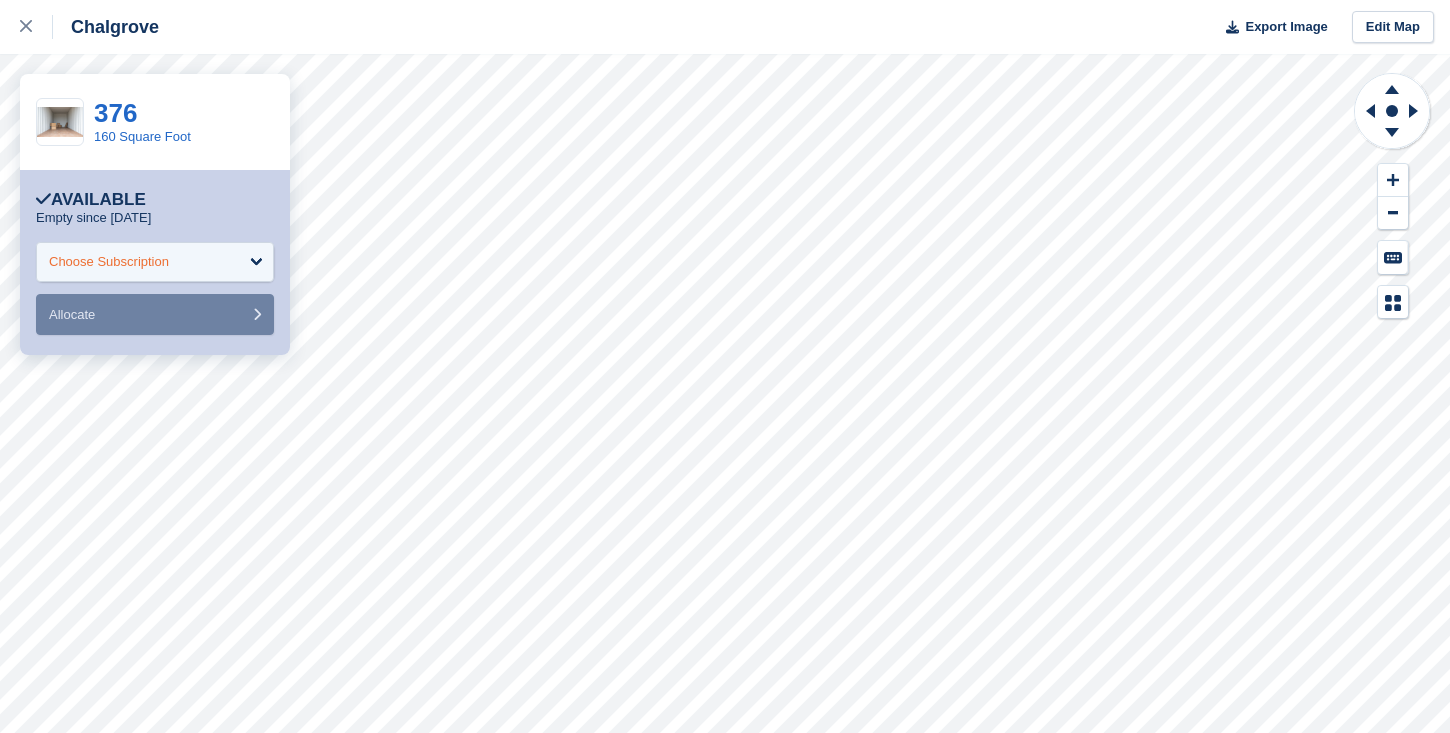 click on "Choose Subscription" at bounding box center [155, 262] 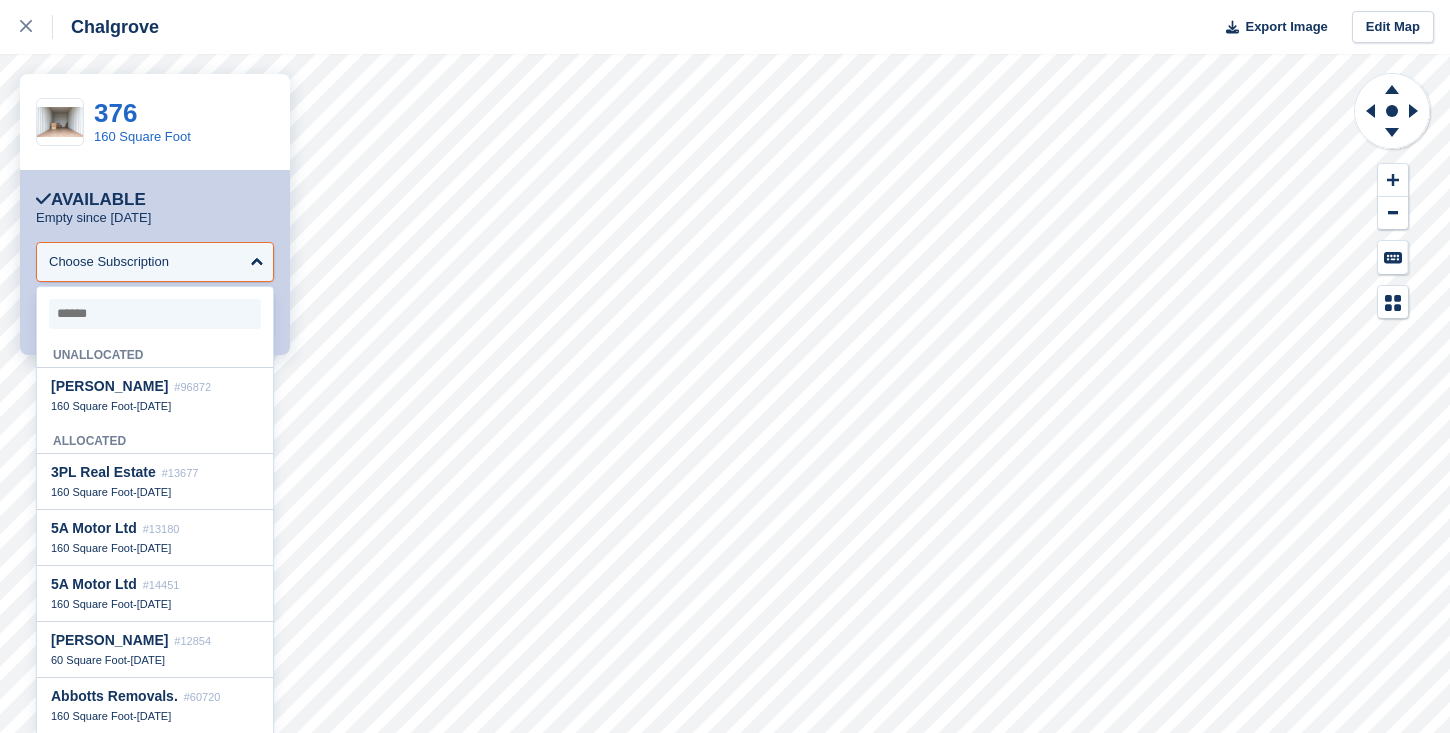 click on "Available" at bounding box center (155, 200) 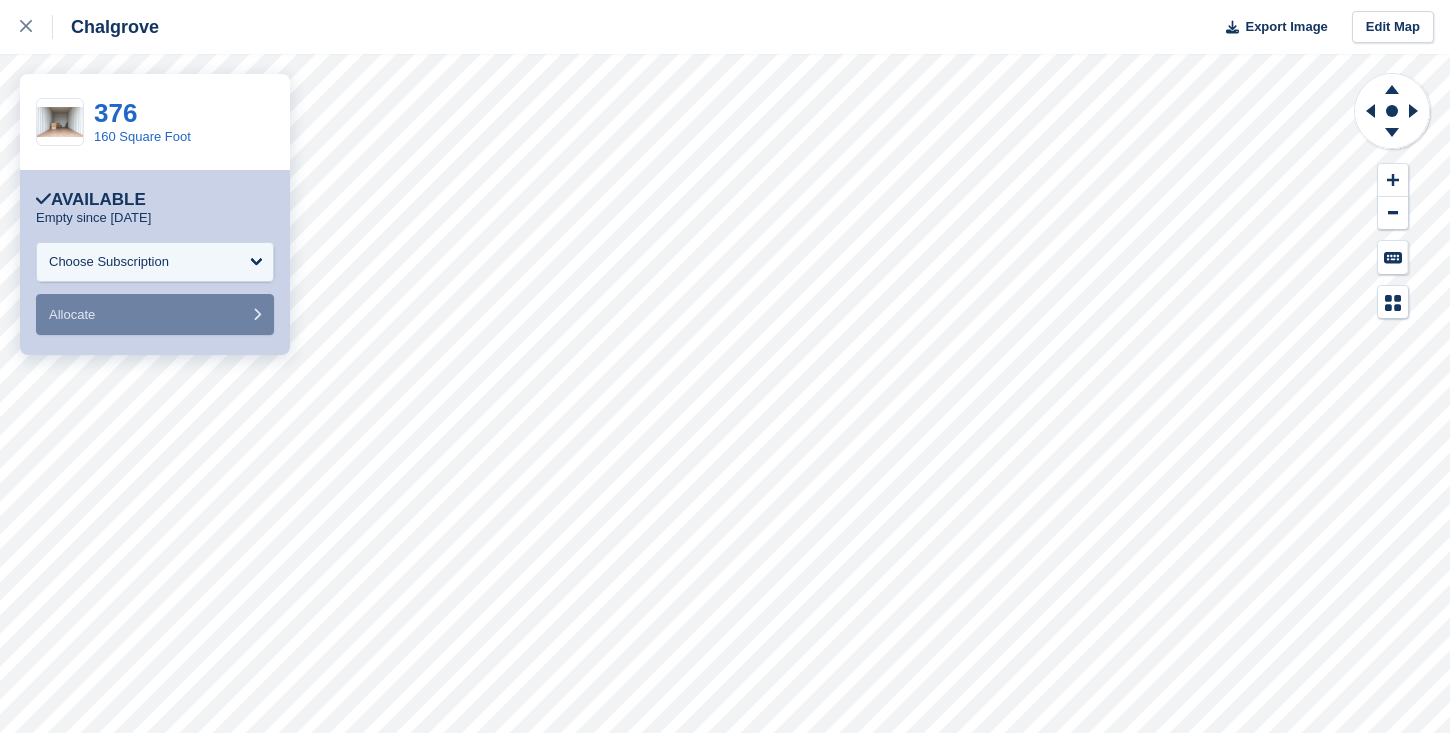 click on "376" at bounding box center [142, 113] 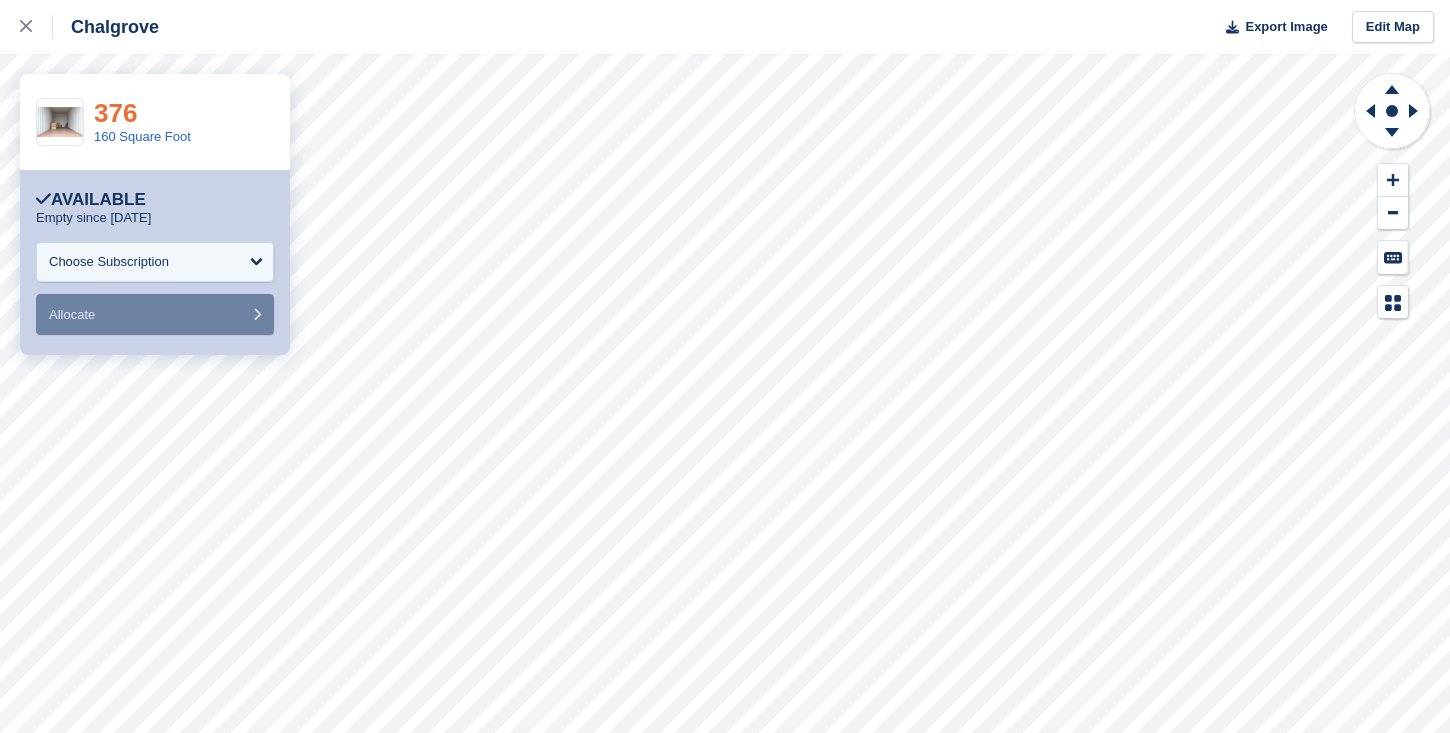click on "376" at bounding box center (115, 113) 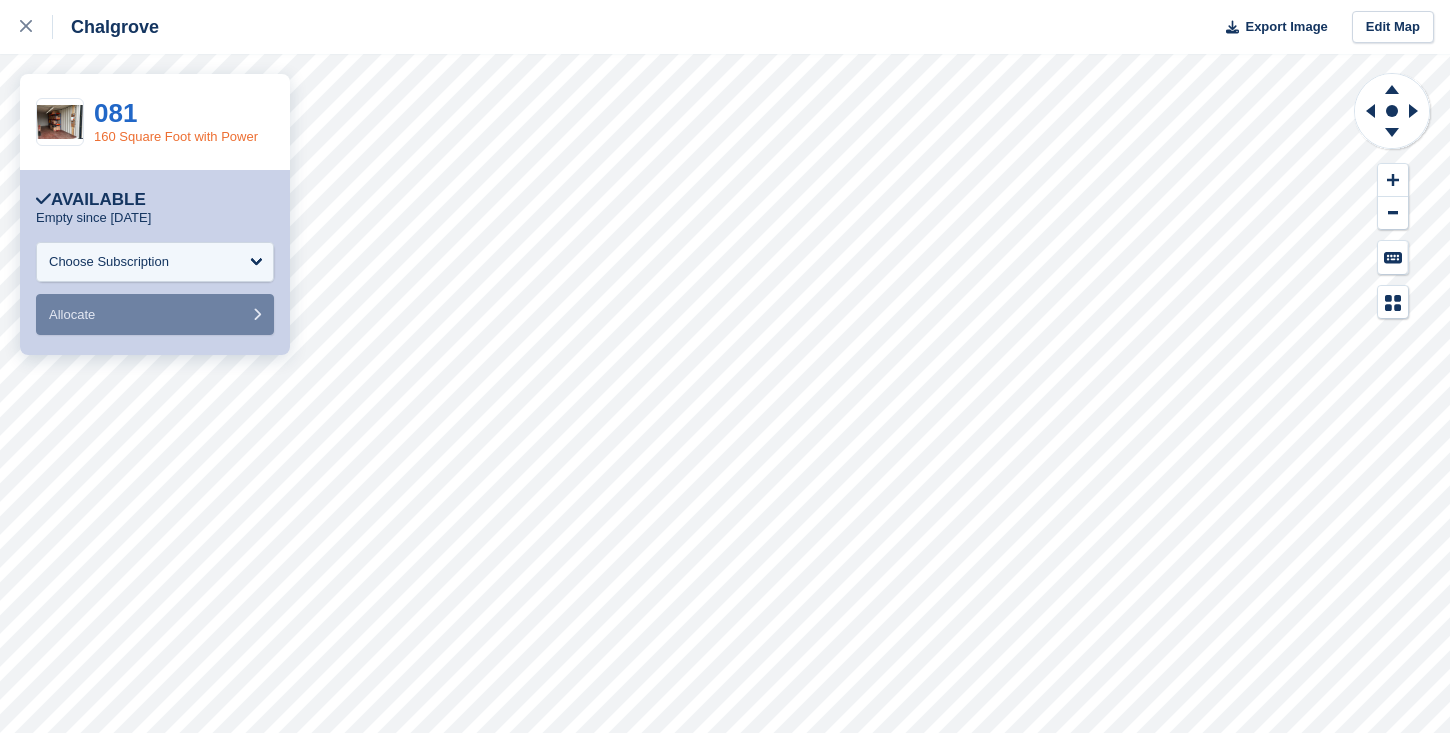 click on "160 Square Foot with Power" at bounding box center (176, 136) 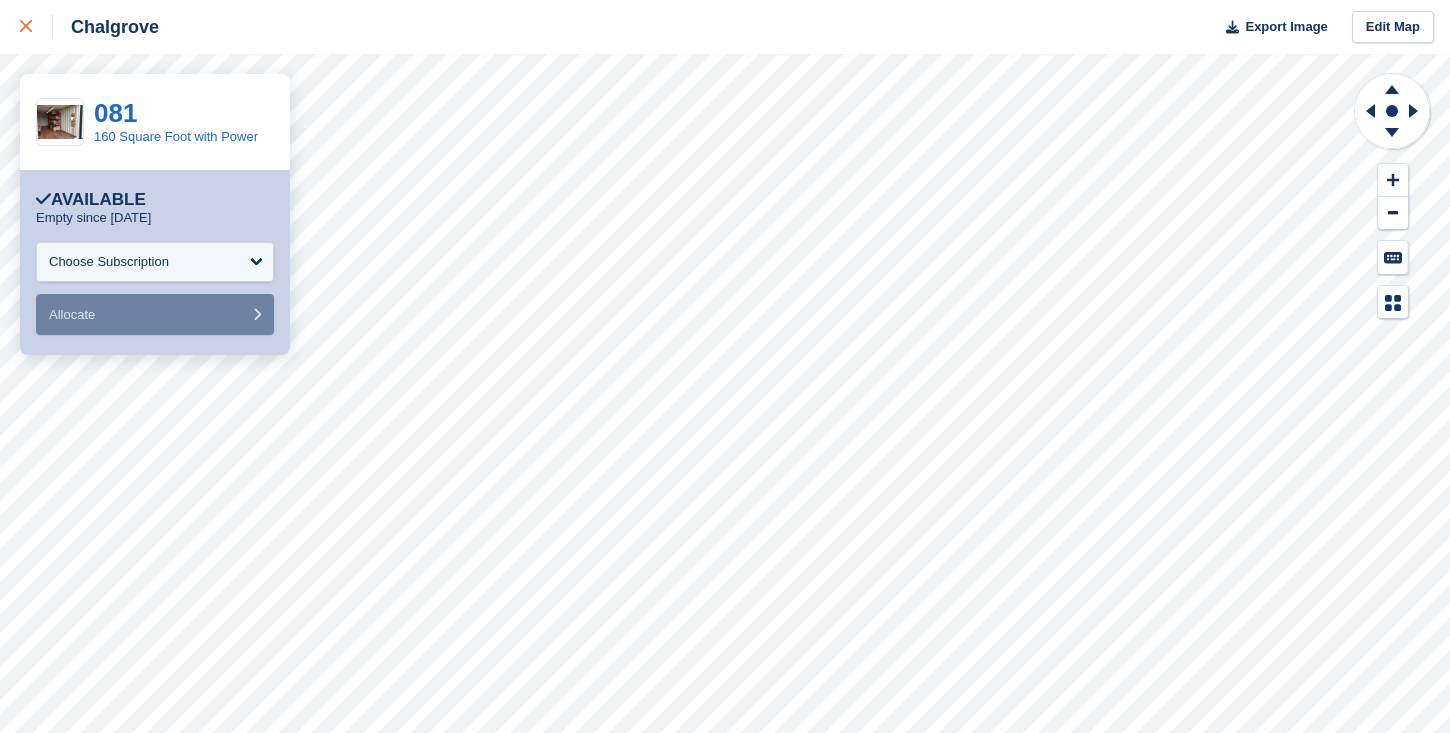 click at bounding box center [36, 27] 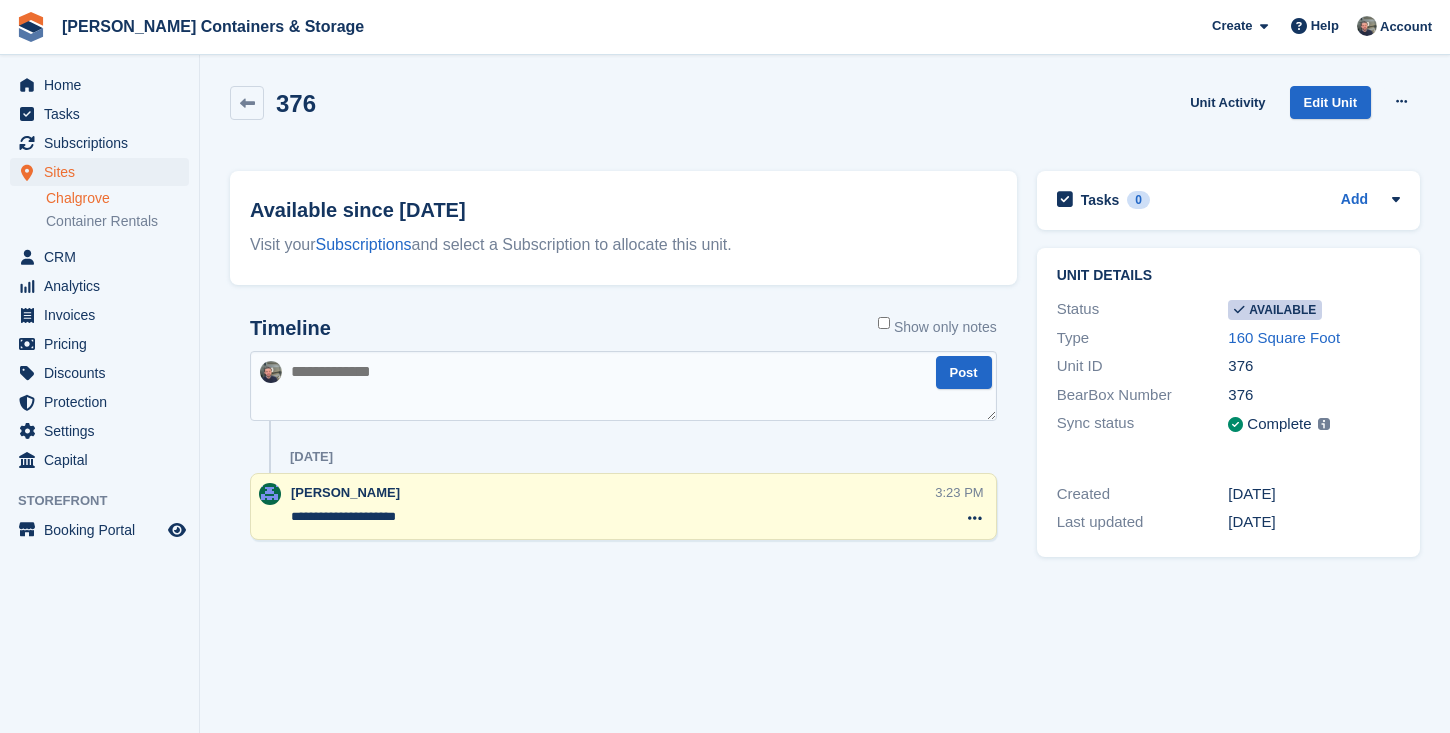 scroll, scrollTop: 0, scrollLeft: 0, axis: both 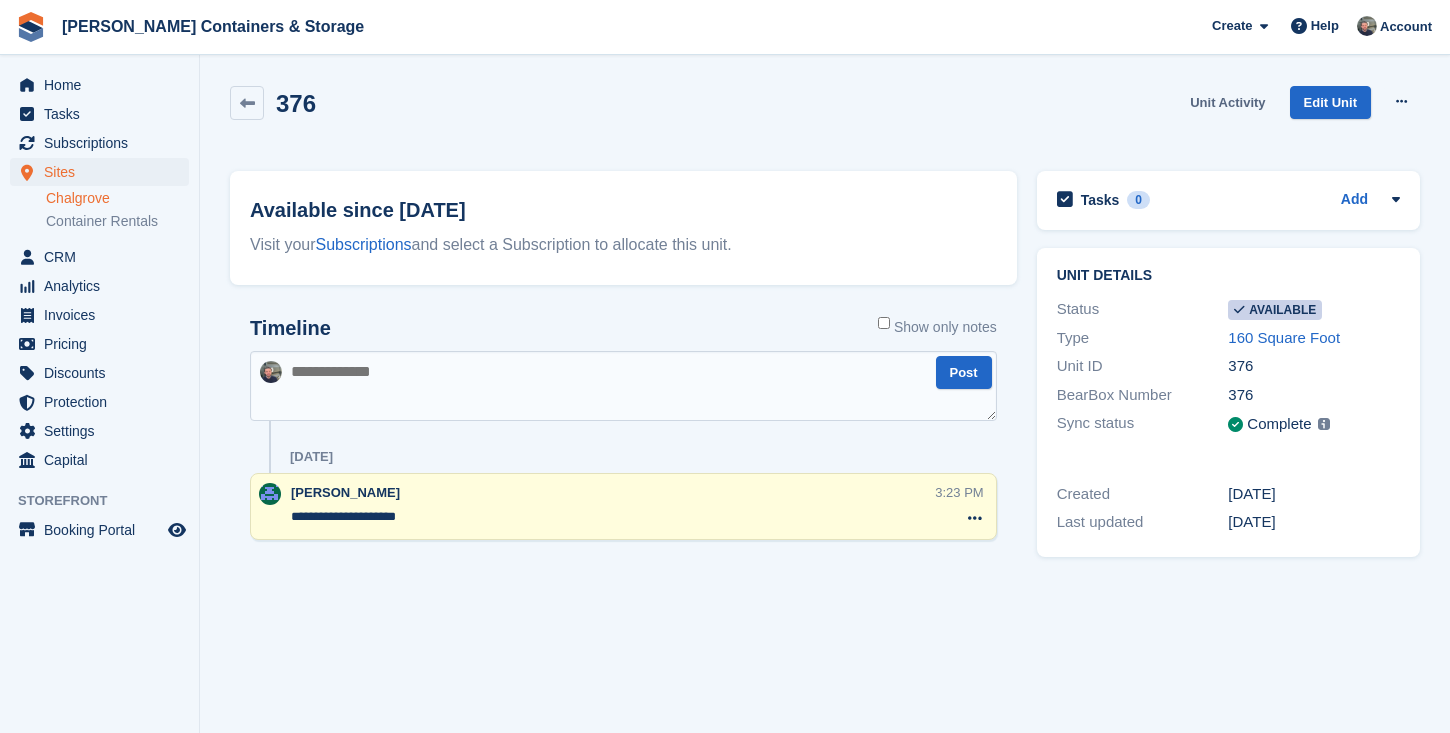 click on "Unit Activity" at bounding box center [1227, 102] 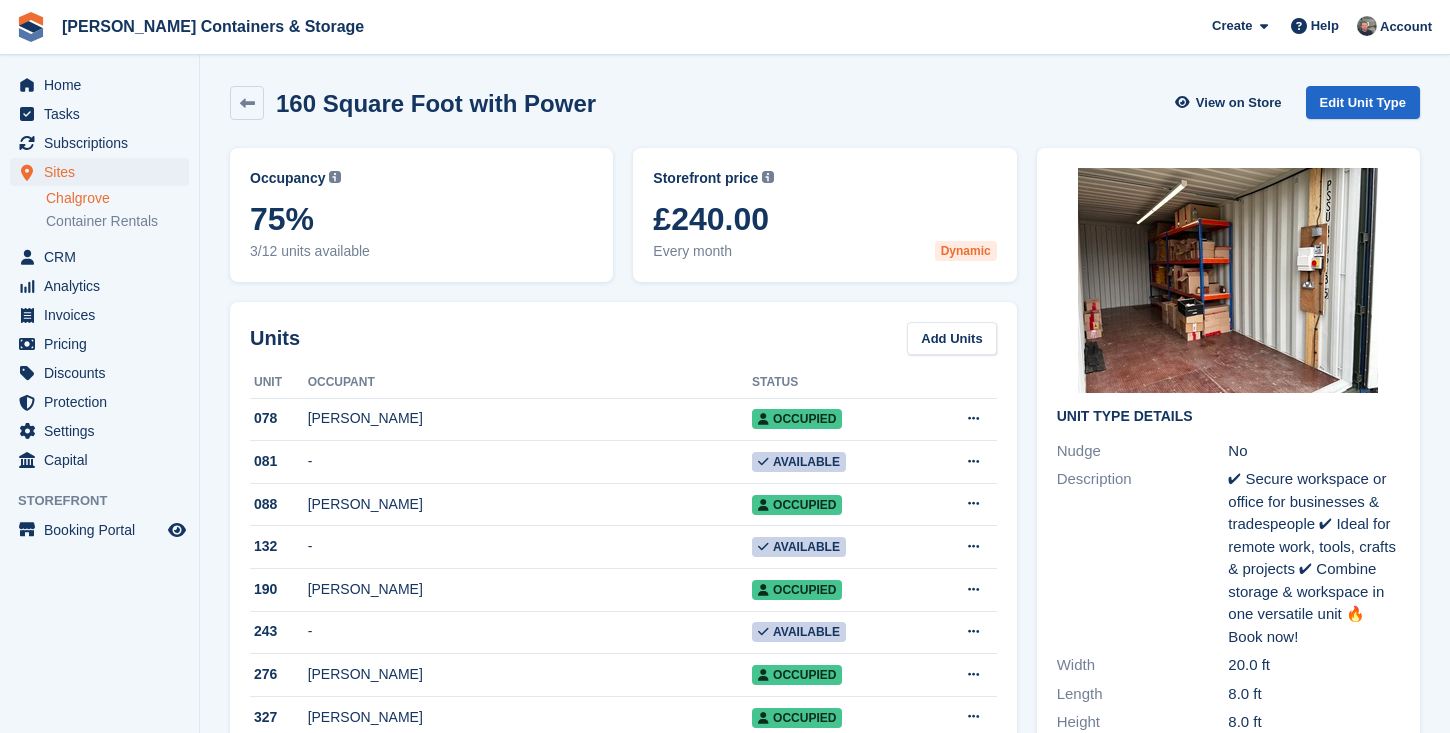 scroll, scrollTop: 0, scrollLeft: 0, axis: both 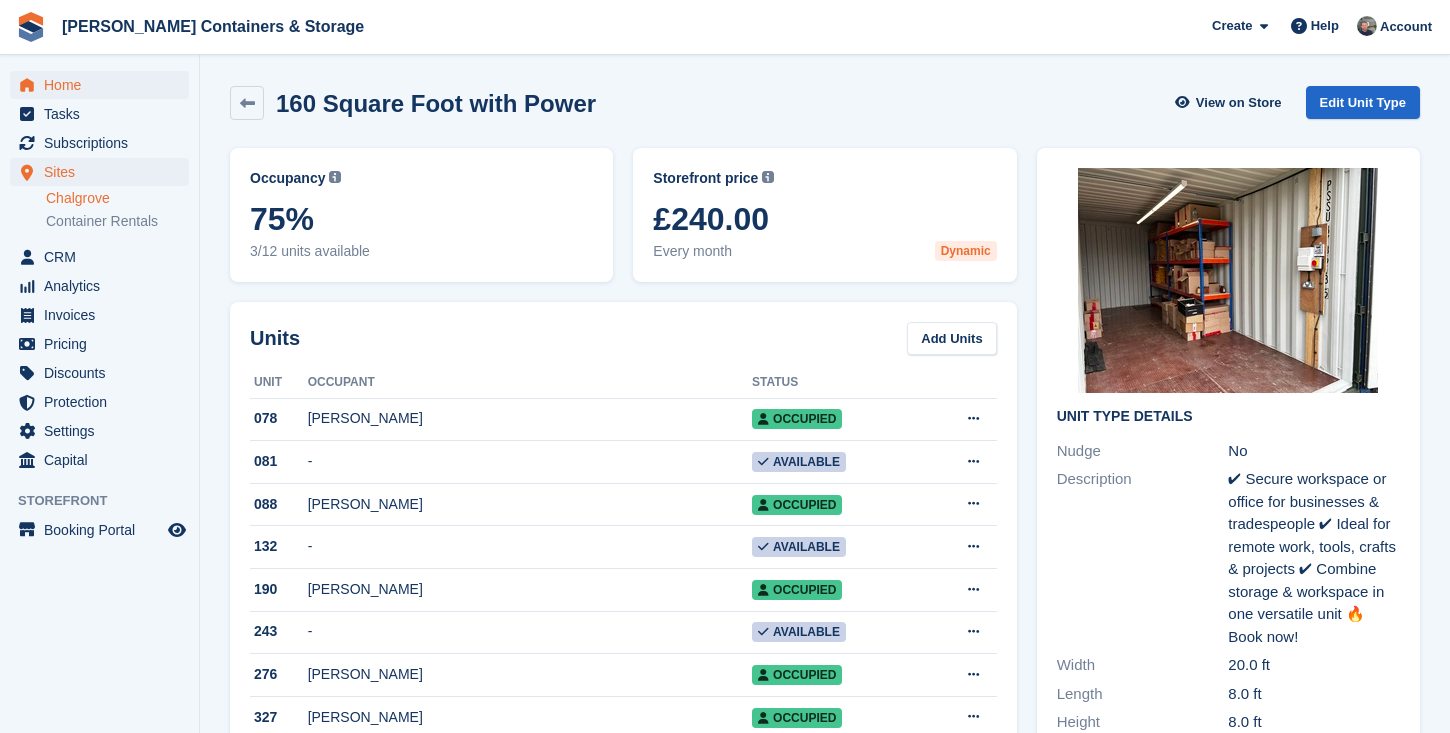 click on "Home" at bounding box center [104, 85] 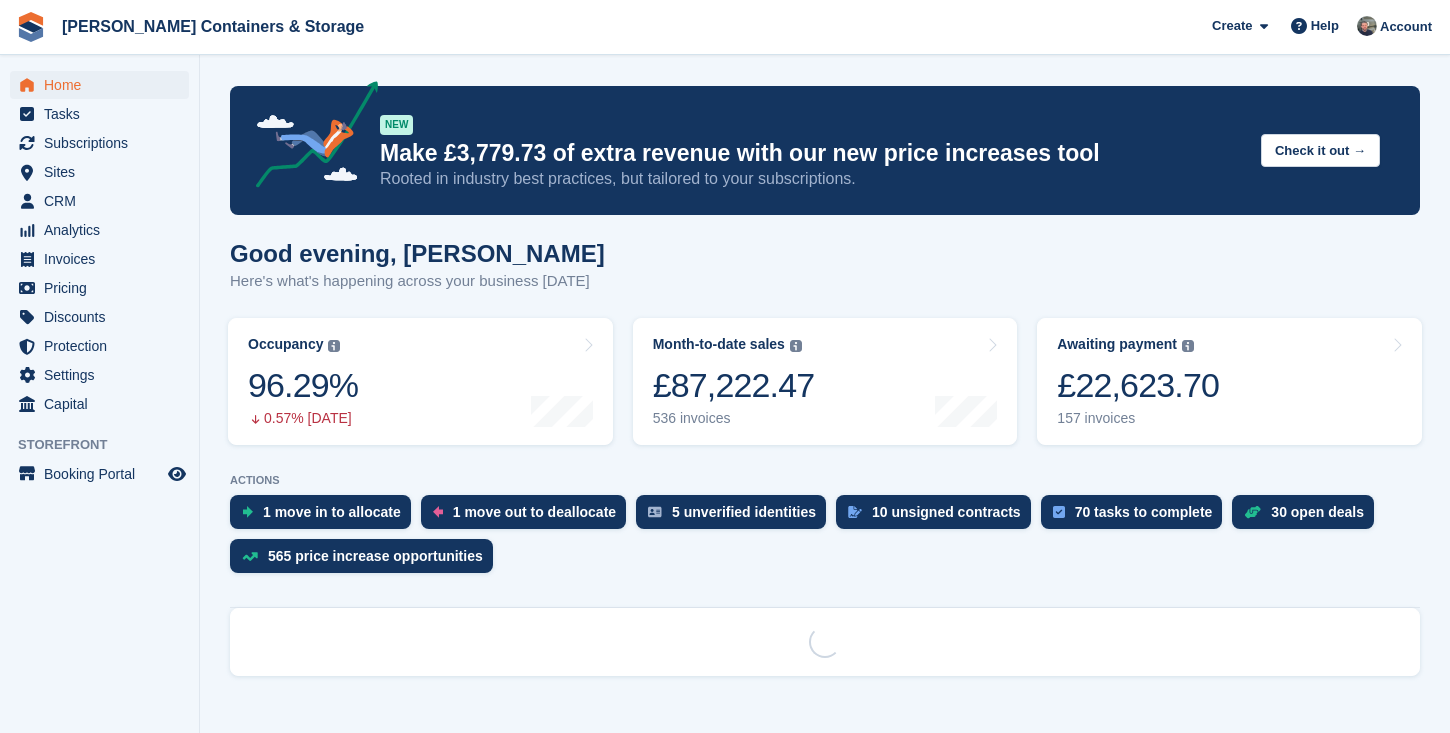 scroll, scrollTop: 0, scrollLeft: 0, axis: both 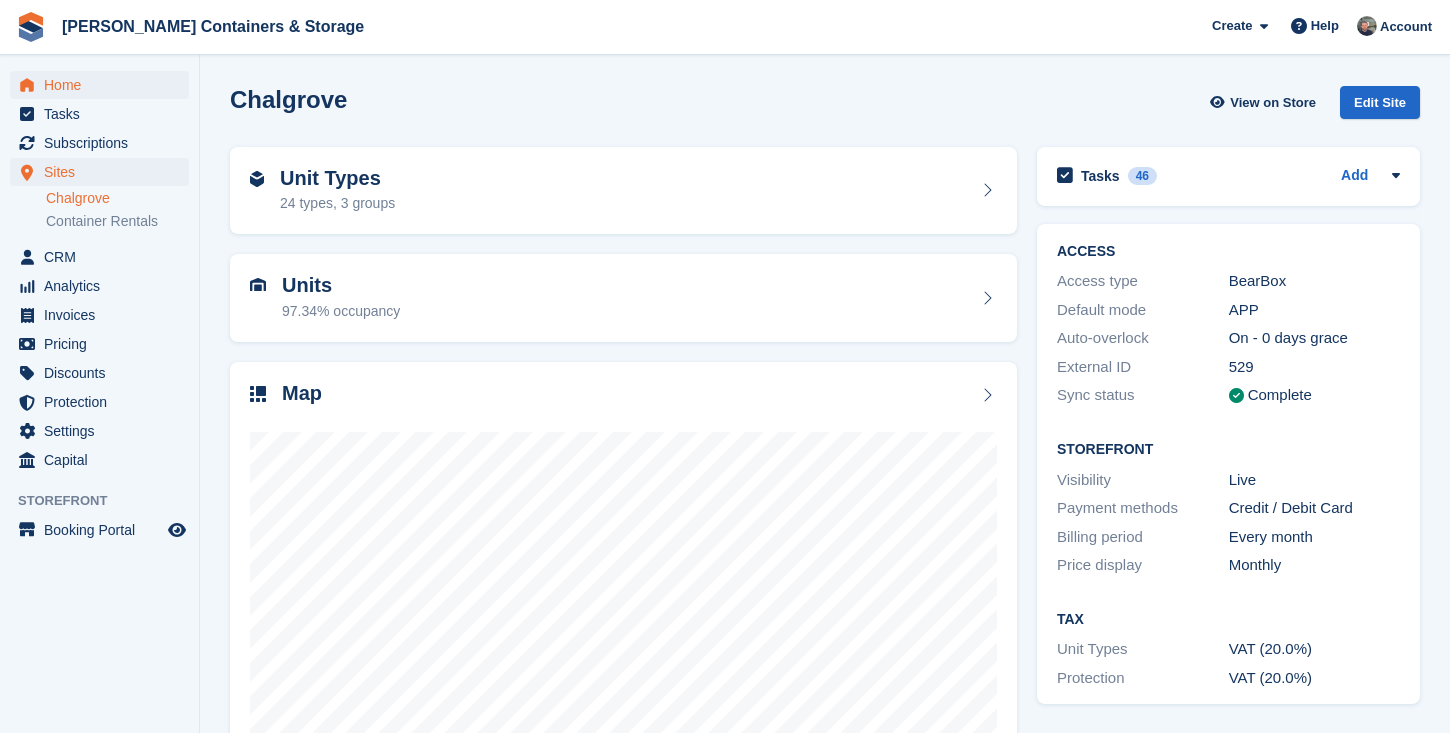 click on "Home" at bounding box center [104, 85] 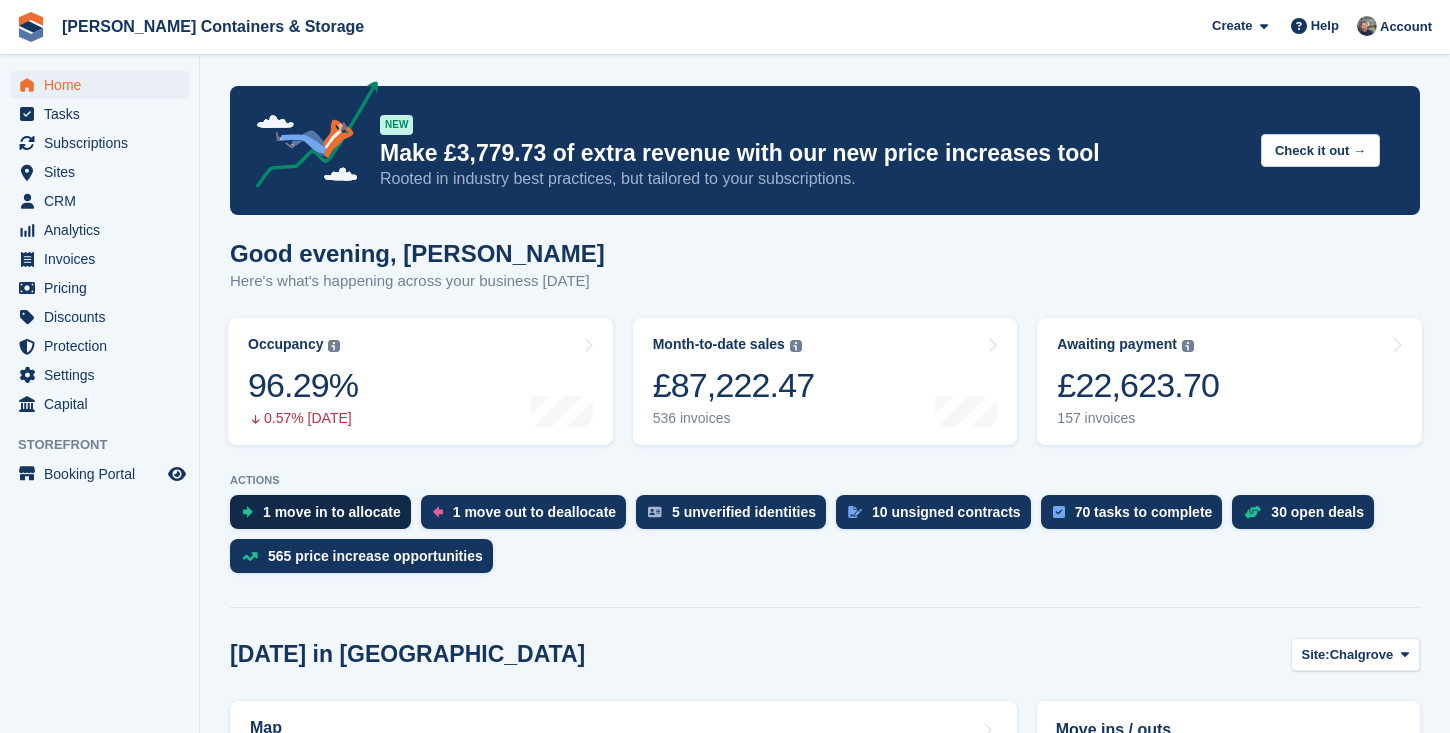 click on "1
move in to allocate" at bounding box center [332, 512] 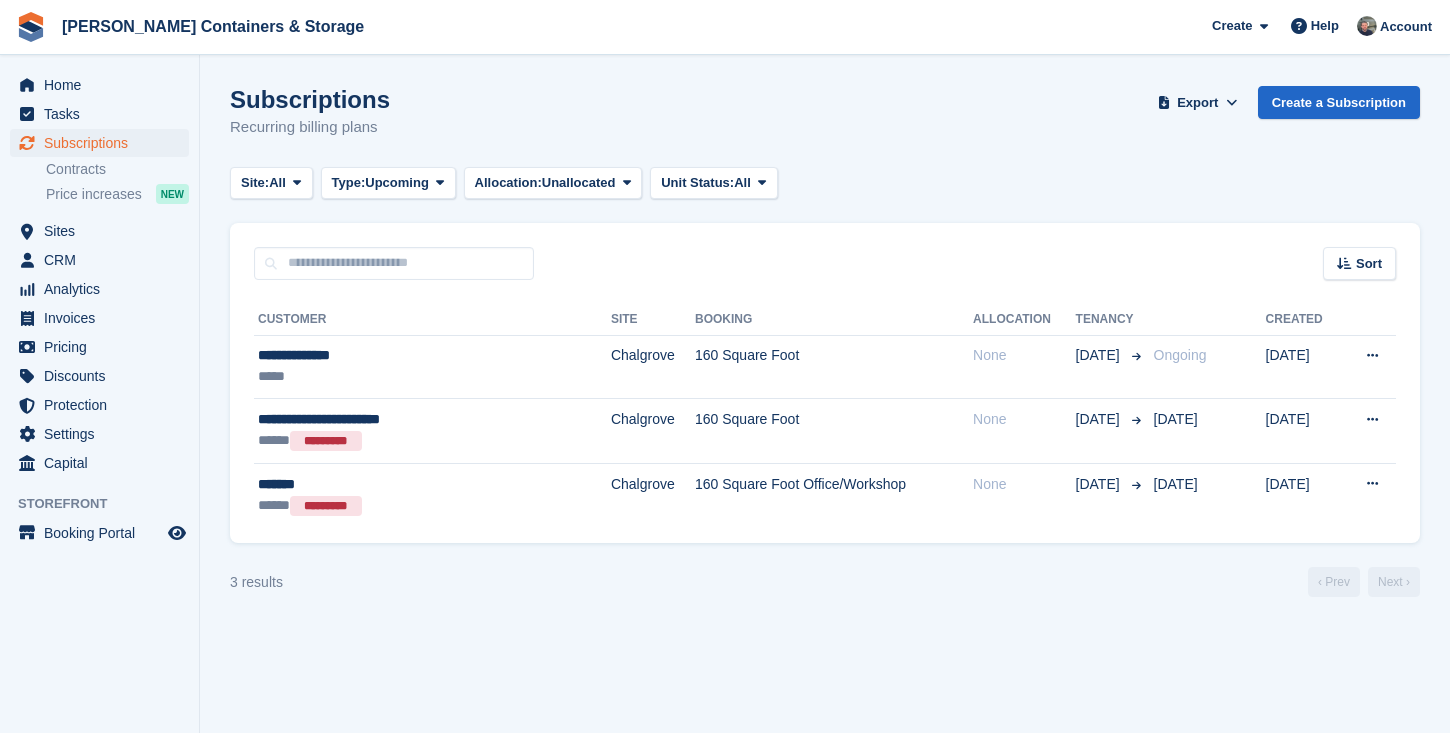 scroll, scrollTop: 0, scrollLeft: 0, axis: both 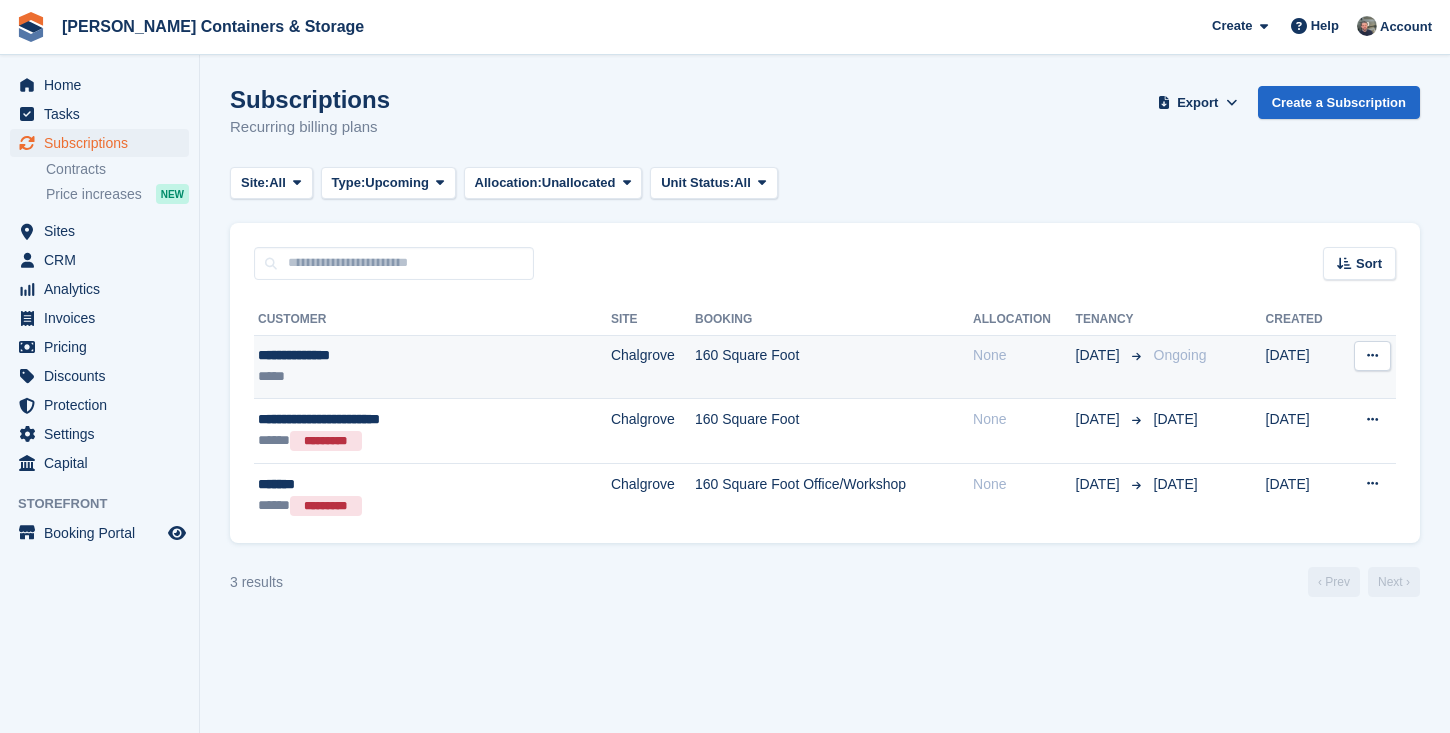 click on "*****" at bounding box center (391, 376) 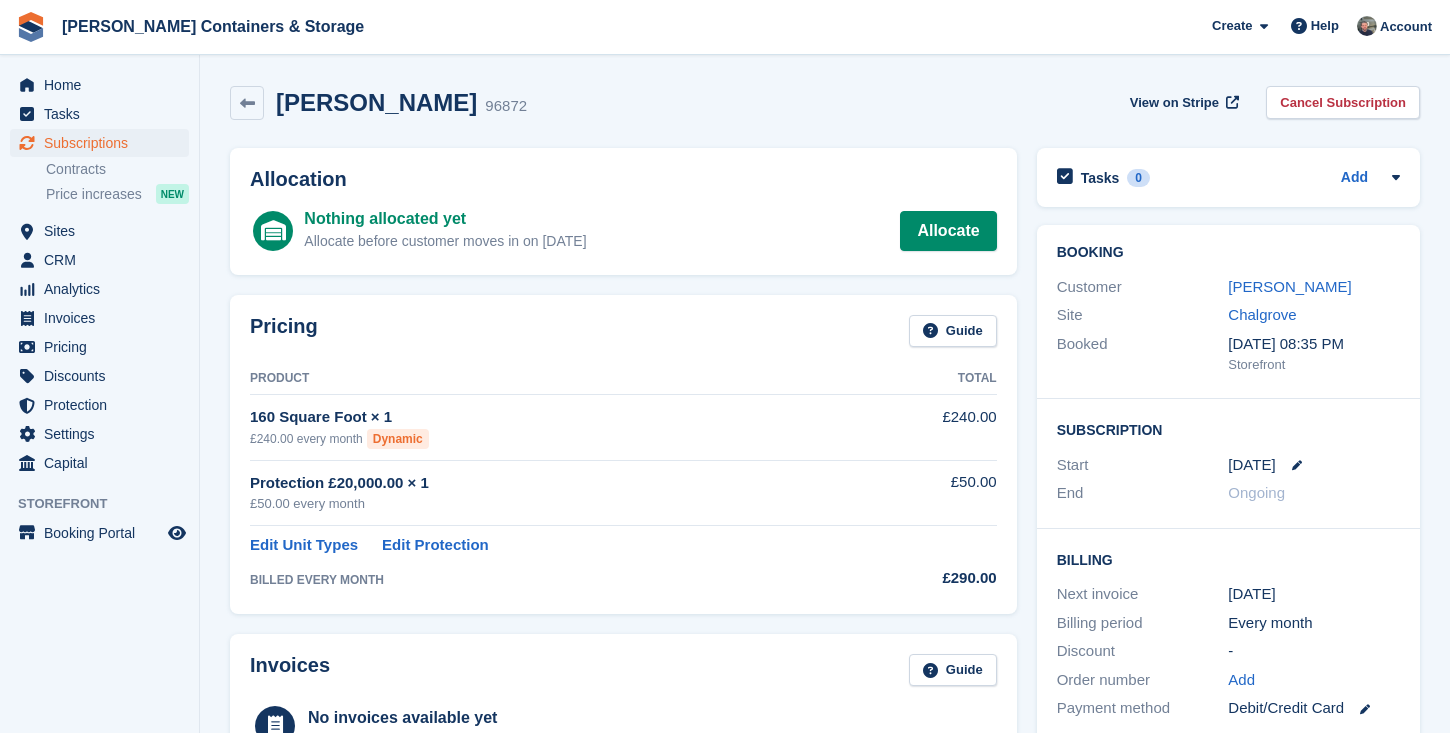 scroll, scrollTop: 0, scrollLeft: 0, axis: both 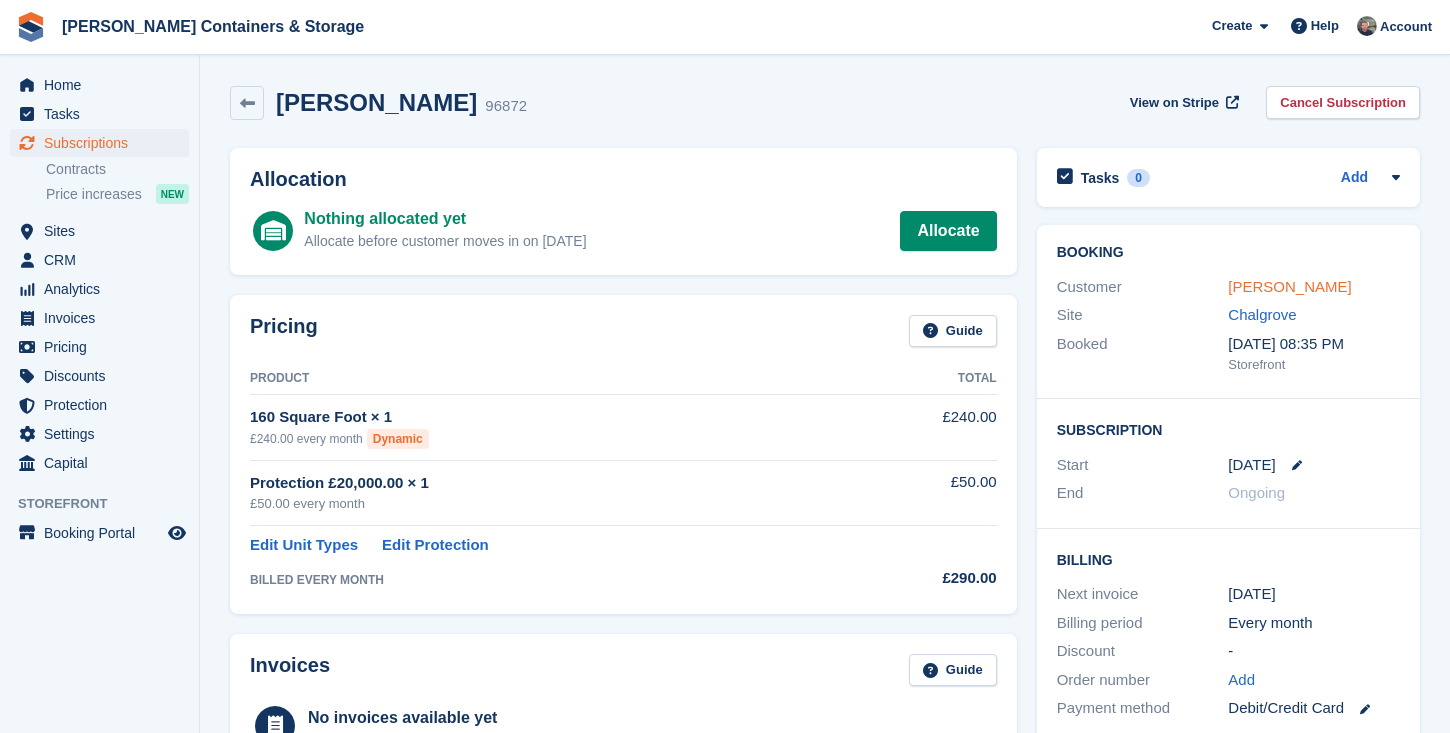 click on "[PERSON_NAME]" at bounding box center (1289, 286) 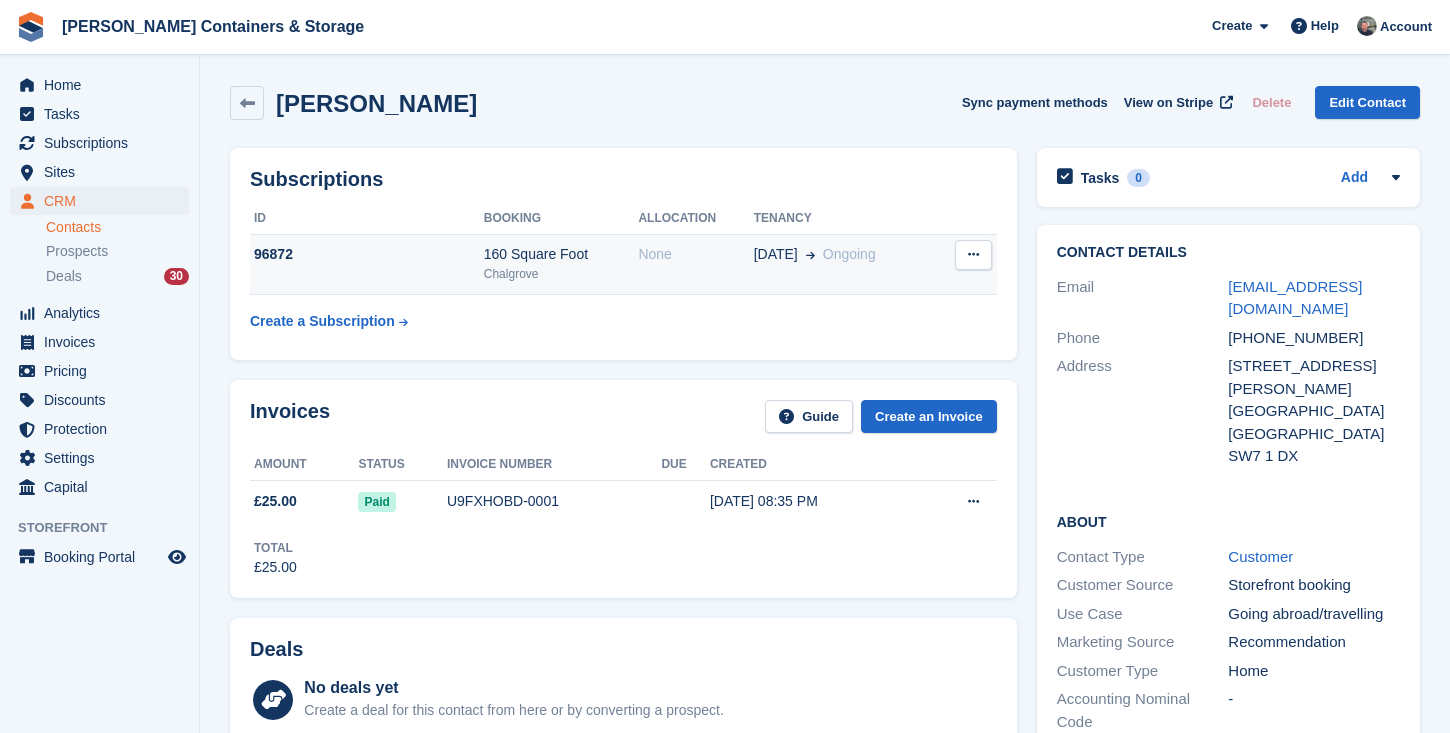 scroll, scrollTop: 0, scrollLeft: 0, axis: both 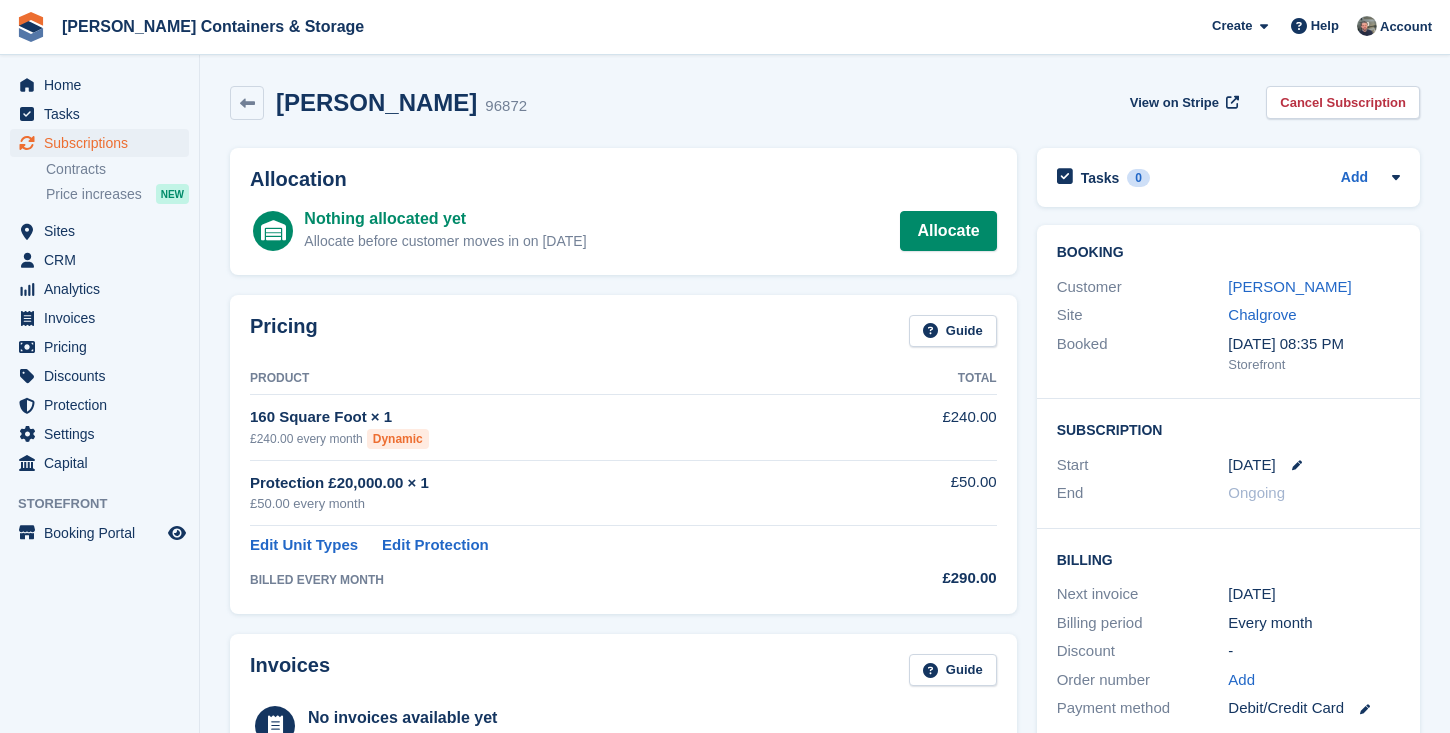 click on "[PERSON_NAME]" at bounding box center [1314, 287] 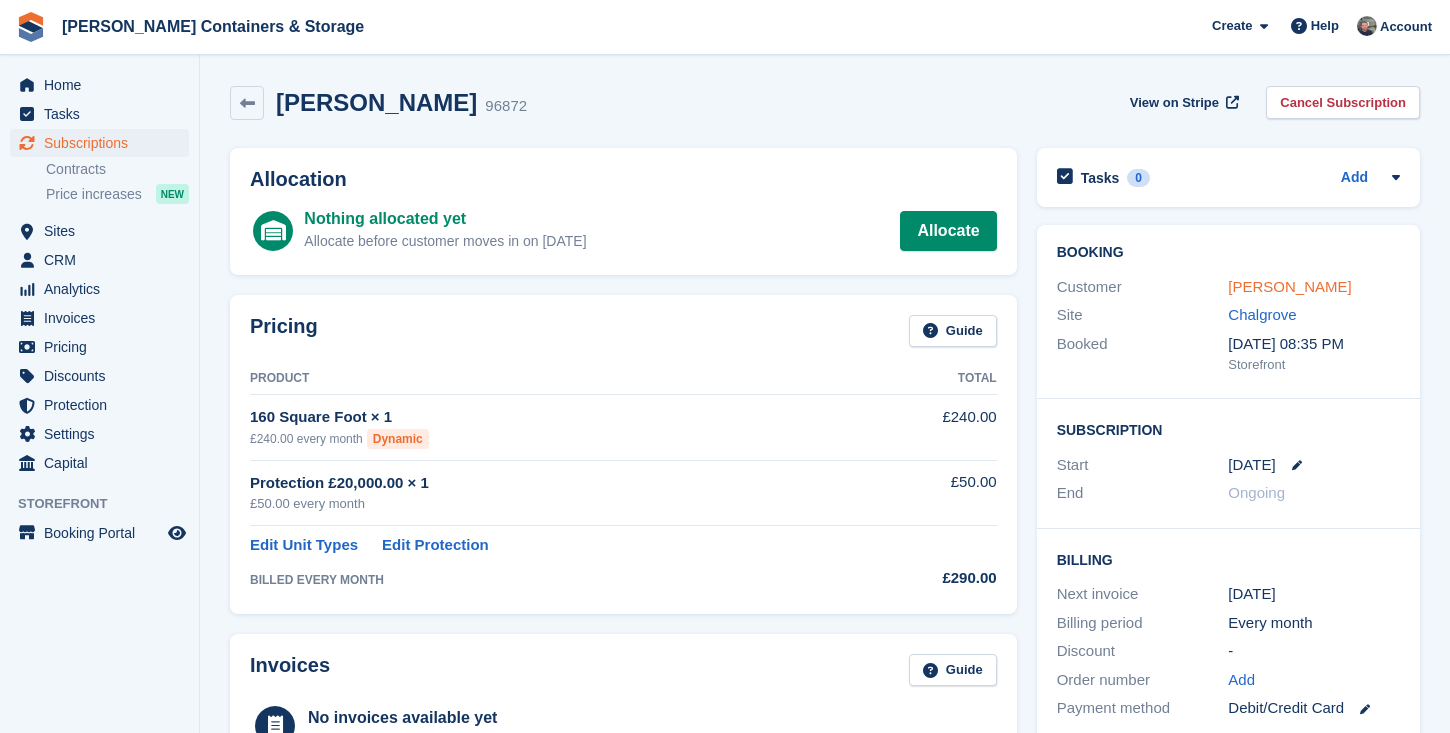 click on "[PERSON_NAME]" at bounding box center [1289, 286] 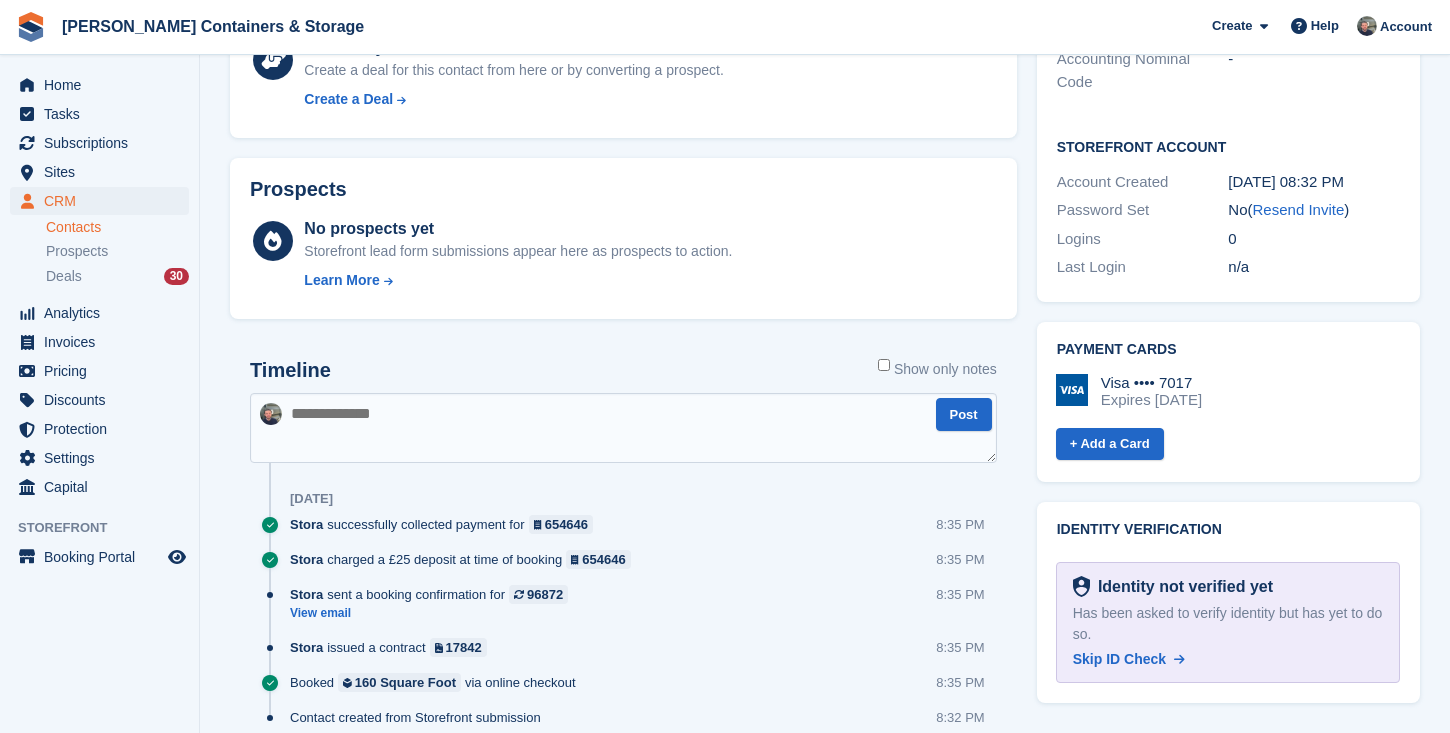 scroll, scrollTop: 540, scrollLeft: 0, axis: vertical 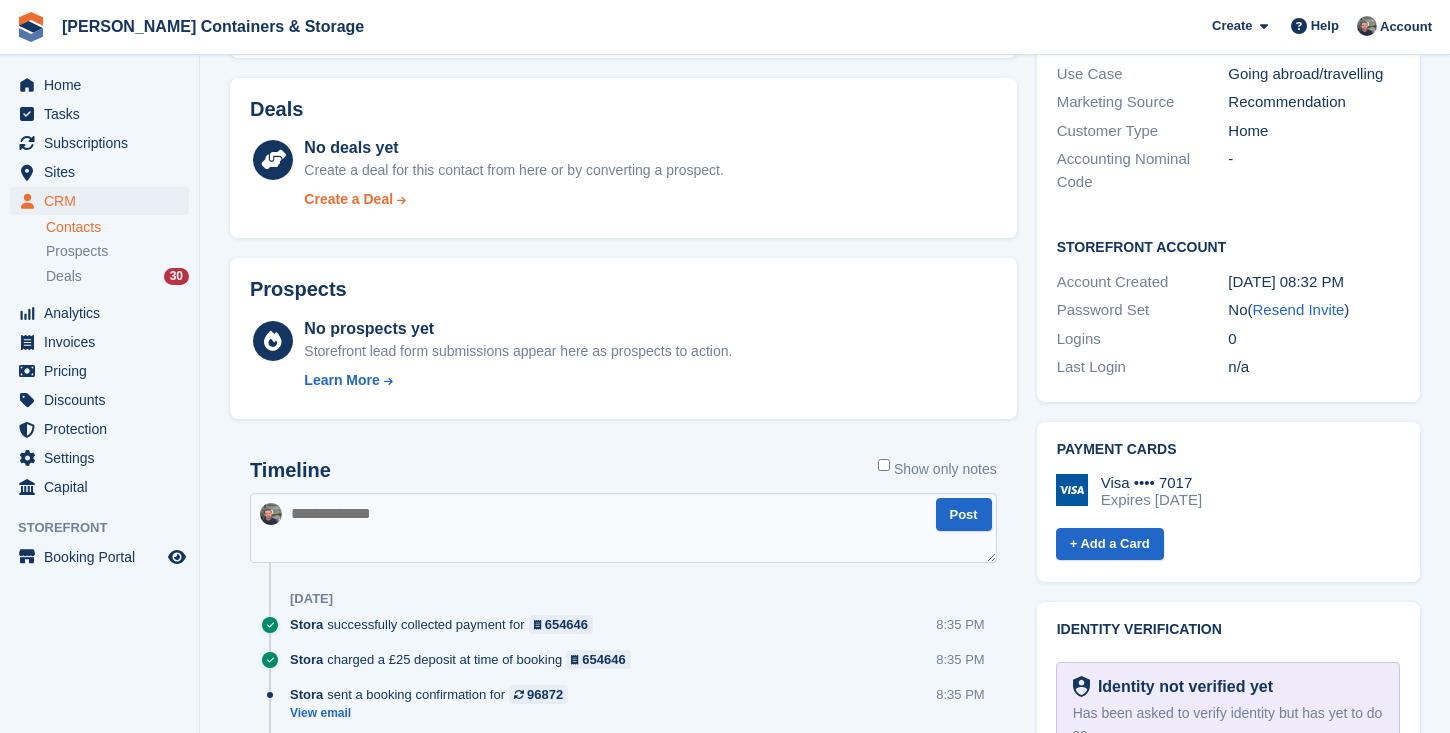 click on "Create a Deal" at bounding box center (348, 199) 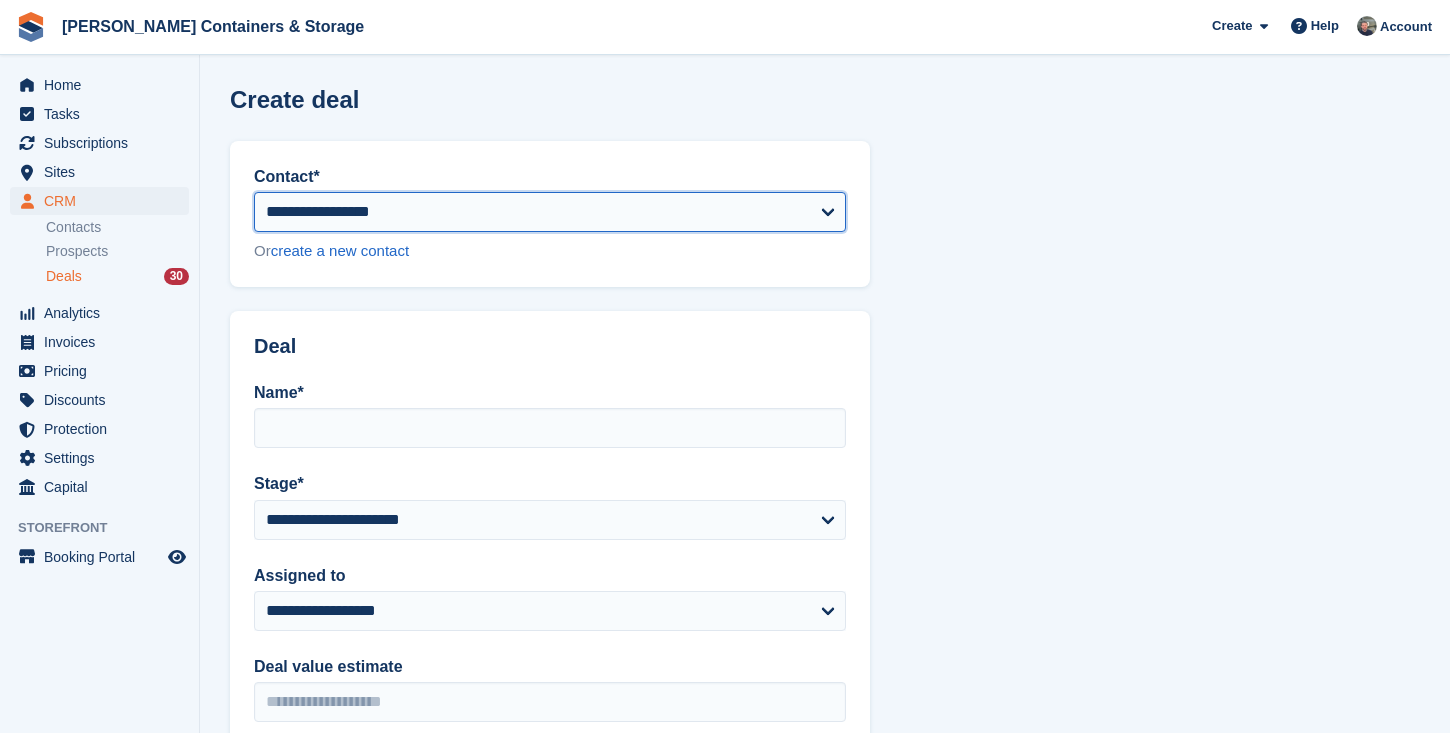 select on "******" 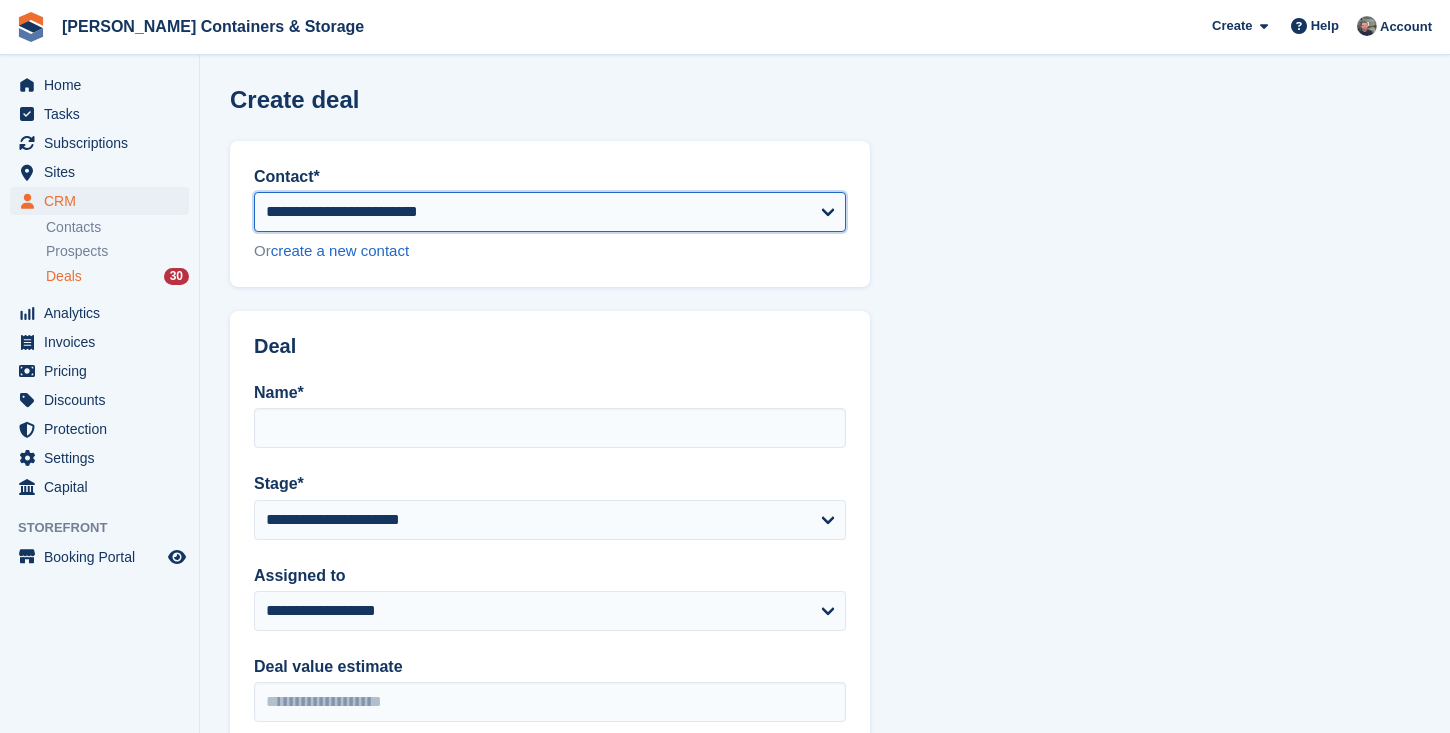 type on "**********" 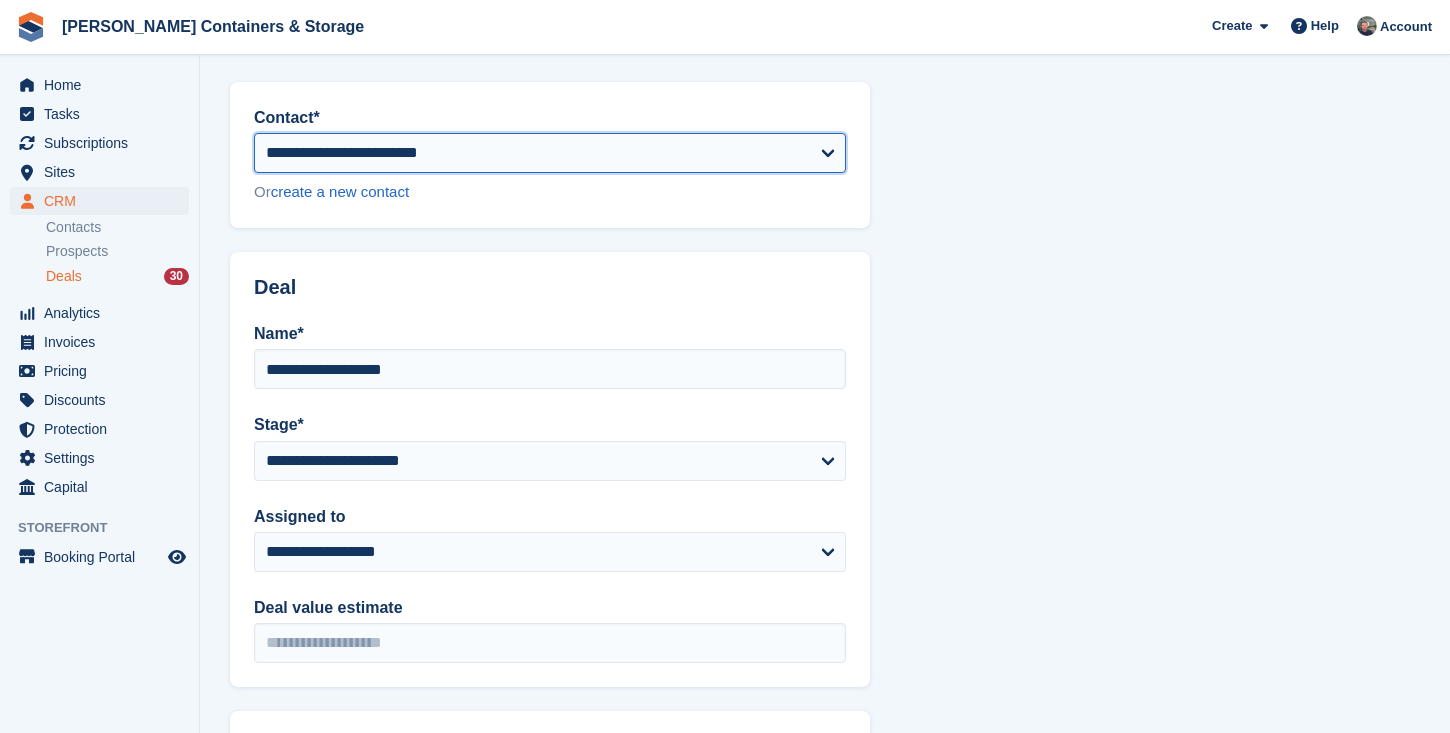 scroll, scrollTop: 231, scrollLeft: 0, axis: vertical 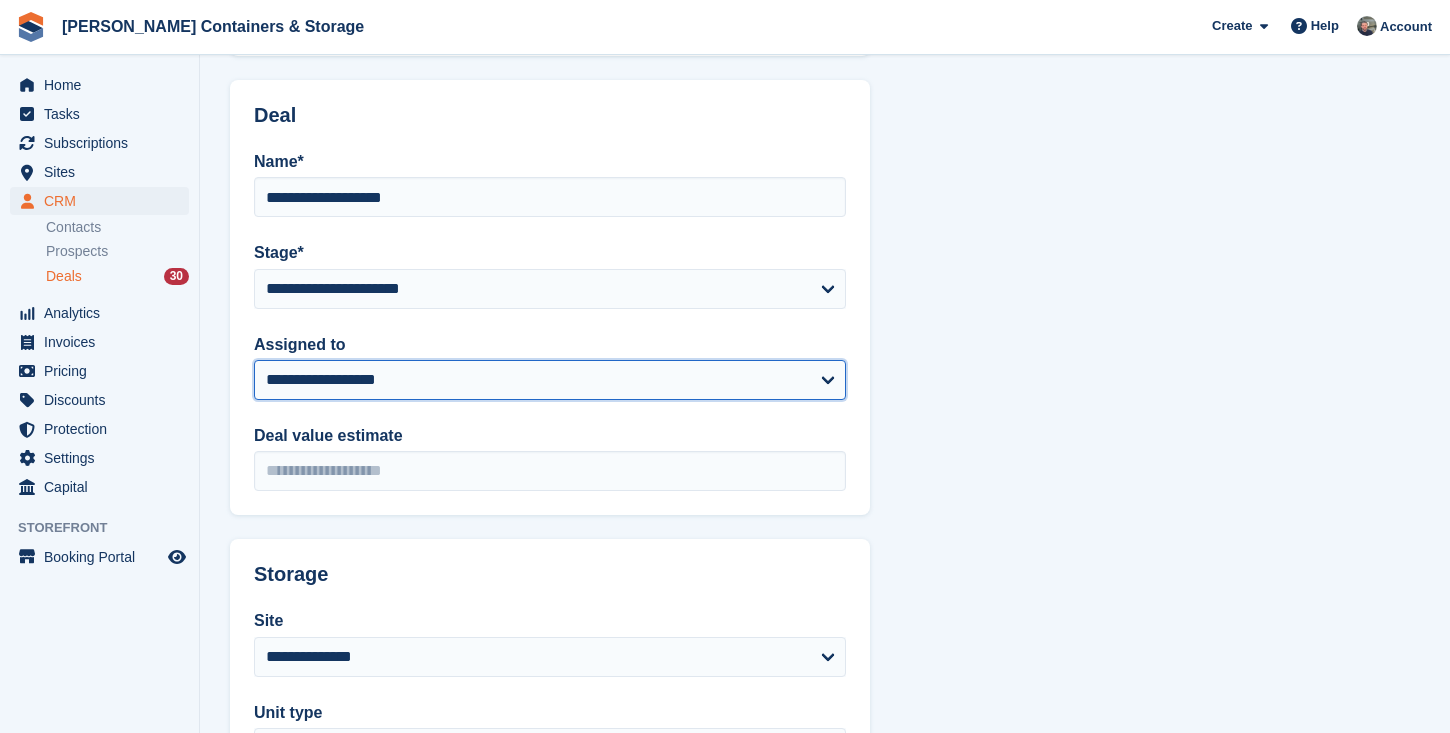 select on "****" 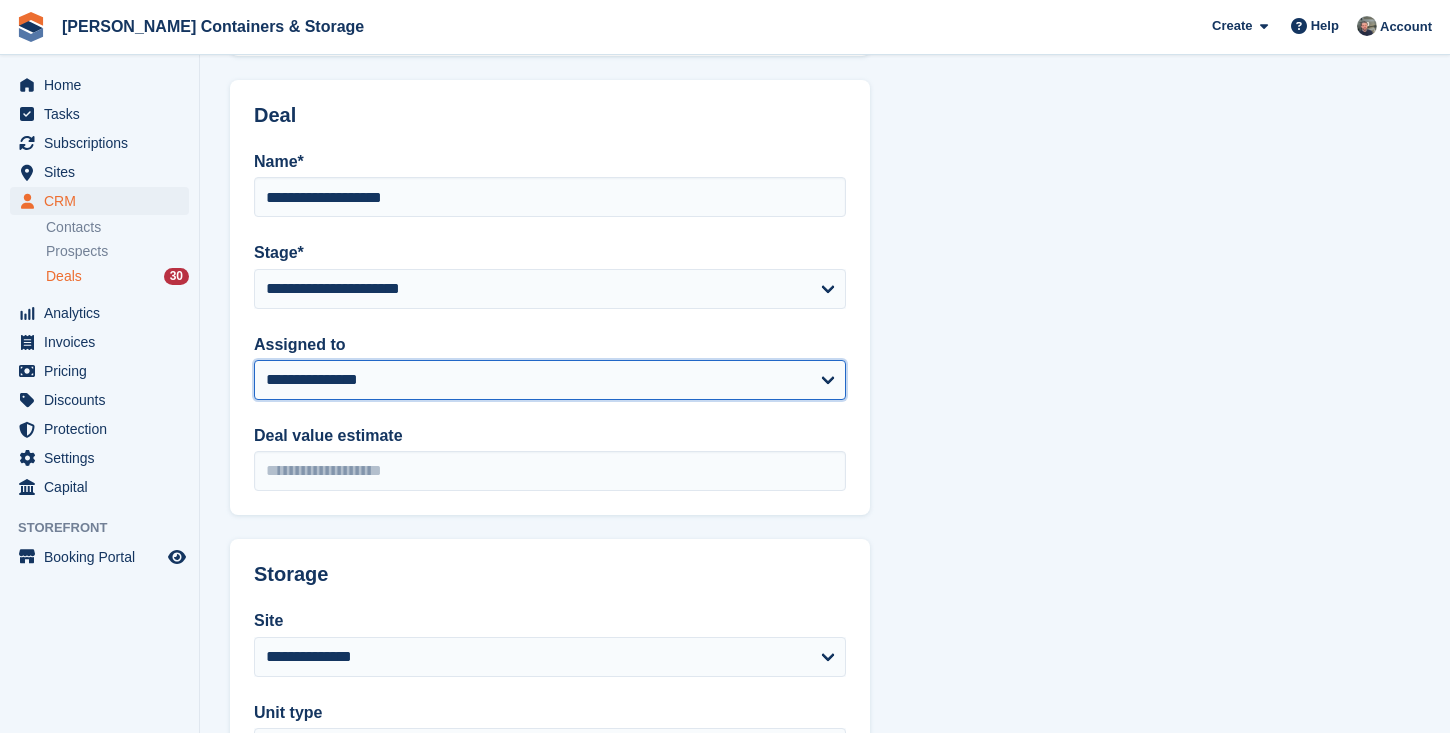 select 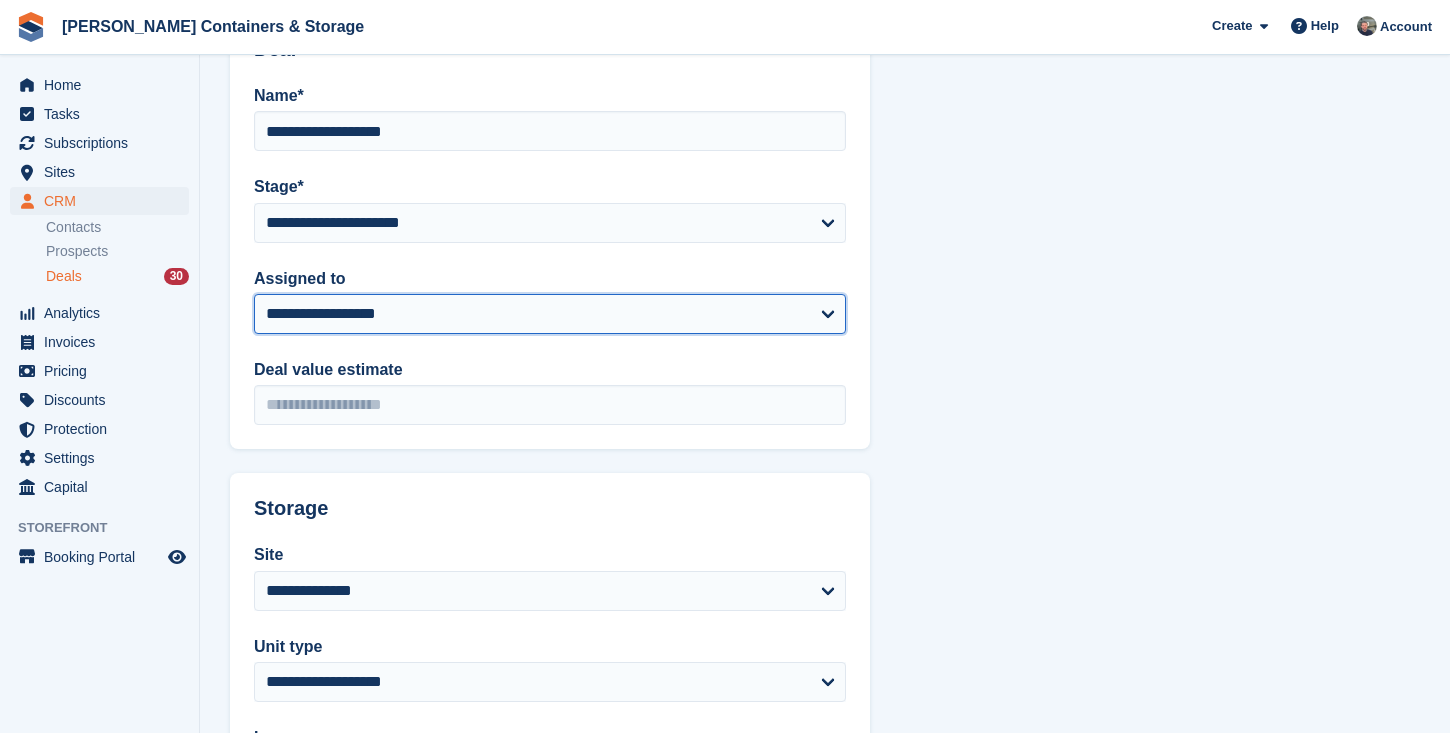 scroll, scrollTop: 340, scrollLeft: 0, axis: vertical 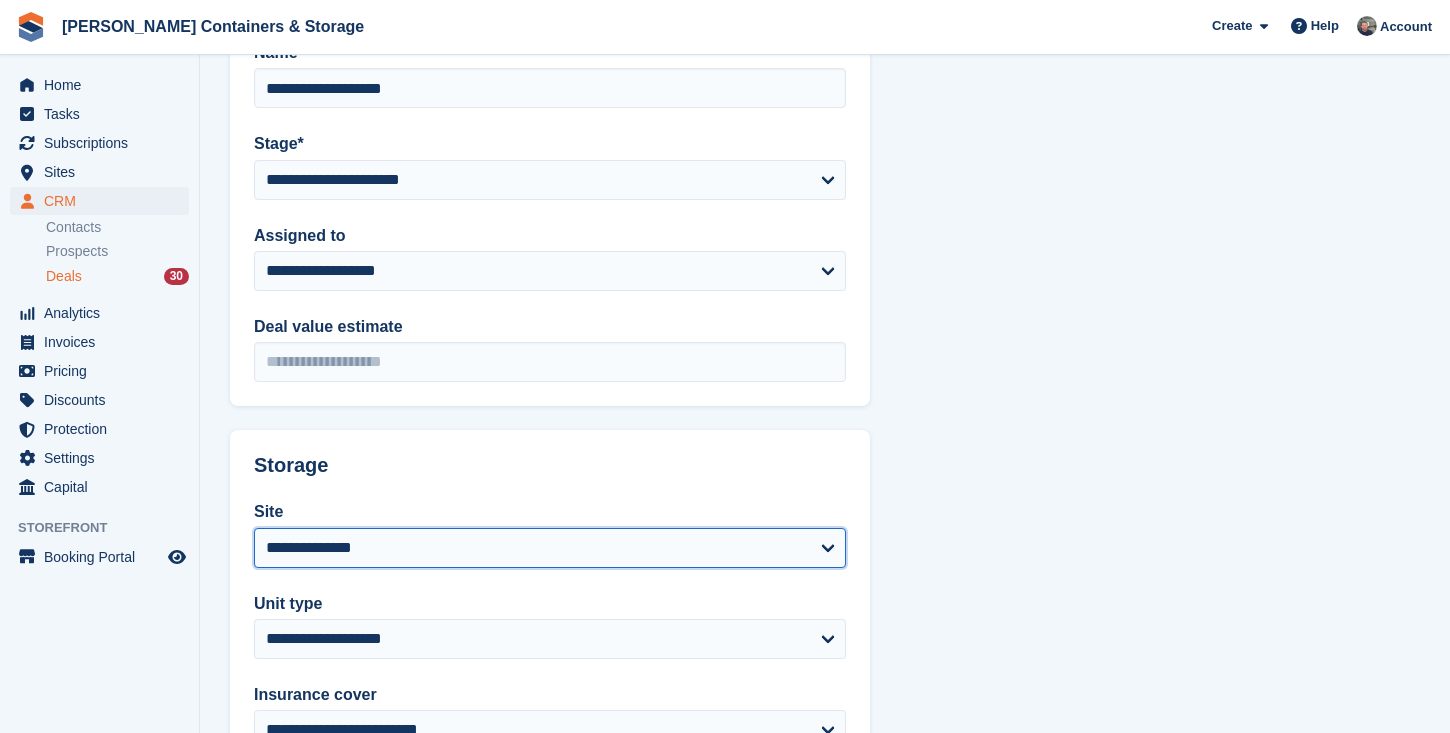 select on "***" 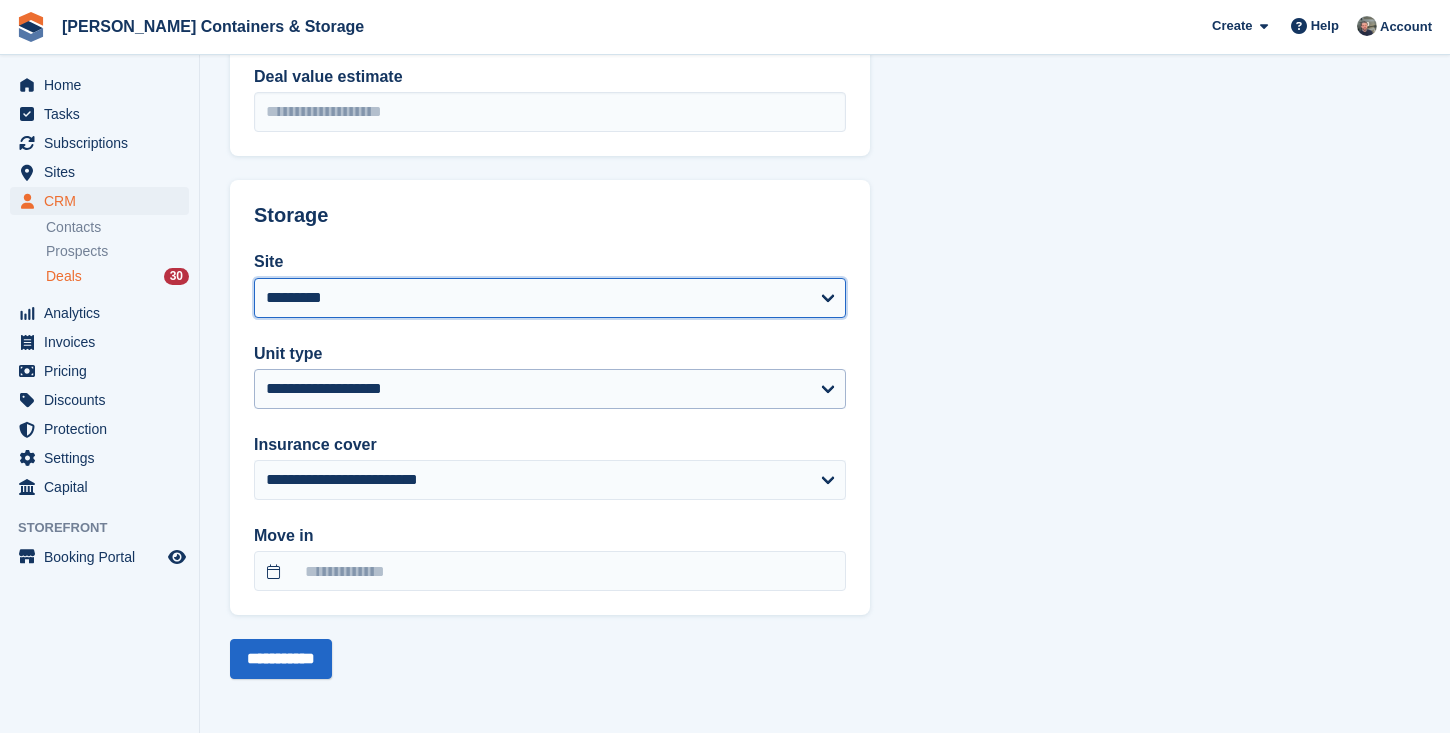 scroll, scrollTop: 589, scrollLeft: 0, axis: vertical 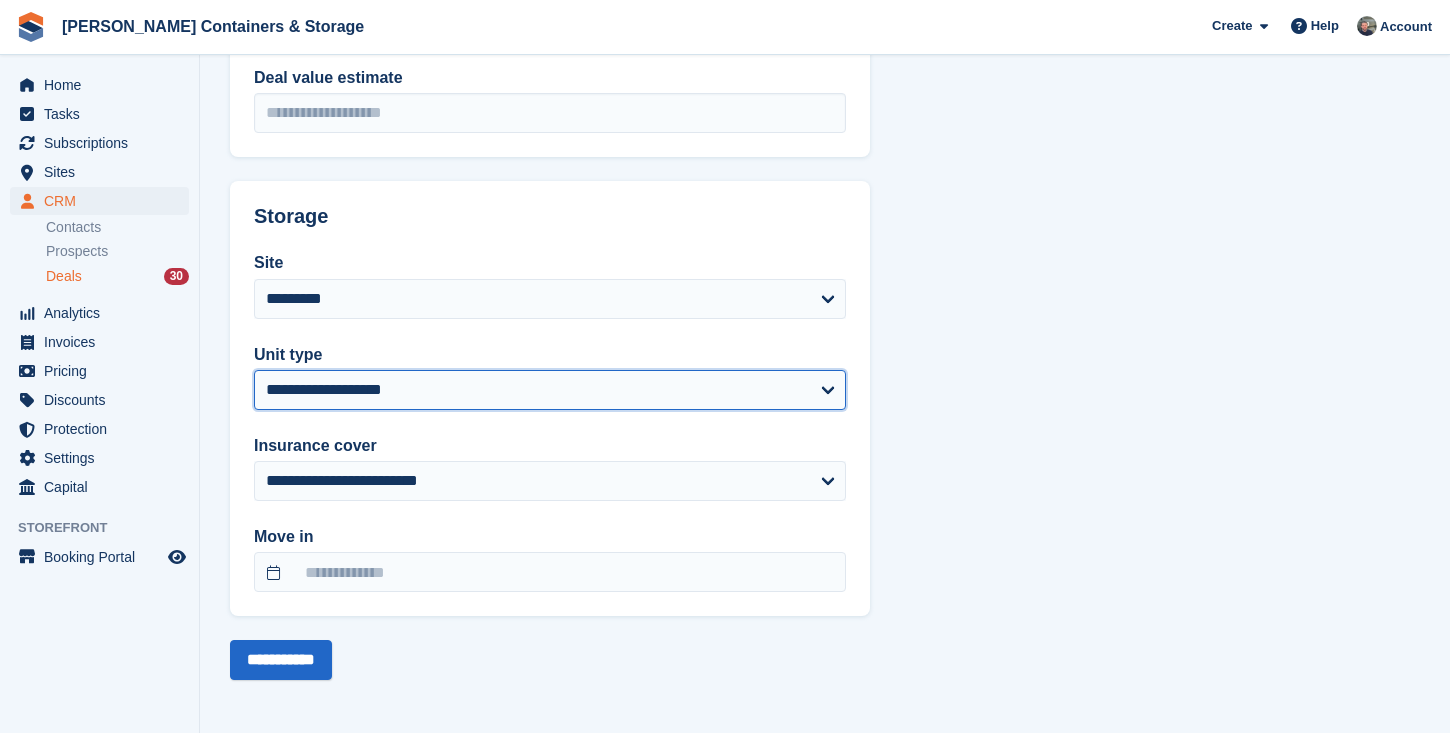 select on "****" 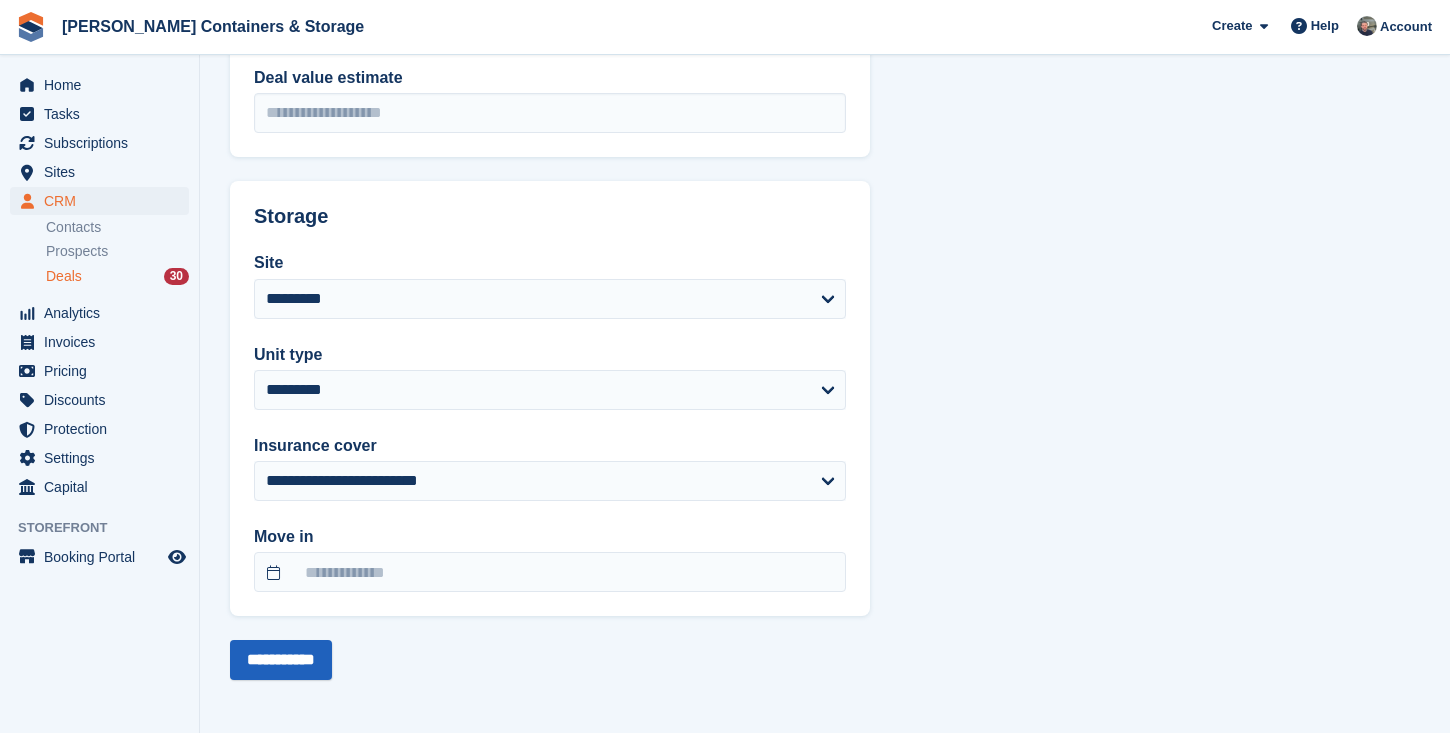 click on "**********" at bounding box center [281, 660] 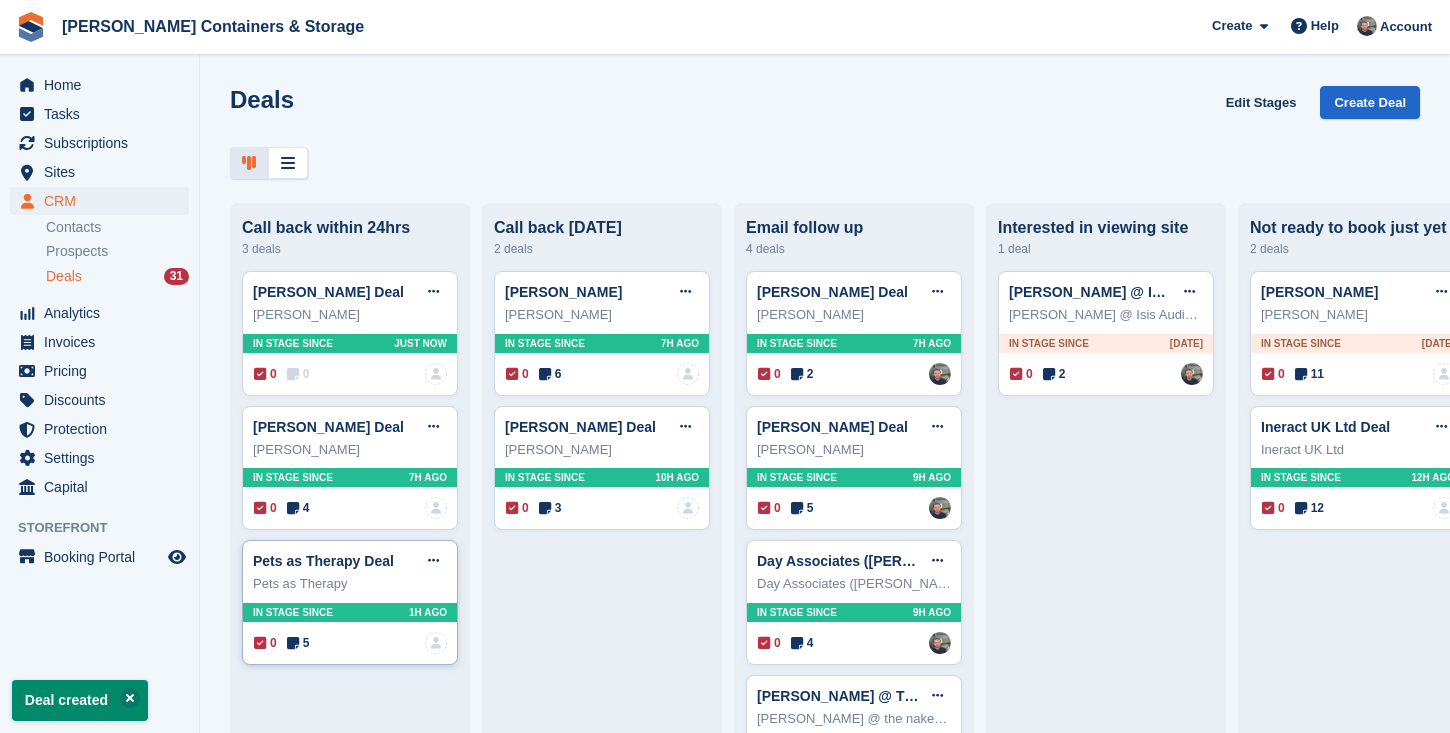 scroll, scrollTop: 0, scrollLeft: 0, axis: both 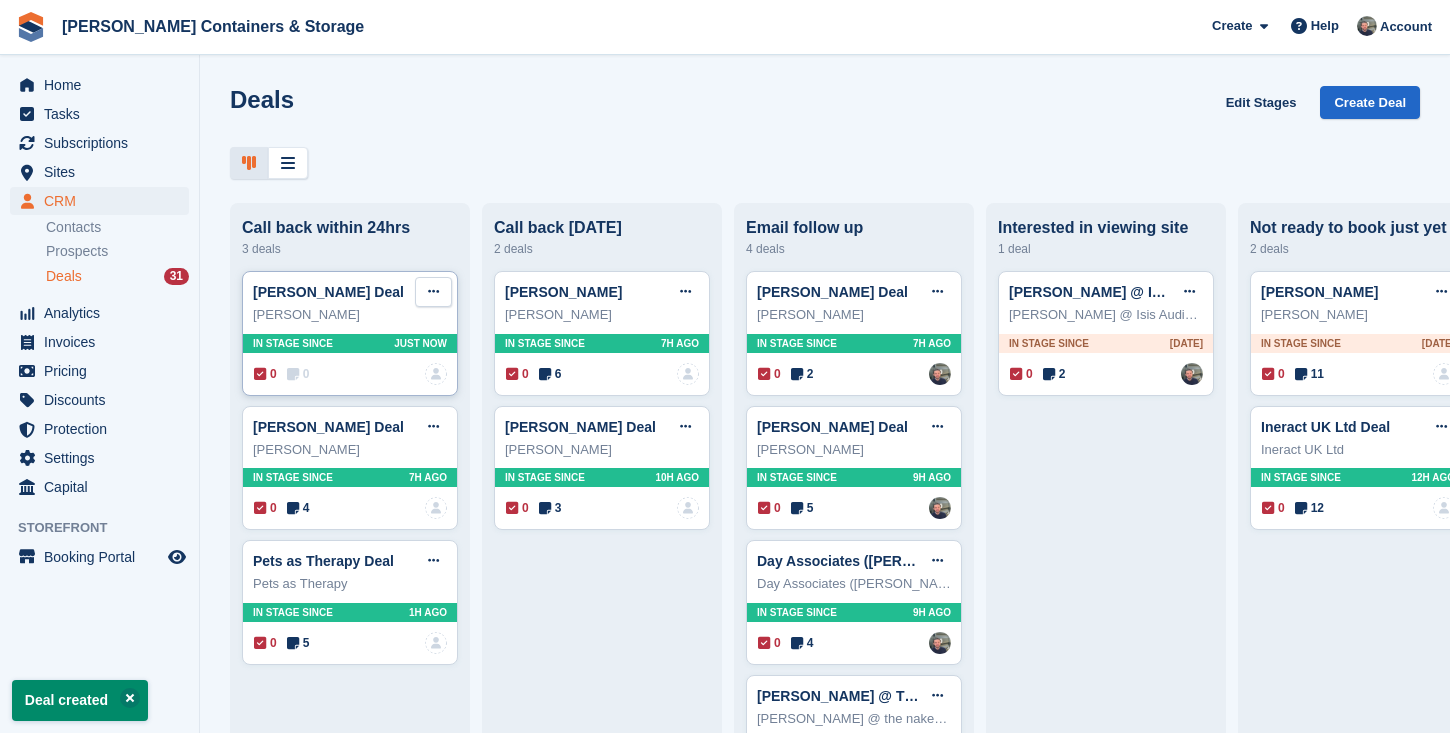 click at bounding box center [433, 291] 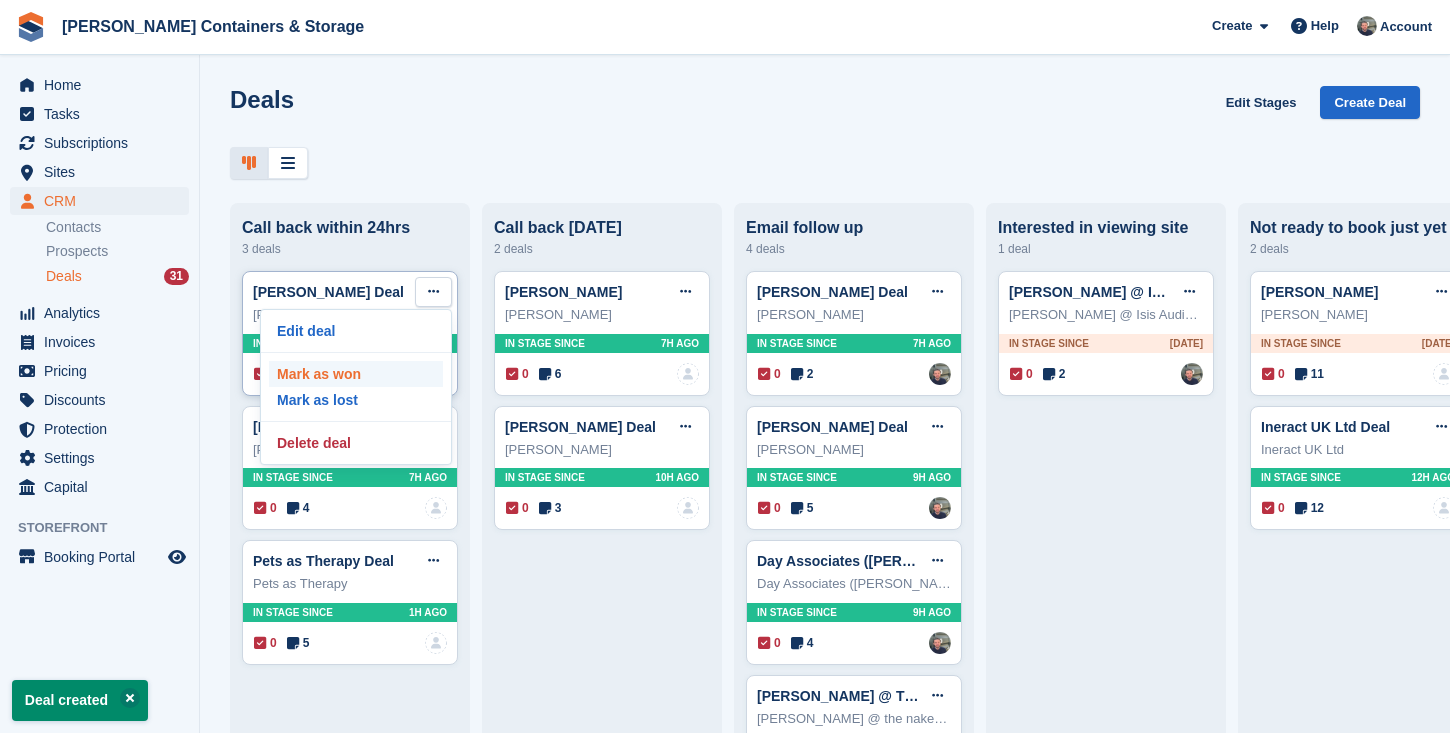 click on "Mark as won" at bounding box center (356, 374) 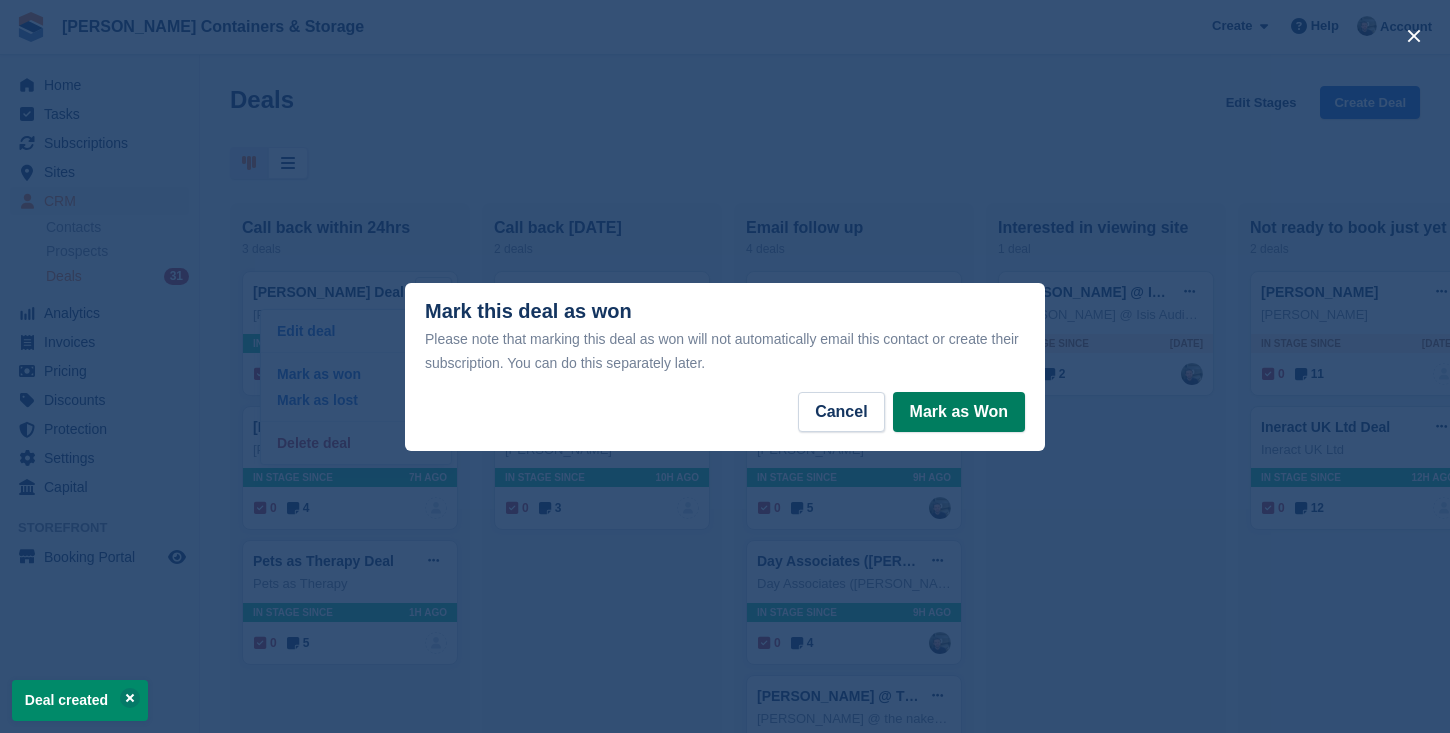 click on "Mark as Won" at bounding box center [959, 412] 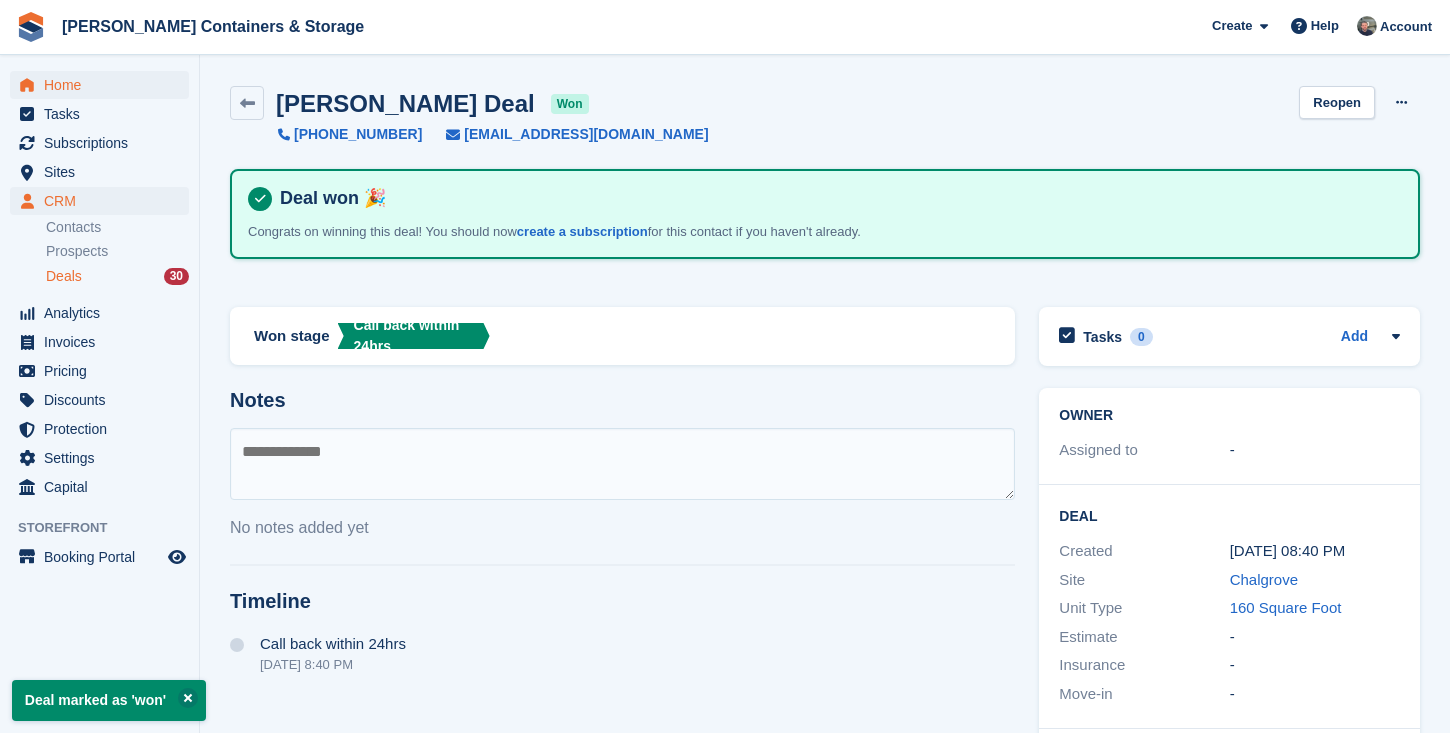 click on "Home" at bounding box center (104, 85) 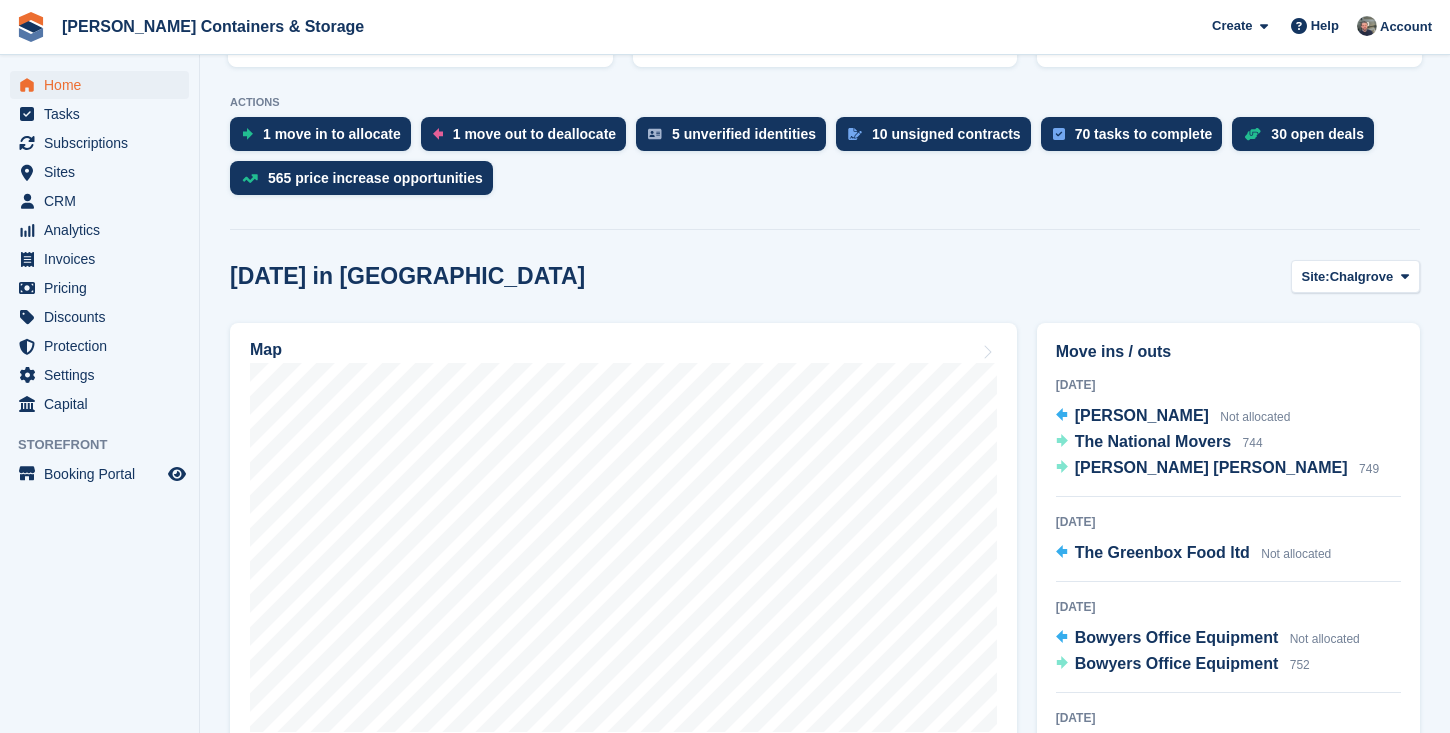 scroll, scrollTop: 467, scrollLeft: 0, axis: vertical 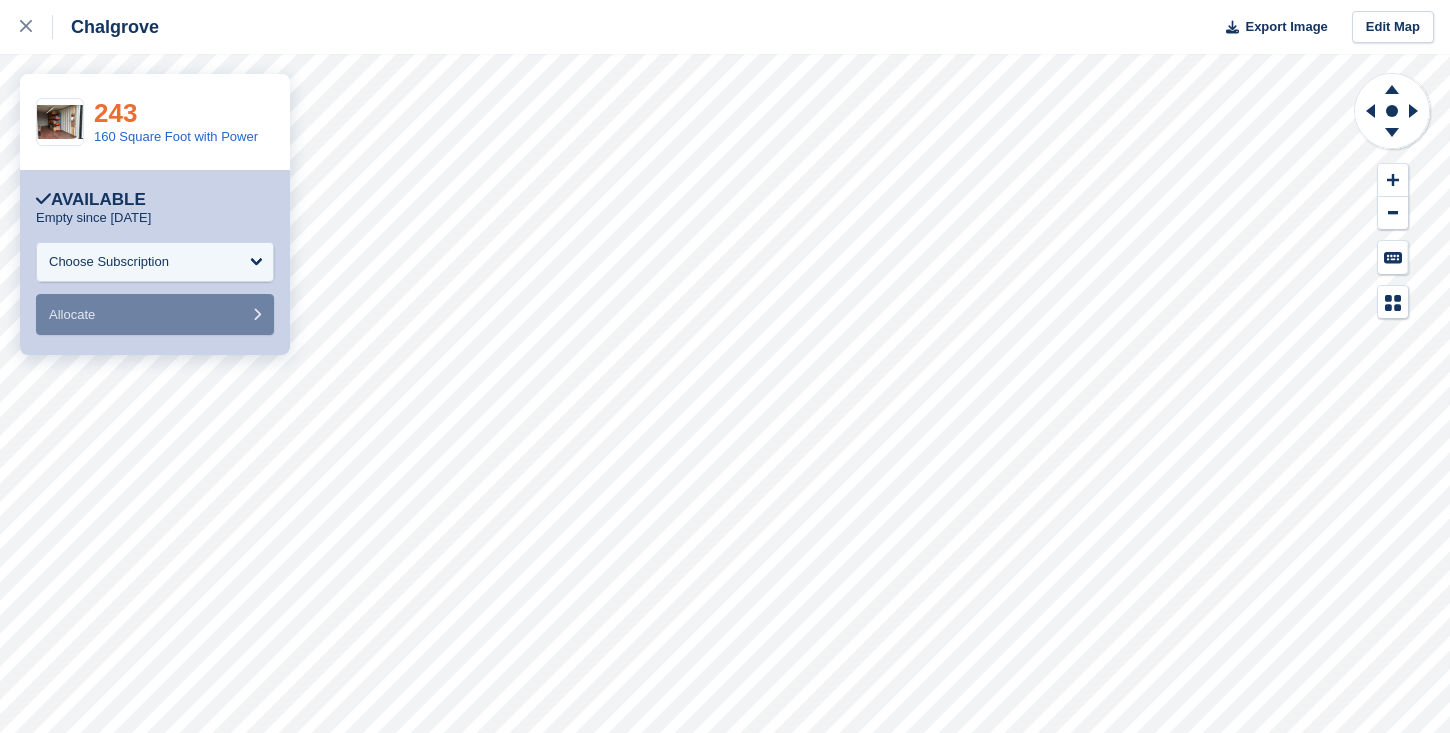 click on "243" at bounding box center [115, 113] 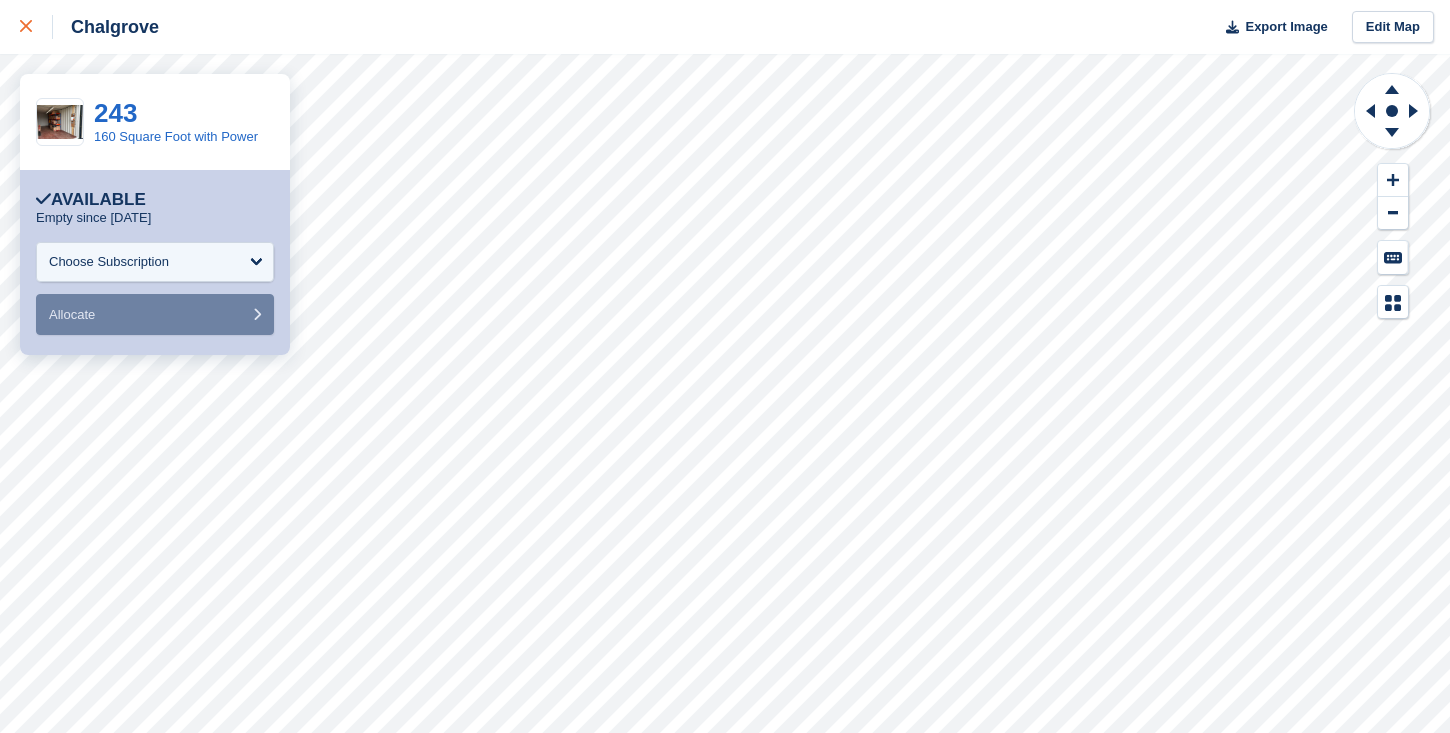 click at bounding box center (36, 27) 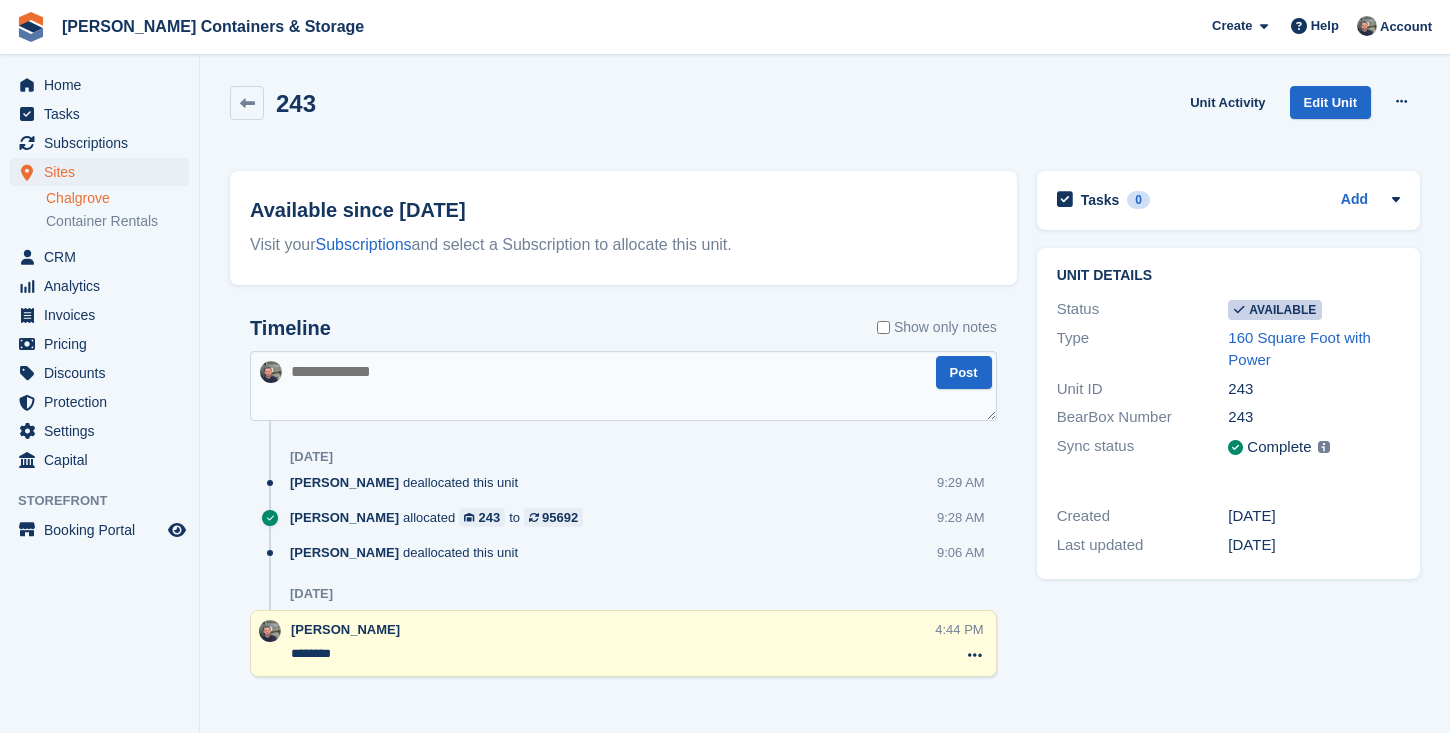 scroll, scrollTop: 0, scrollLeft: 0, axis: both 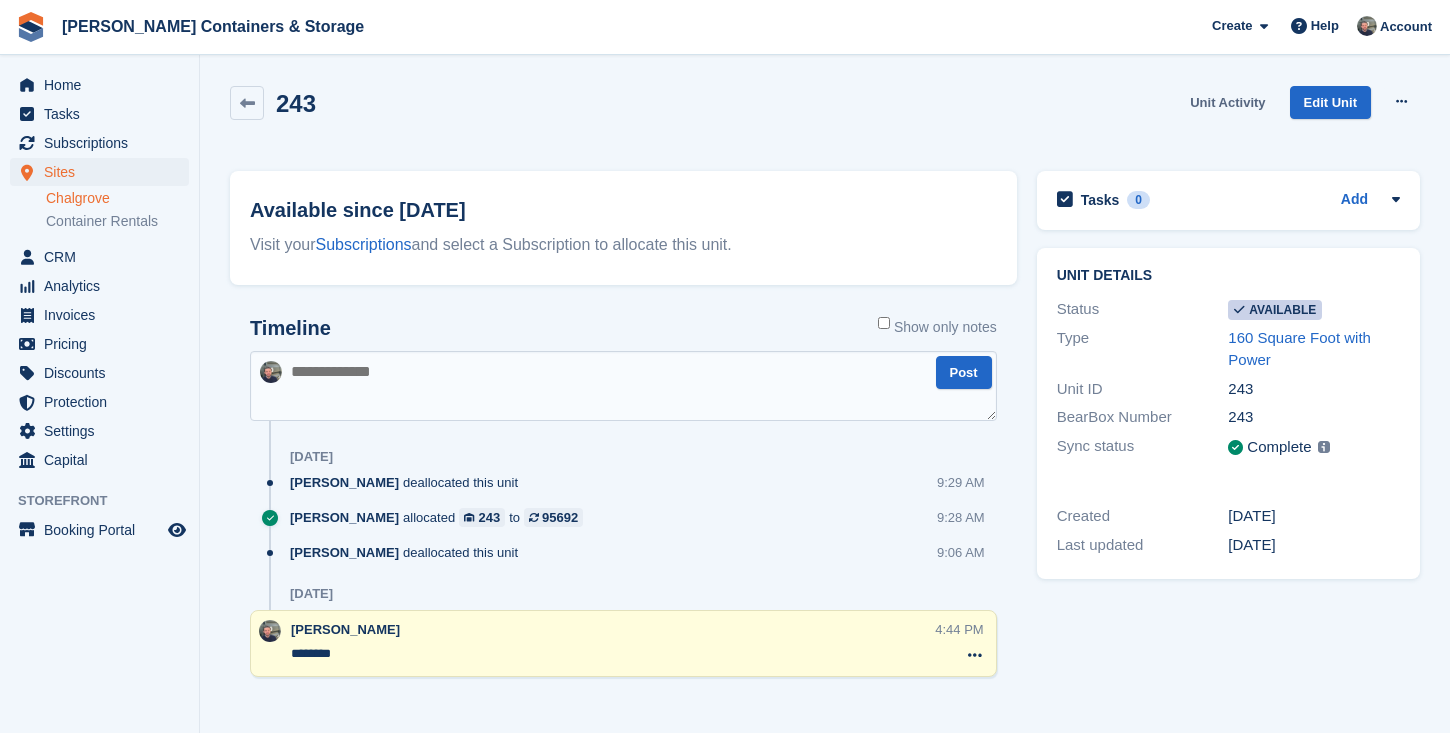 click on "Unit Activity" at bounding box center (1227, 102) 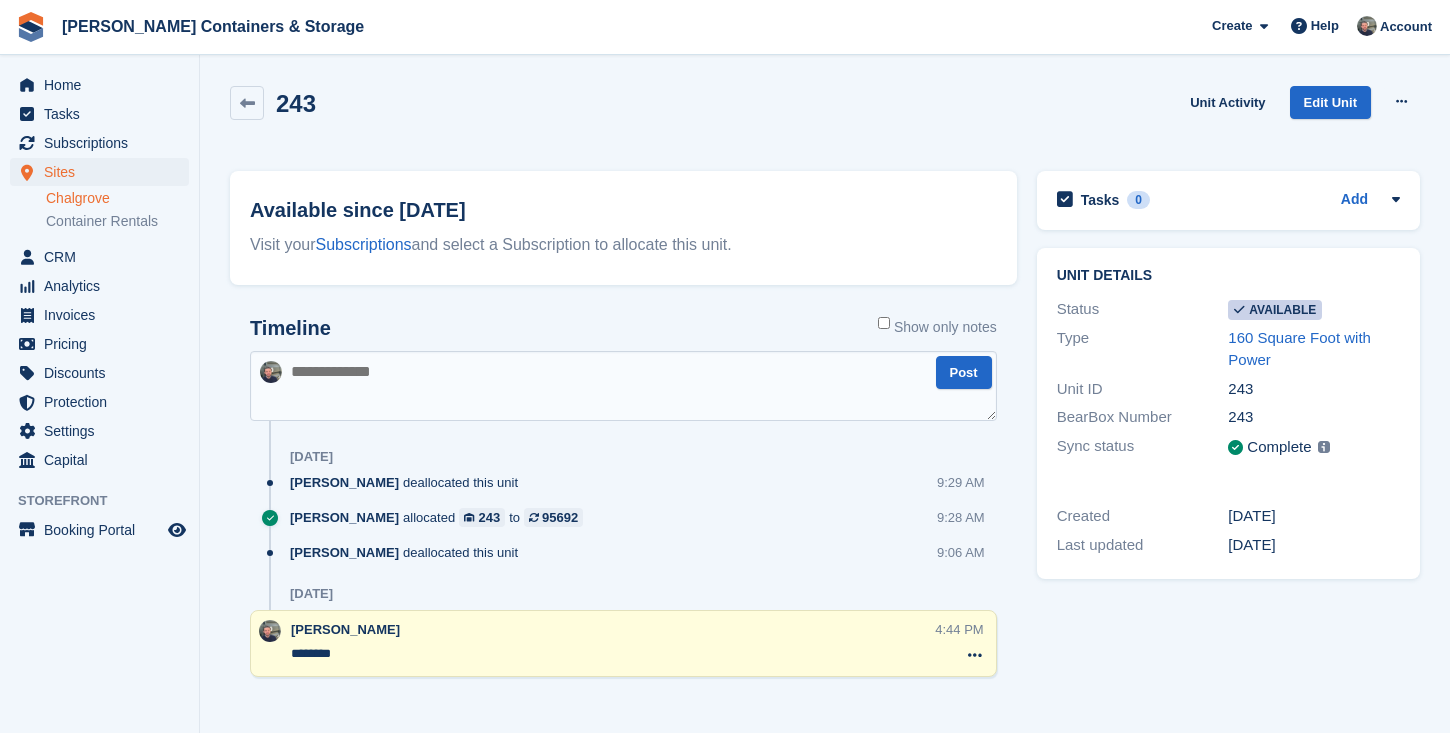 click on "Sites" at bounding box center [104, 172] 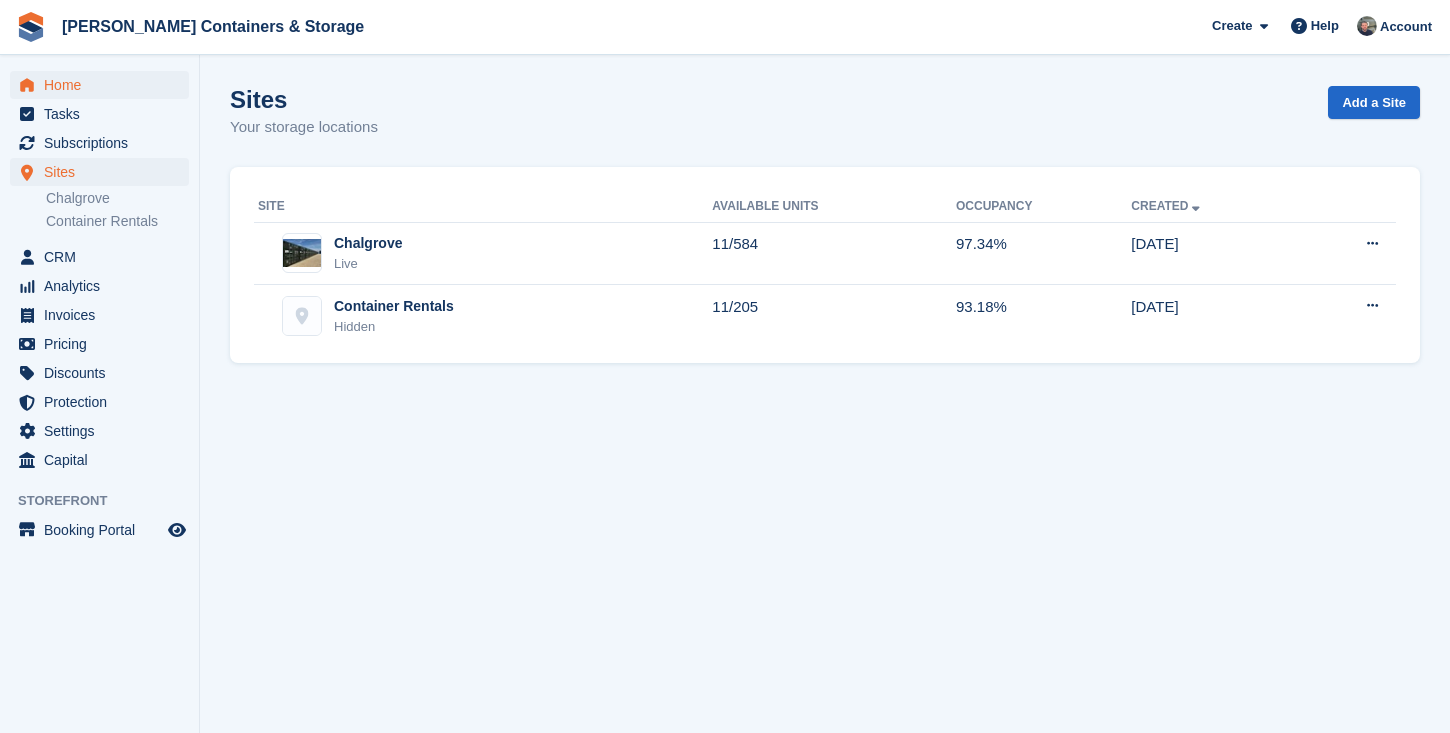 click on "Home" at bounding box center [104, 85] 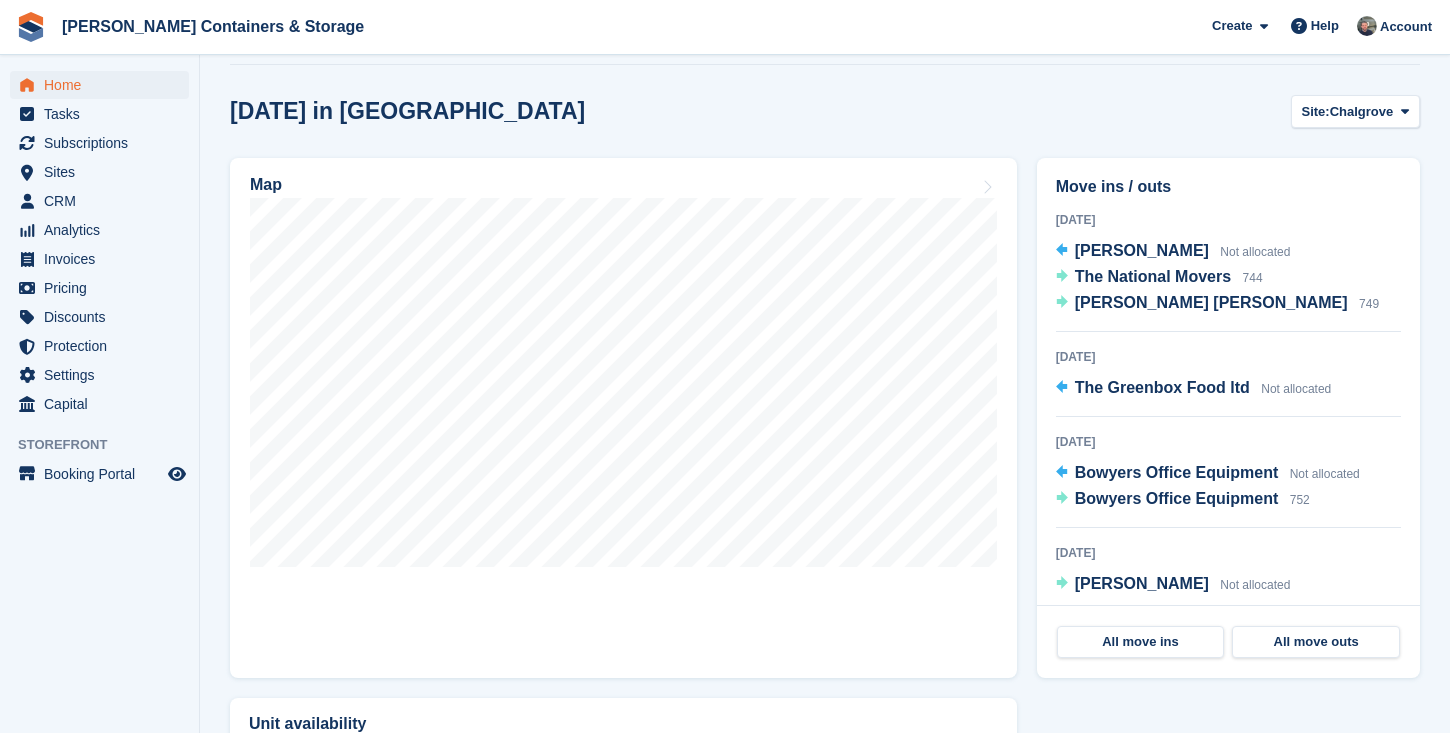 scroll, scrollTop: 740, scrollLeft: 0, axis: vertical 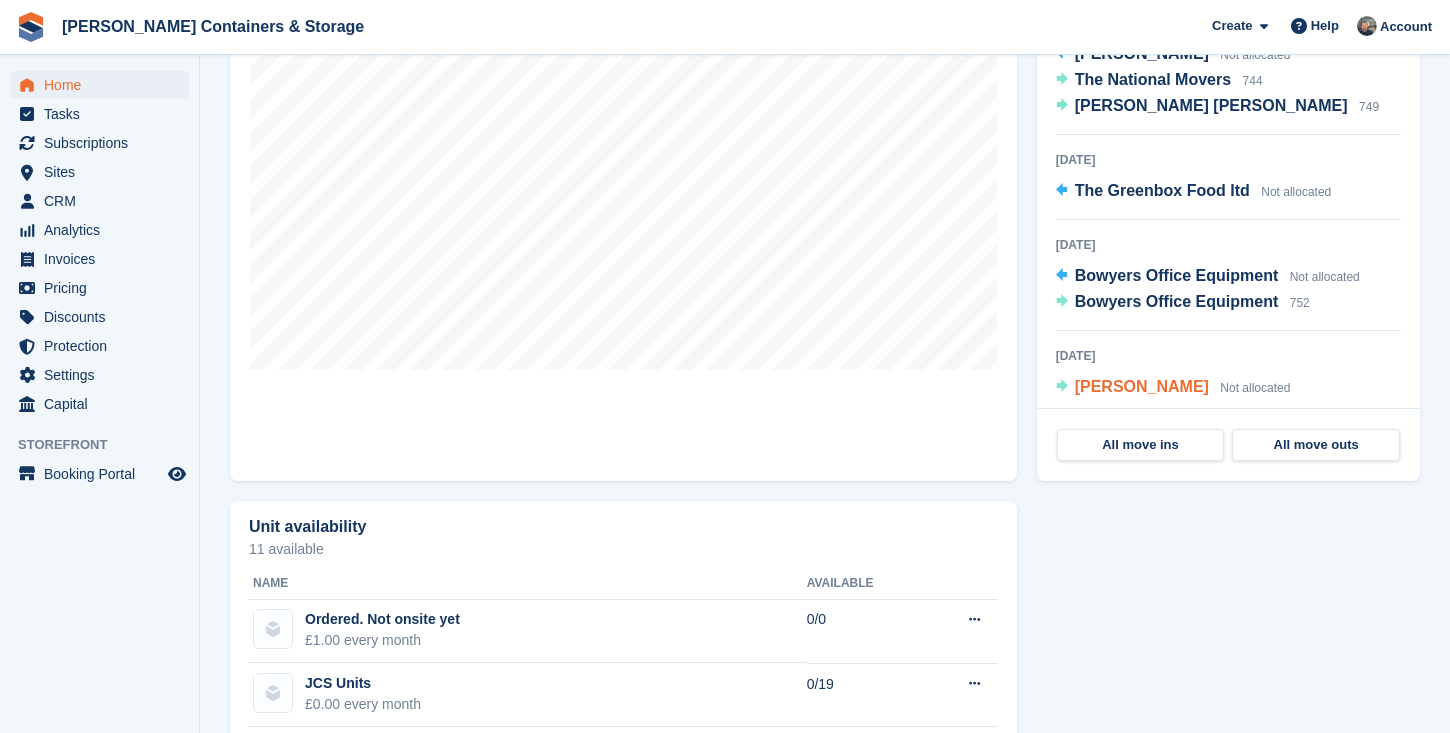 click on "[PERSON_NAME]" at bounding box center (1142, 386) 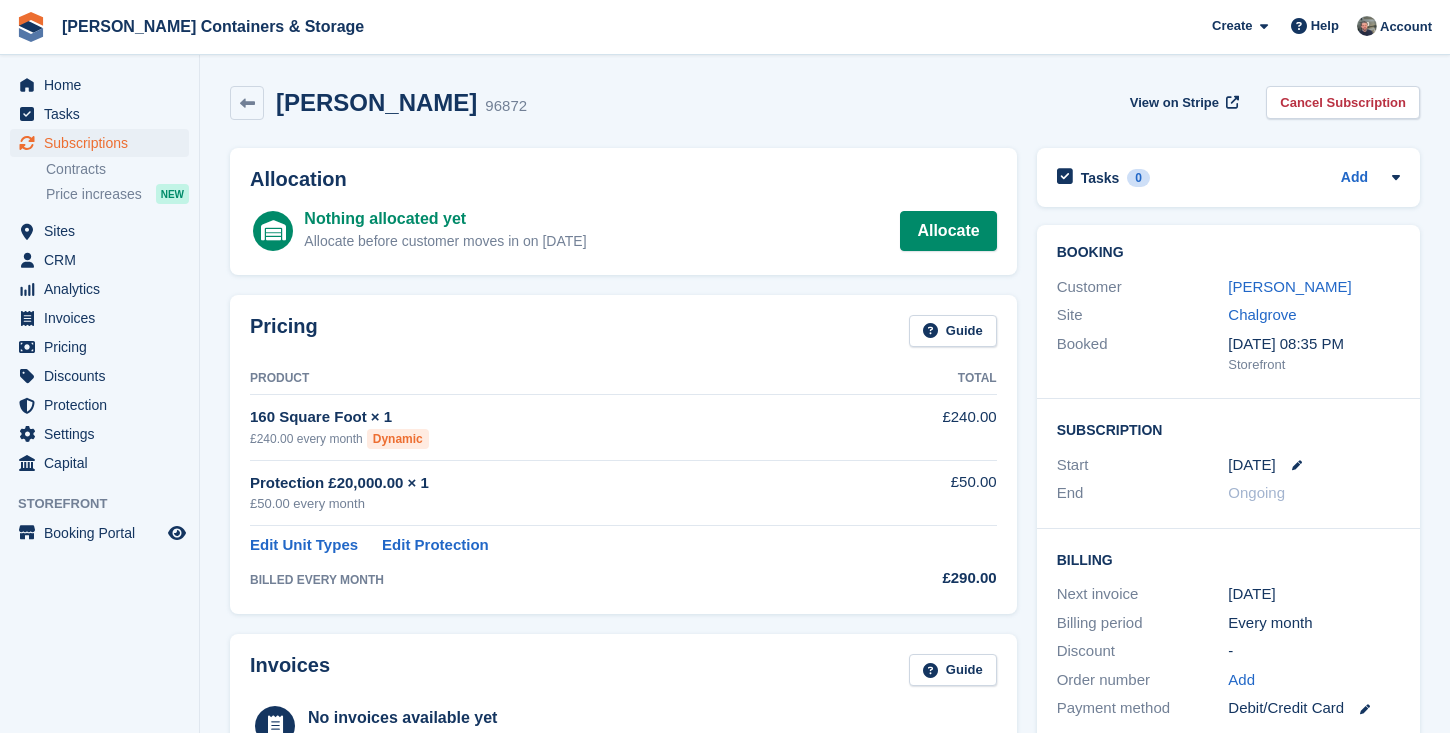 scroll, scrollTop: 0, scrollLeft: 0, axis: both 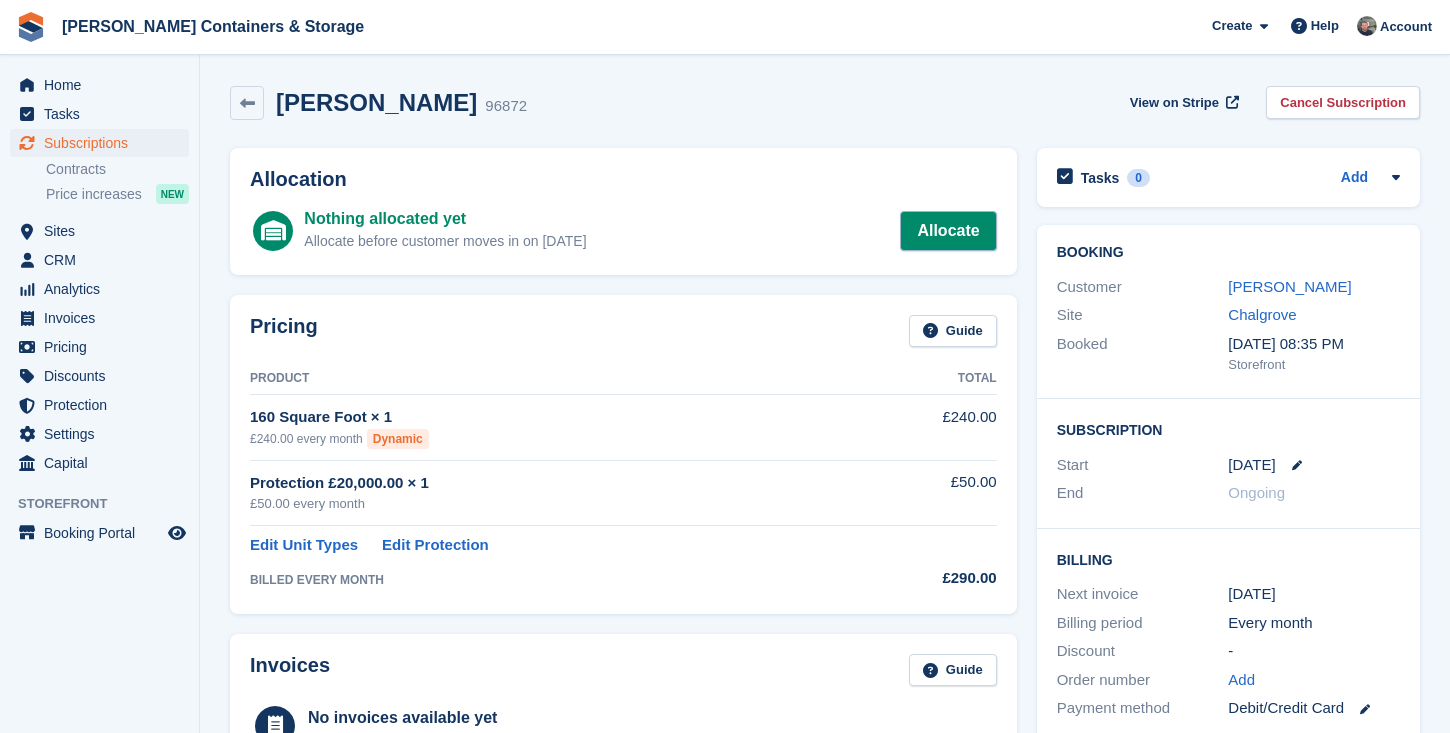 click on "Allocate" at bounding box center [948, 231] 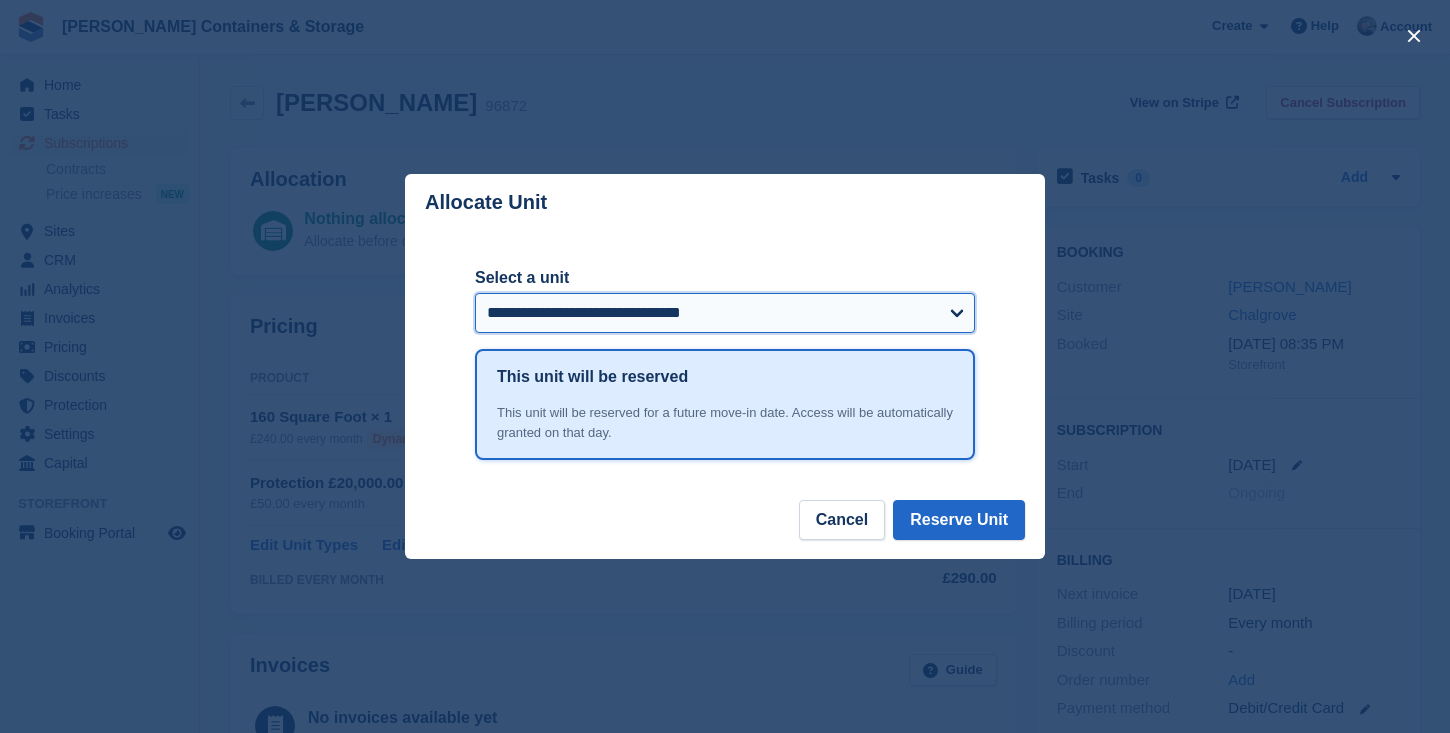 select on "*****" 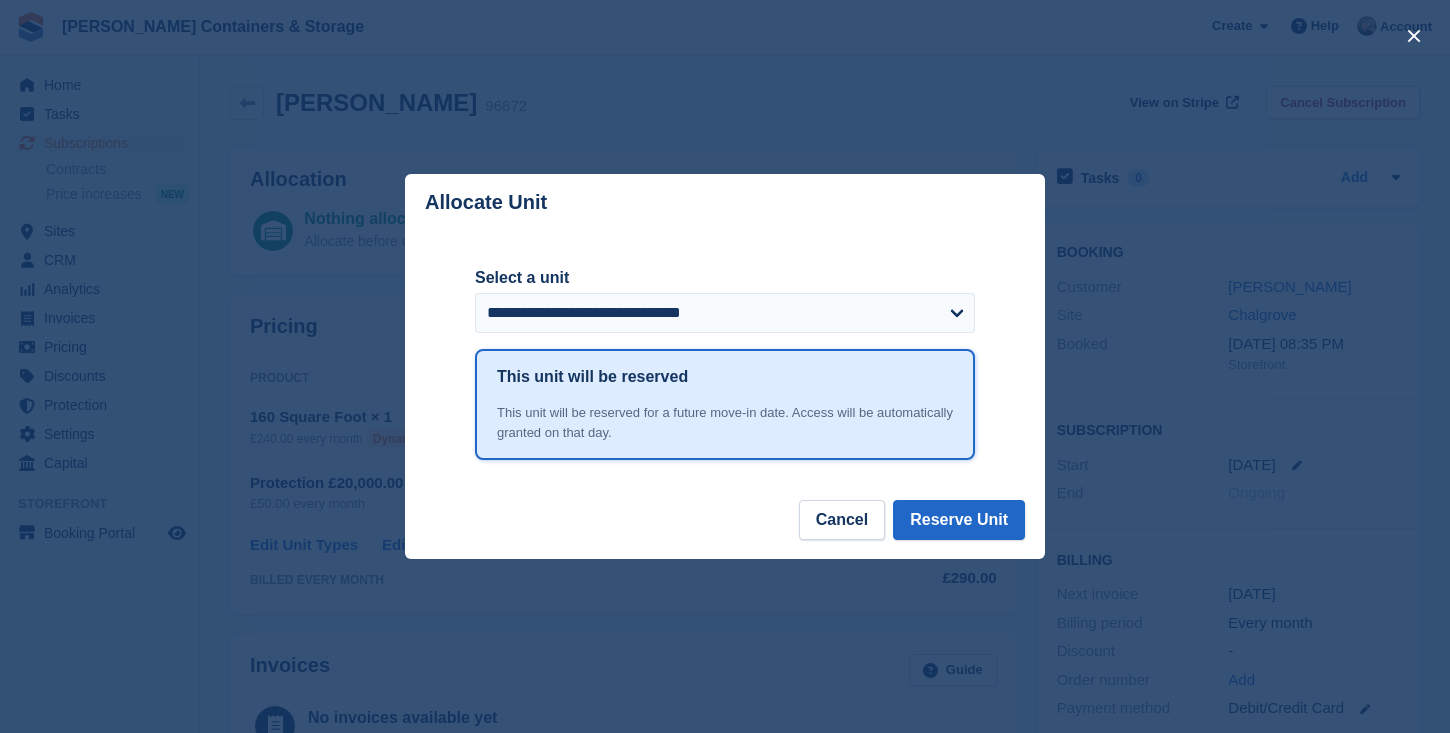 click on "Cancel
Reserve Unit" at bounding box center (725, 529) 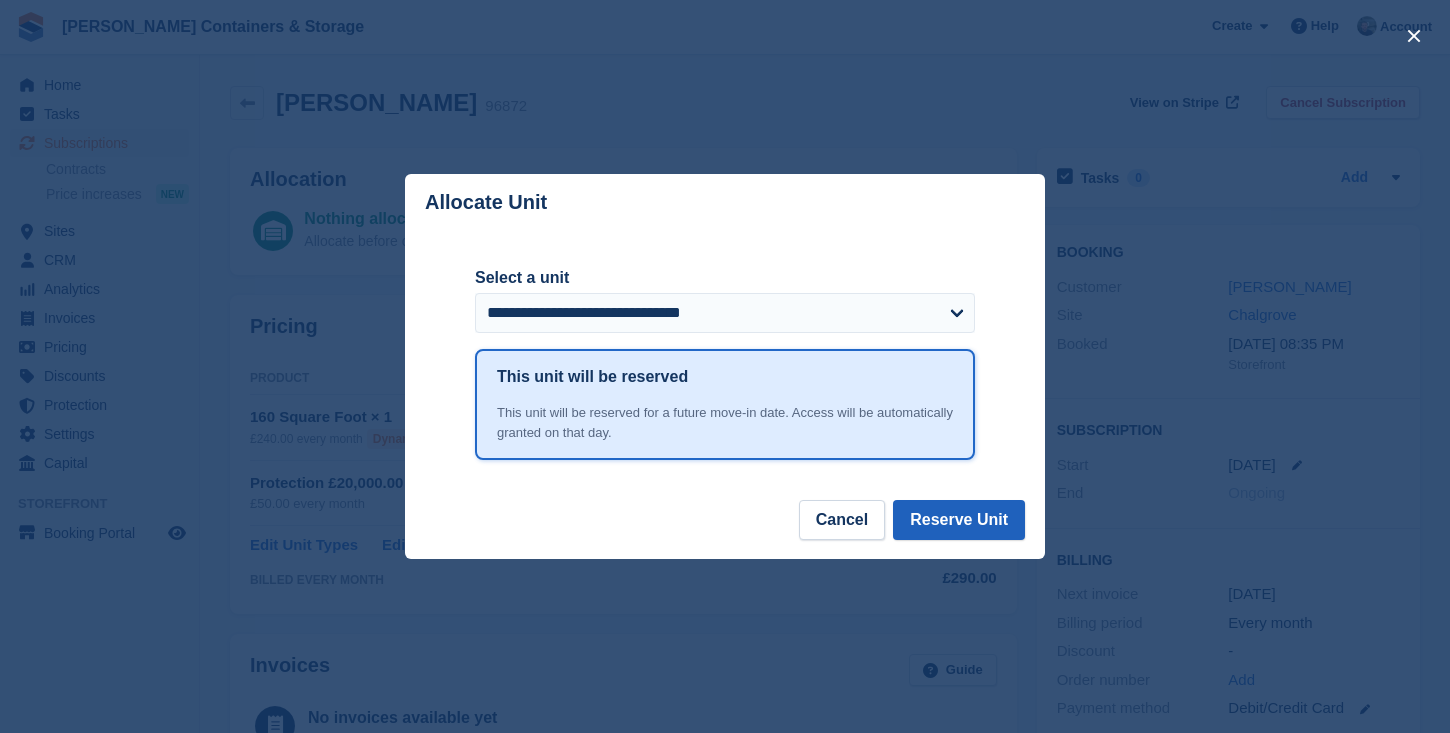 click on "Reserve Unit" at bounding box center [959, 520] 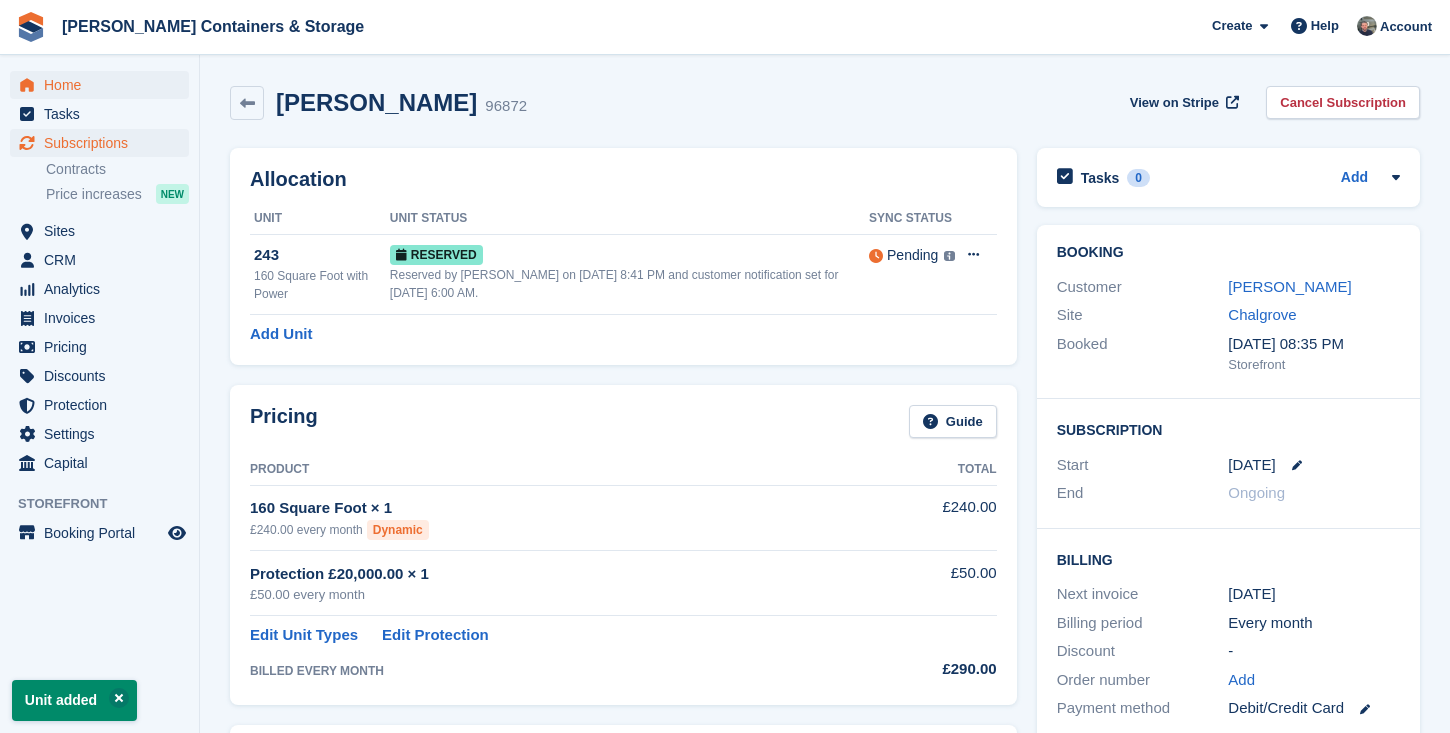 click on "Home" at bounding box center (104, 85) 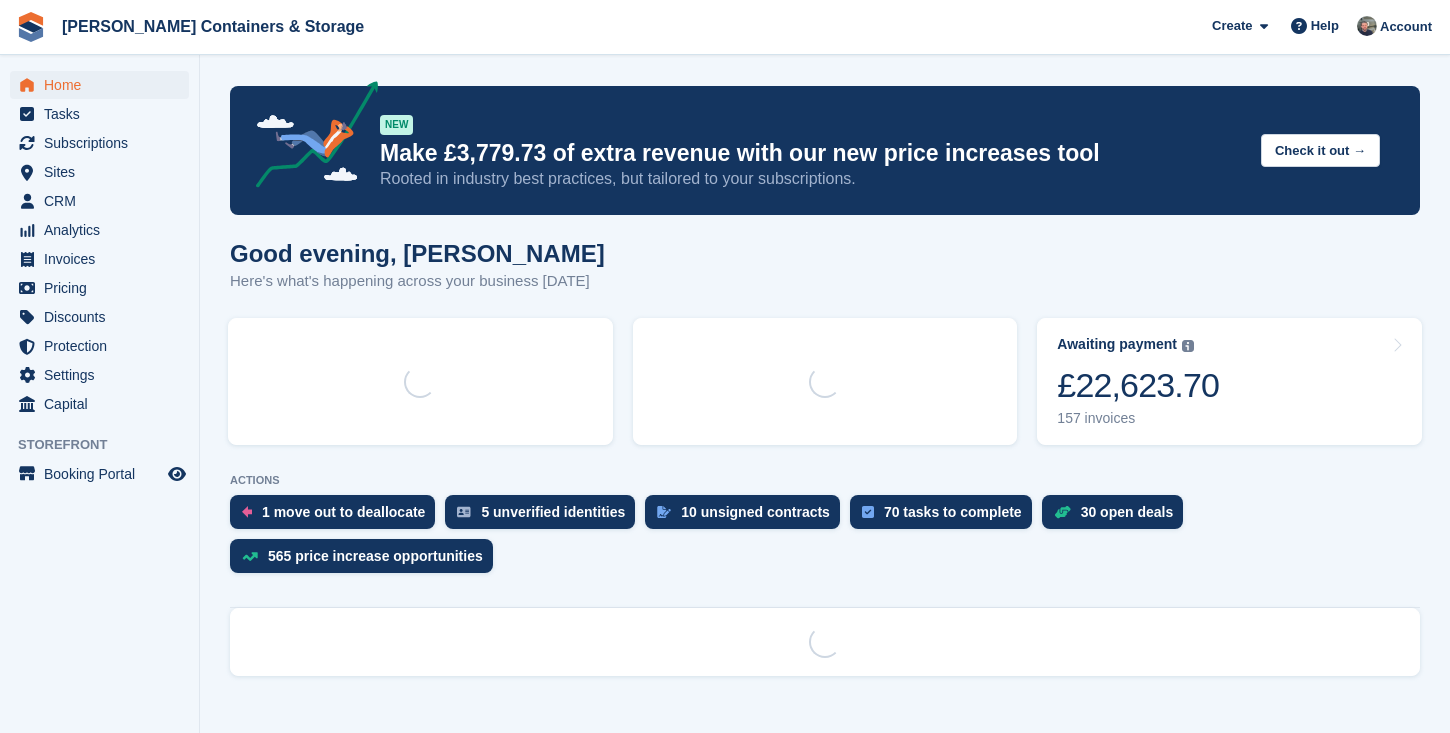 scroll, scrollTop: 0, scrollLeft: 0, axis: both 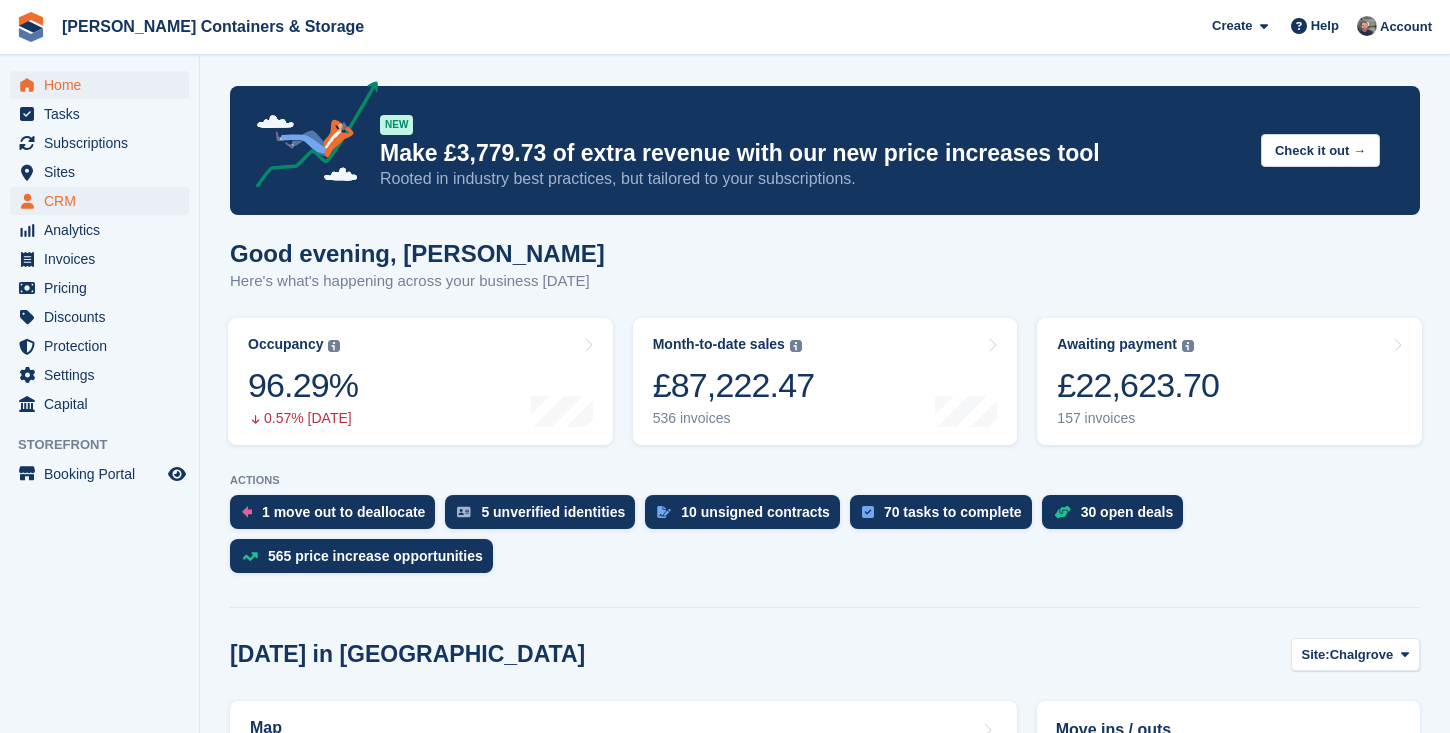 click on "CRM" at bounding box center [104, 201] 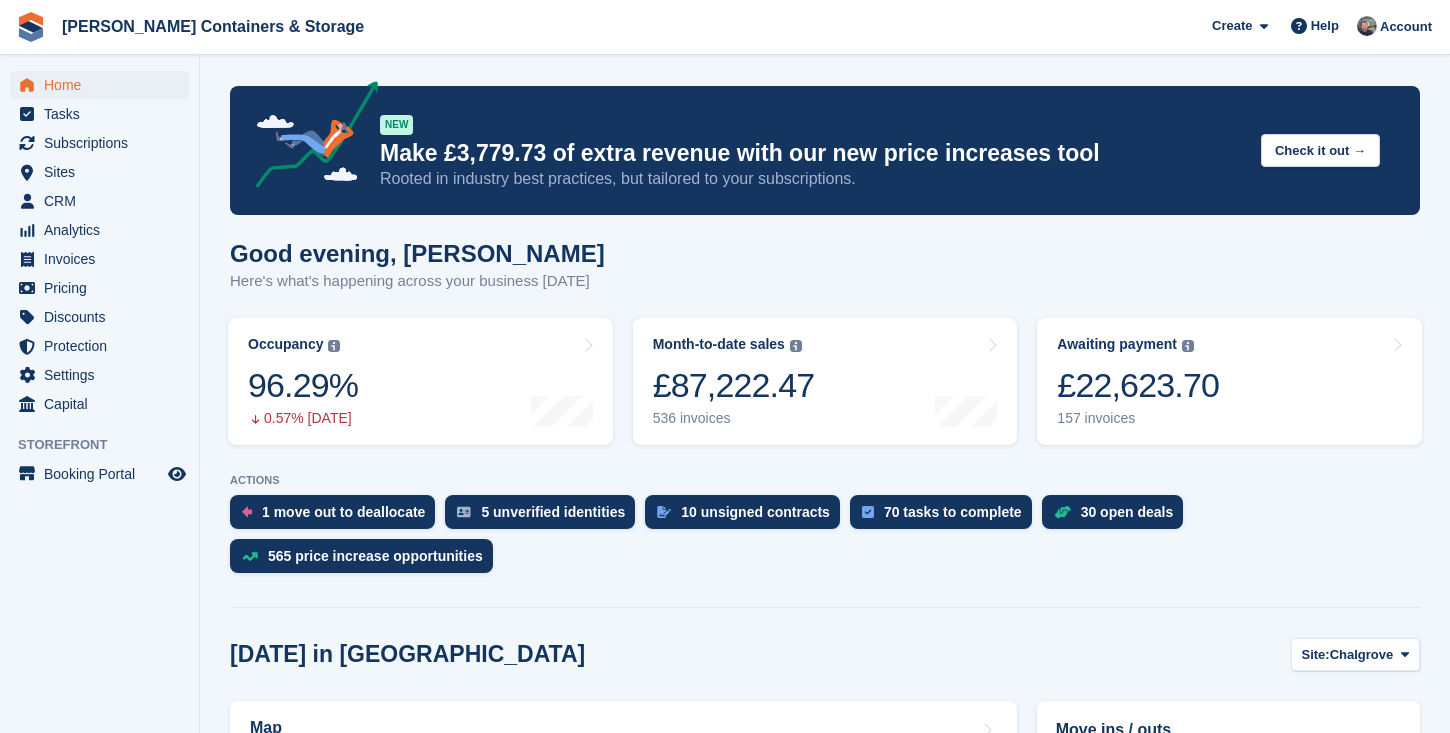 click on "Sites
Sites" at bounding box center (99, 172) 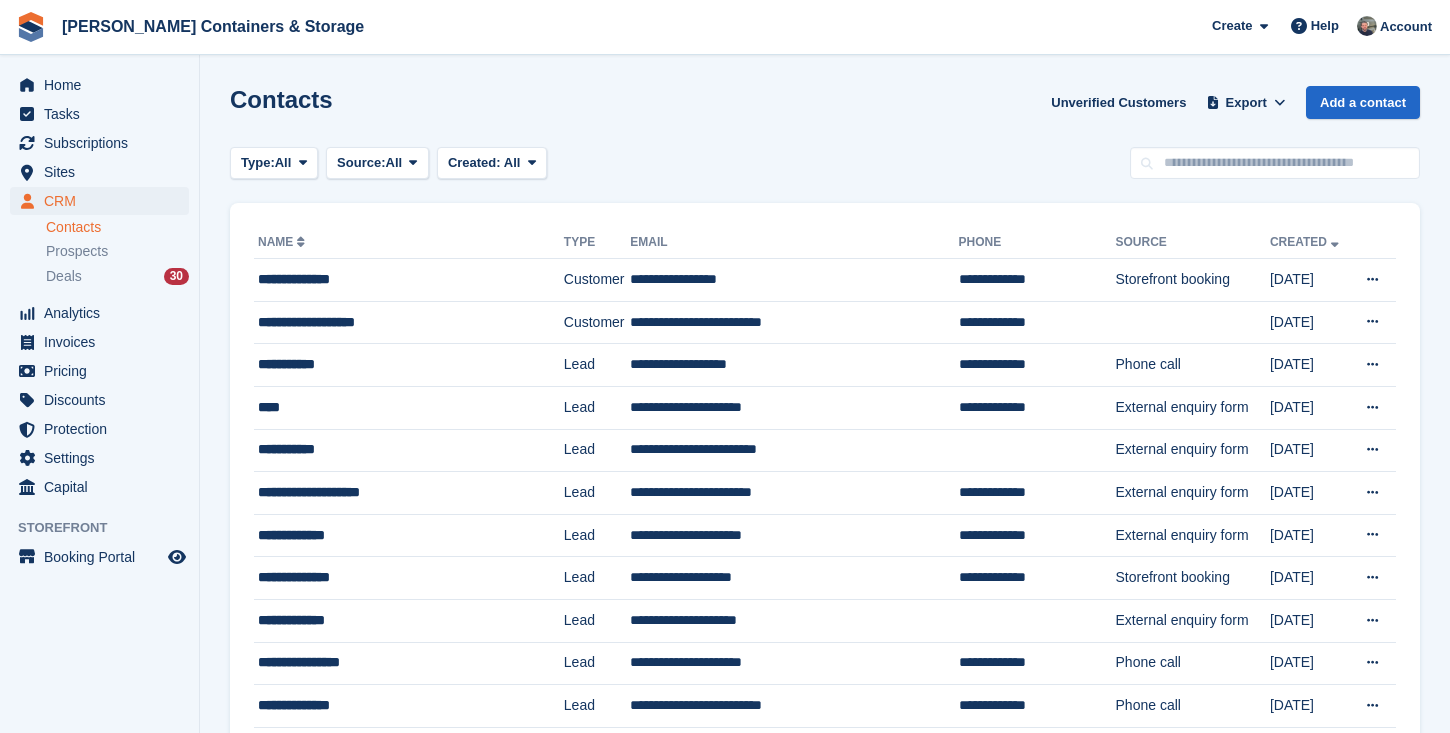 scroll, scrollTop: 0, scrollLeft: 0, axis: both 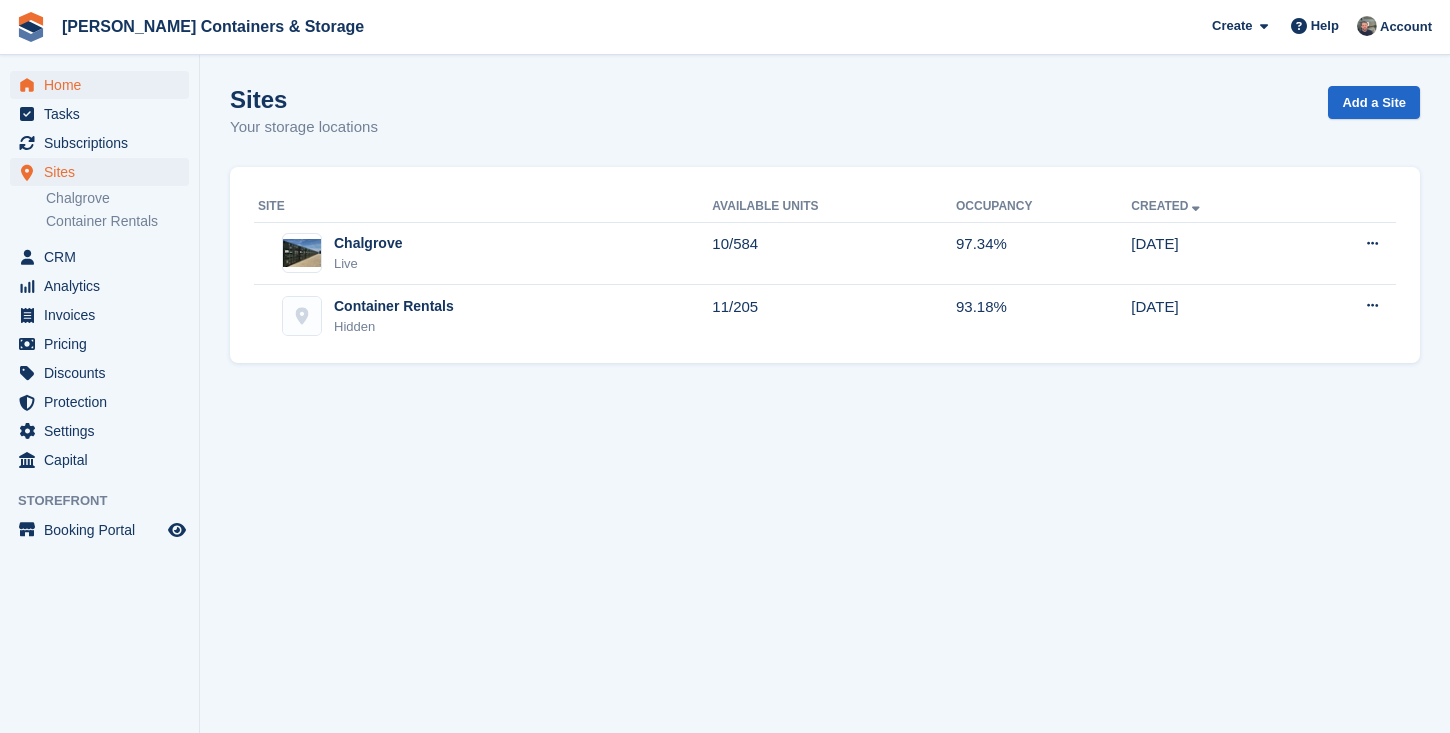 click on "Home" at bounding box center [104, 85] 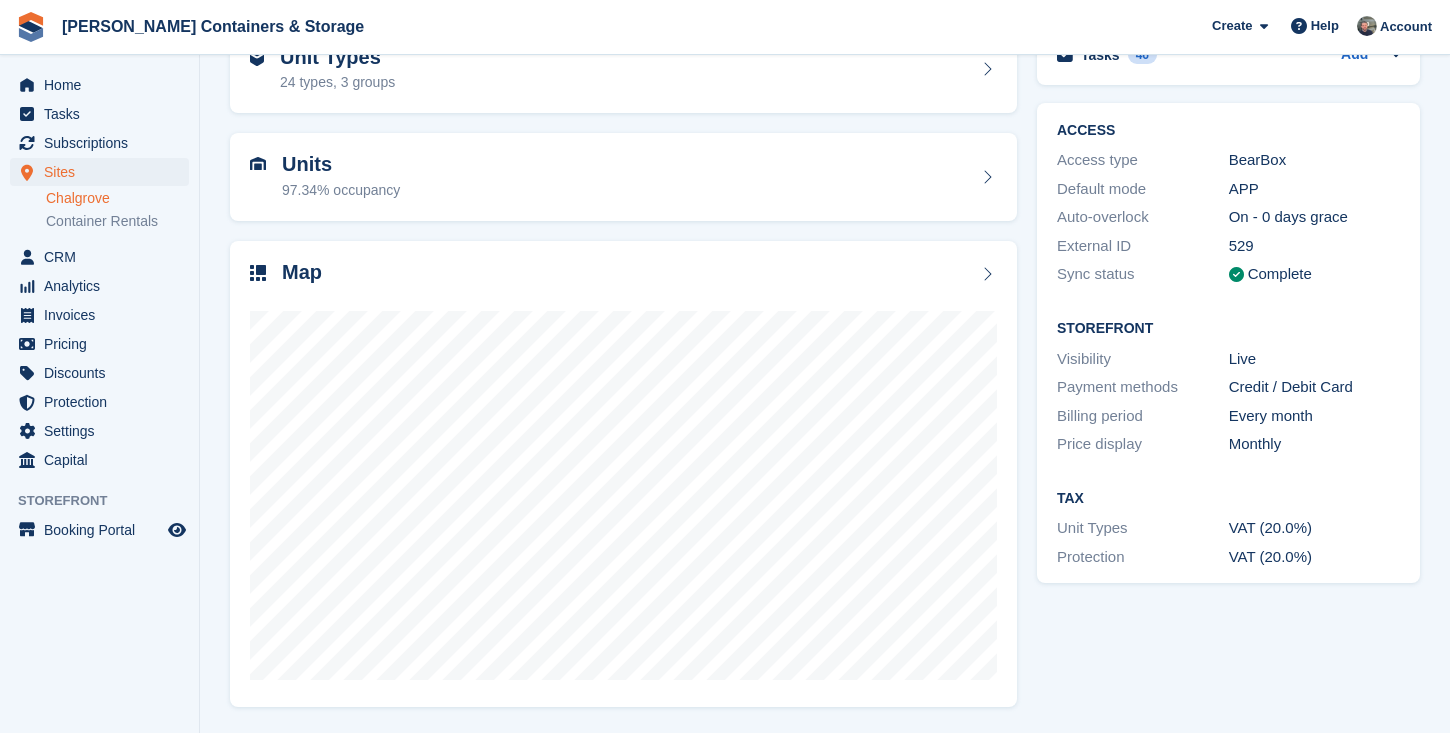 scroll, scrollTop: 119, scrollLeft: 0, axis: vertical 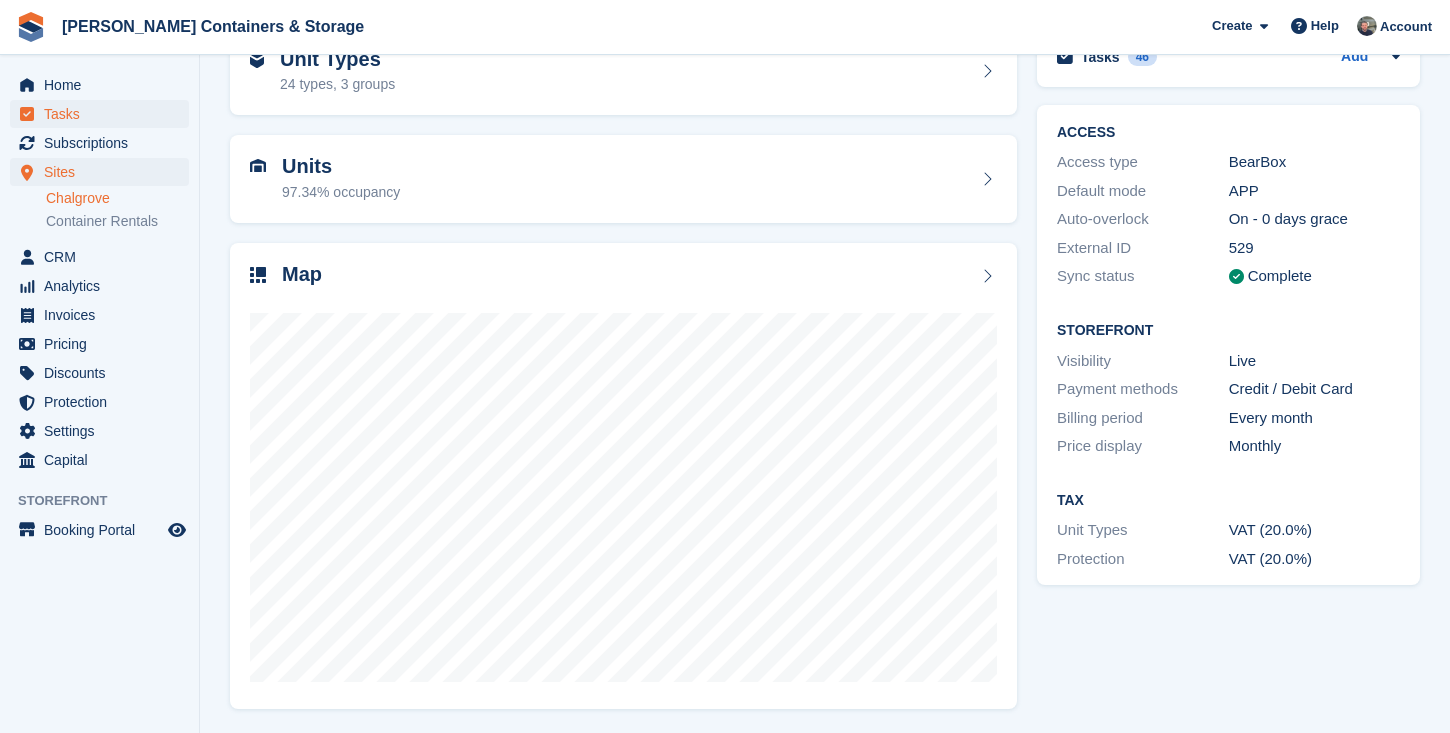 click on "Tasks" at bounding box center [104, 114] 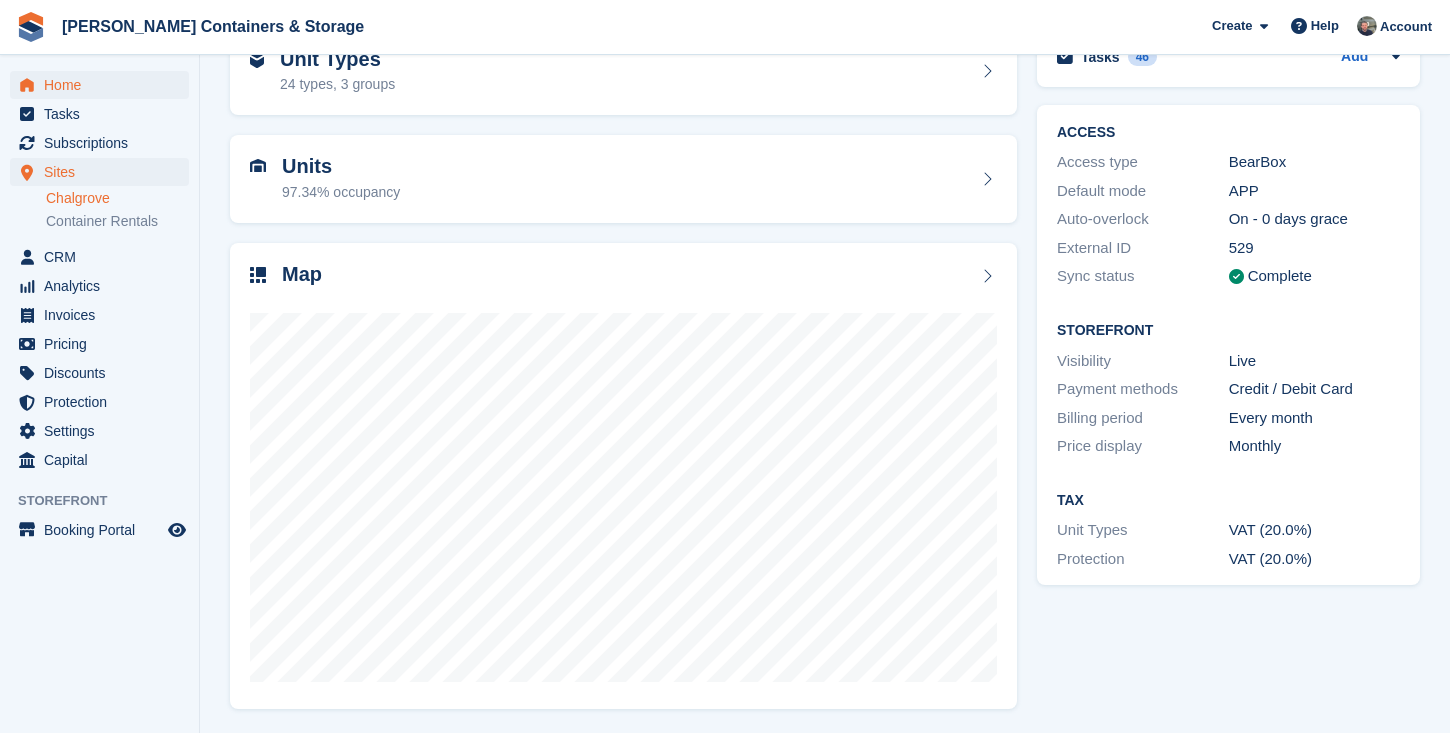 click on "Home" at bounding box center [104, 85] 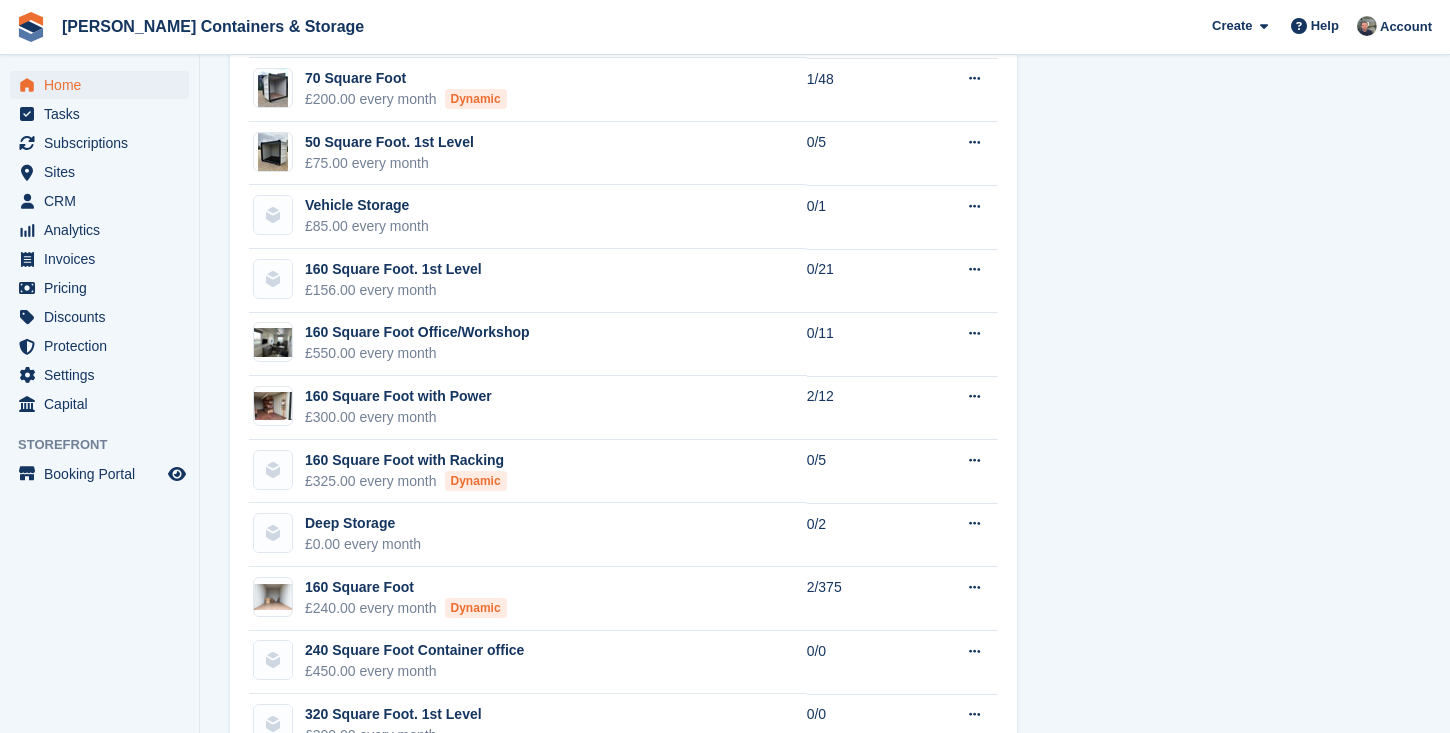 scroll, scrollTop: 2041, scrollLeft: 0, axis: vertical 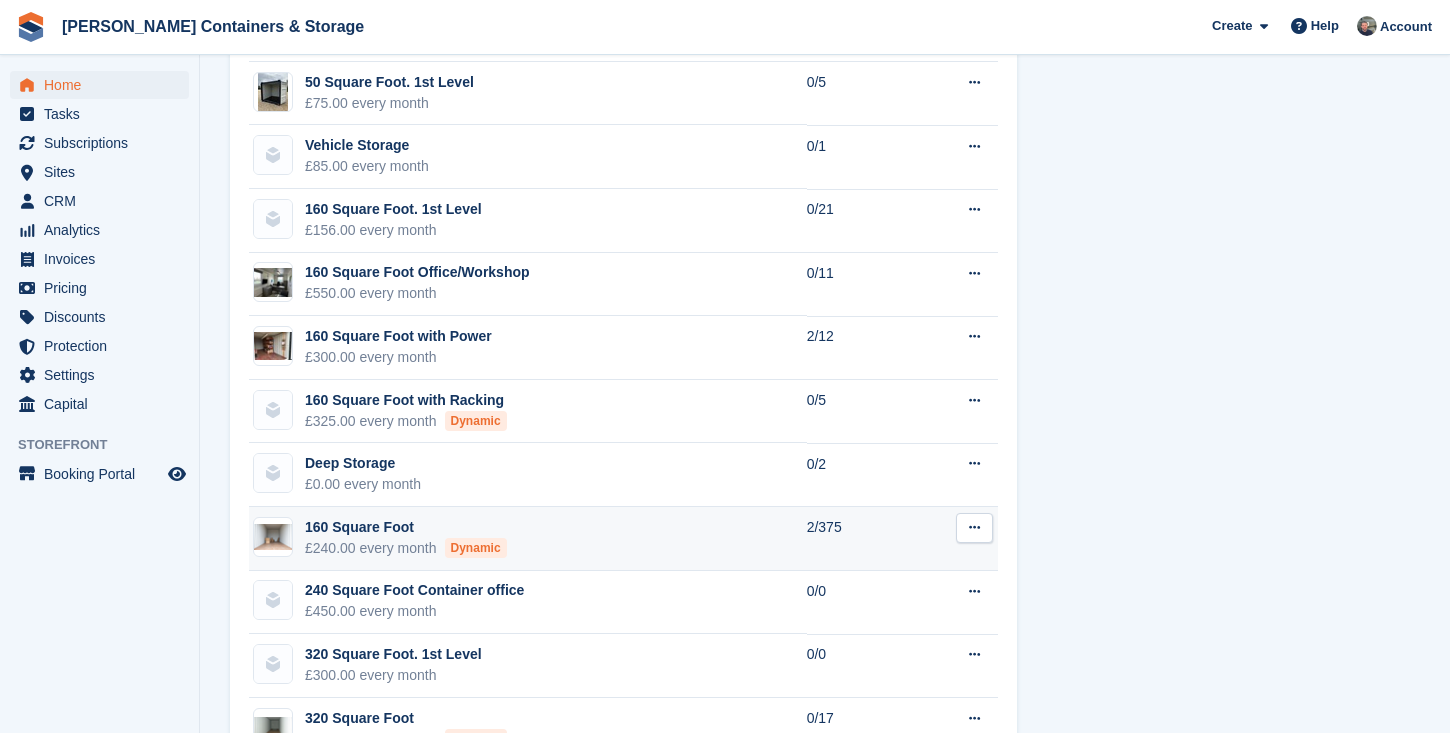 click on "160 Square Foot" at bounding box center [406, 527] 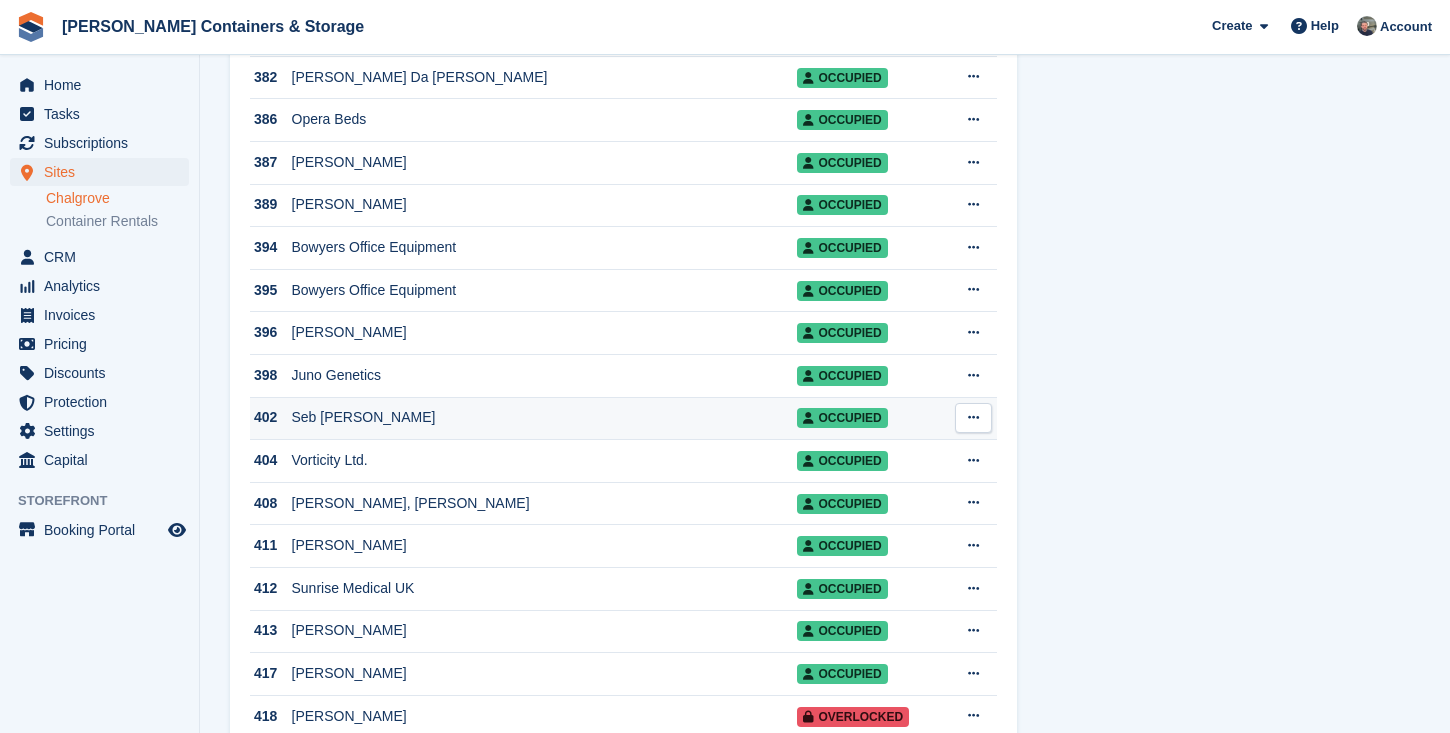 scroll, scrollTop: 8422, scrollLeft: 0, axis: vertical 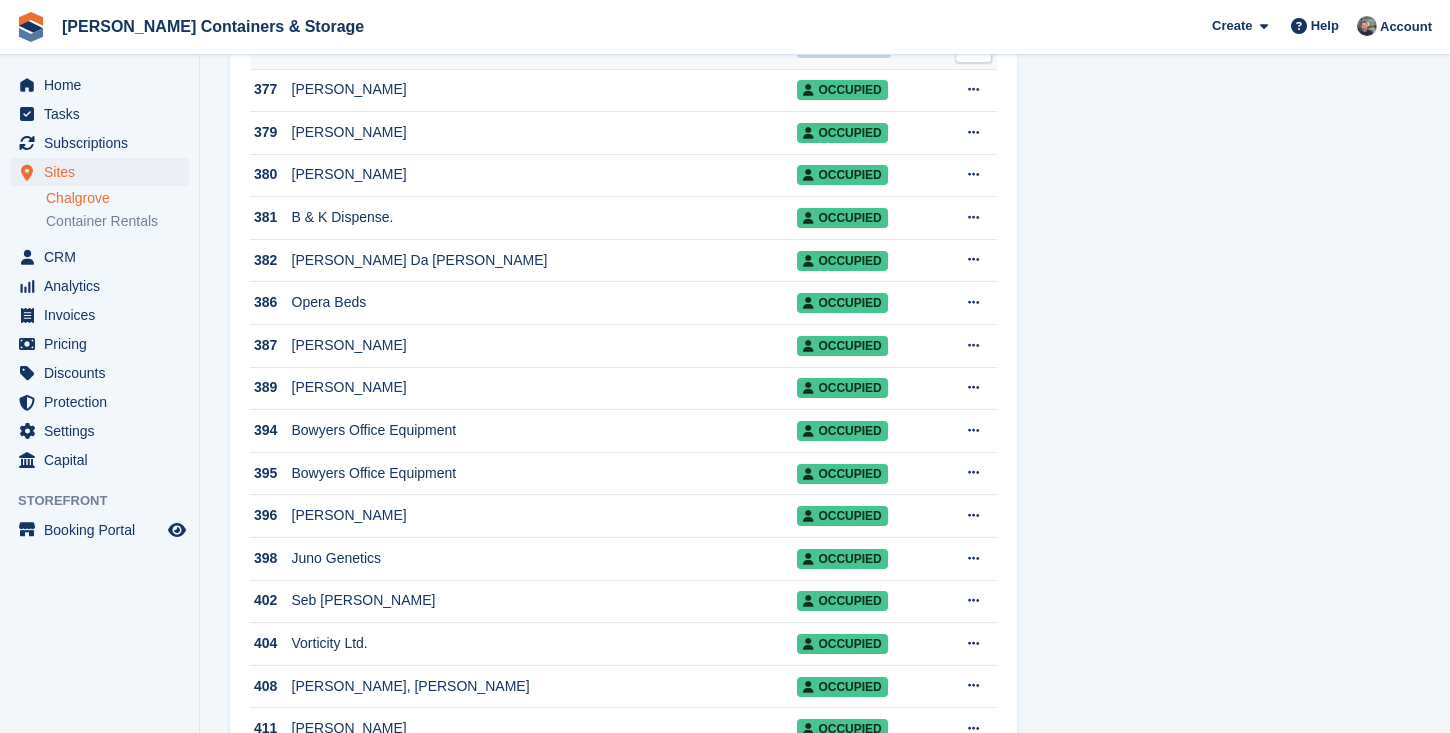 click on "-" at bounding box center (545, 47) 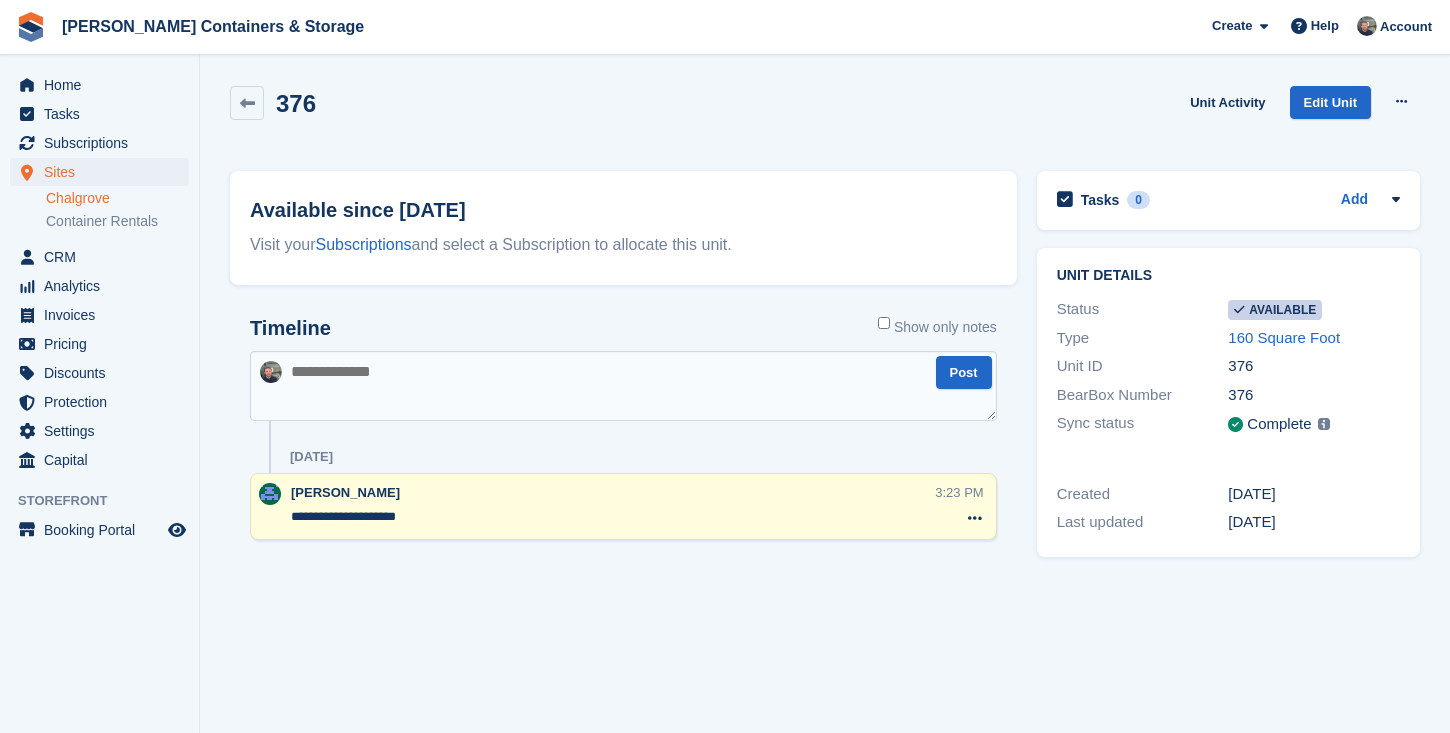 scroll, scrollTop: 0, scrollLeft: 0, axis: both 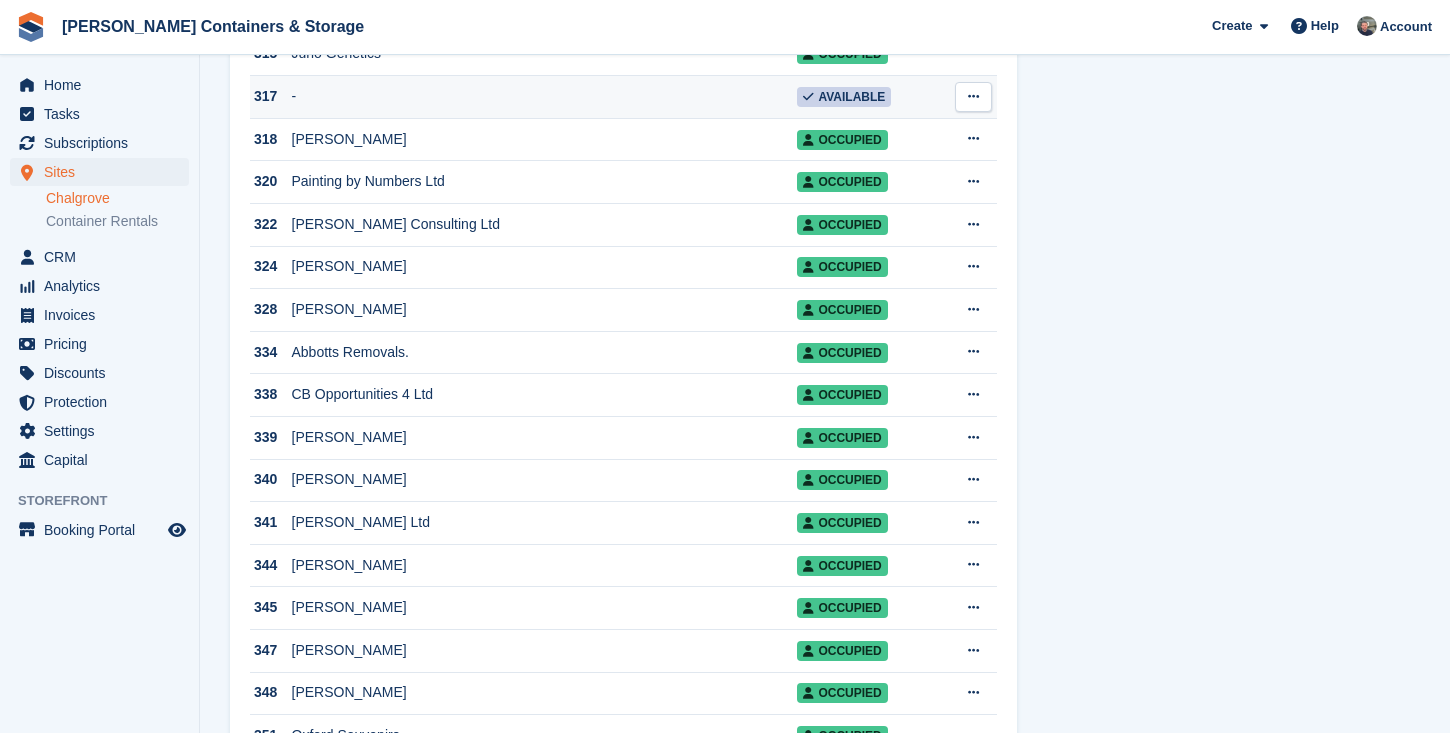 click on "-" at bounding box center [545, 97] 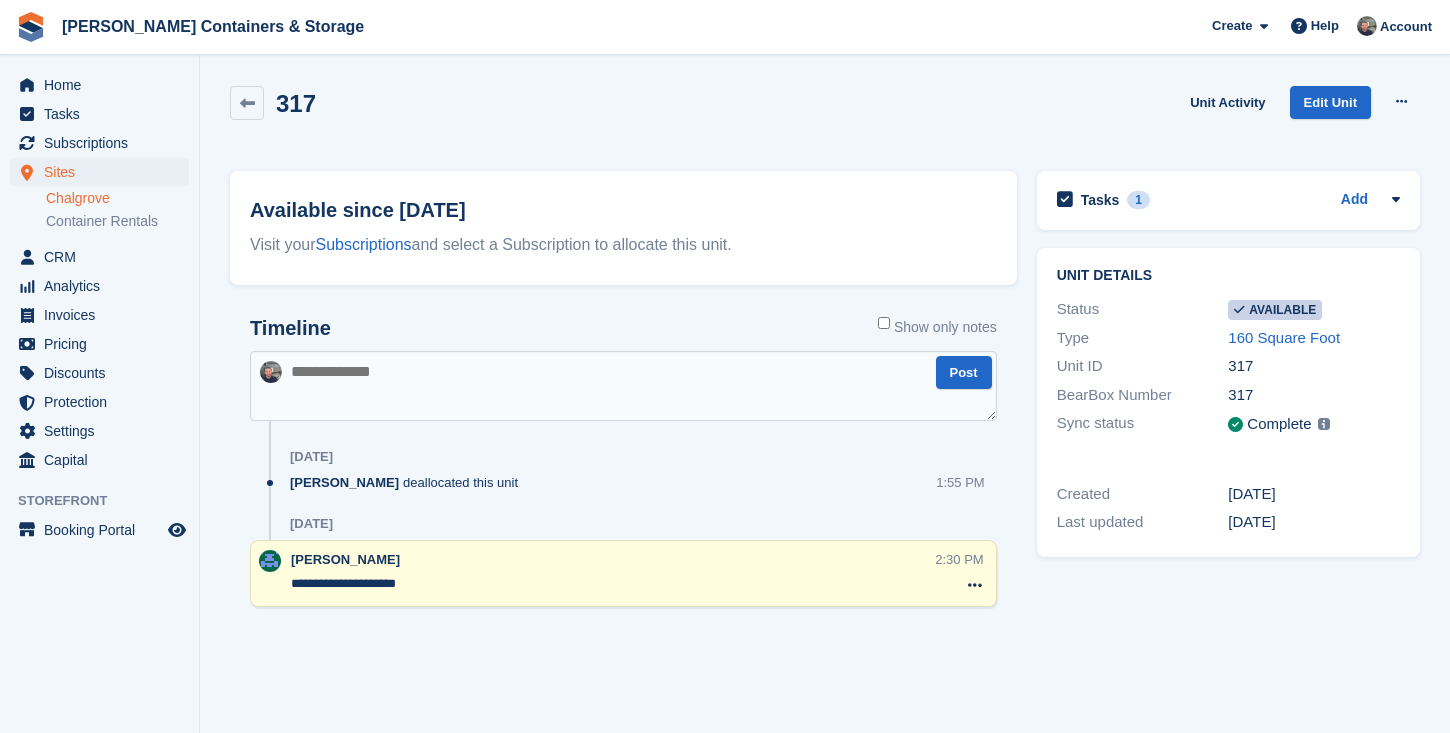 scroll, scrollTop: 0, scrollLeft: 0, axis: both 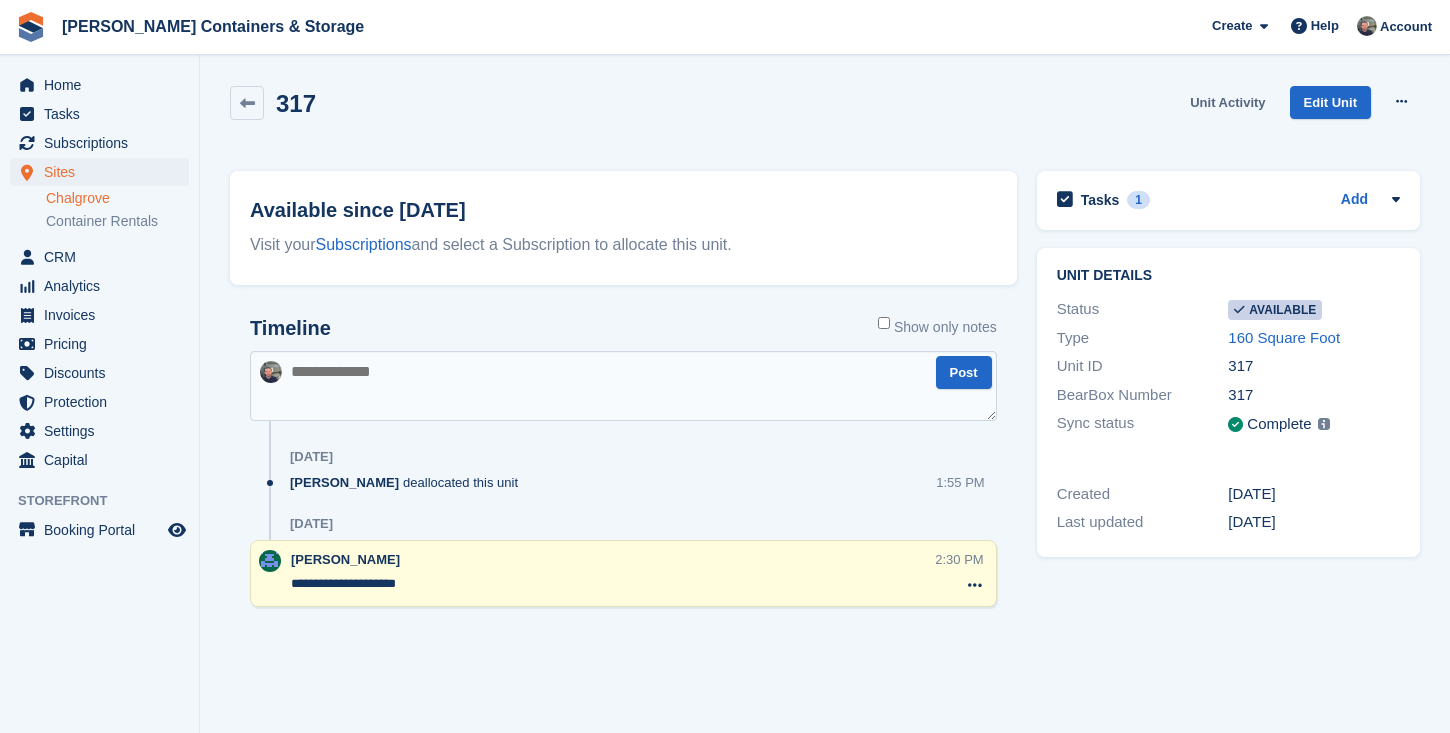 click on "Unit Activity" at bounding box center [1227, 102] 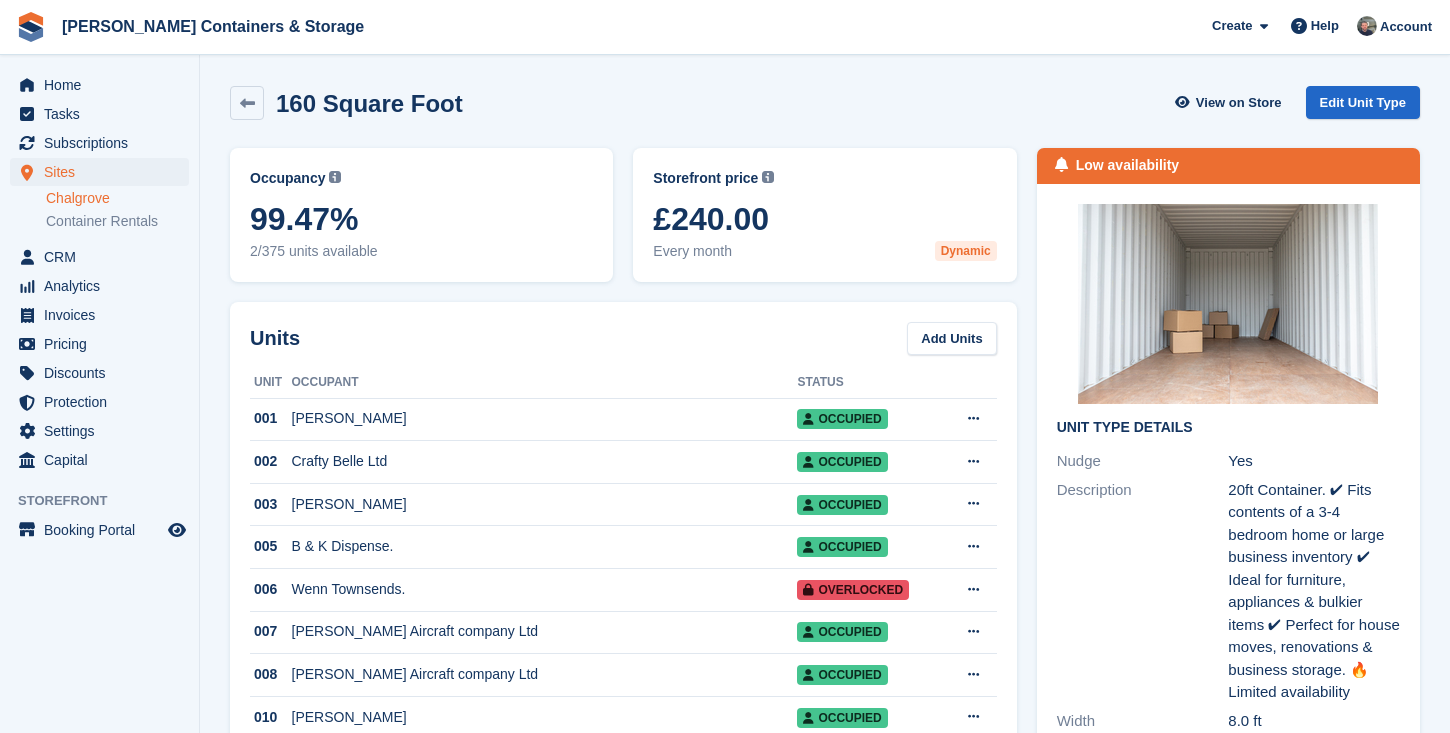 scroll, scrollTop: 7180, scrollLeft: 0, axis: vertical 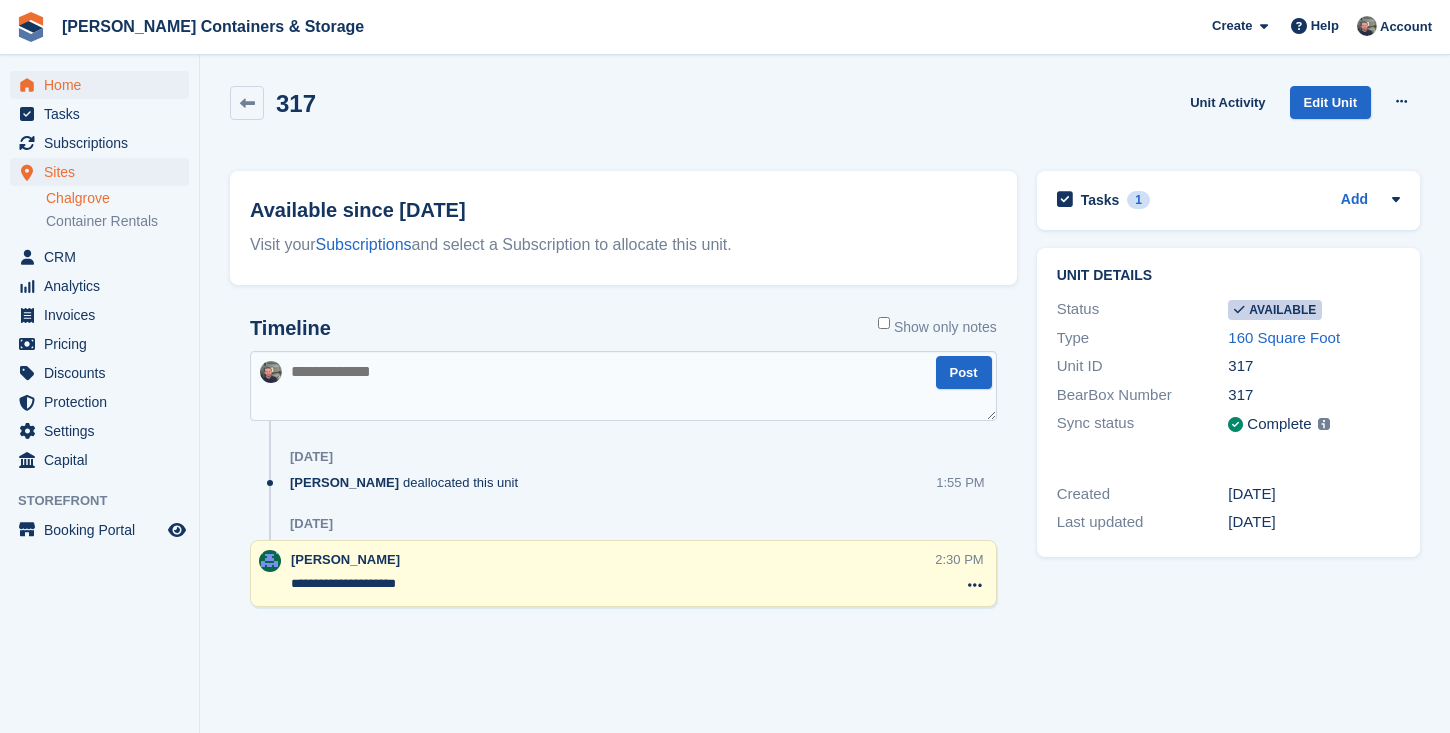 click on "Home" at bounding box center [104, 85] 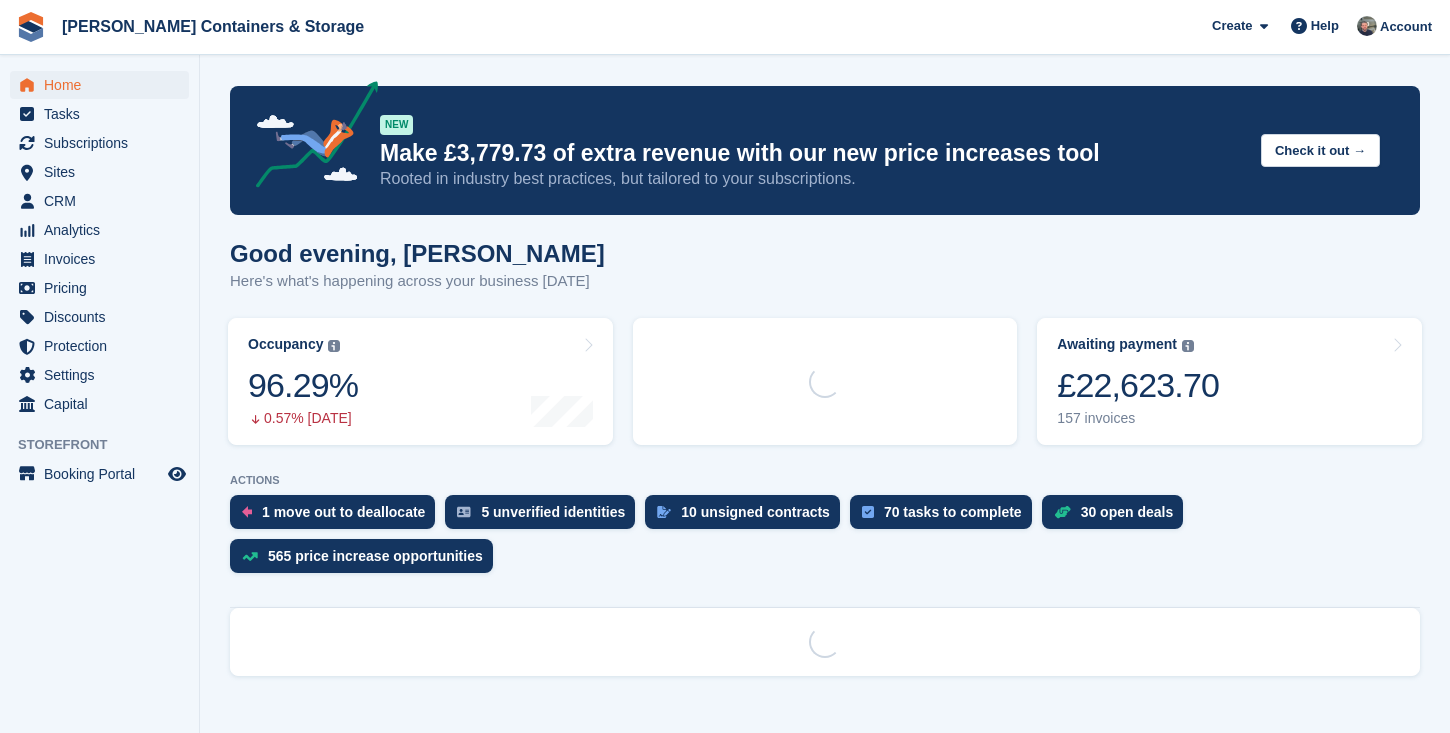 scroll, scrollTop: 0, scrollLeft: 0, axis: both 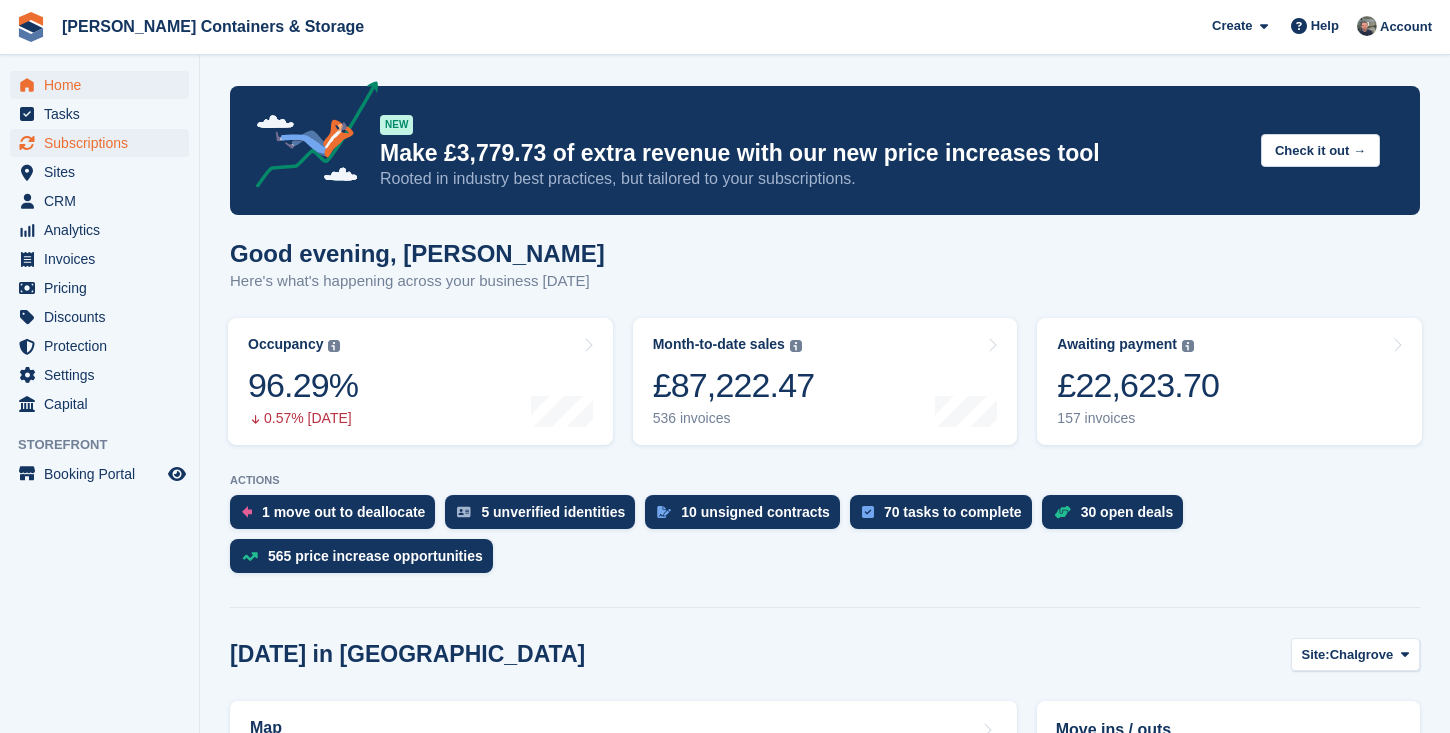 click on "Subscriptions" at bounding box center (104, 143) 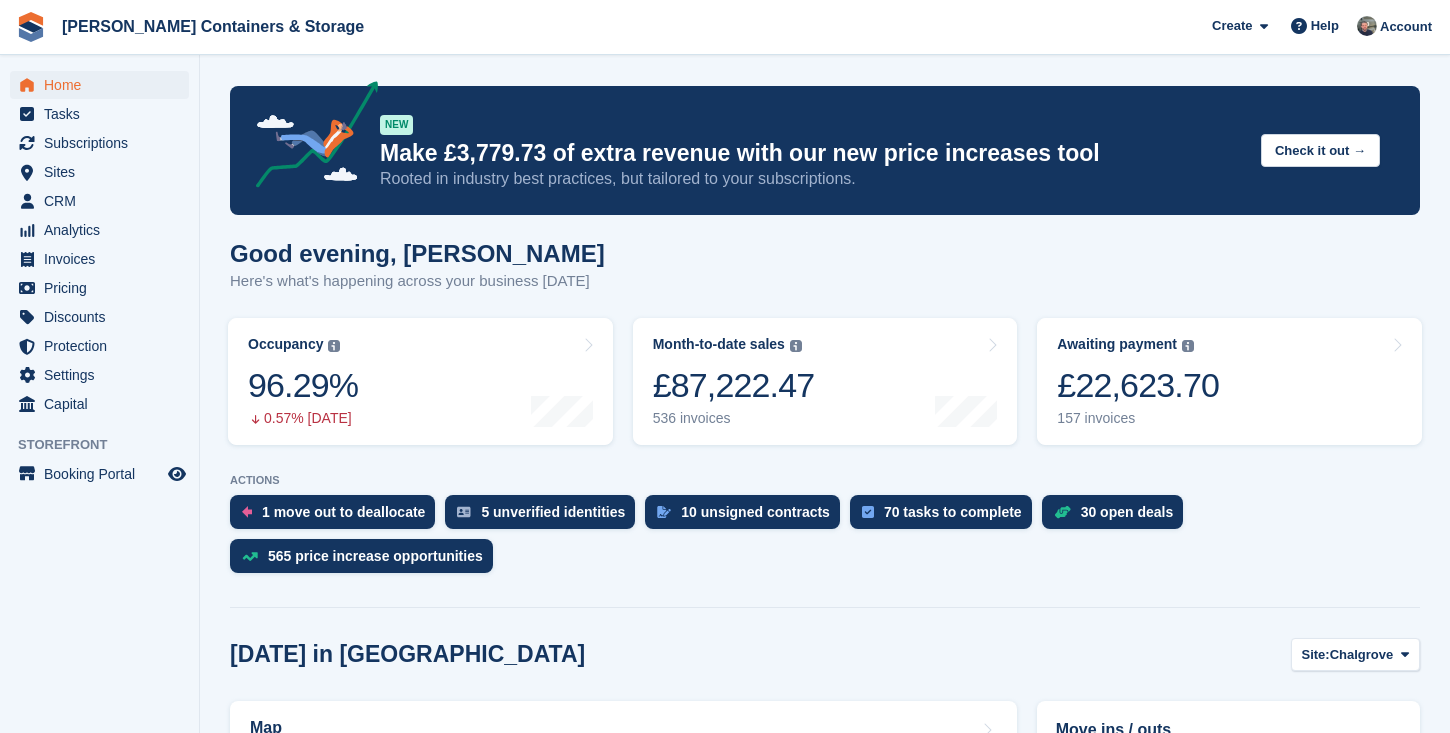 click on "Home" at bounding box center [104, 85] 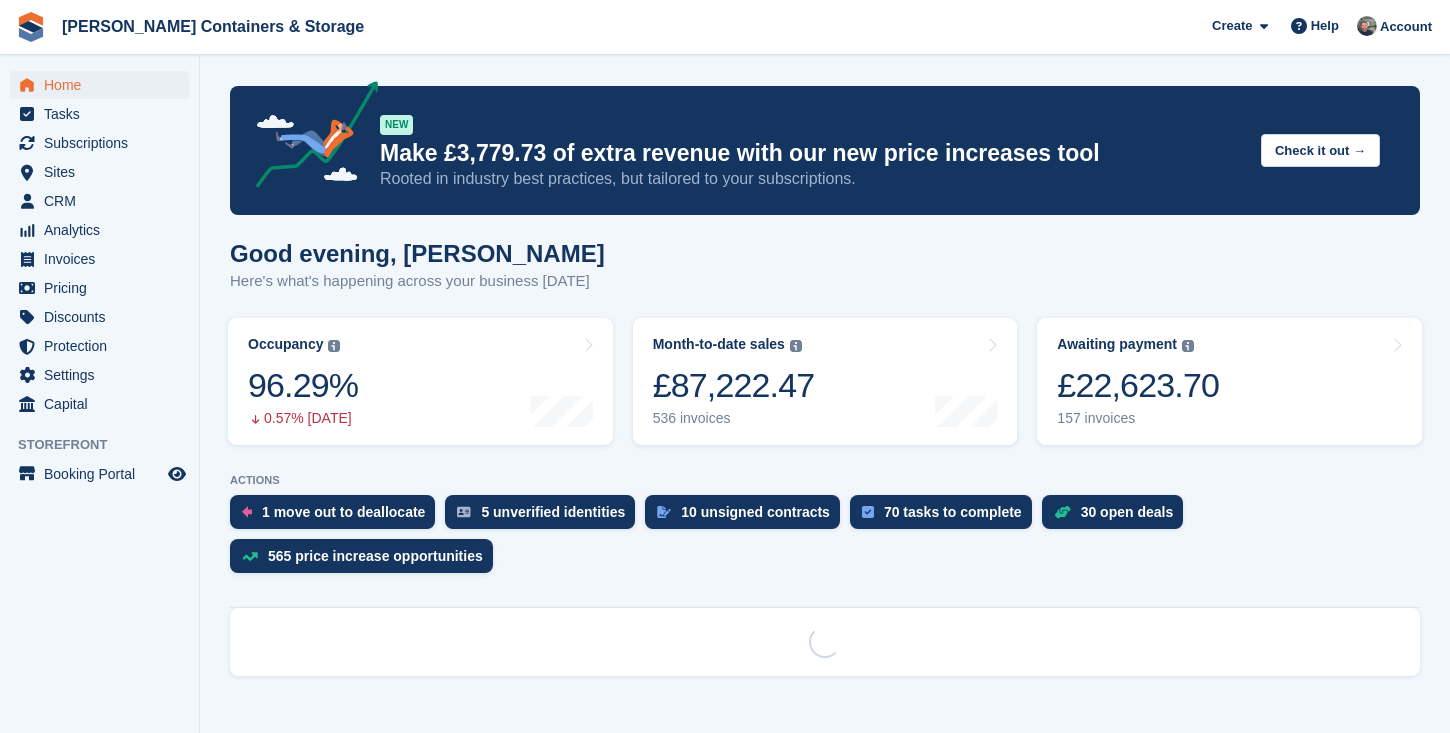 scroll, scrollTop: 0, scrollLeft: 0, axis: both 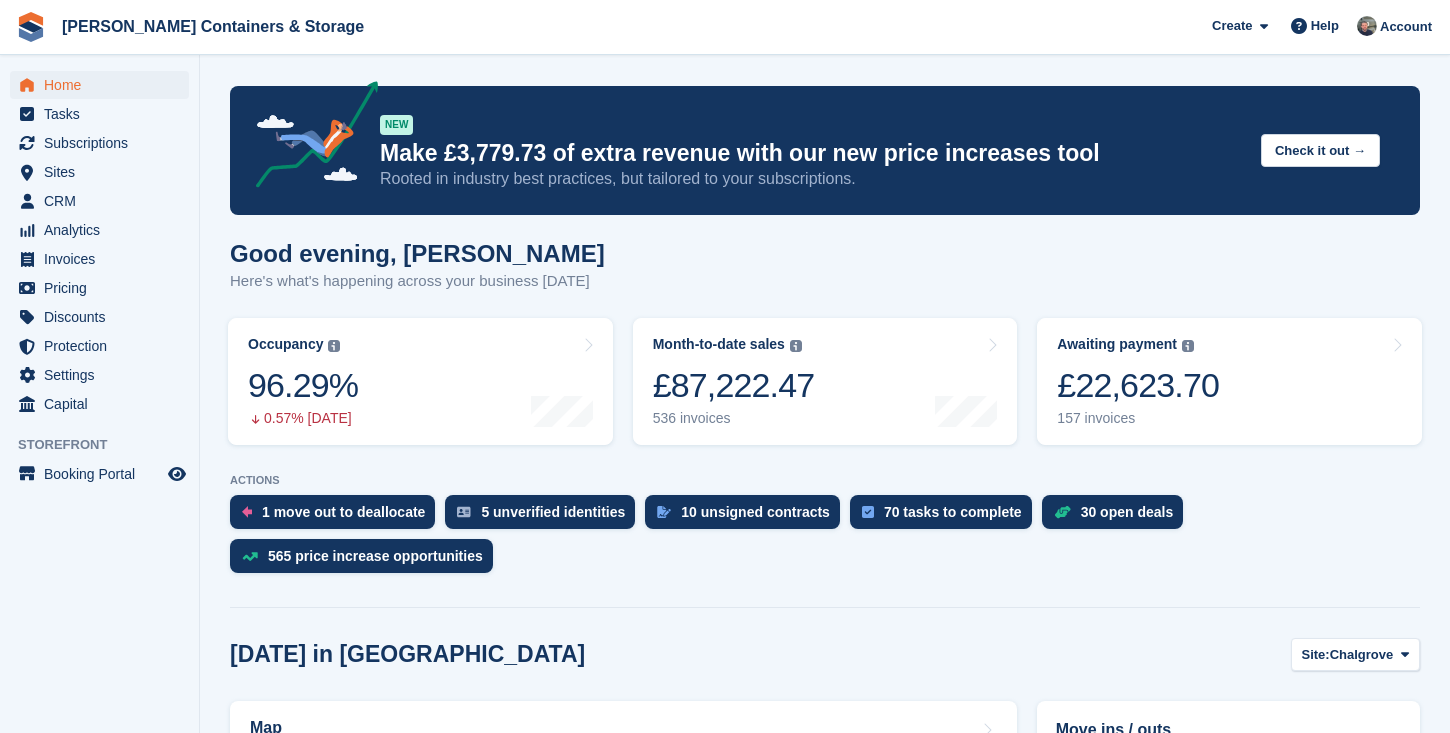 click on "[PERSON_NAME] Containers & Storage
Create
Subscription
Invoice
Contact
Deal
Discount
Page
Help
Chat Support
Submit a support request
Help Center
Get answers to Stora questions
What's New" at bounding box center (725, 27) 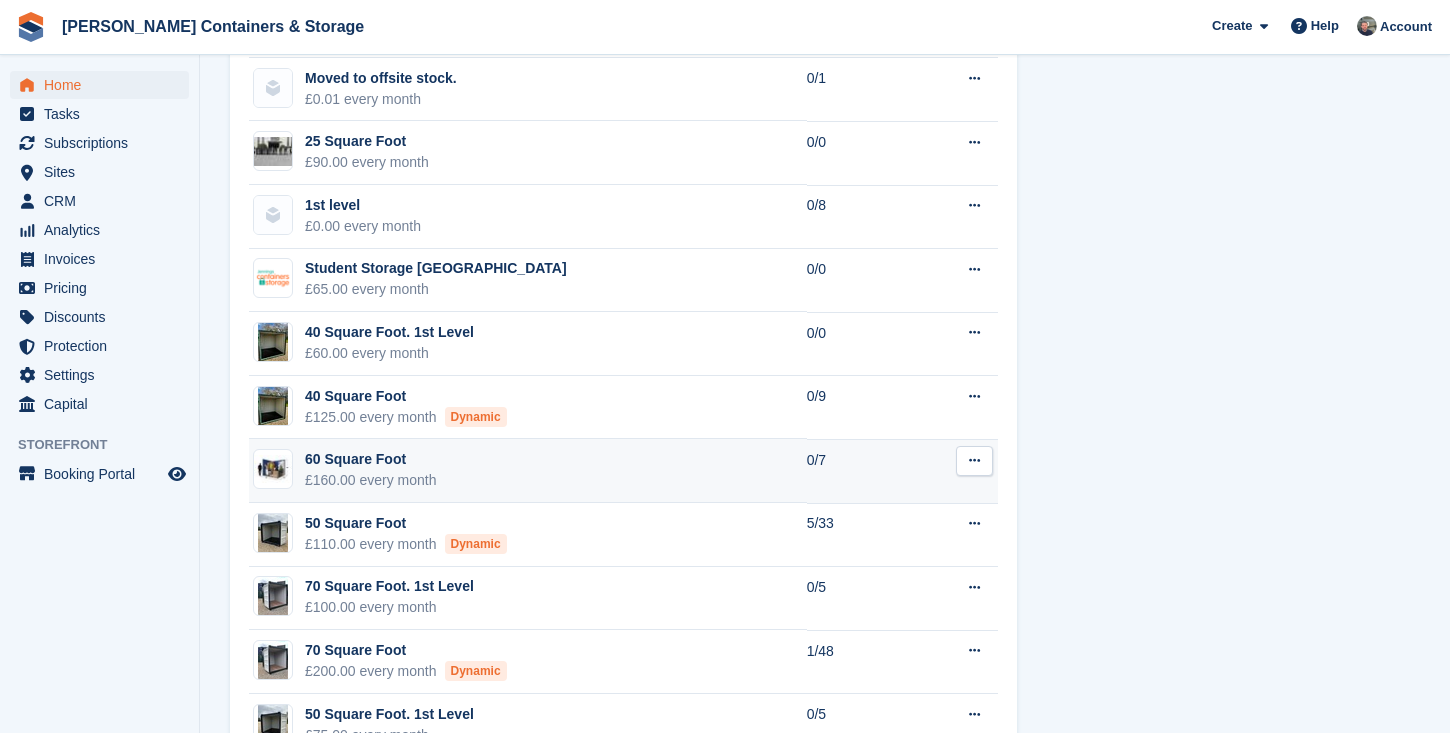 scroll, scrollTop: 1489, scrollLeft: 0, axis: vertical 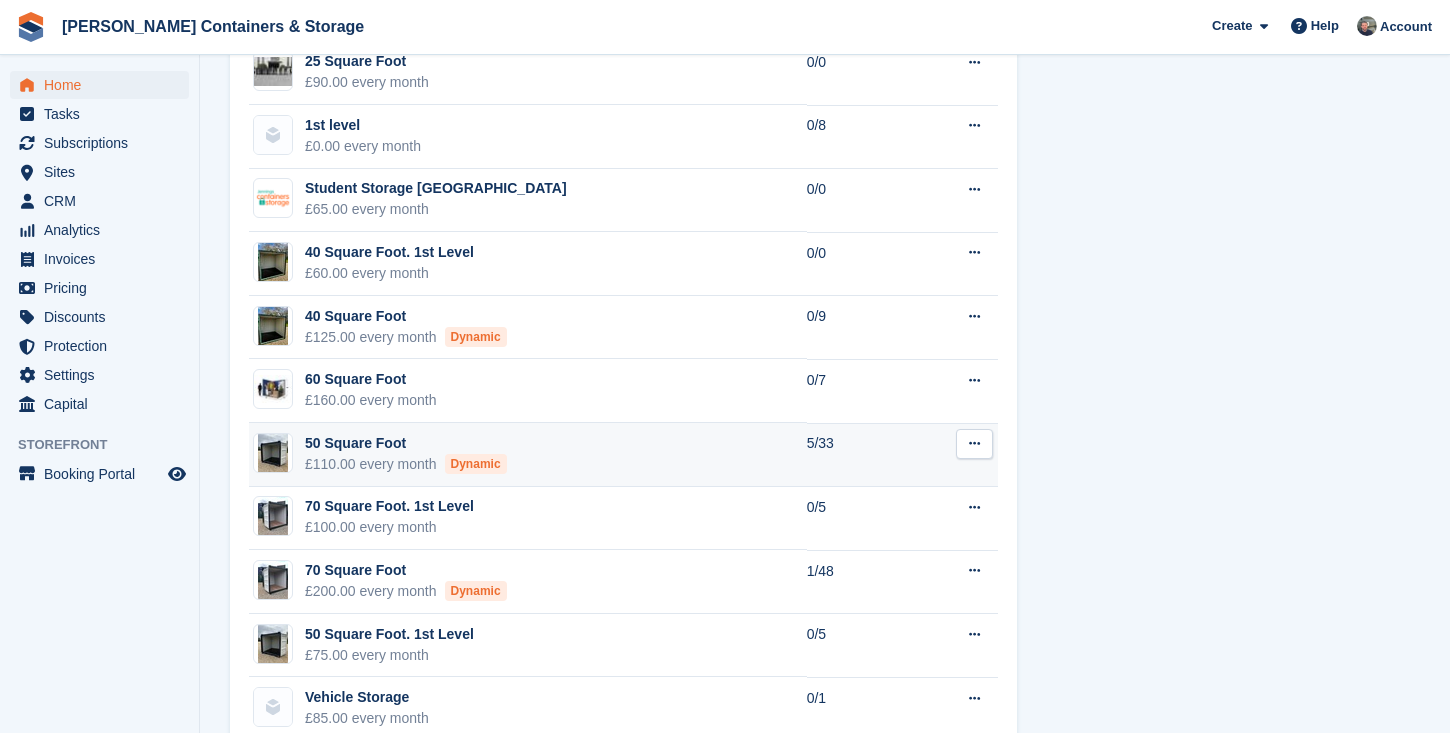 click on "Dynamic" at bounding box center (476, 464) 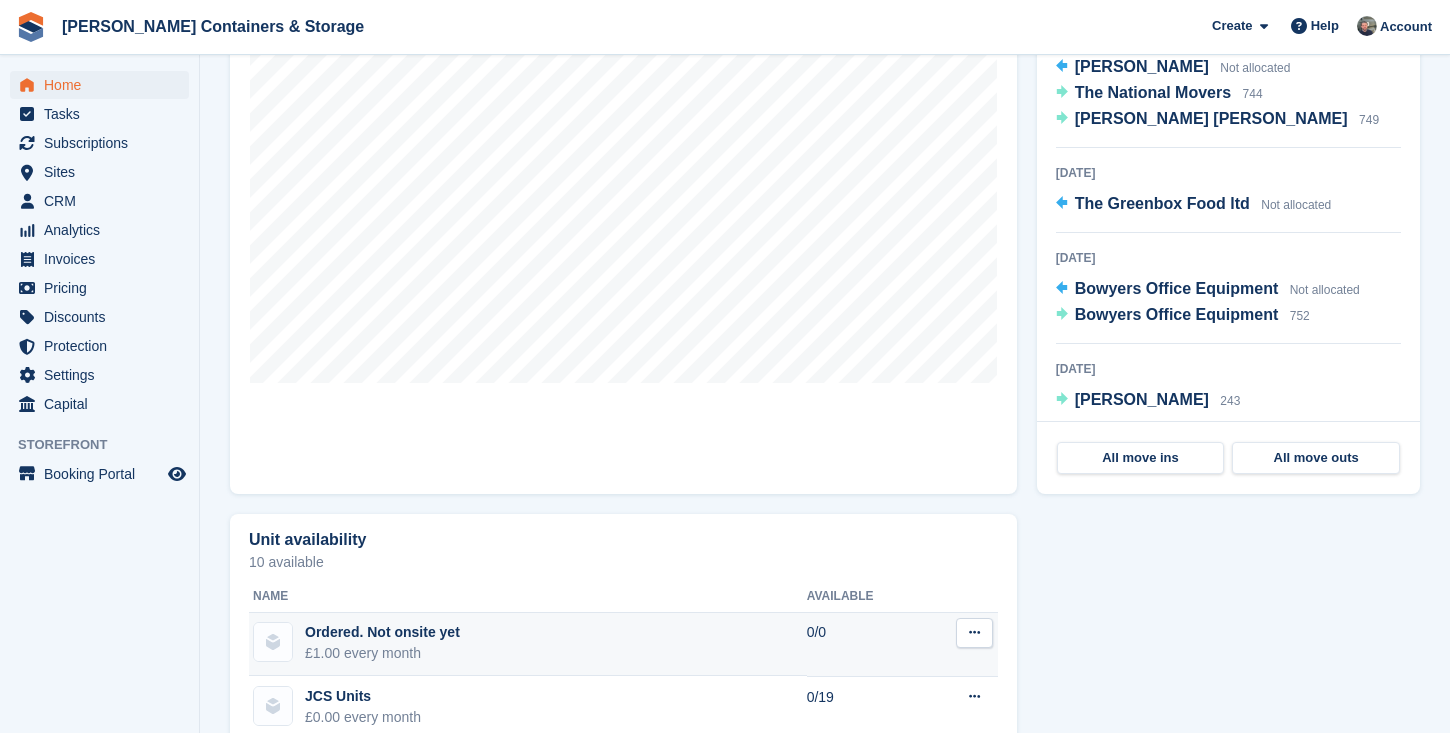 scroll, scrollTop: 281, scrollLeft: 0, axis: vertical 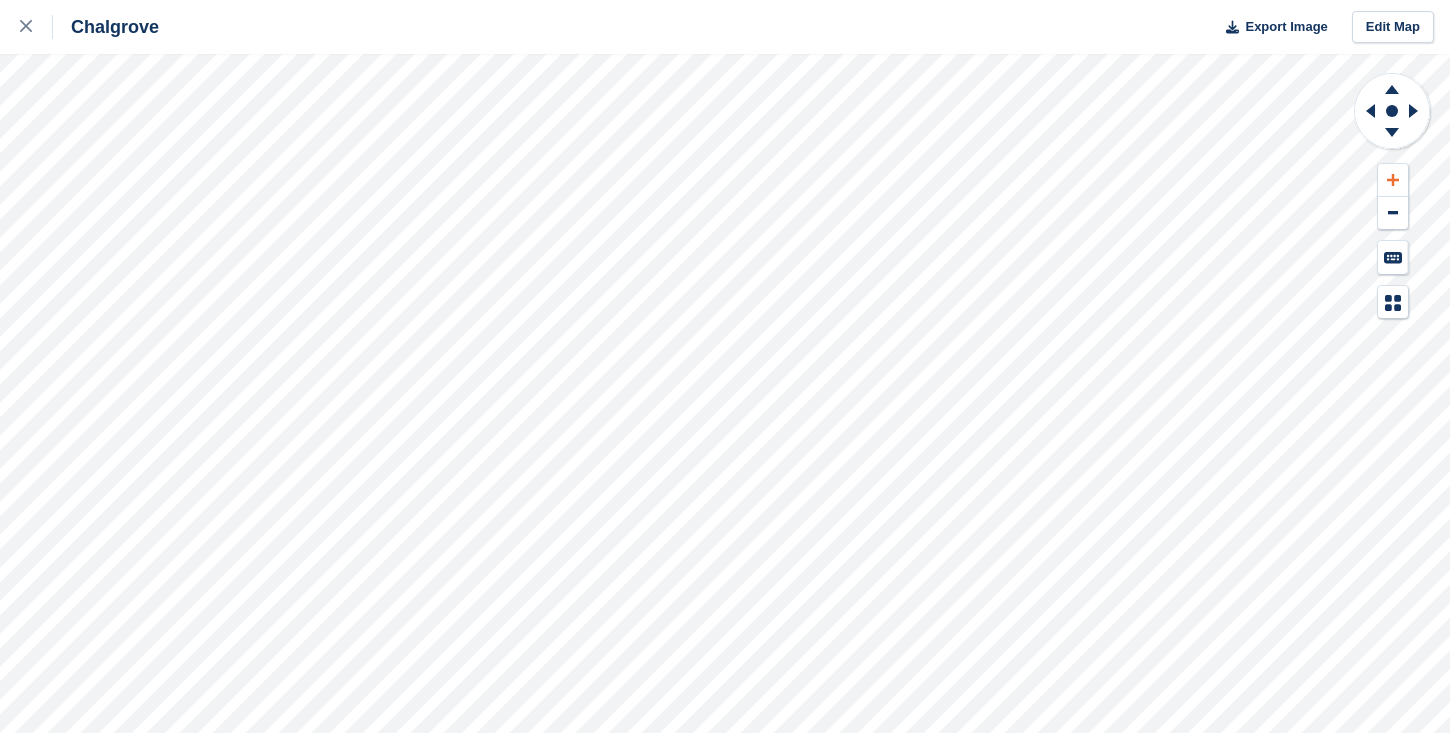 click 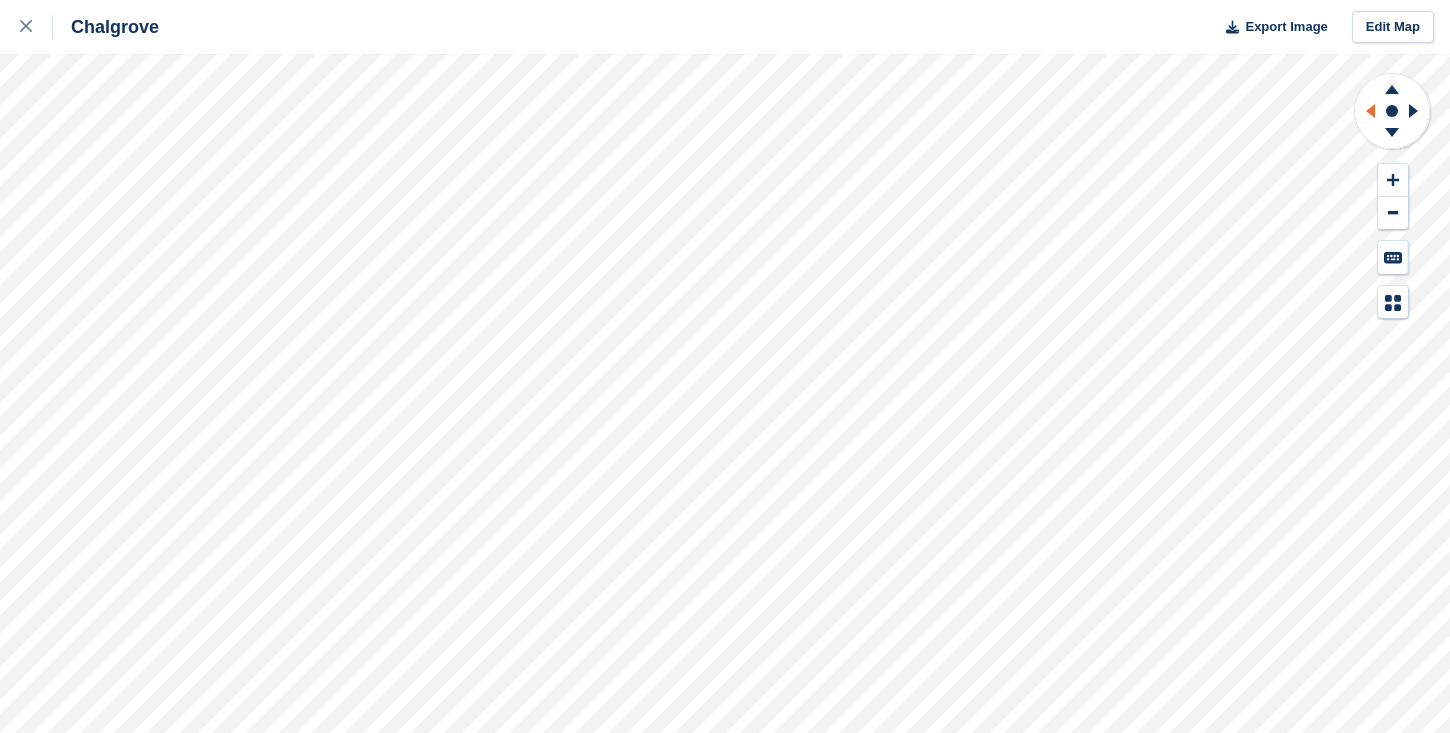click 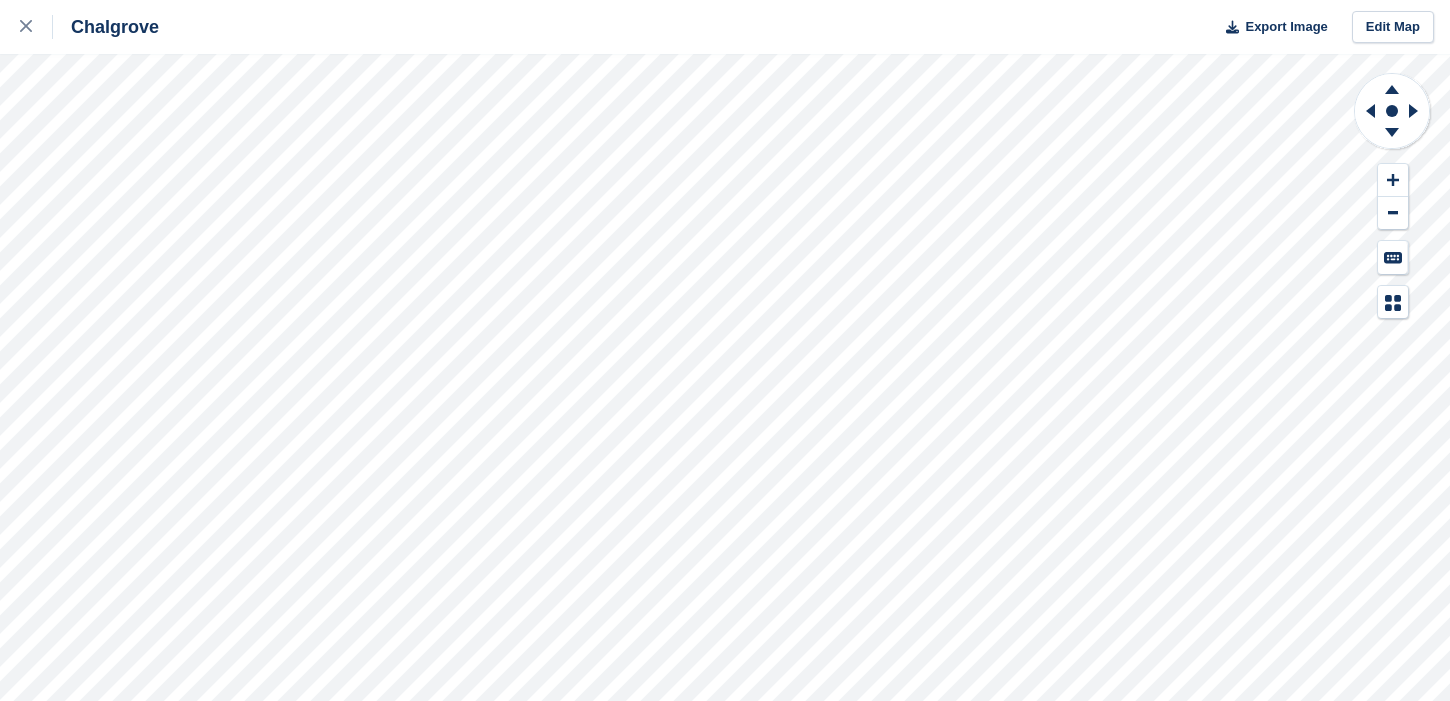 scroll, scrollTop: 0, scrollLeft: 0, axis: both 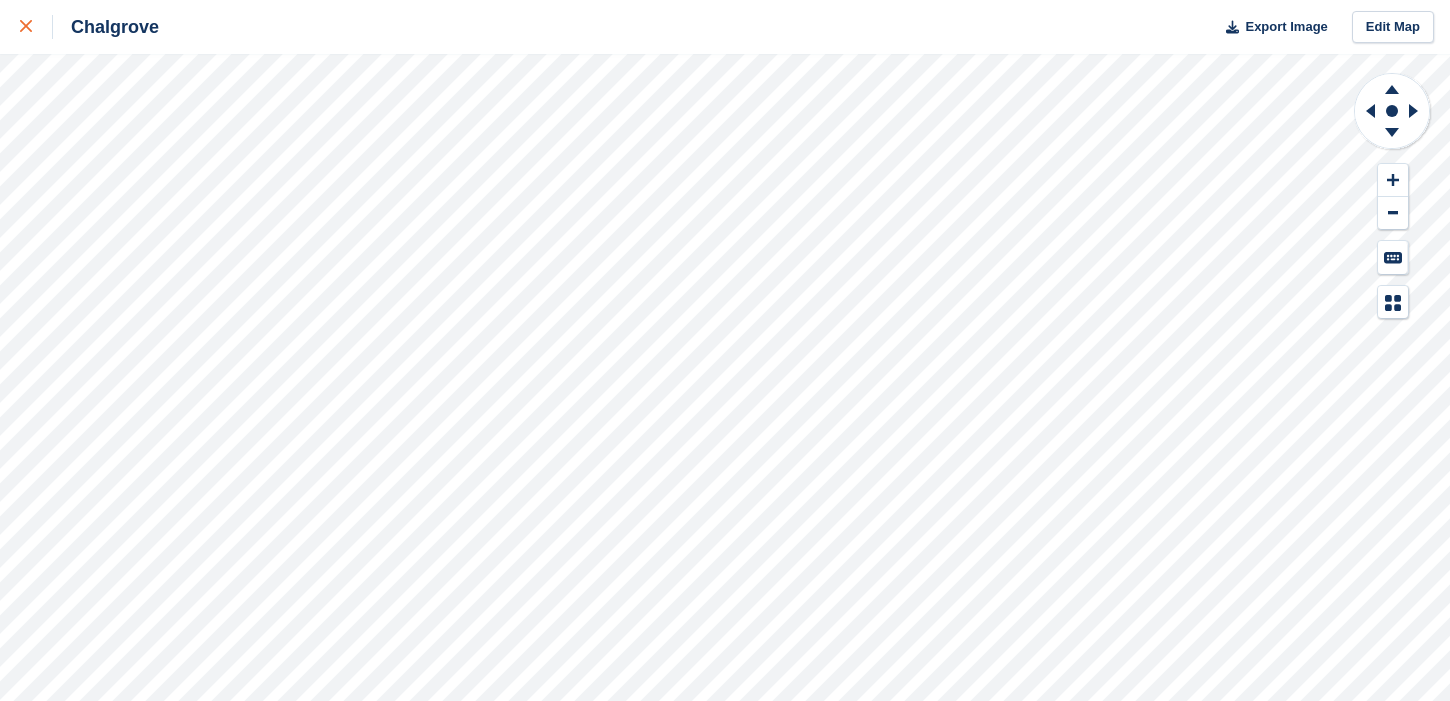 click at bounding box center (36, 27) 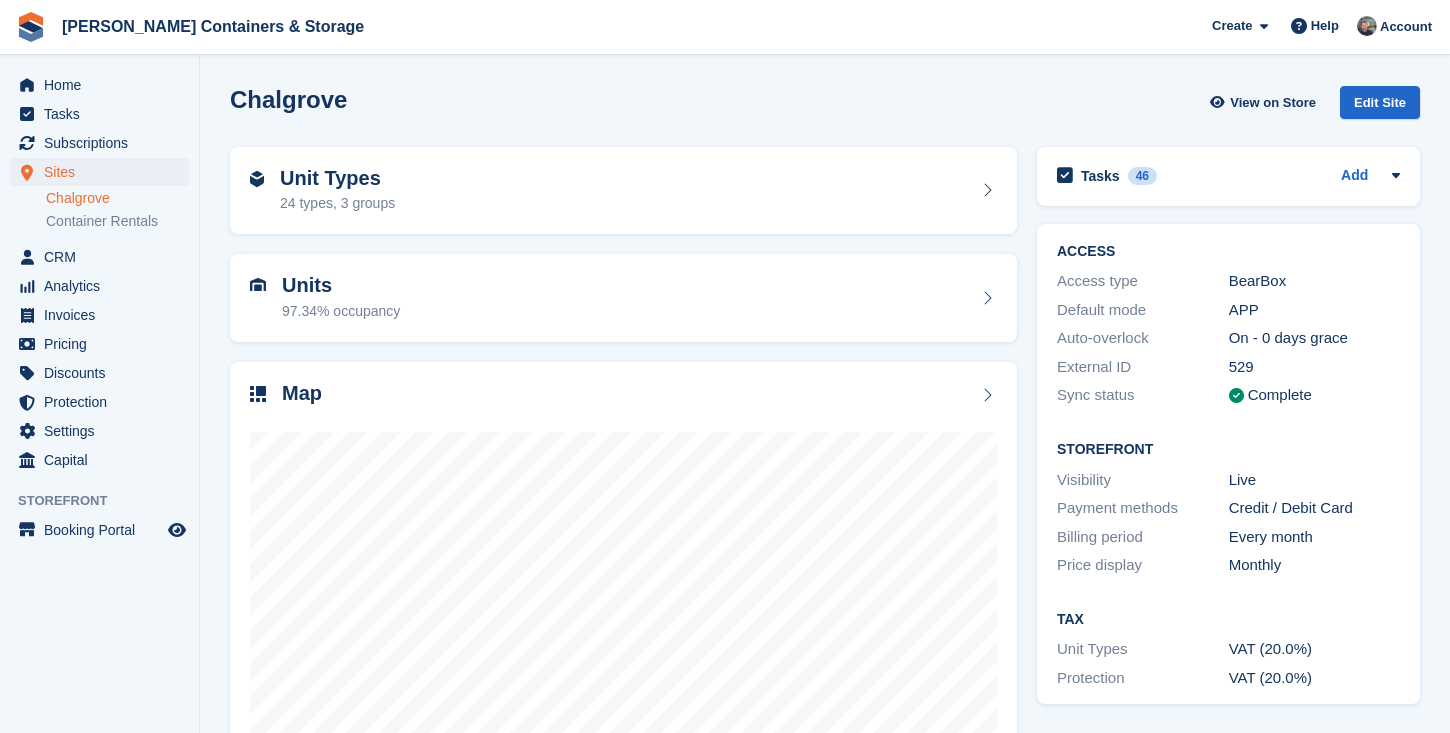 scroll, scrollTop: 0, scrollLeft: 0, axis: both 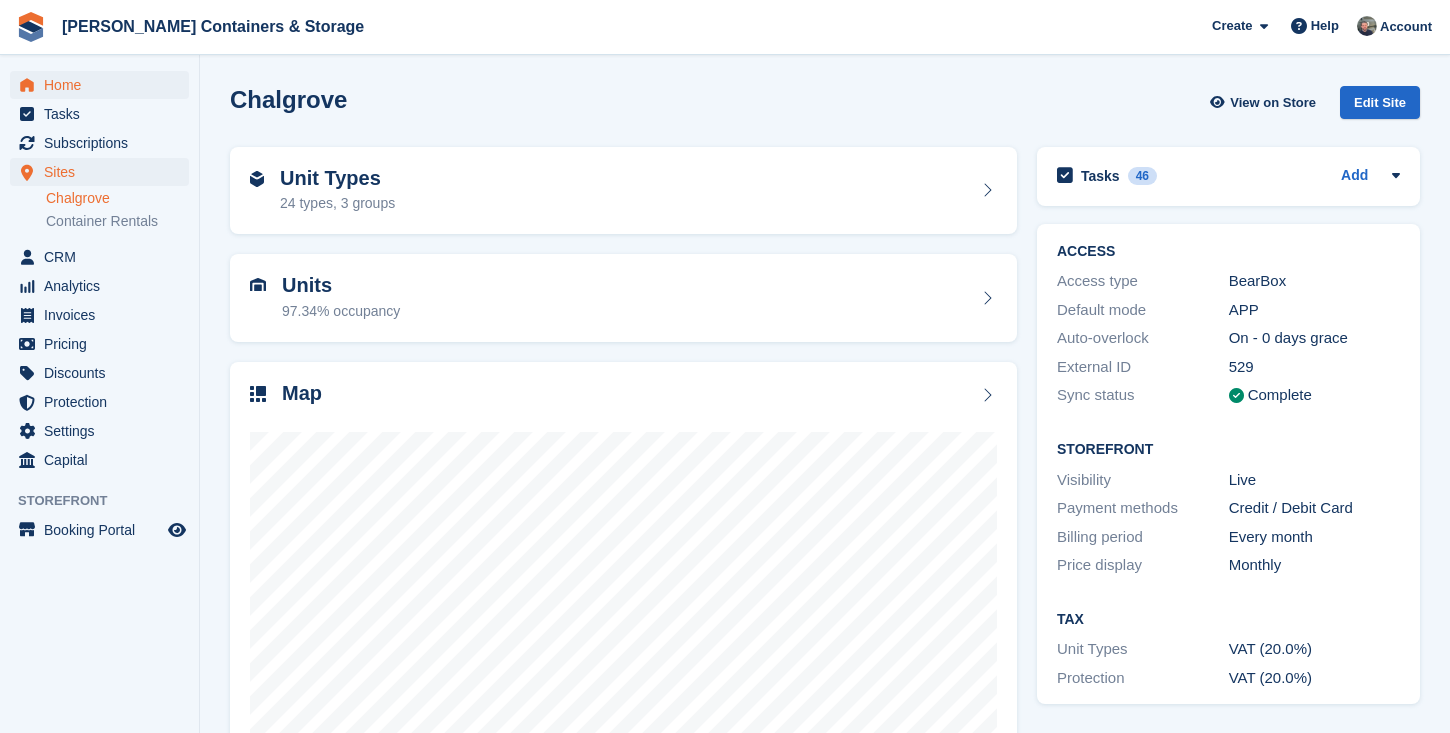 click on "Home" at bounding box center (104, 85) 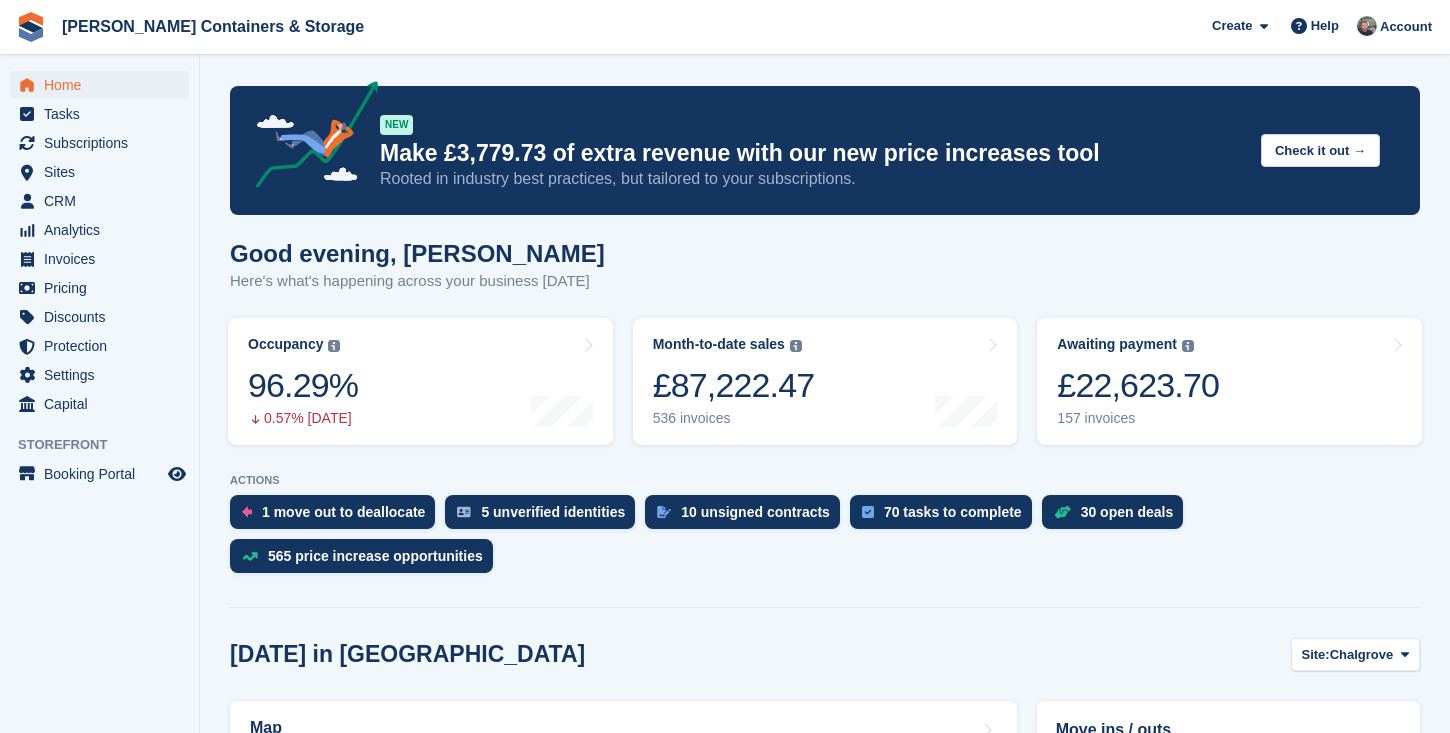 scroll, scrollTop: 296, scrollLeft: 0, axis: vertical 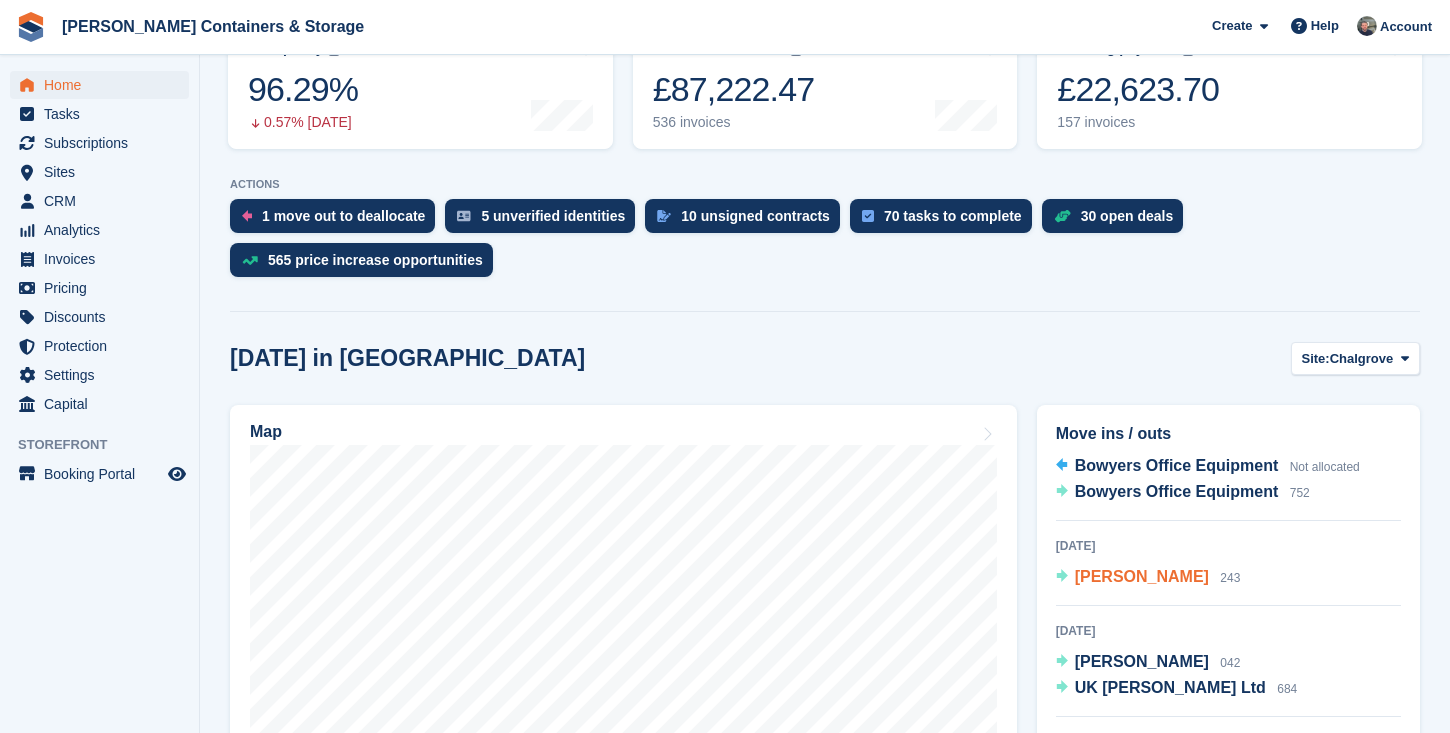 click on "[PERSON_NAME]" at bounding box center [1142, 576] 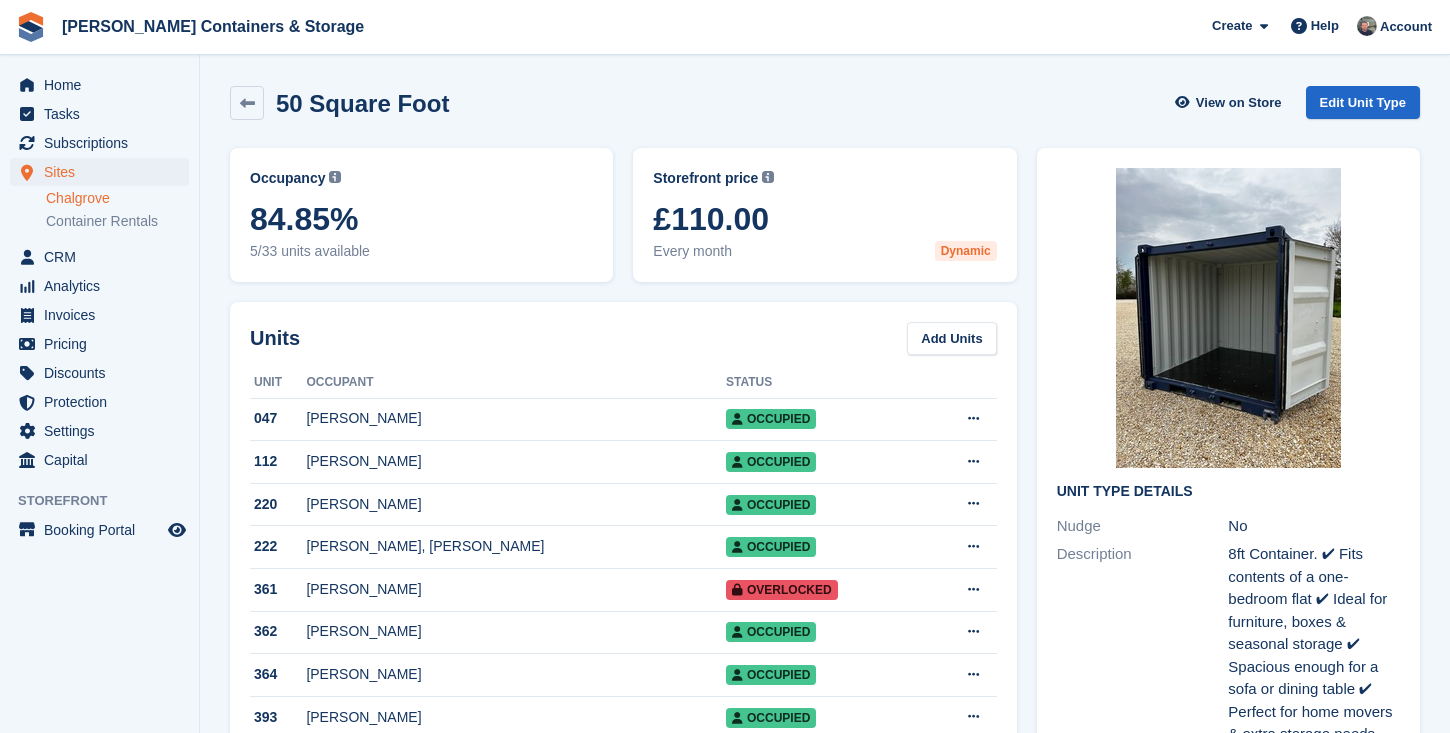 scroll, scrollTop: 0, scrollLeft: 0, axis: both 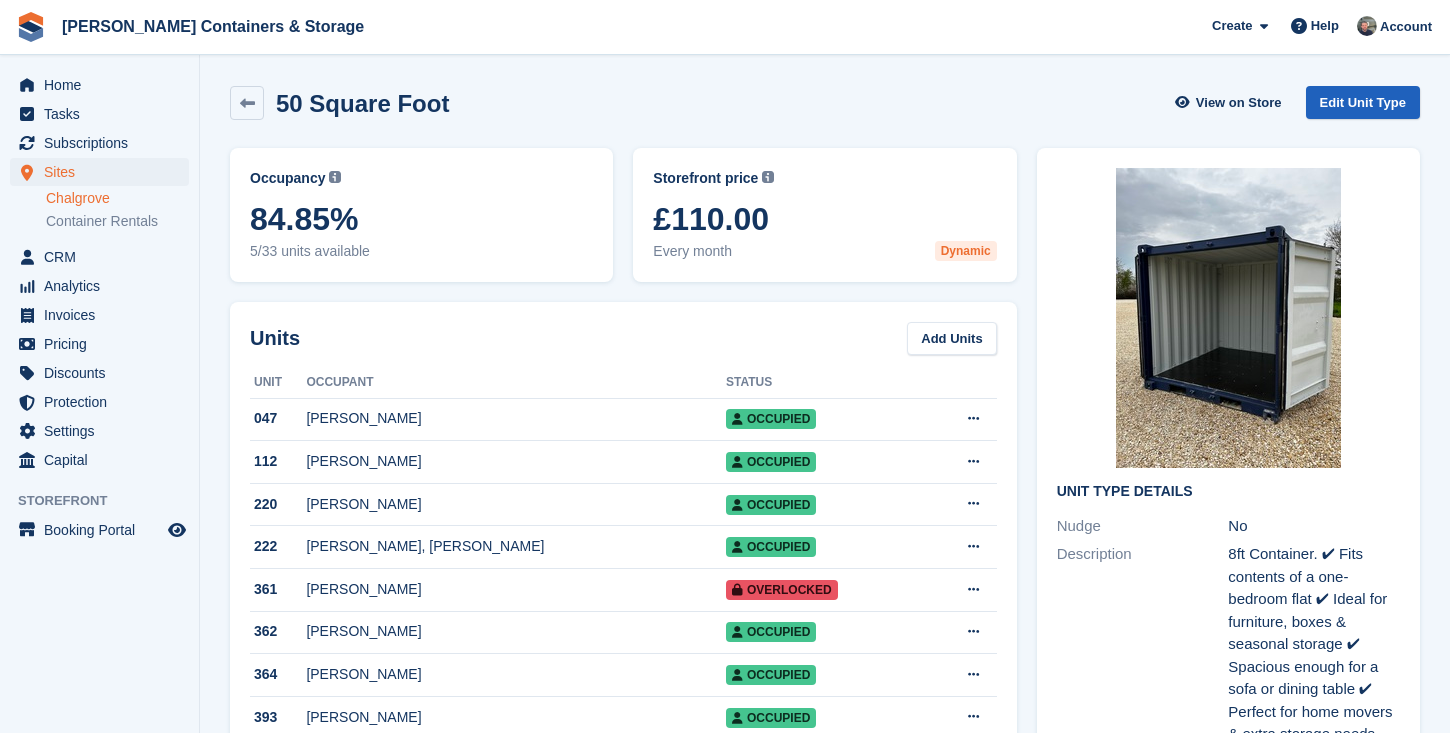 click on "Edit Unit Type" at bounding box center (1363, 102) 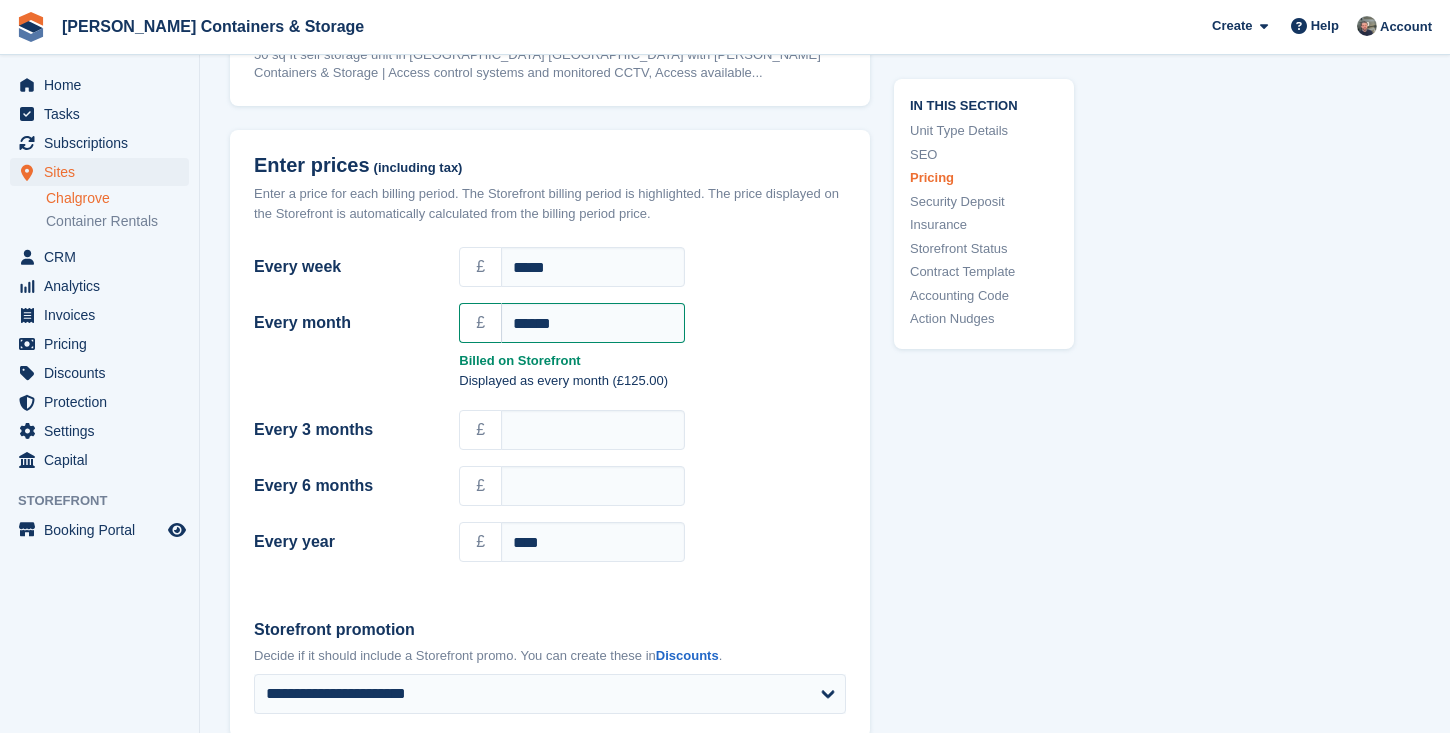 scroll, scrollTop: 1810, scrollLeft: 0, axis: vertical 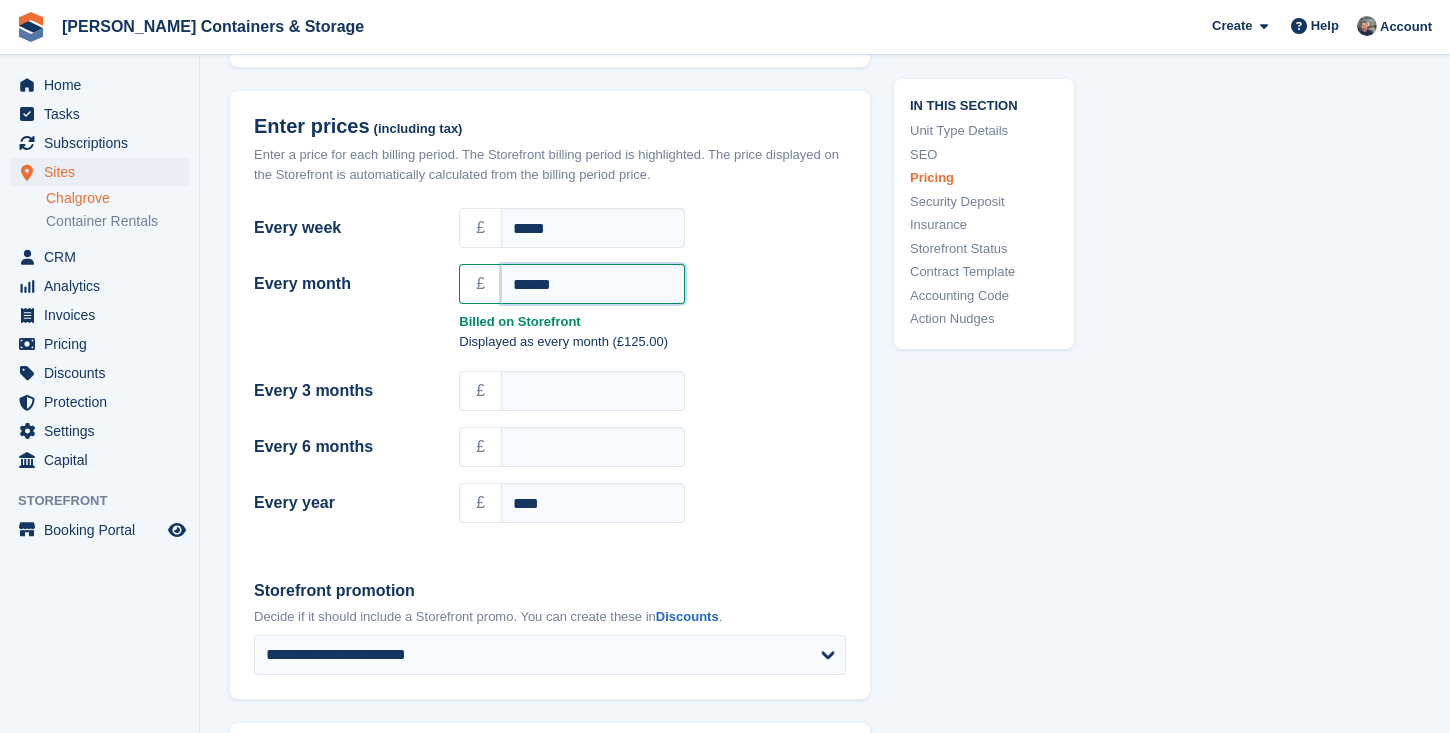 click on "******" at bounding box center (593, 284) 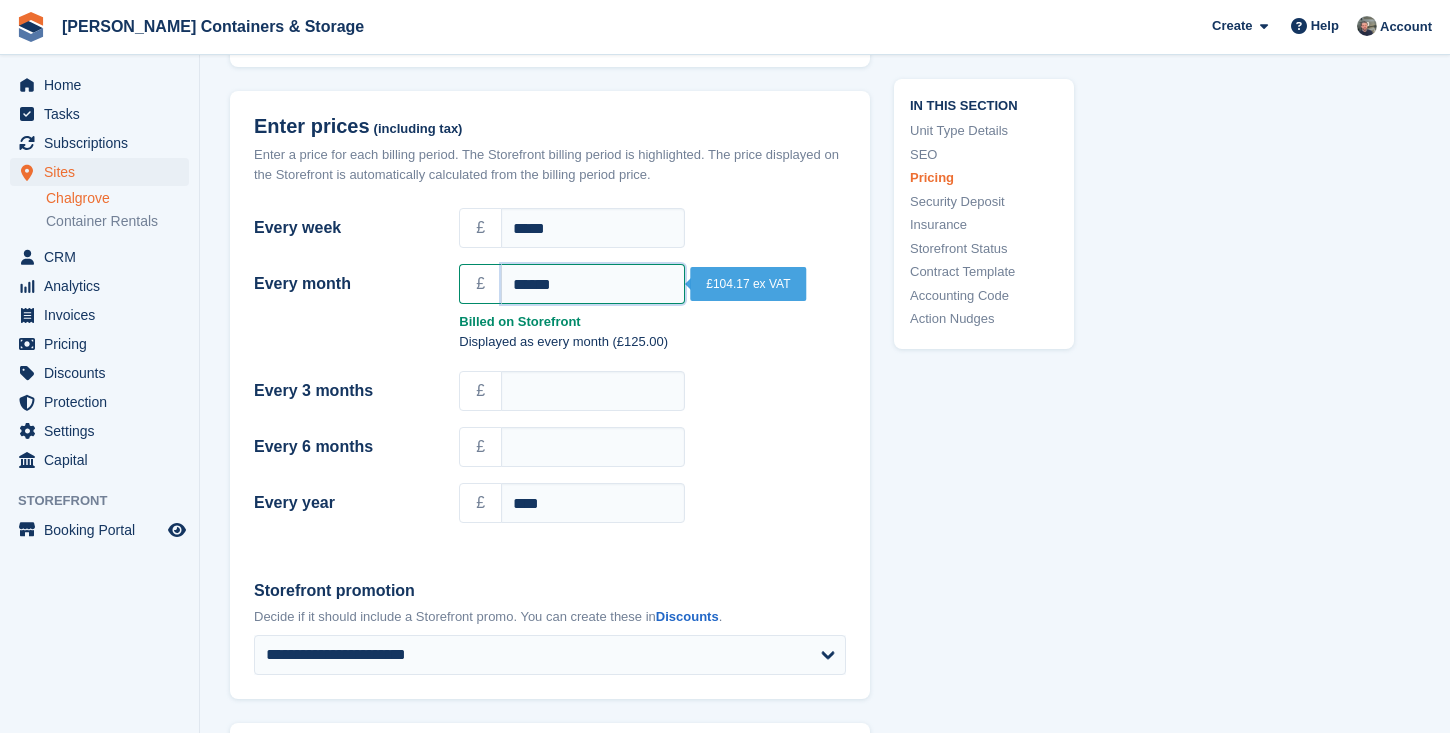 click on "******" at bounding box center (593, 284) 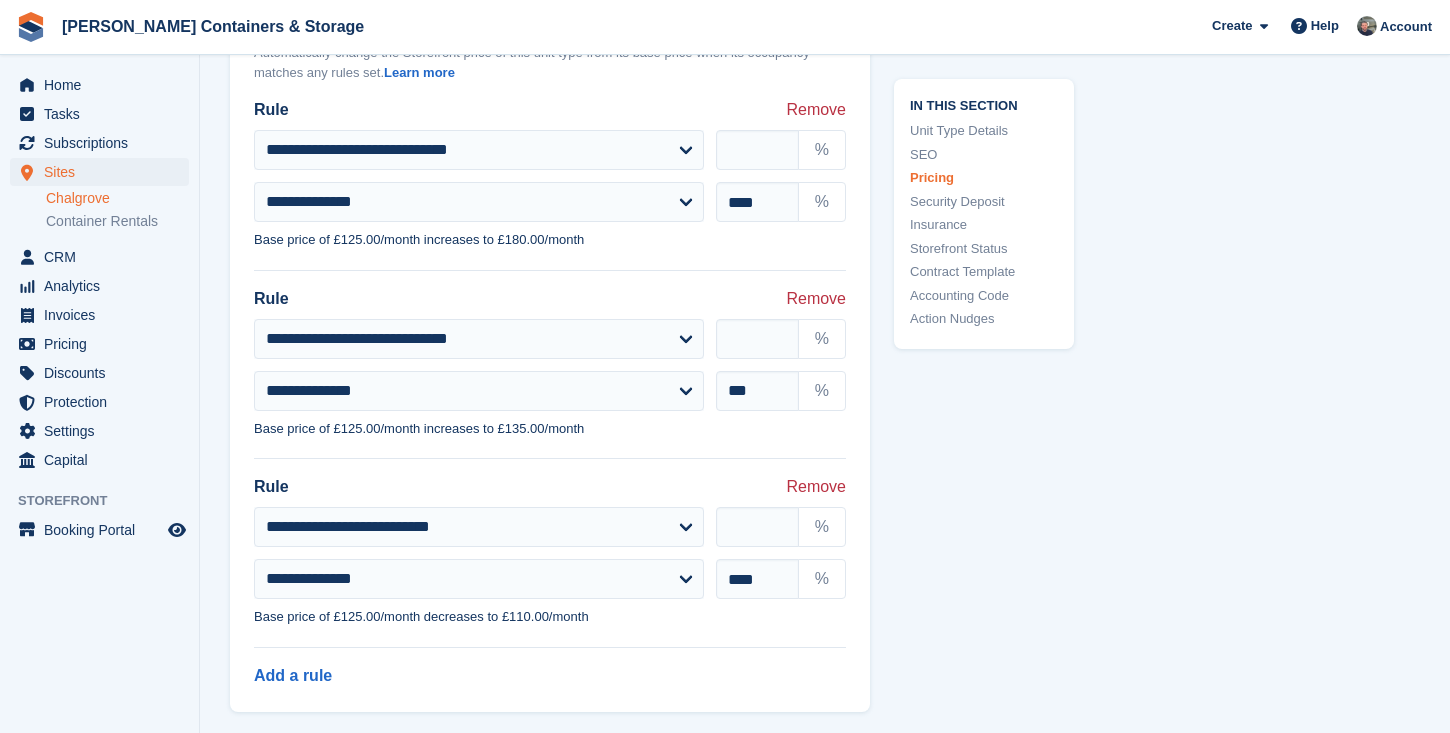 scroll, scrollTop: 2545, scrollLeft: 0, axis: vertical 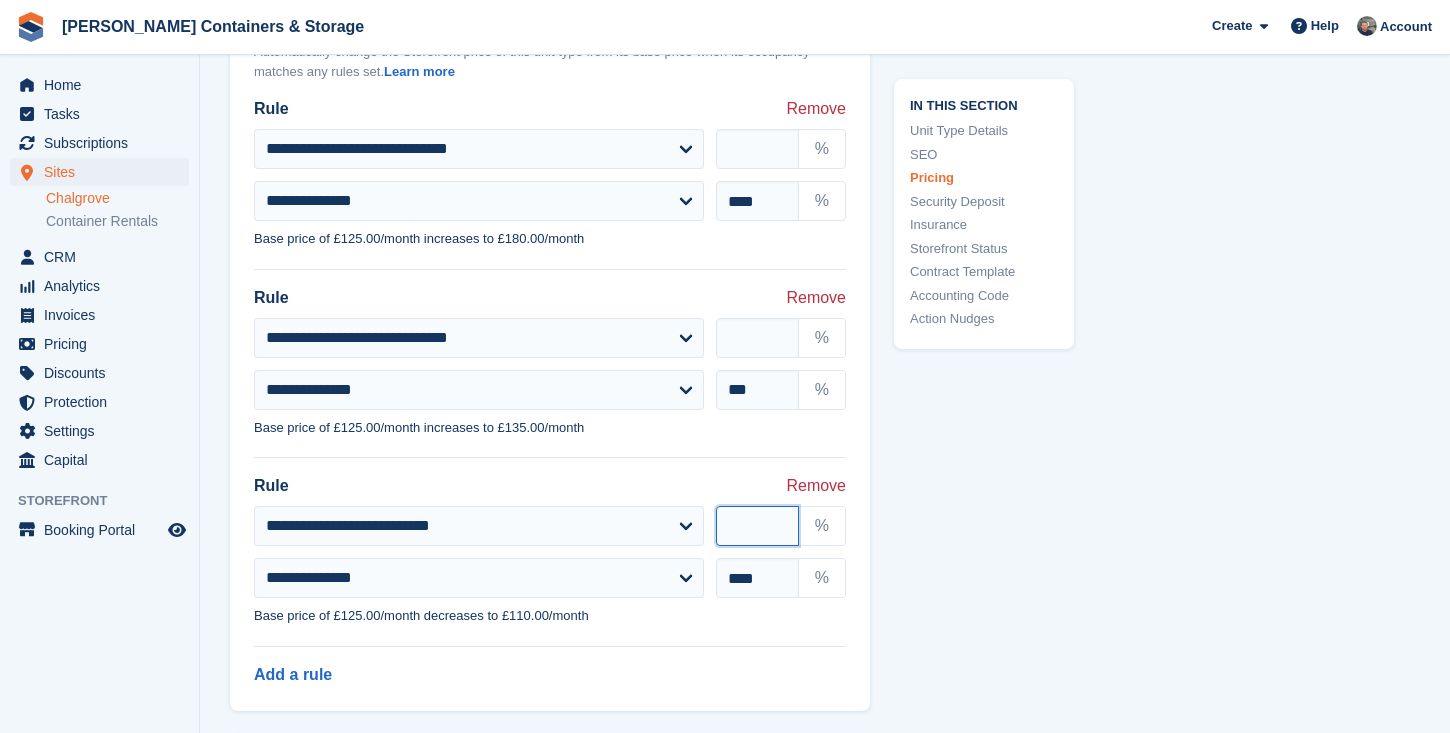 click on "**" at bounding box center [757, 526] 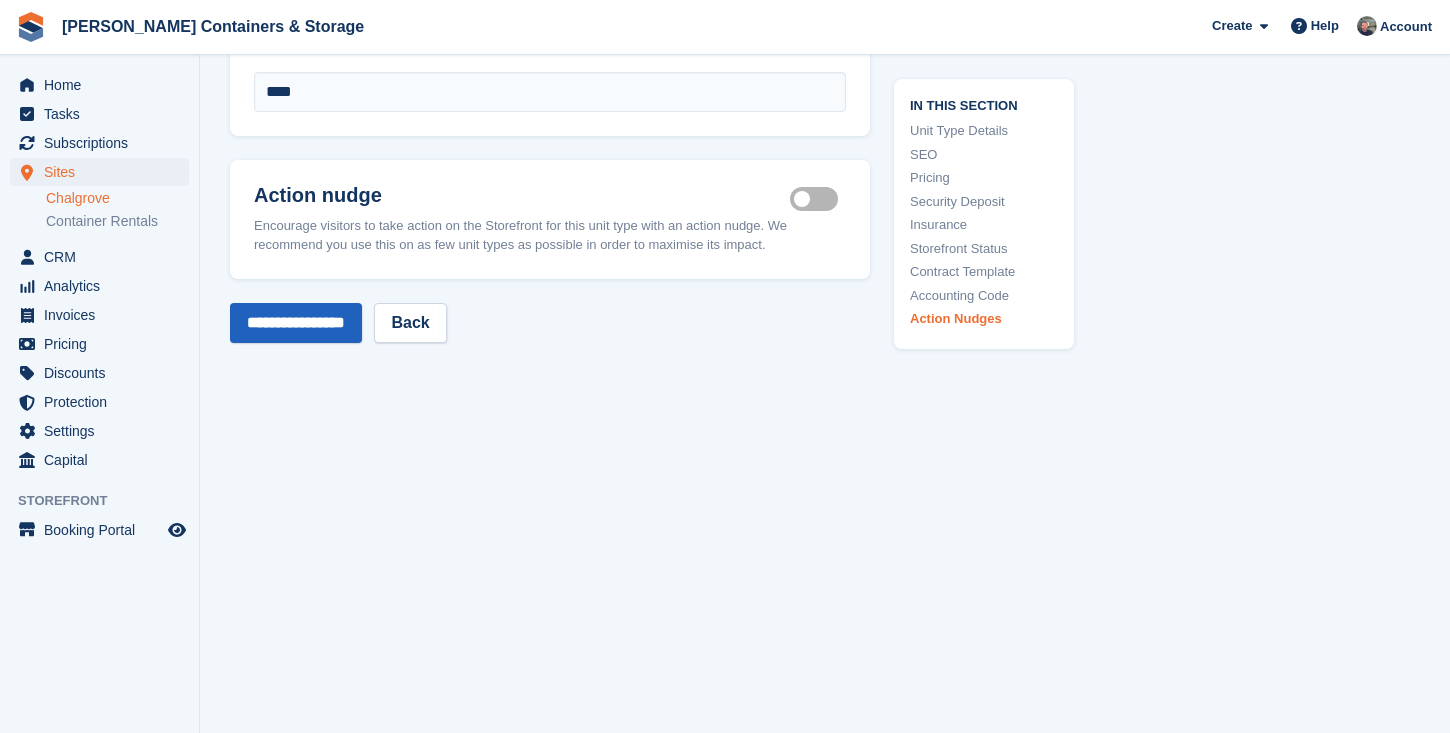 scroll, scrollTop: 4678, scrollLeft: 0, axis: vertical 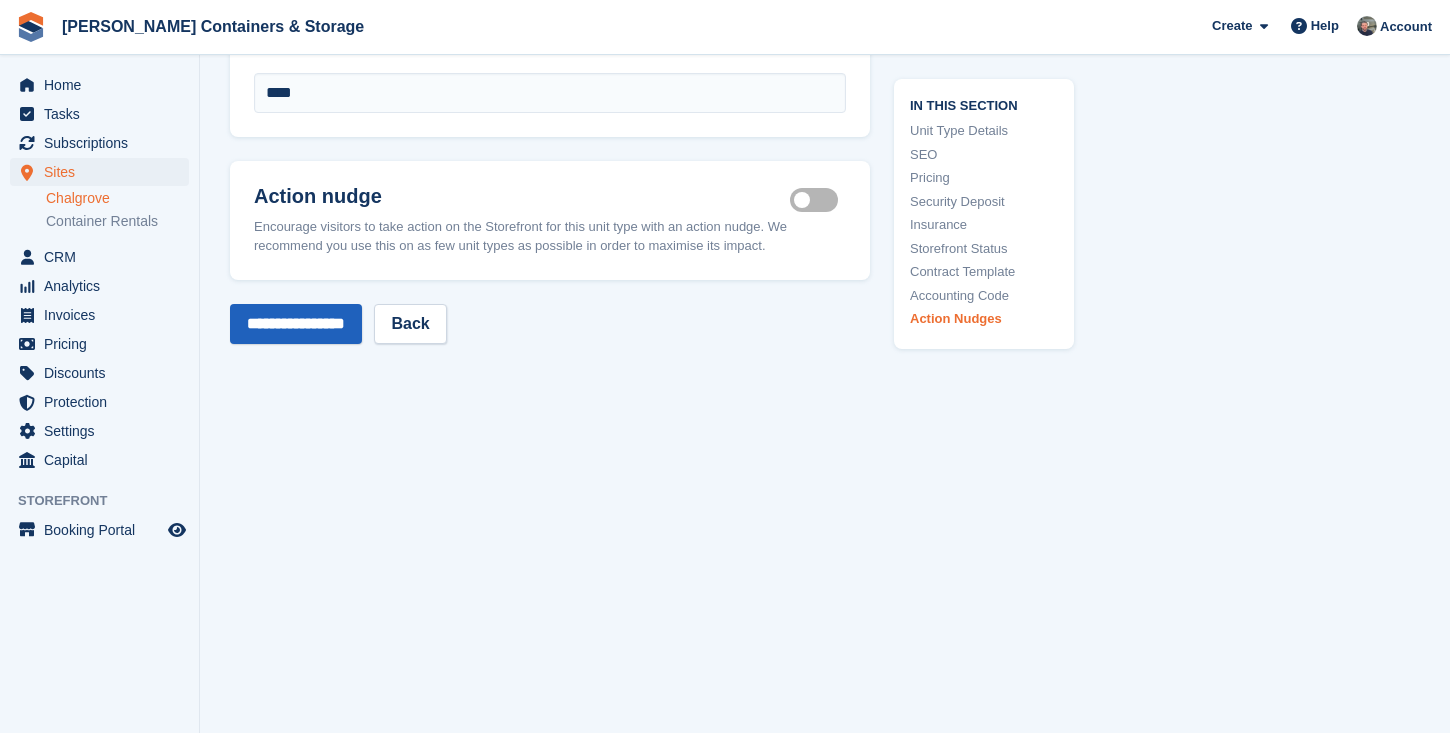 type on "**" 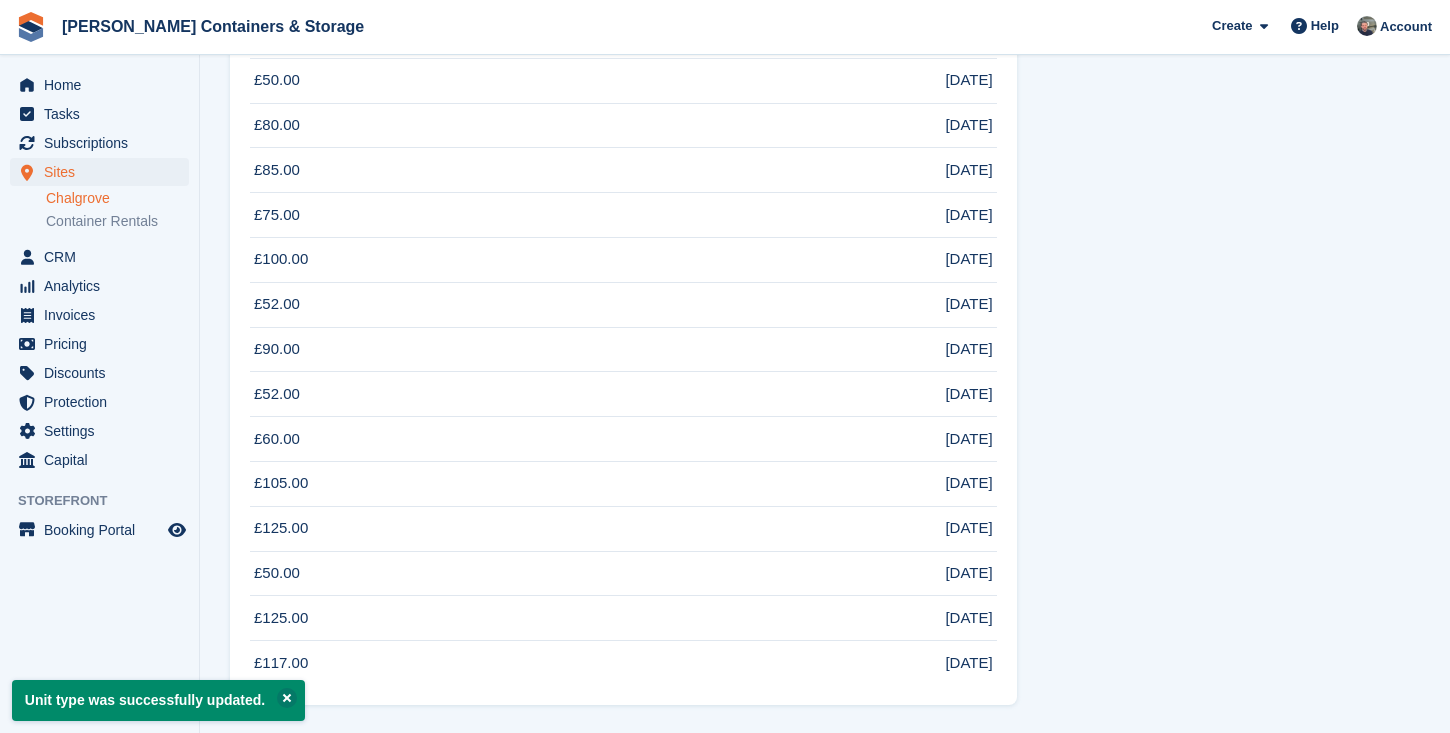 scroll, scrollTop: 0, scrollLeft: 0, axis: both 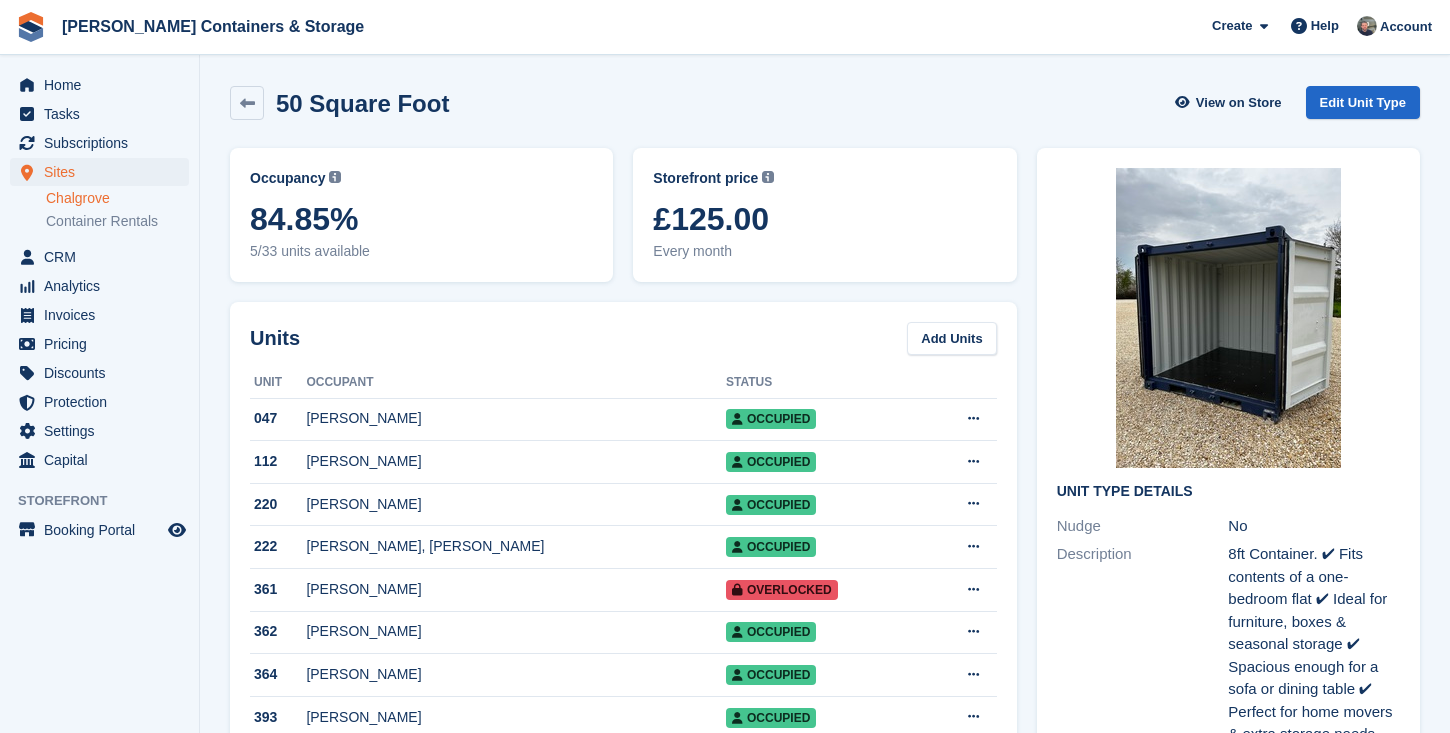 click on "View on Store
Edit Unit Type" at bounding box center (1296, 106) 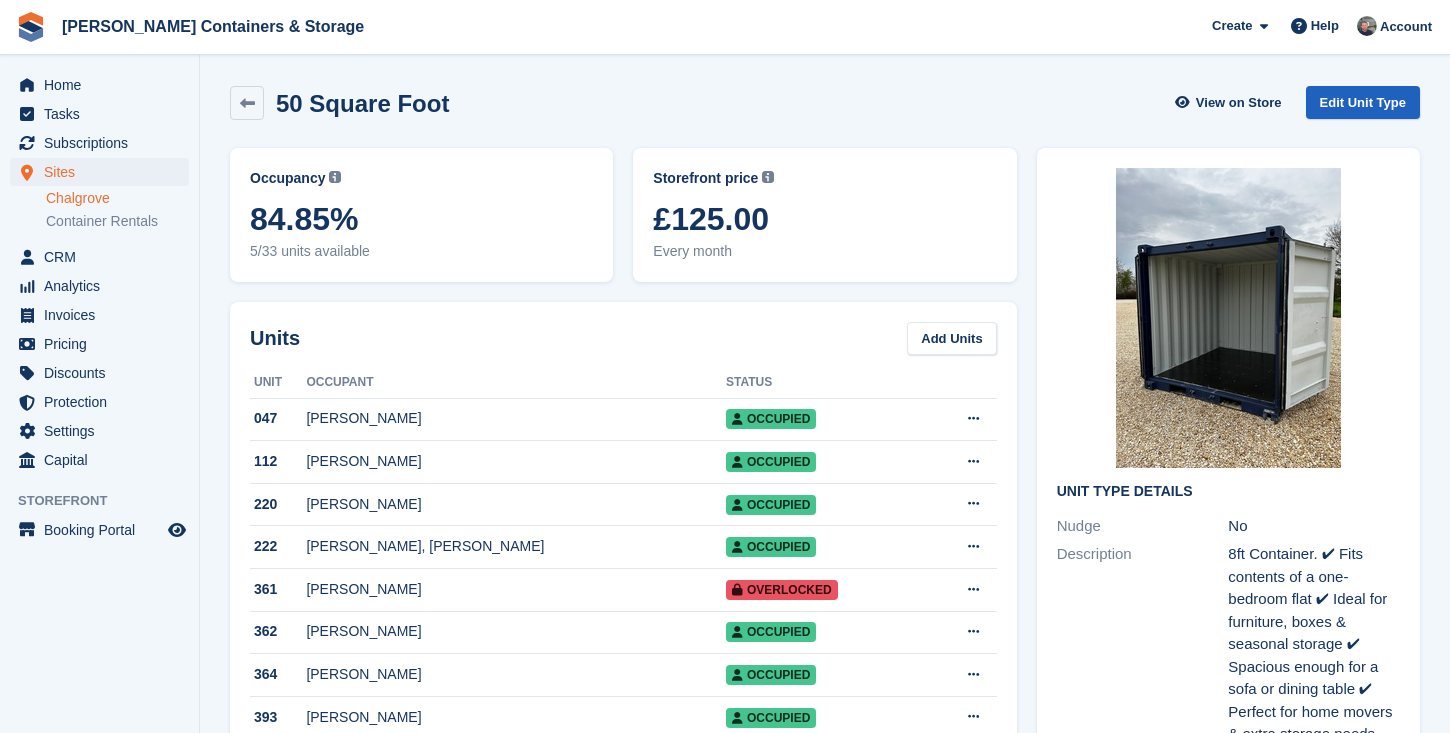 click on "Edit Unit Type" at bounding box center [1363, 102] 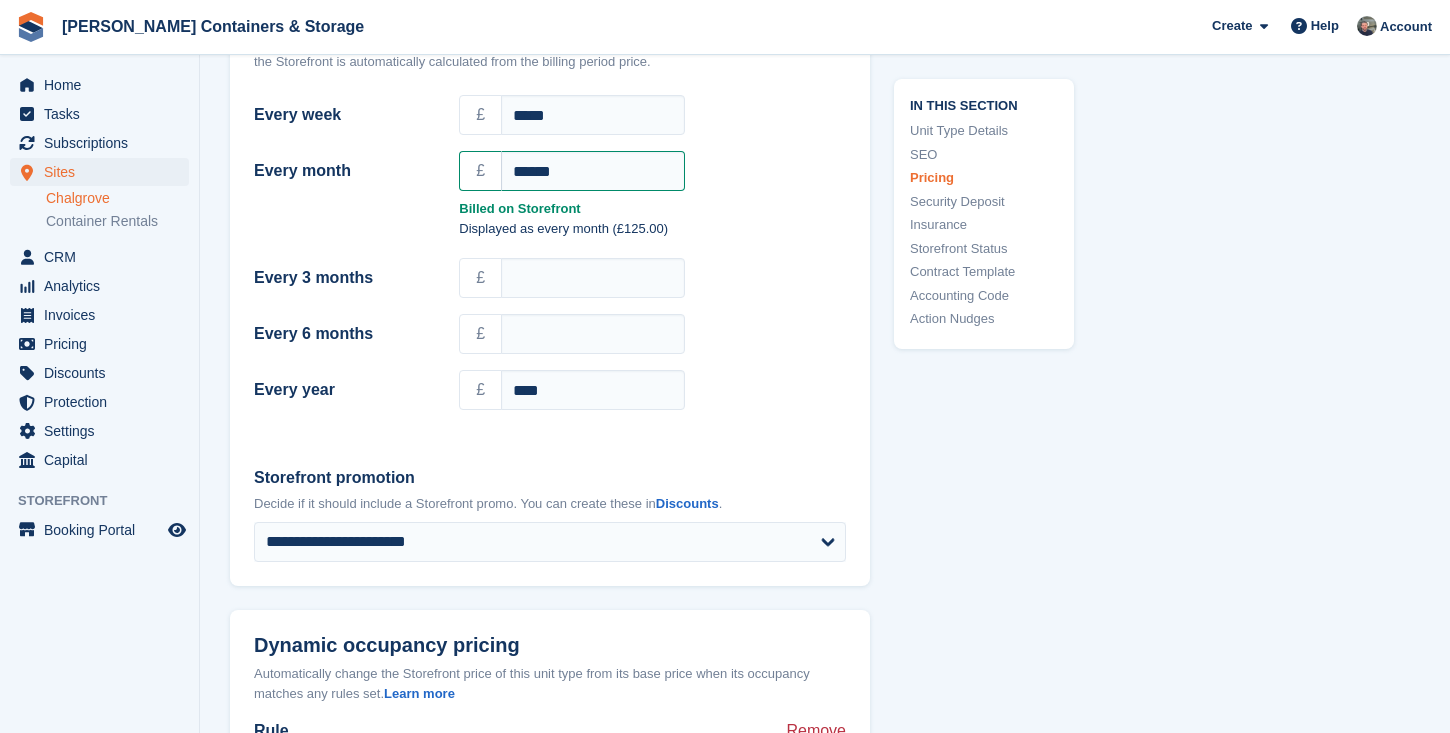 scroll, scrollTop: 1867, scrollLeft: 0, axis: vertical 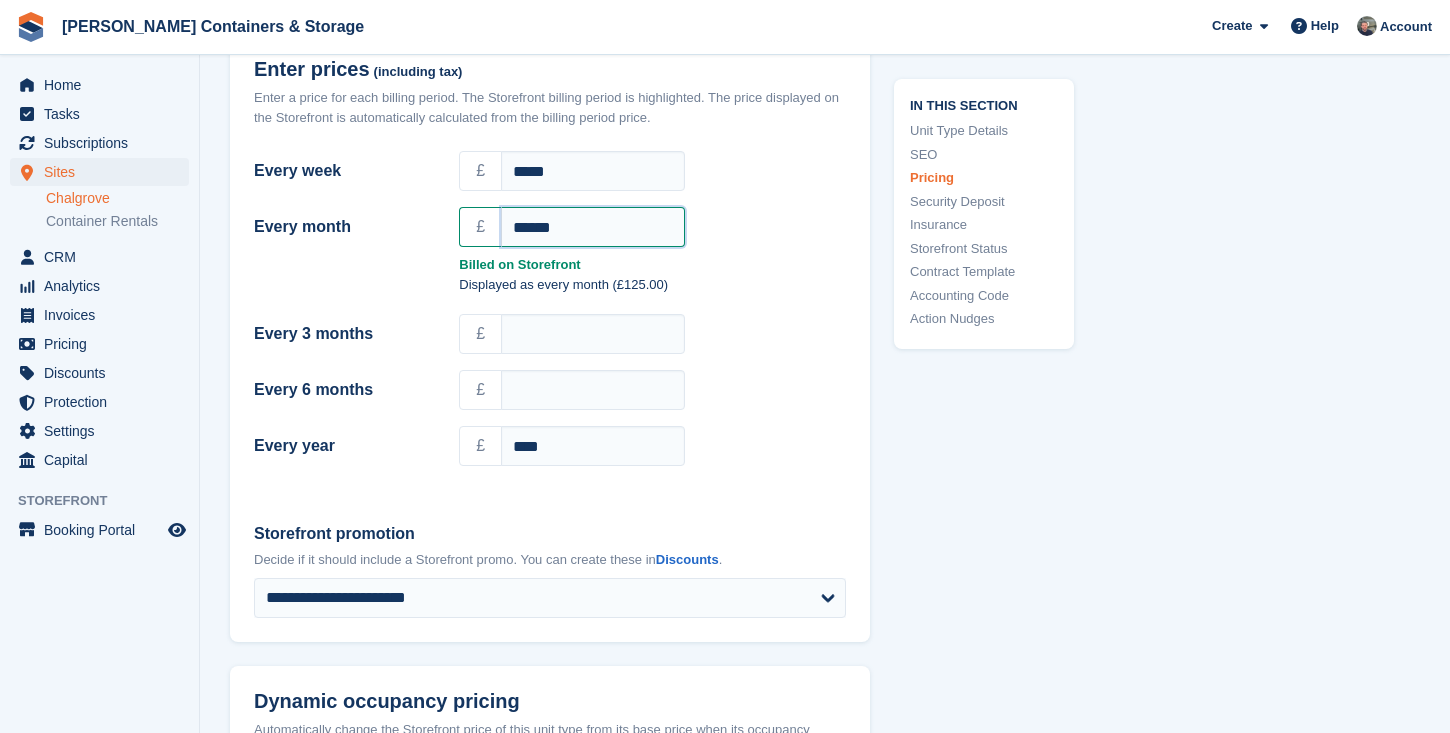 click on "******" at bounding box center [593, 227] 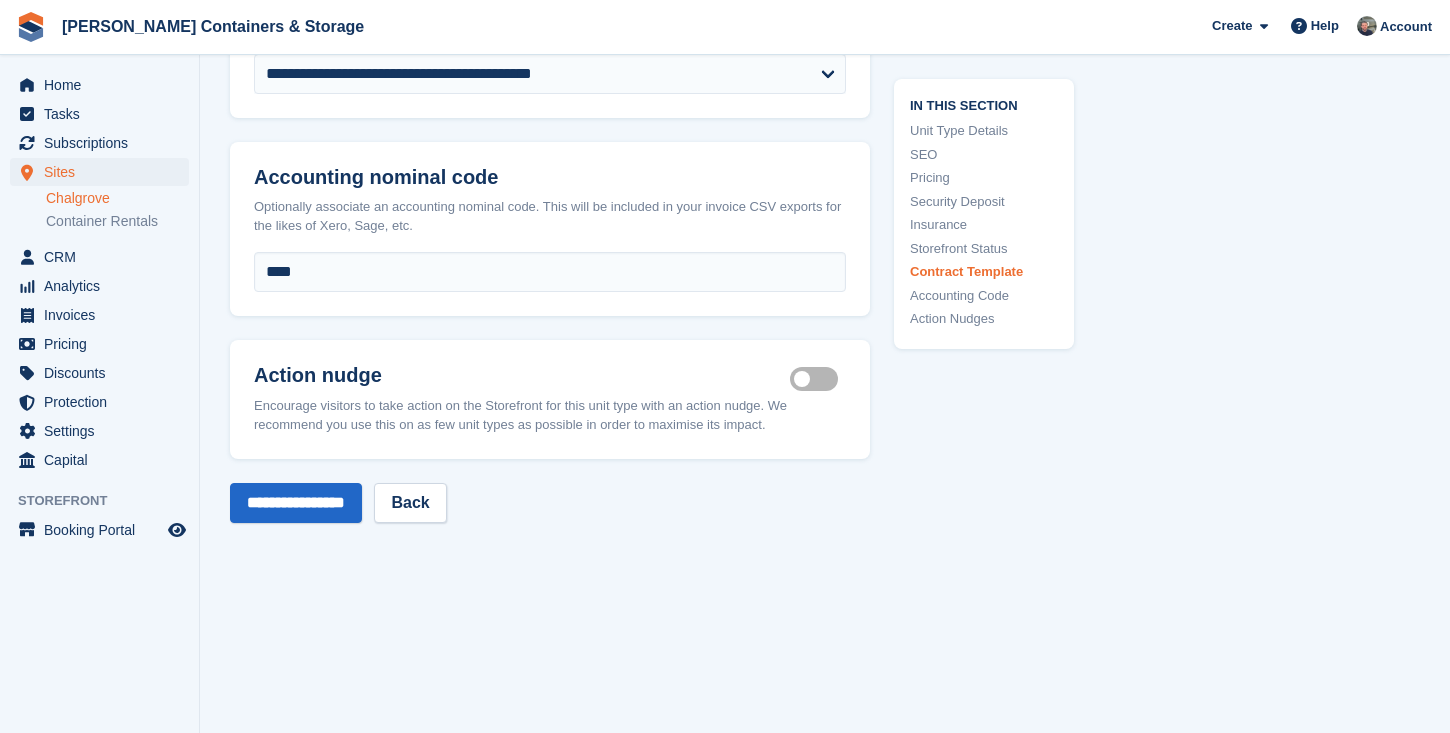 scroll, scrollTop: 4609, scrollLeft: 0, axis: vertical 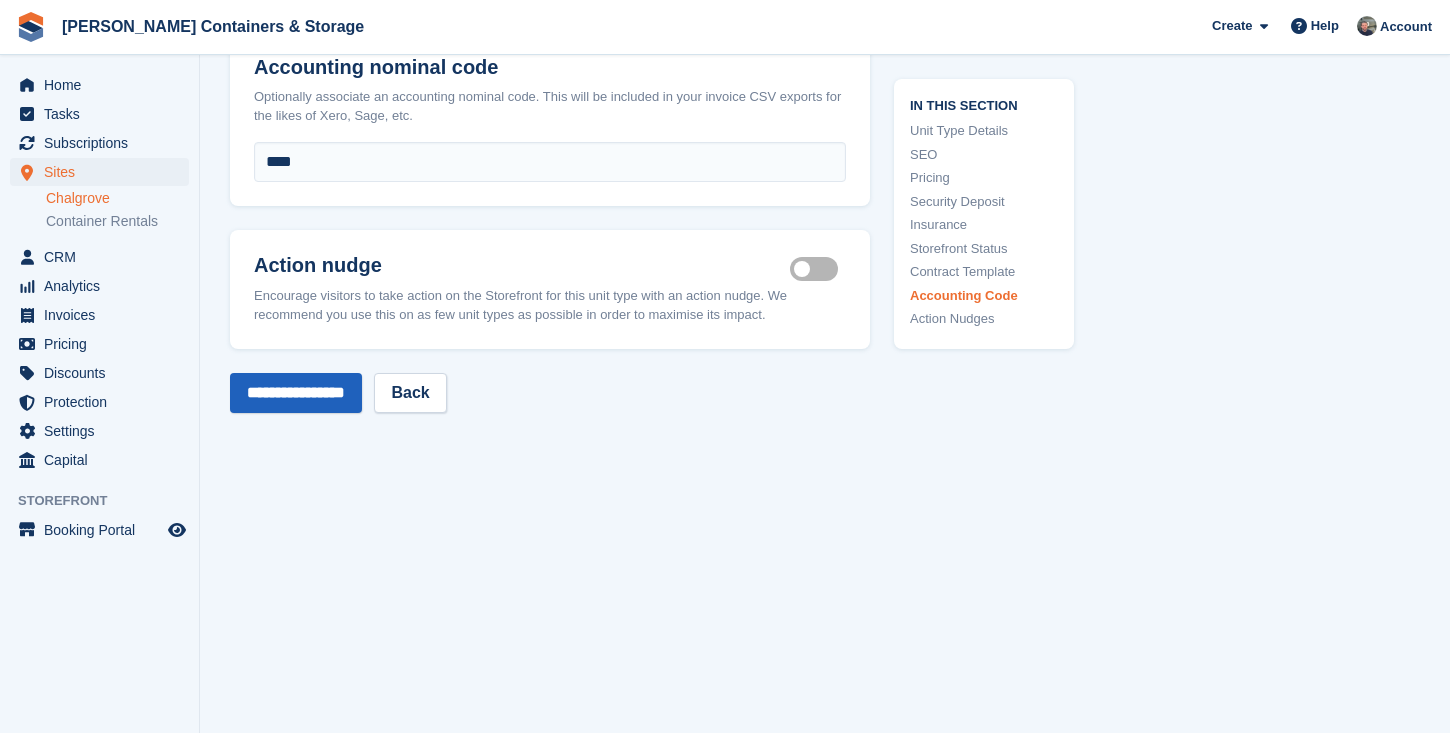 type on "***" 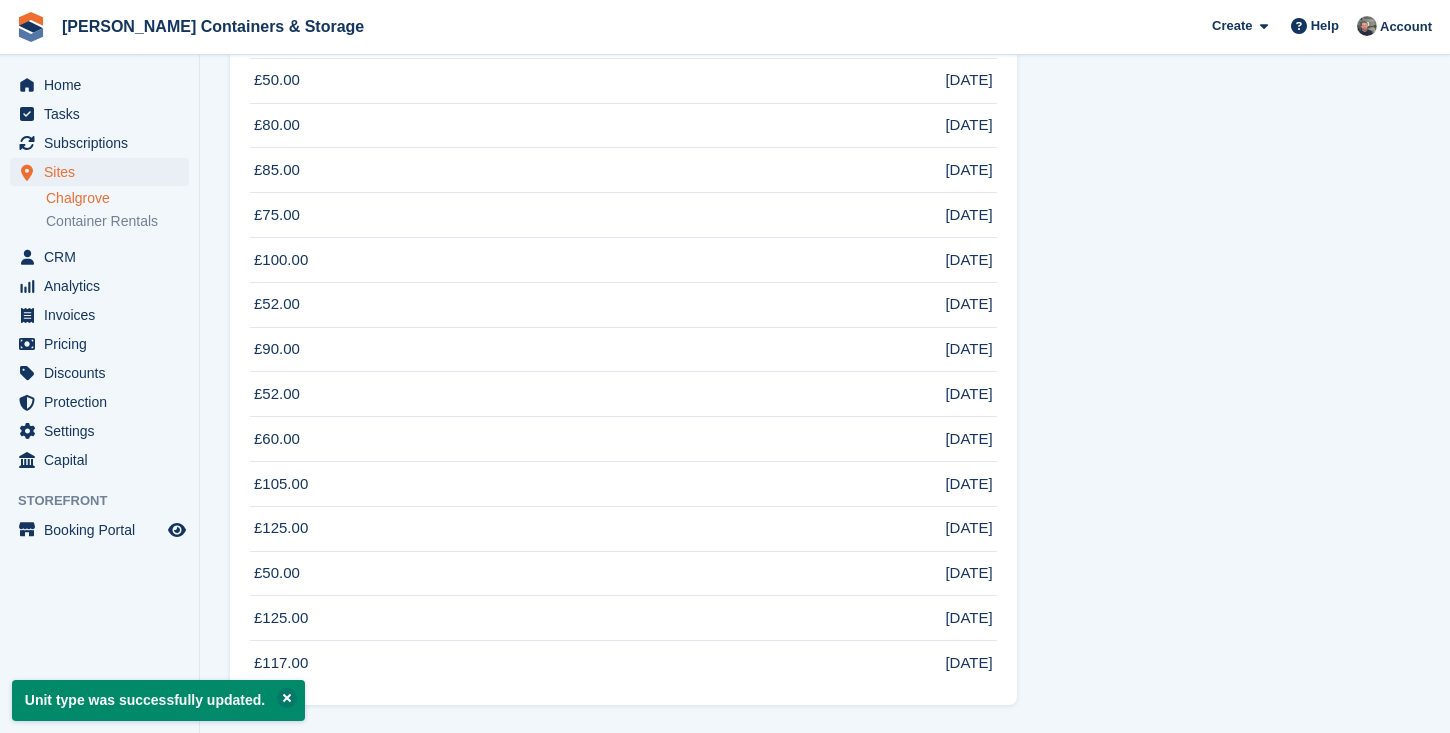 scroll, scrollTop: 0, scrollLeft: 0, axis: both 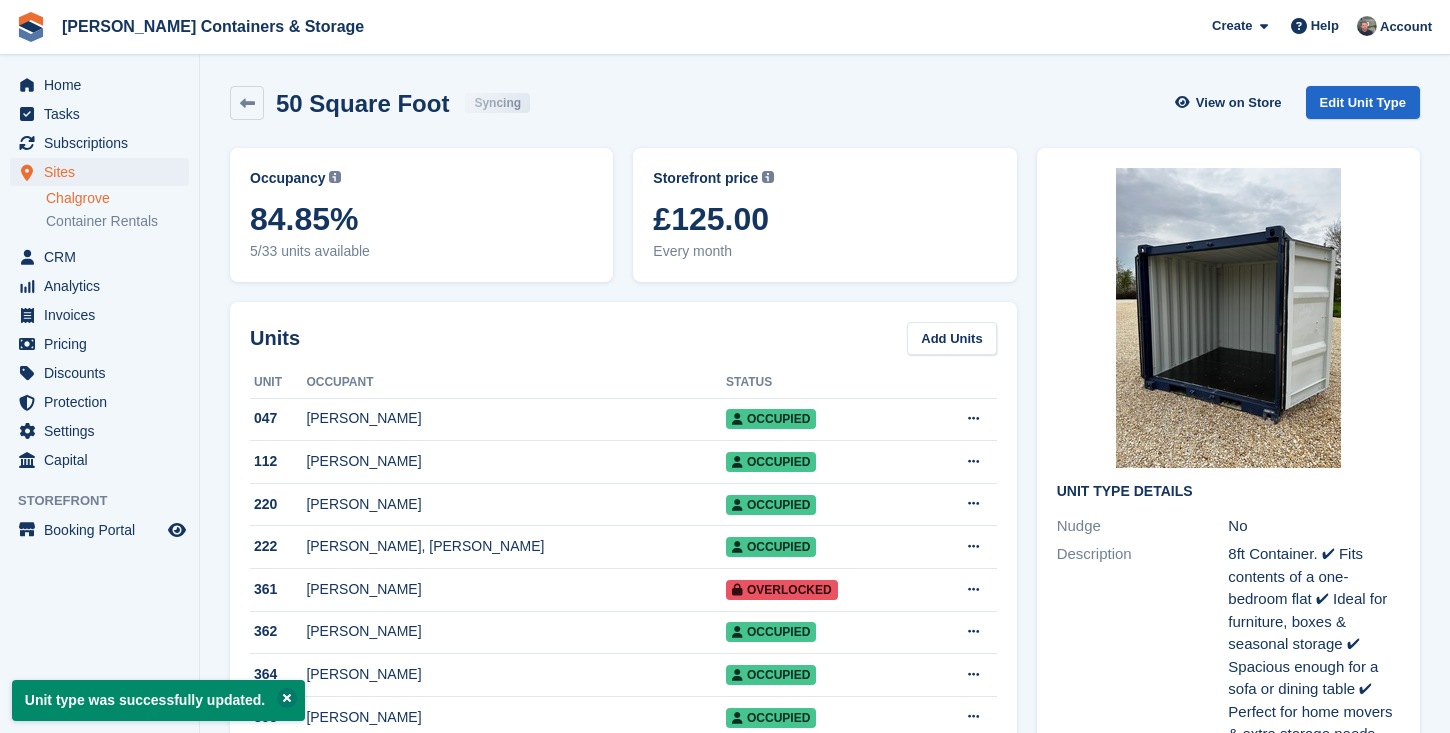 click on "Booking Portal
Booking Portal" at bounding box center [99, 530] 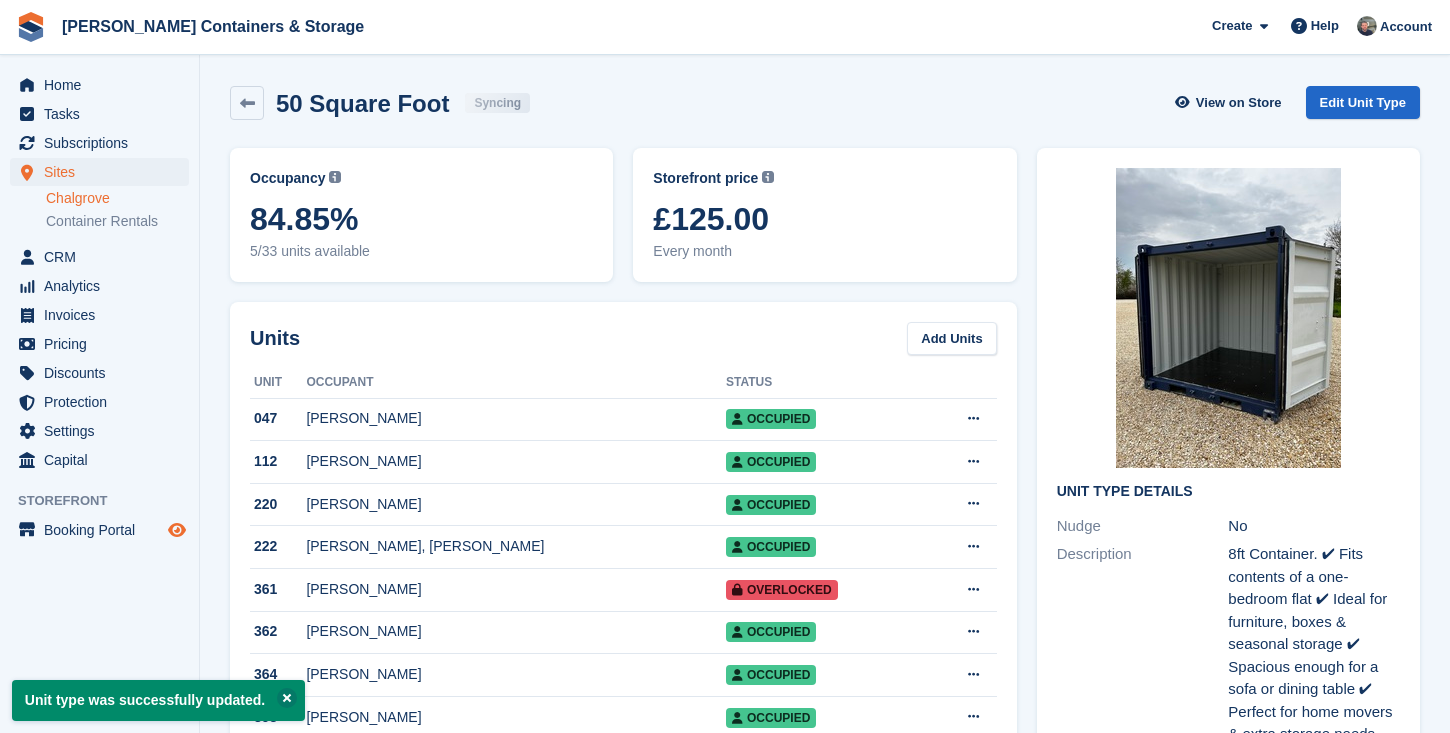 click at bounding box center [177, 530] 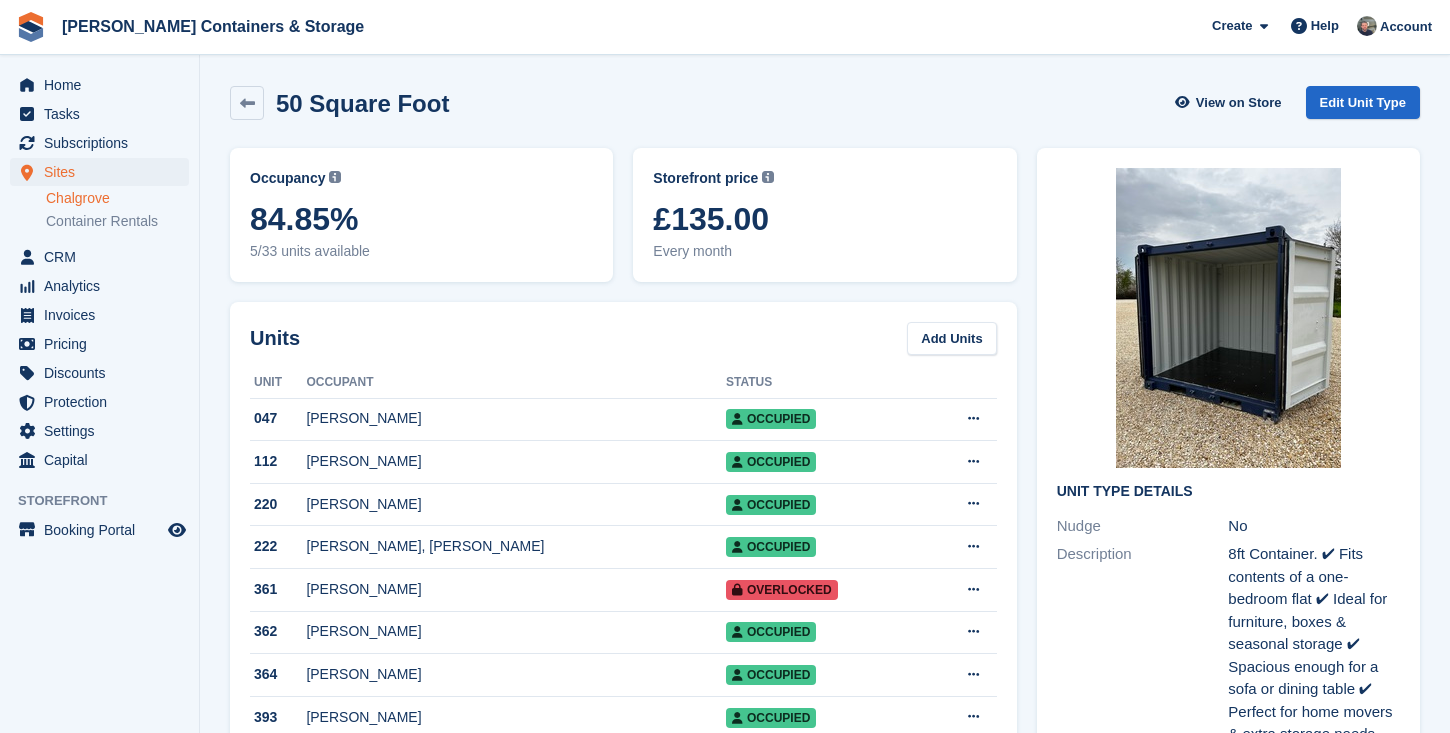 scroll, scrollTop: 0, scrollLeft: 0, axis: both 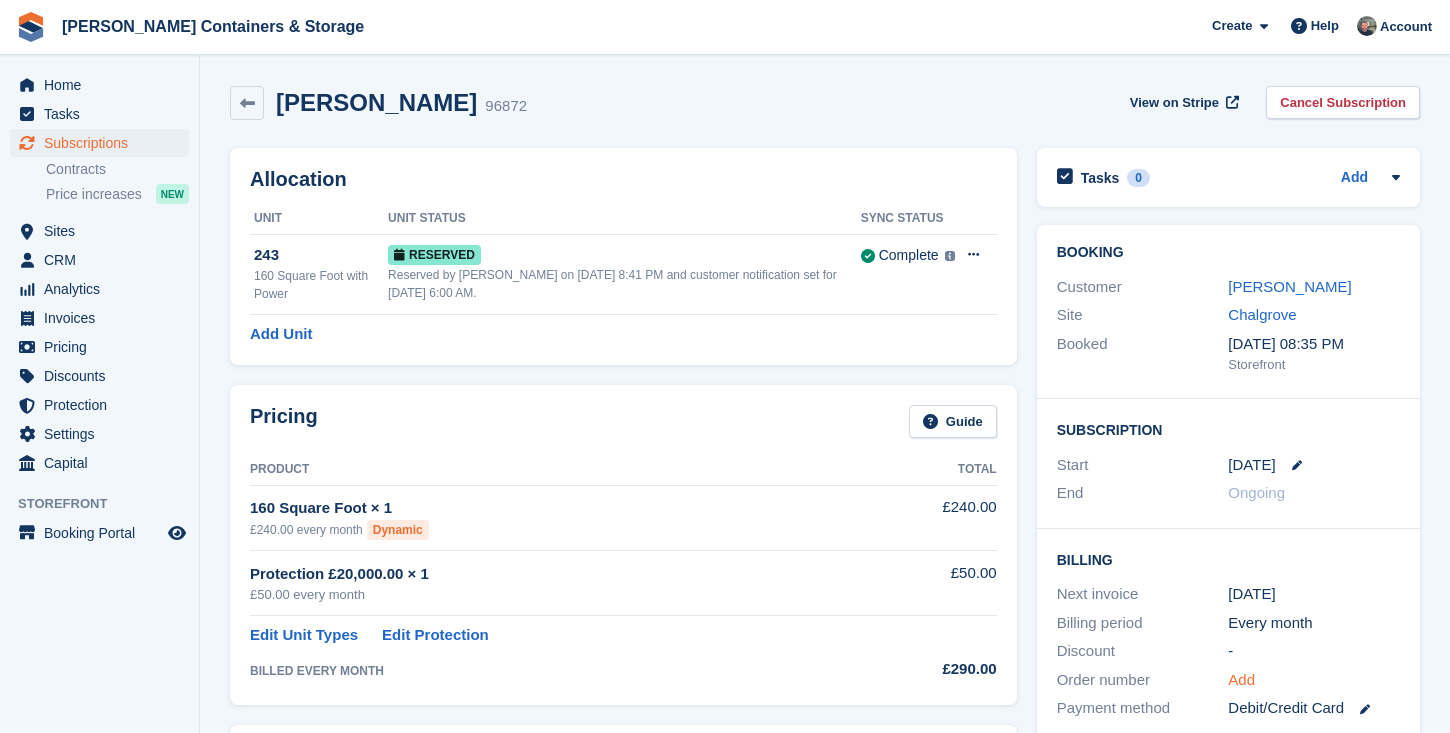 click on "Add" at bounding box center (1241, 680) 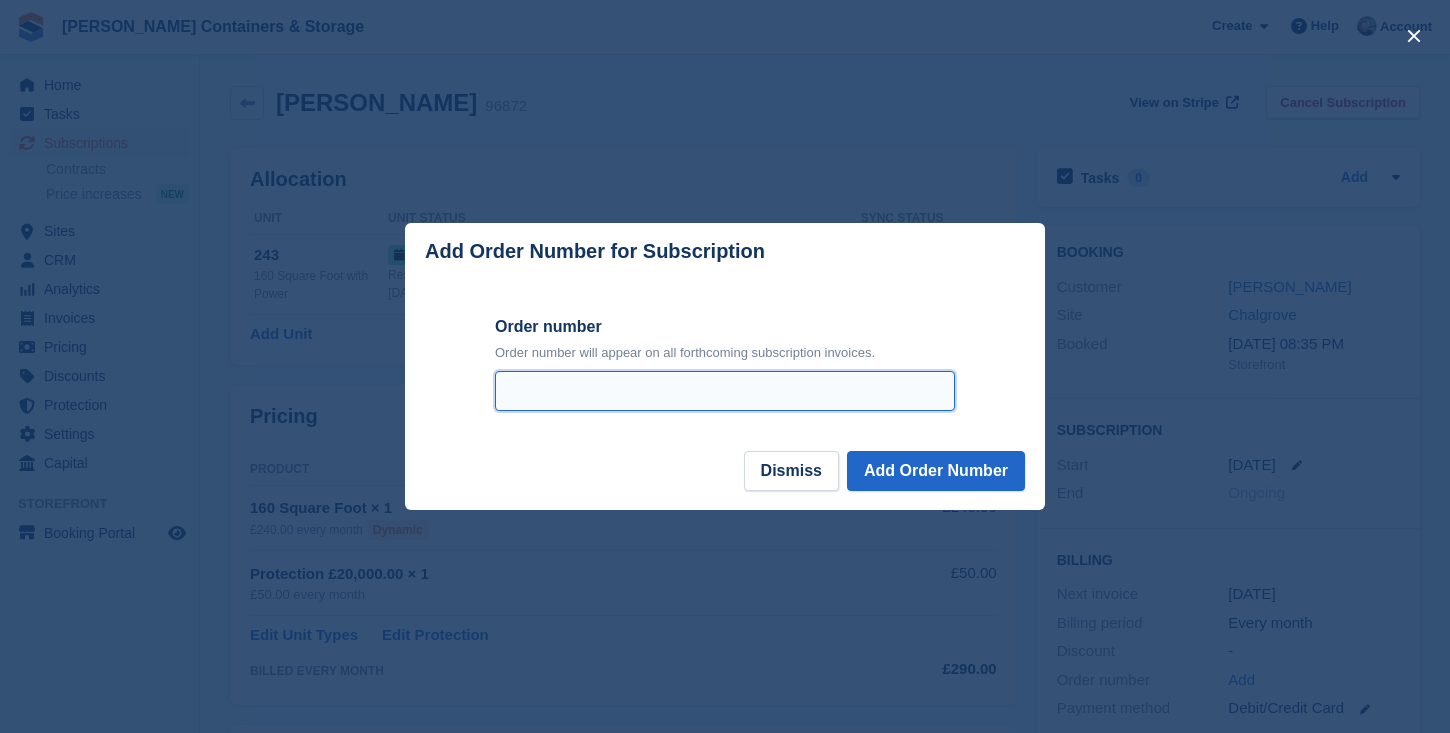 click on "Order number" at bounding box center (725, 391) 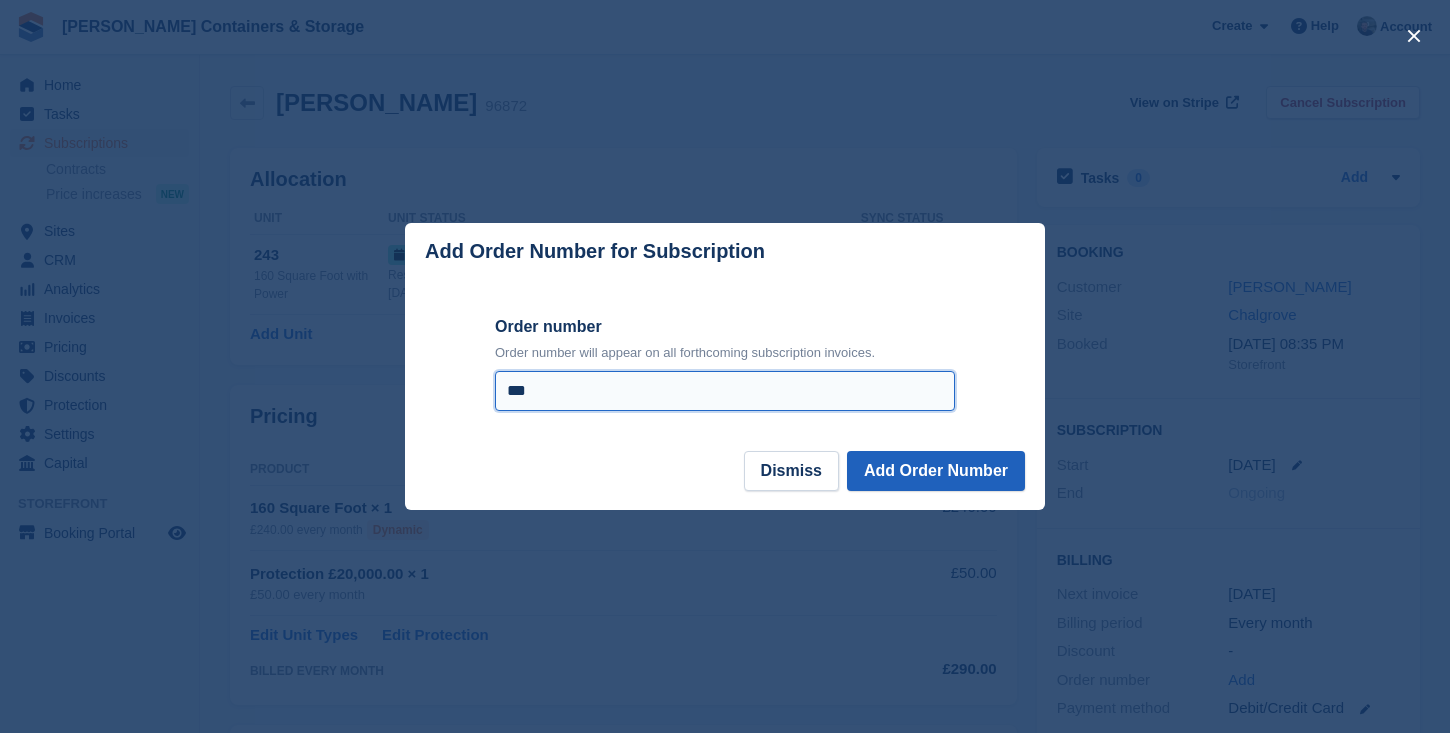 type on "***" 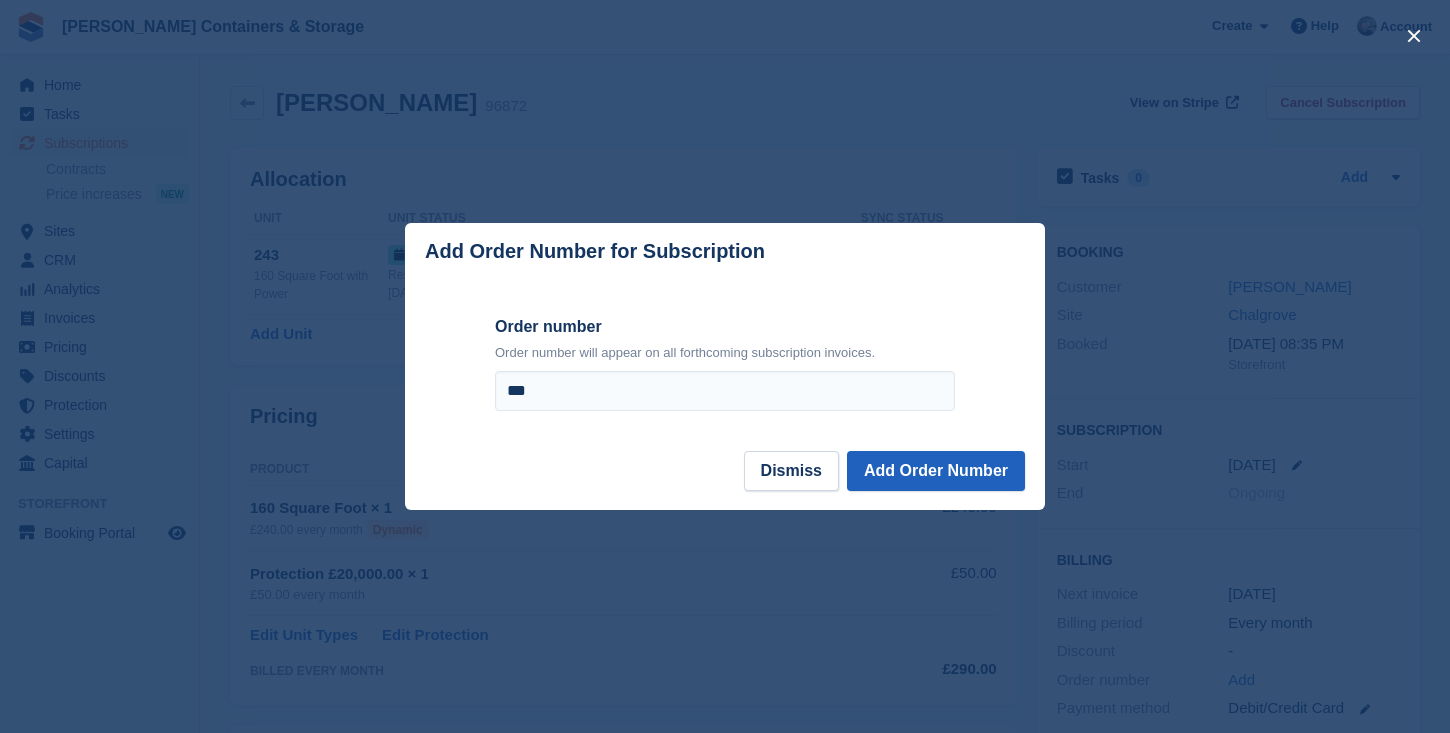 click on "Add Order Number" at bounding box center [936, 471] 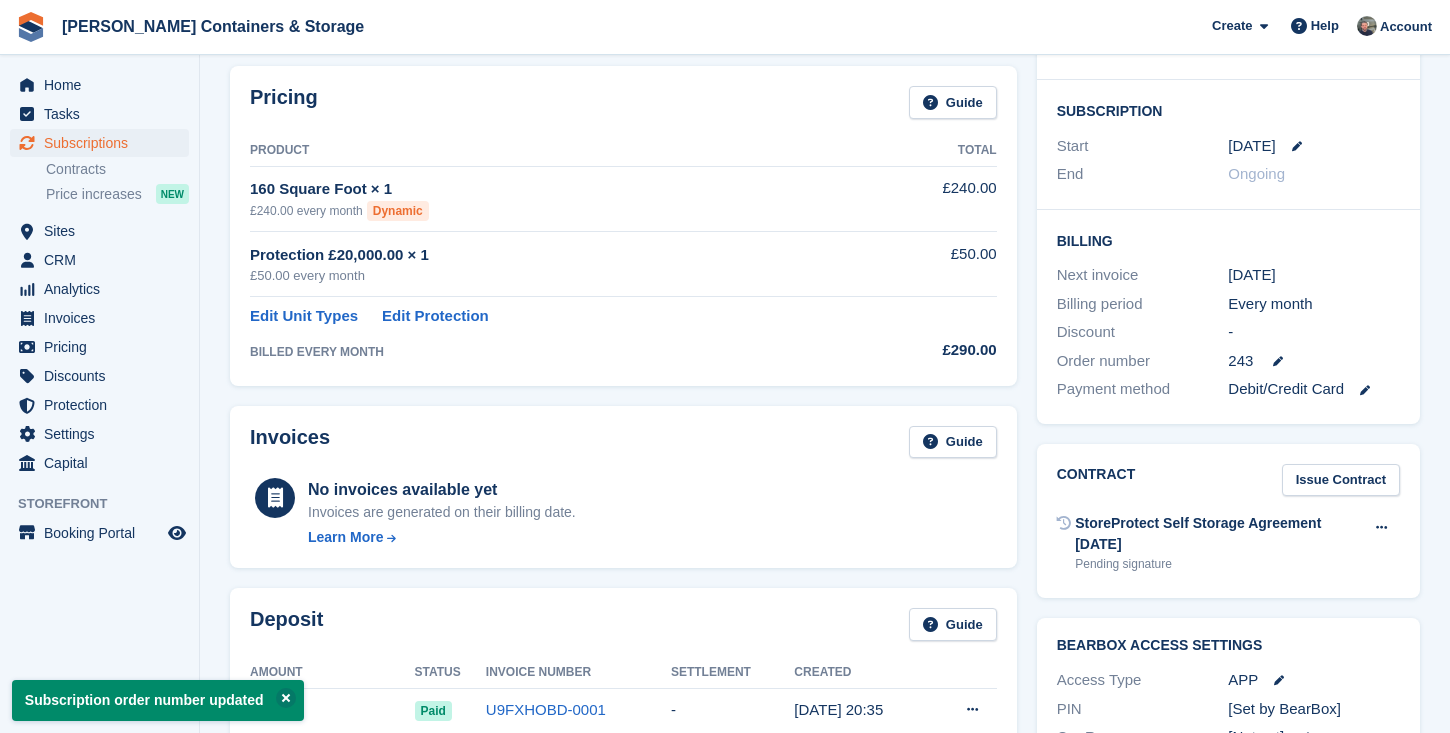 scroll, scrollTop: 321, scrollLeft: 0, axis: vertical 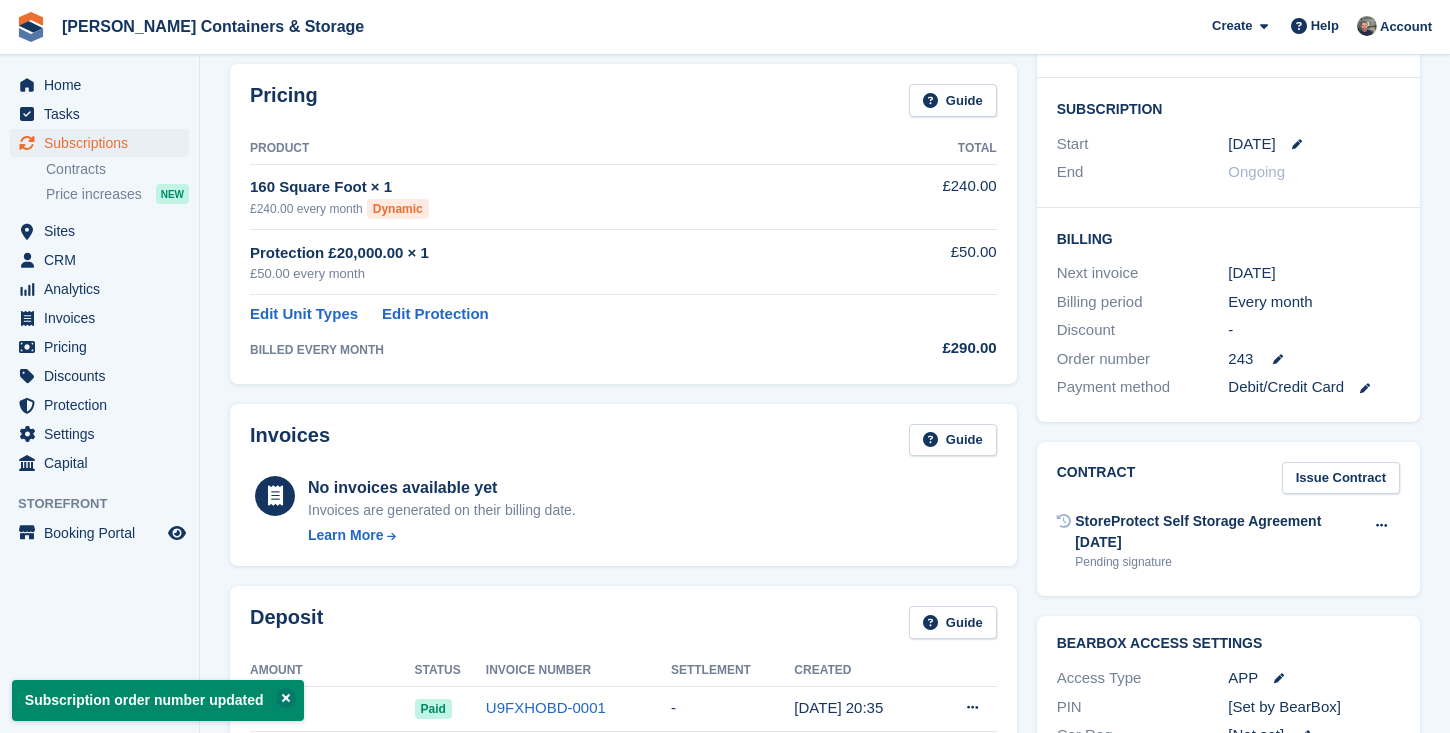 click on "Contract
Issue Contract
StoreProtect Self Storage Agreement [DATE]
Pending signature
Void contract
Send contract" at bounding box center (1228, 519) 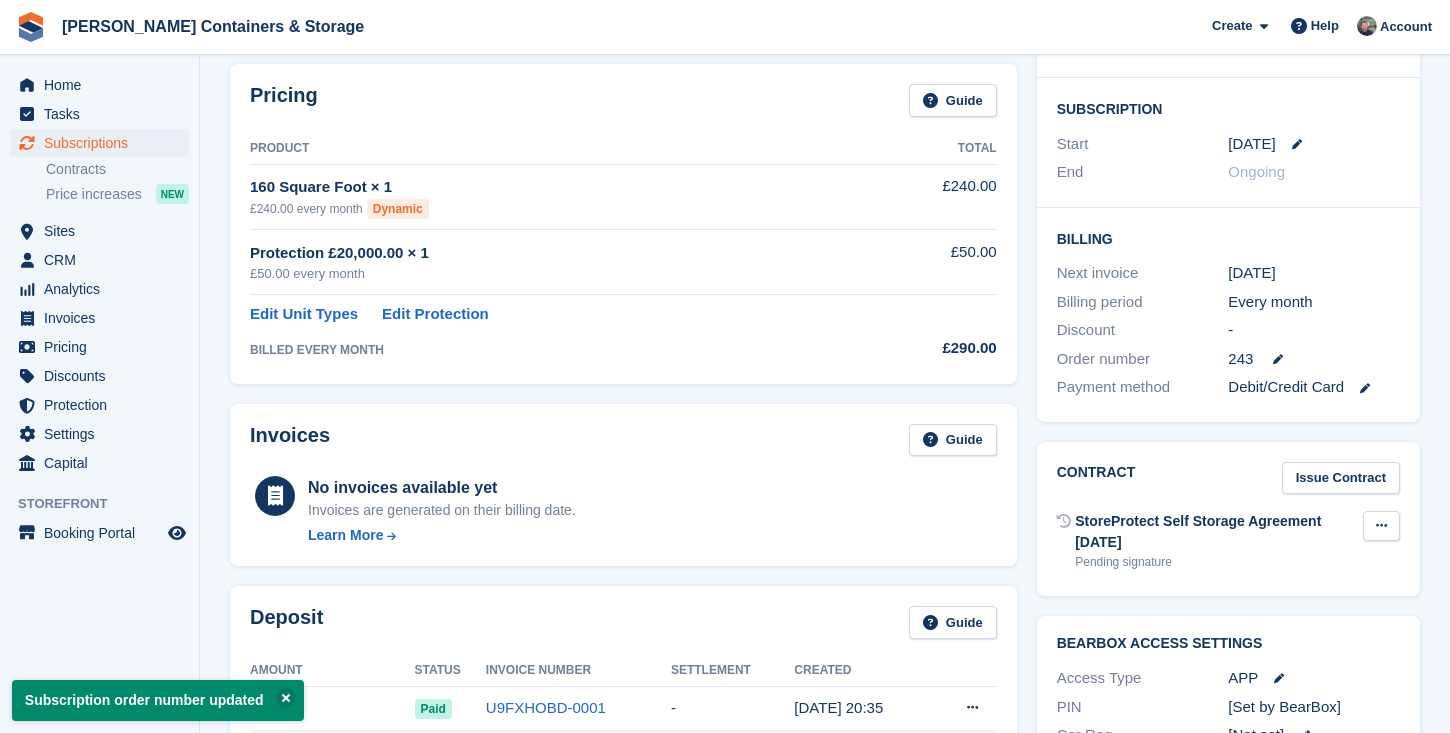 click at bounding box center (1381, 526) 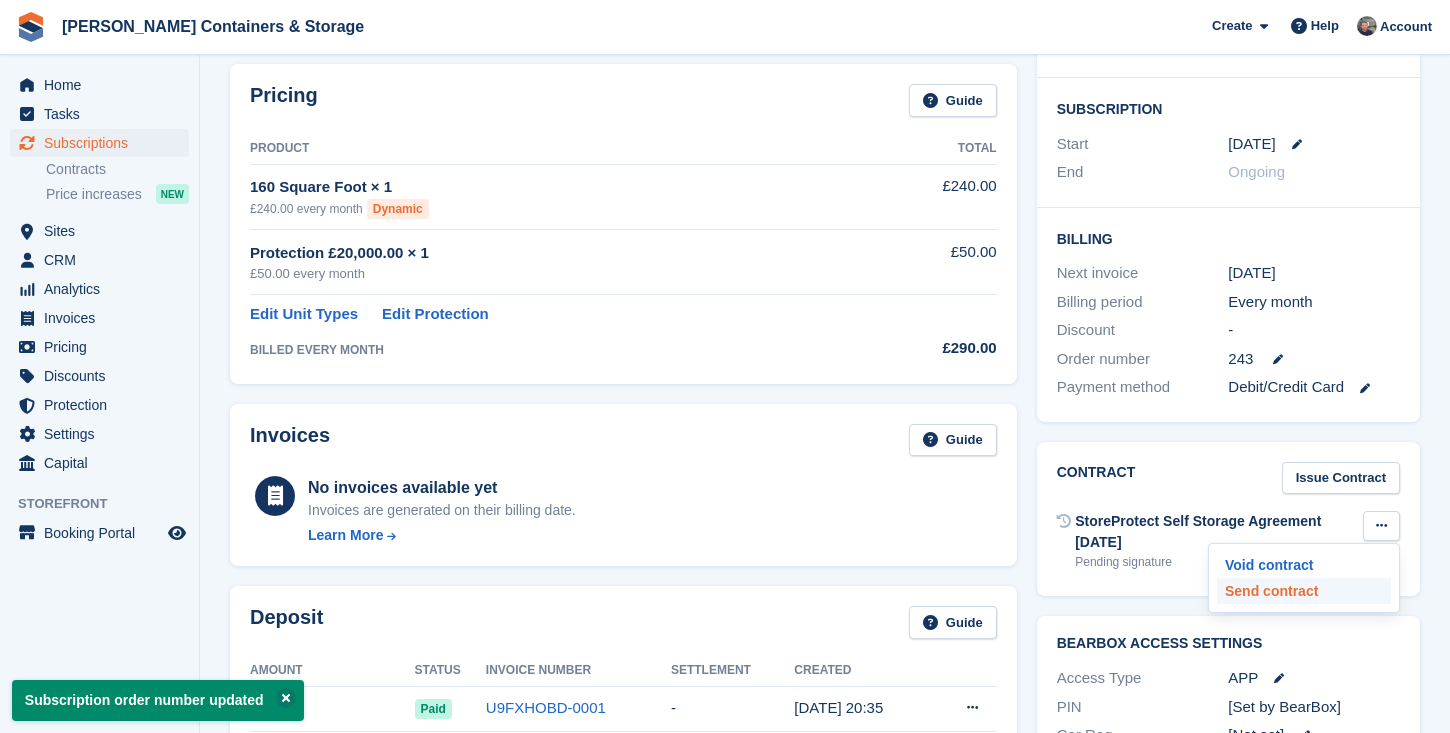 click on "Send contract" at bounding box center [1304, 591] 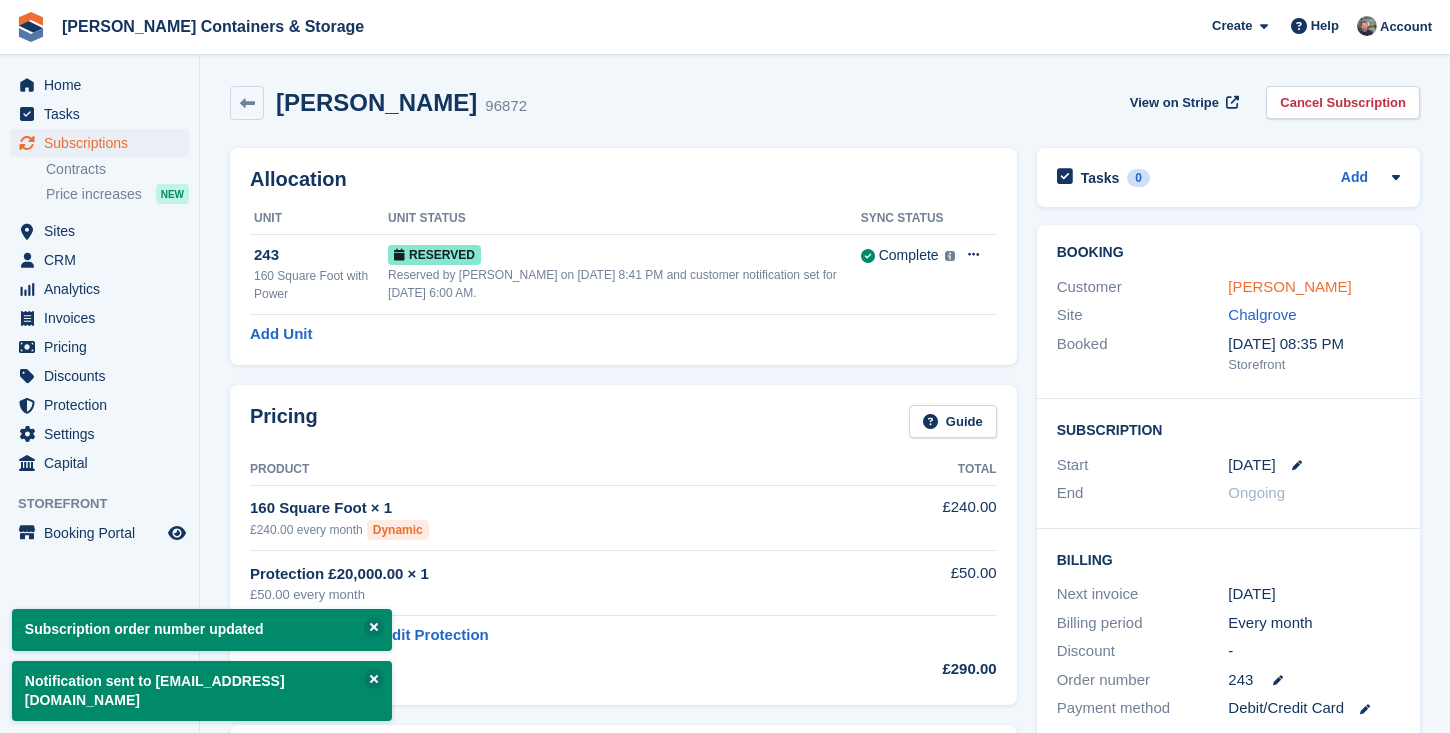 scroll, scrollTop: 0, scrollLeft: 0, axis: both 